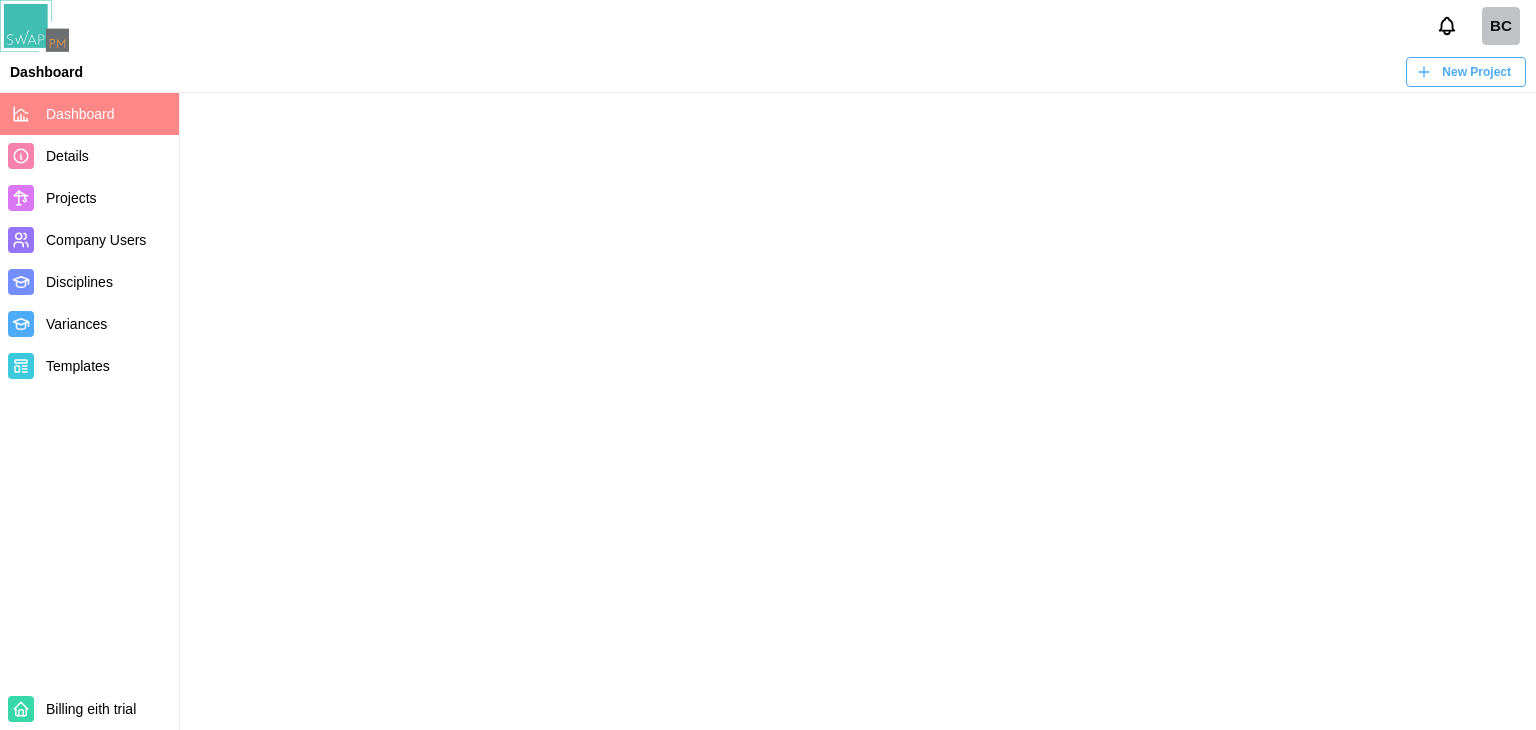 scroll, scrollTop: 0, scrollLeft: 0, axis: both 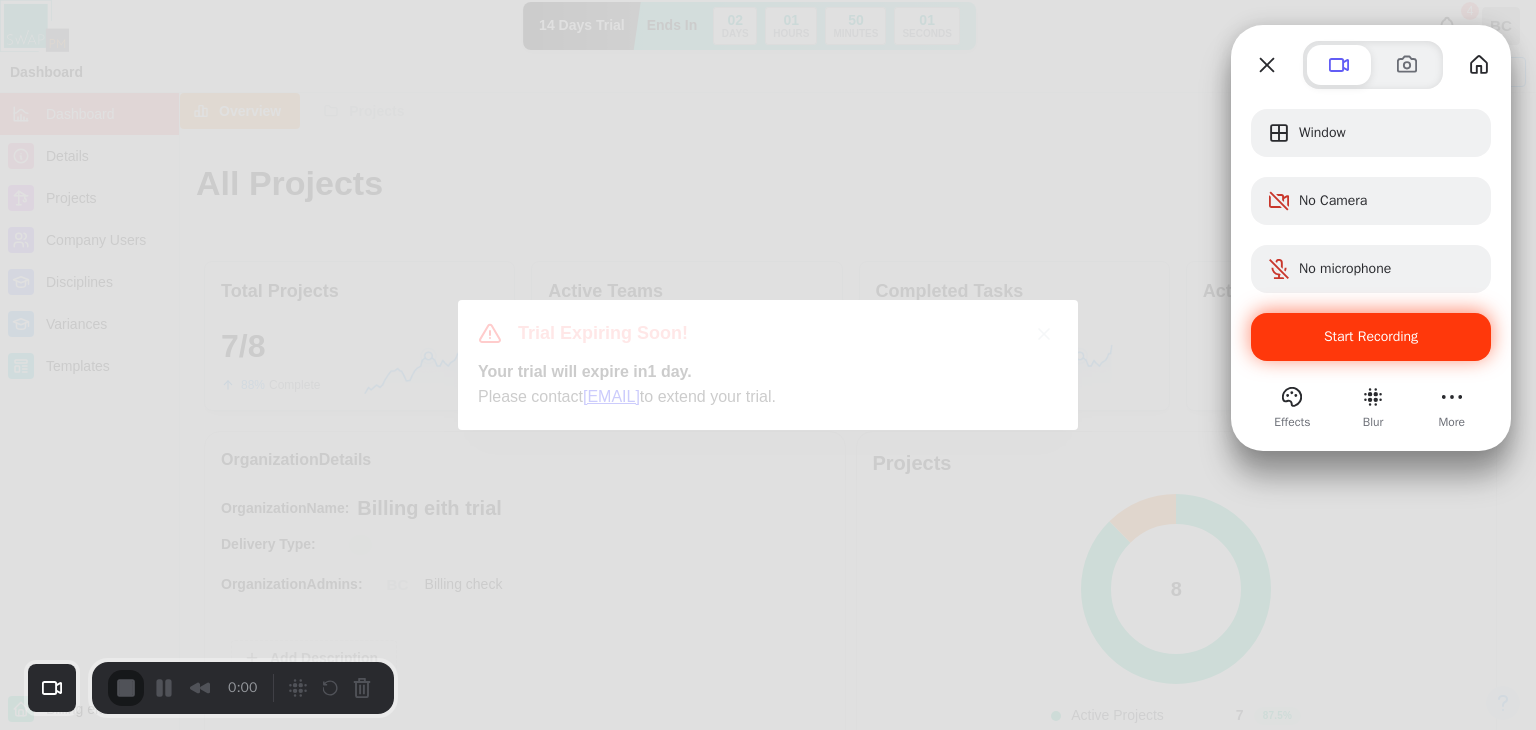 click on "Start Recording" at bounding box center [1371, 337] 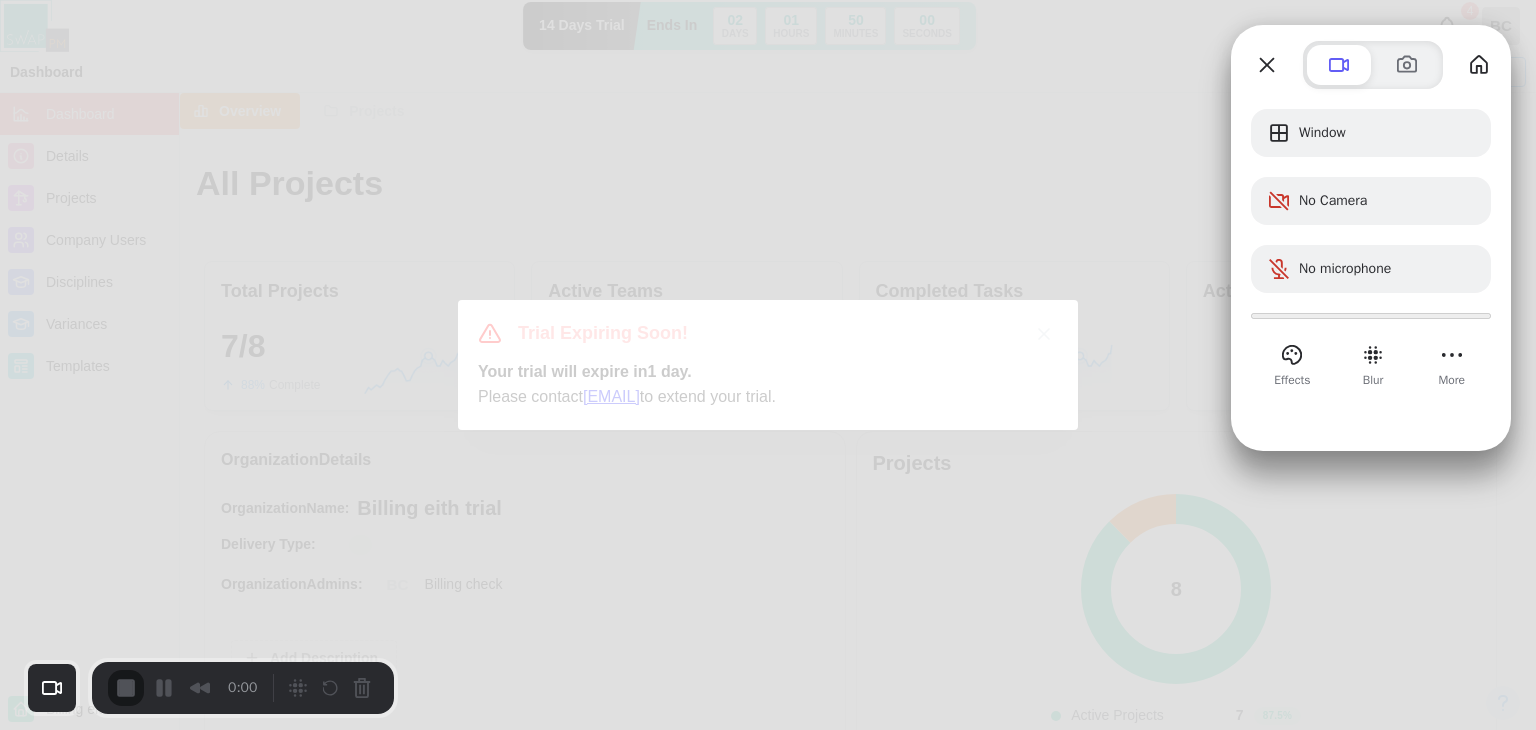 click on "Yes, proceed" at bounding box center [435, 1650] 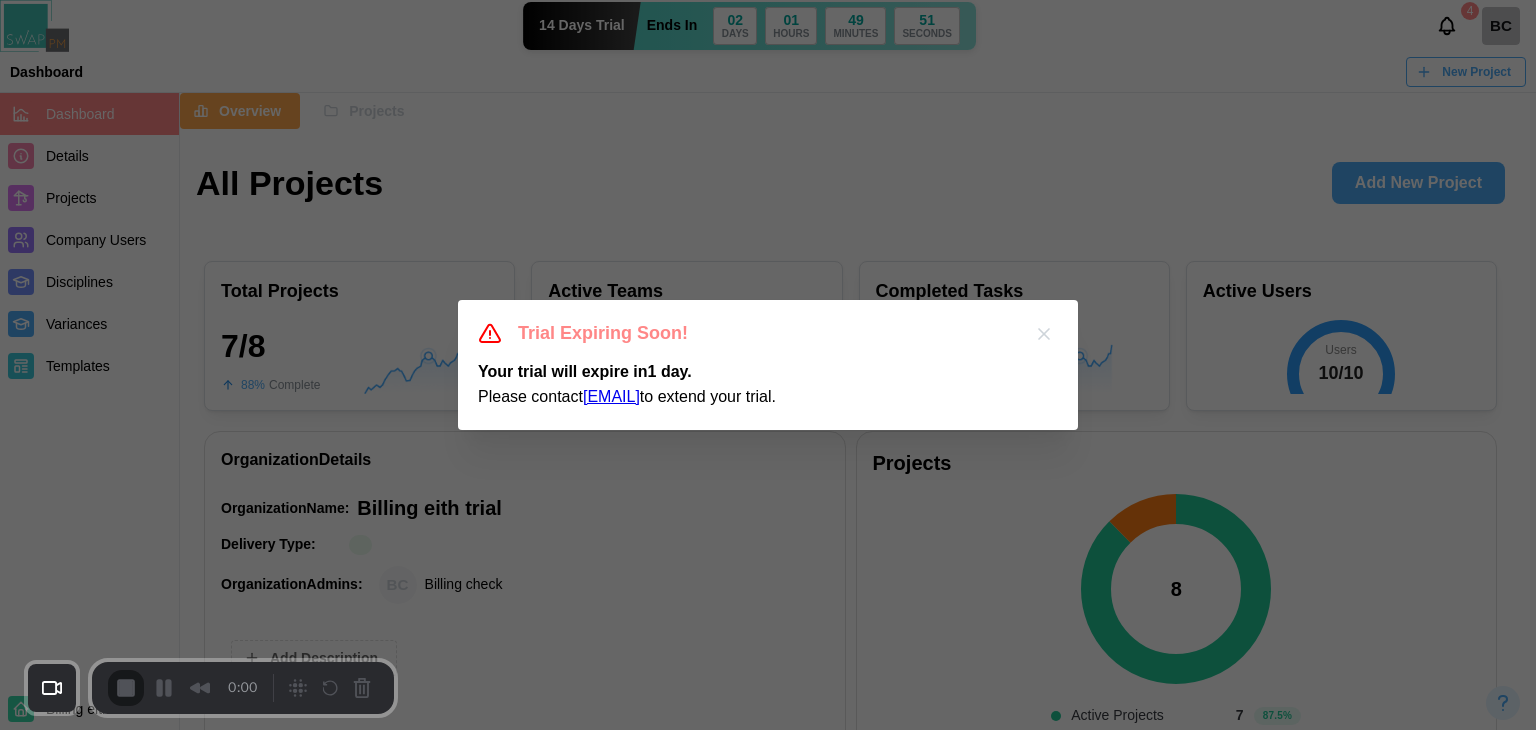 click 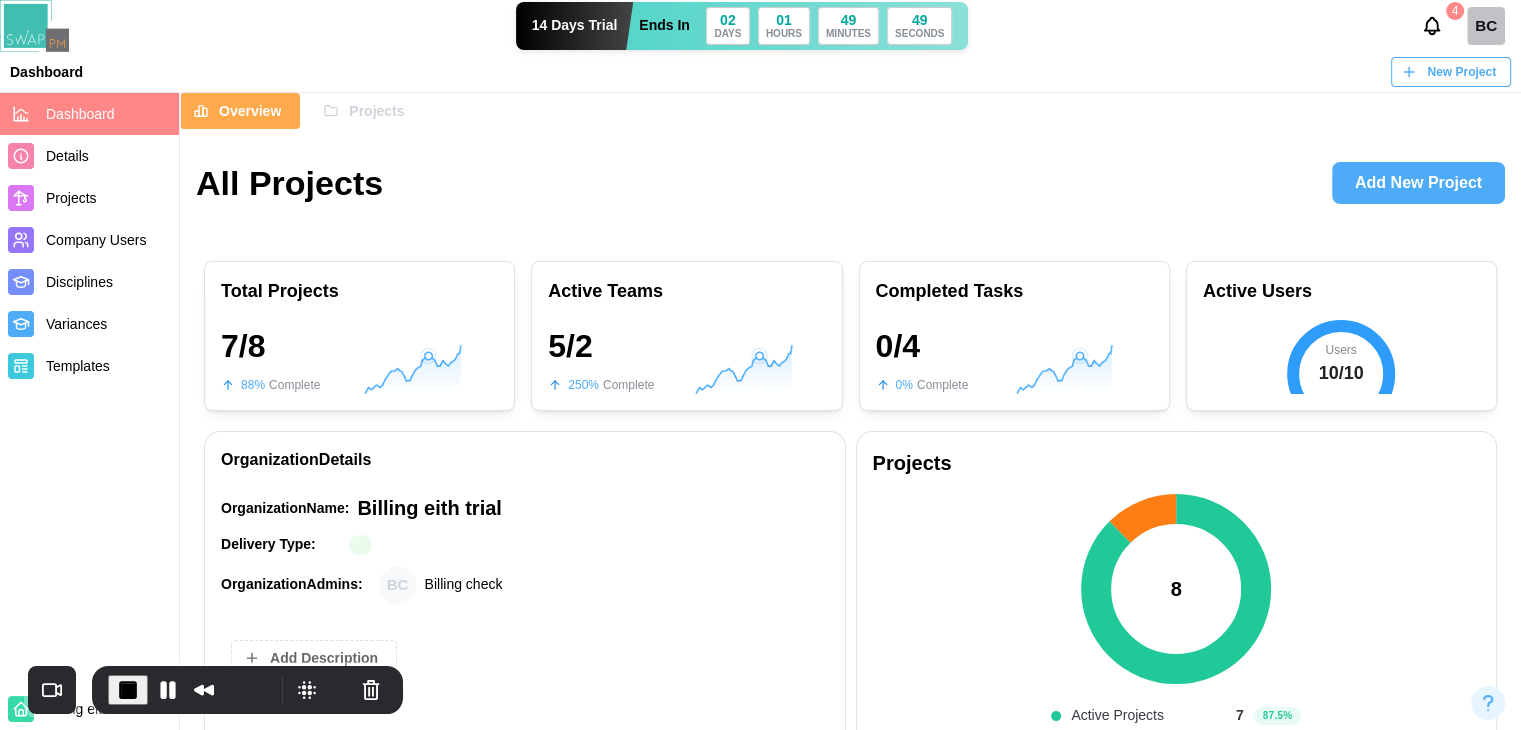click on "BC" at bounding box center (1486, 26) 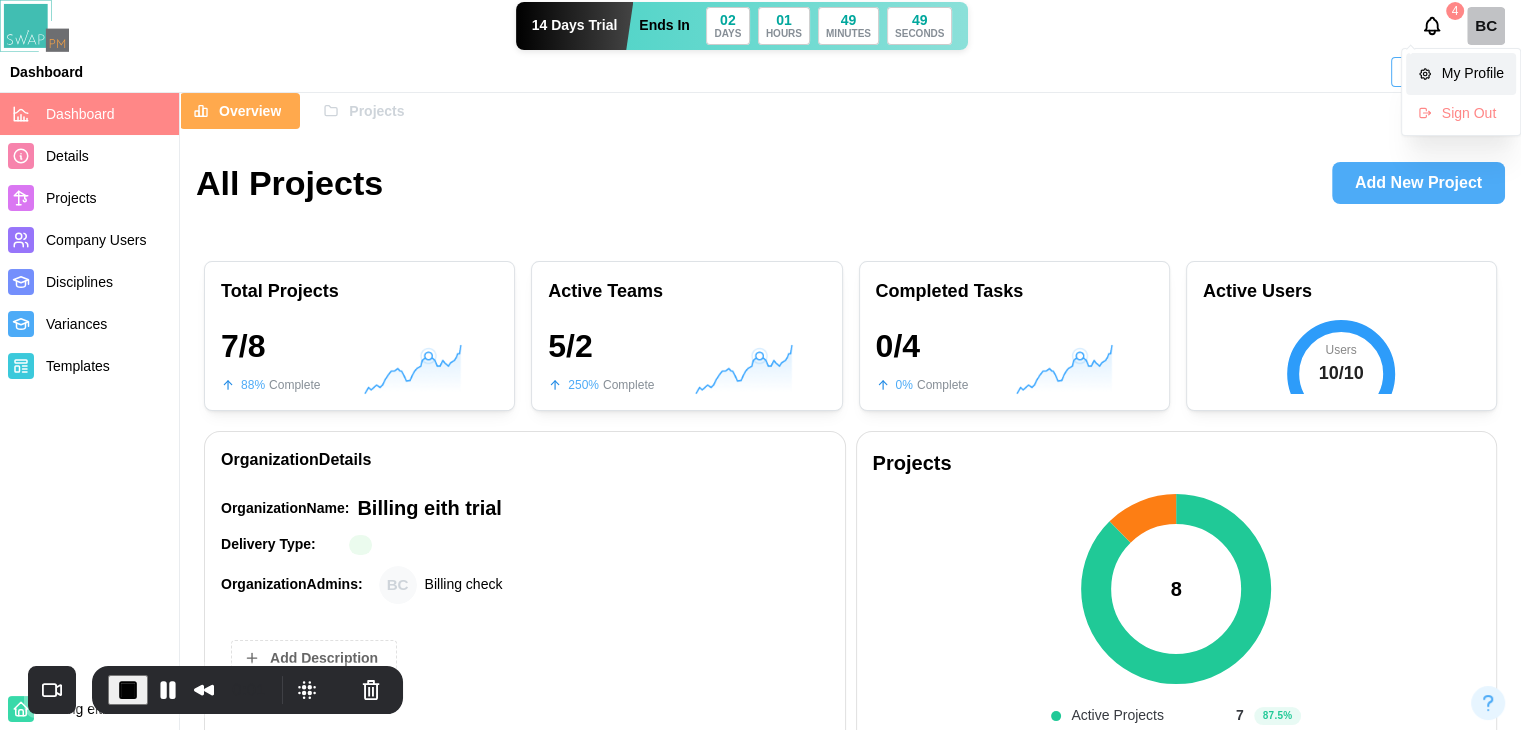 click on "My Profile" at bounding box center [1461, 74] 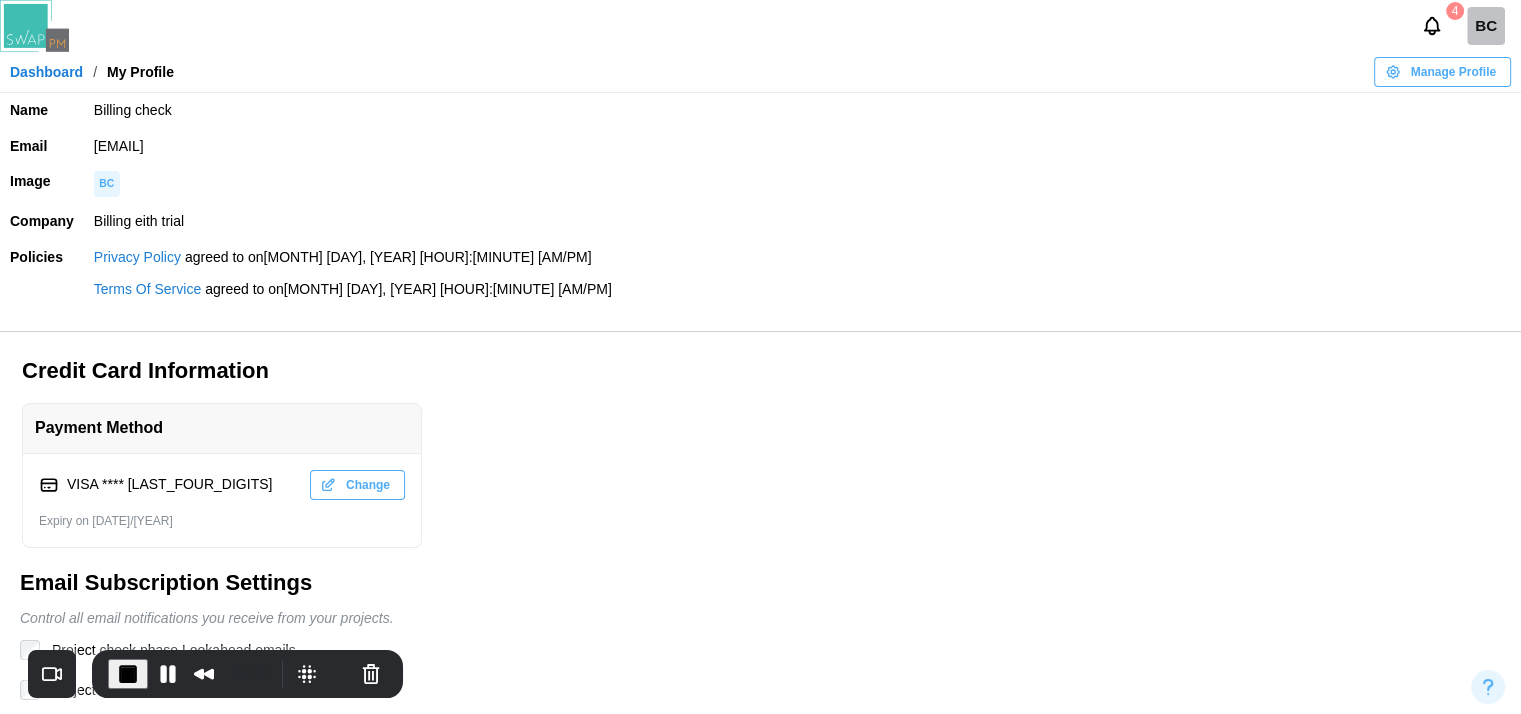 click on "Dashboard" at bounding box center [46, 72] 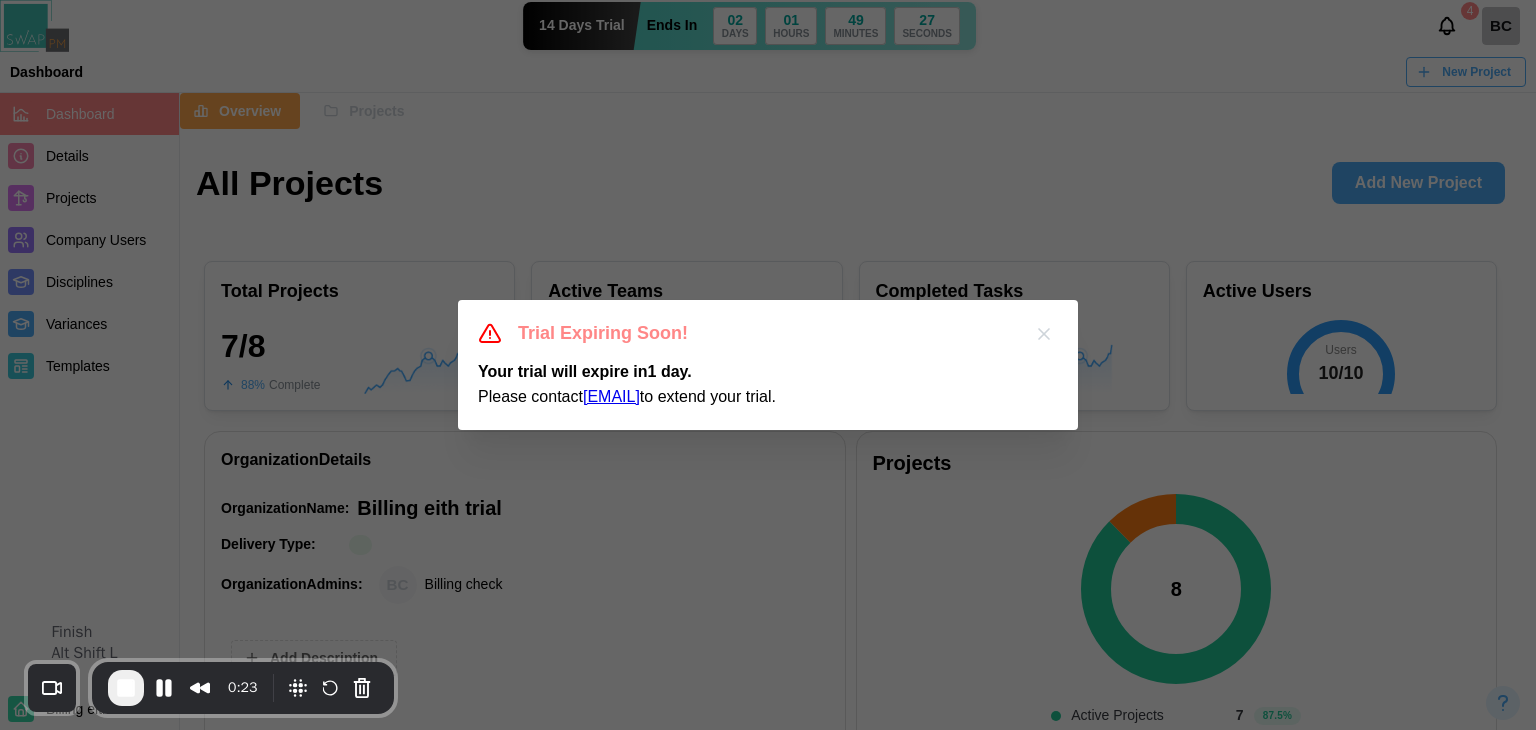 click at bounding box center [126, 688] 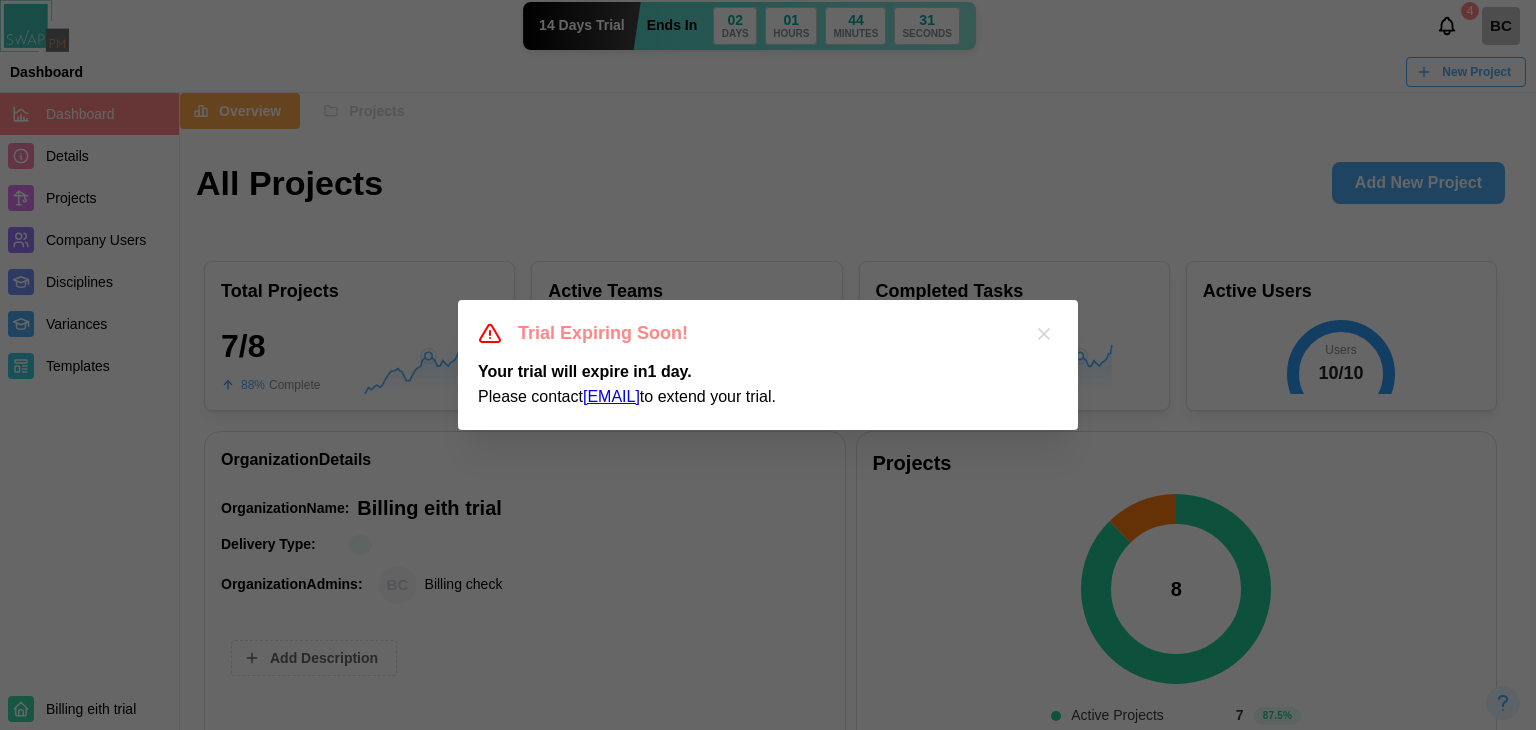 click 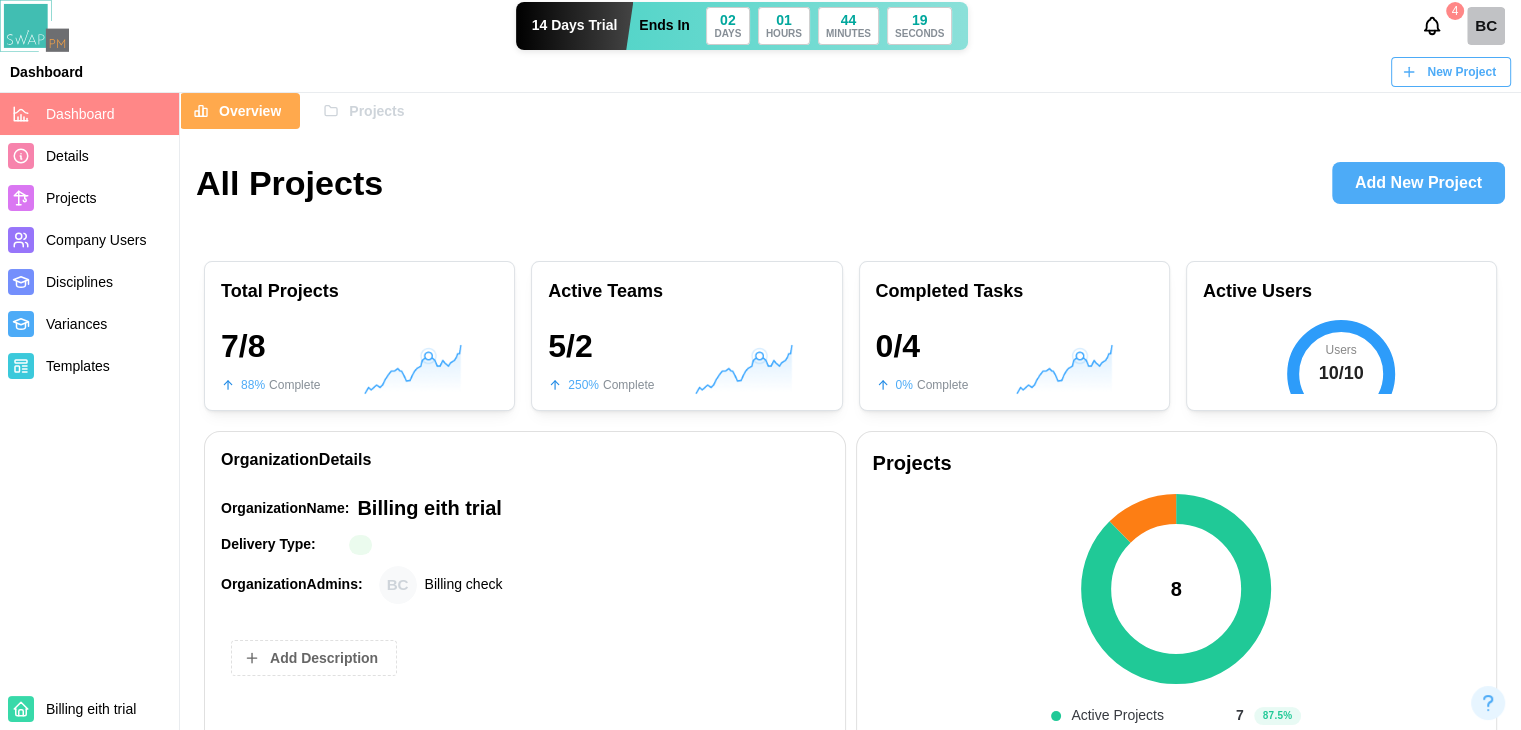 click on "Company Users" at bounding box center (96, 240) 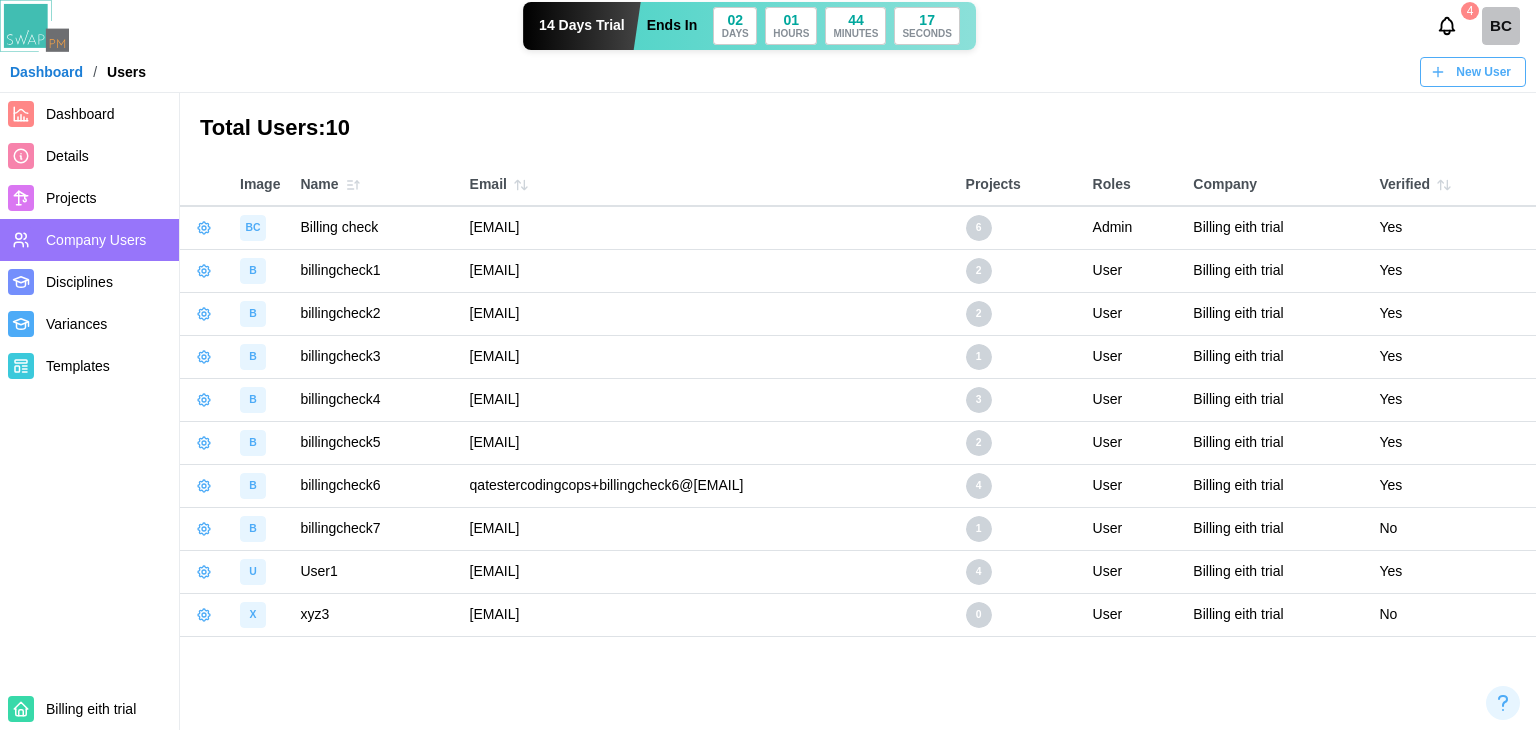 click on "Dashboard Details Projects Company Users Disciplines Variances Templates Billing eith trial" at bounding box center [90, 411] 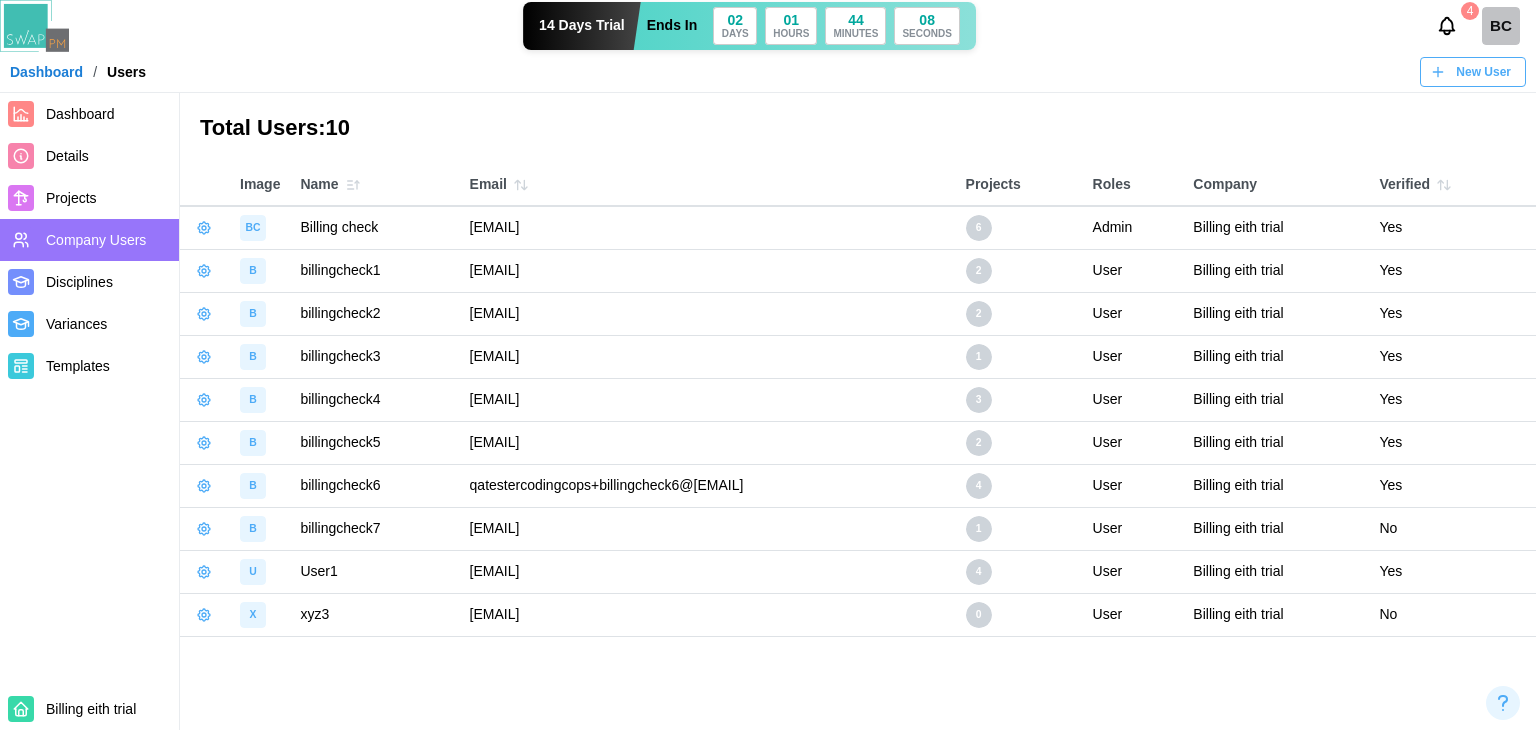 drag, startPoint x: 789, startPoint y: 362, endPoint x: 452, endPoint y: 361, distance: 337.0015 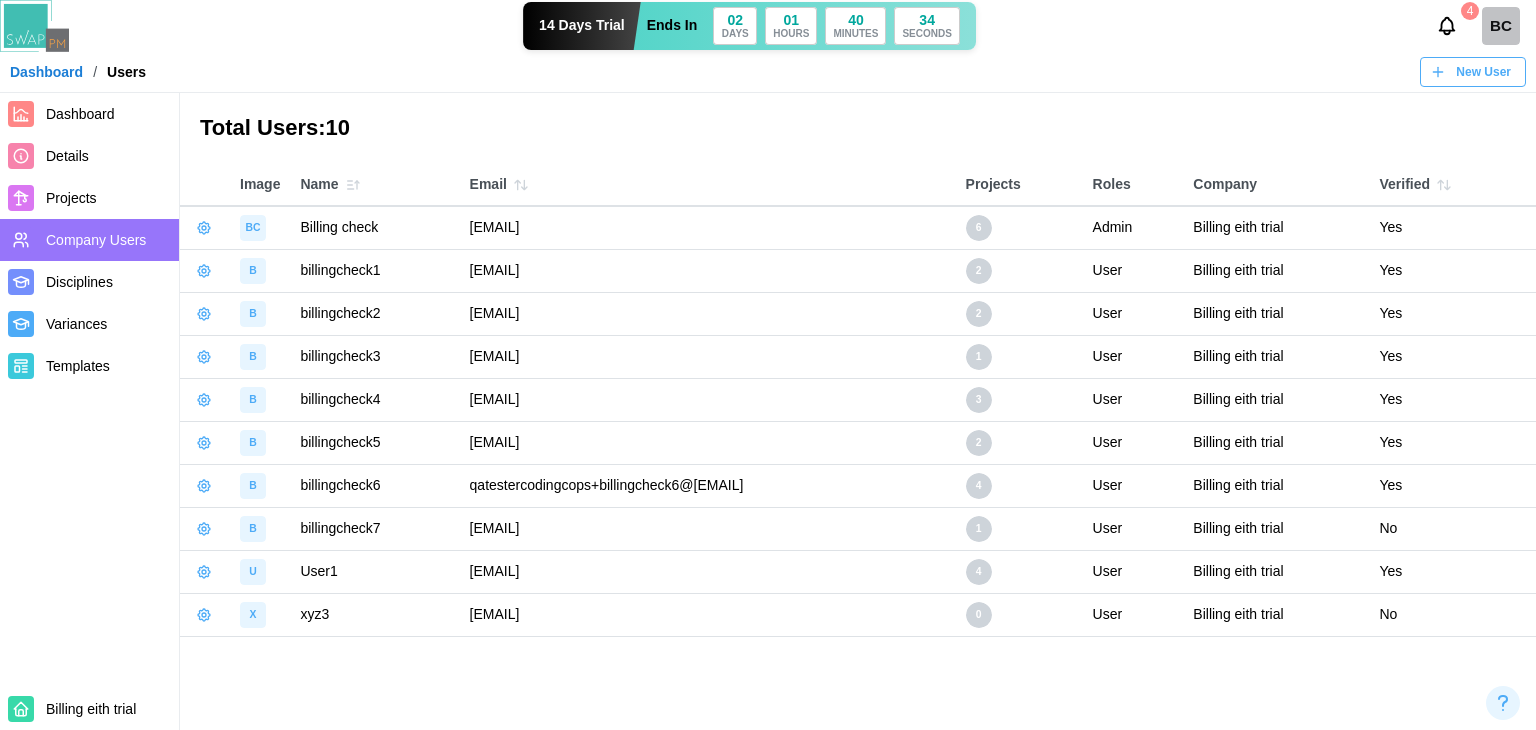click on "Dashboard" at bounding box center [80, 114] 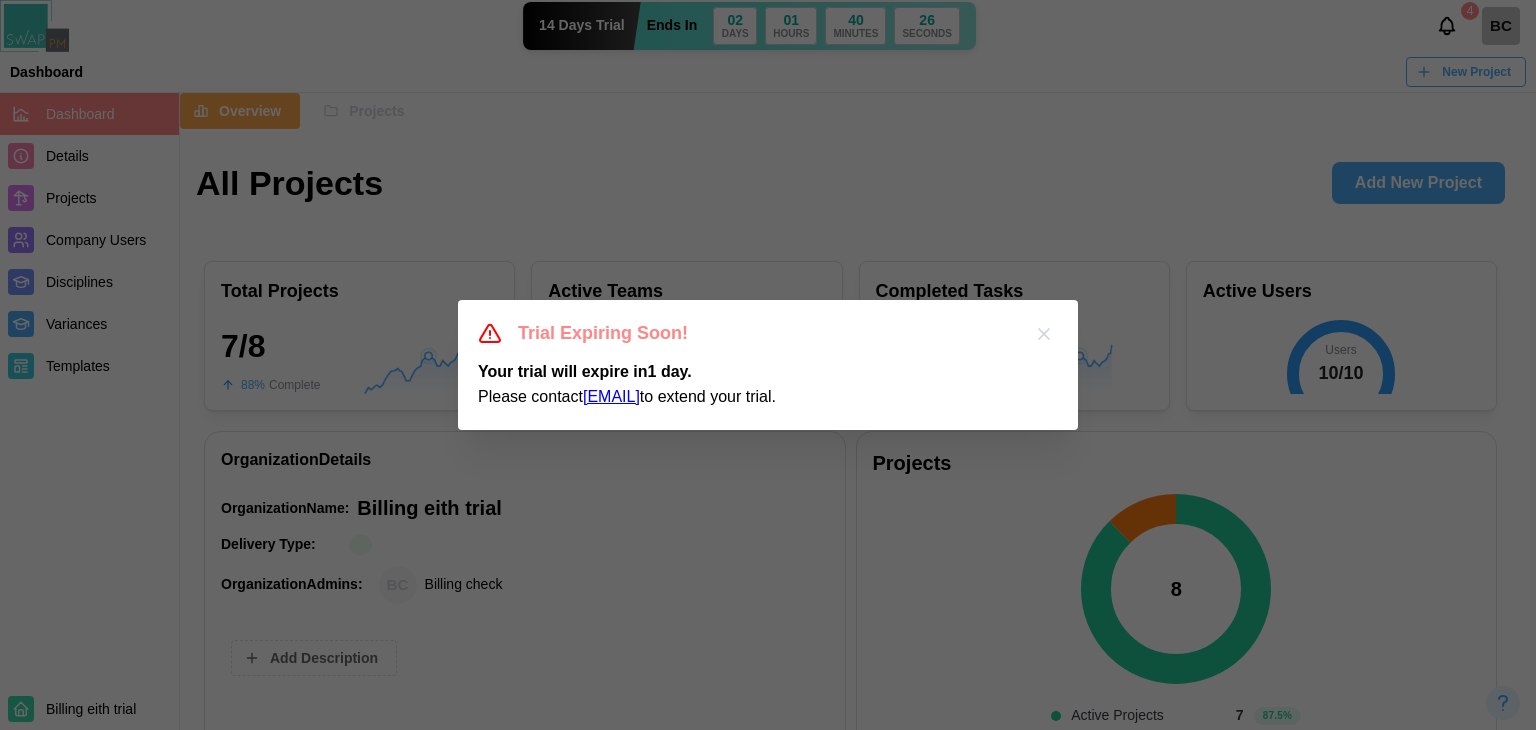 click 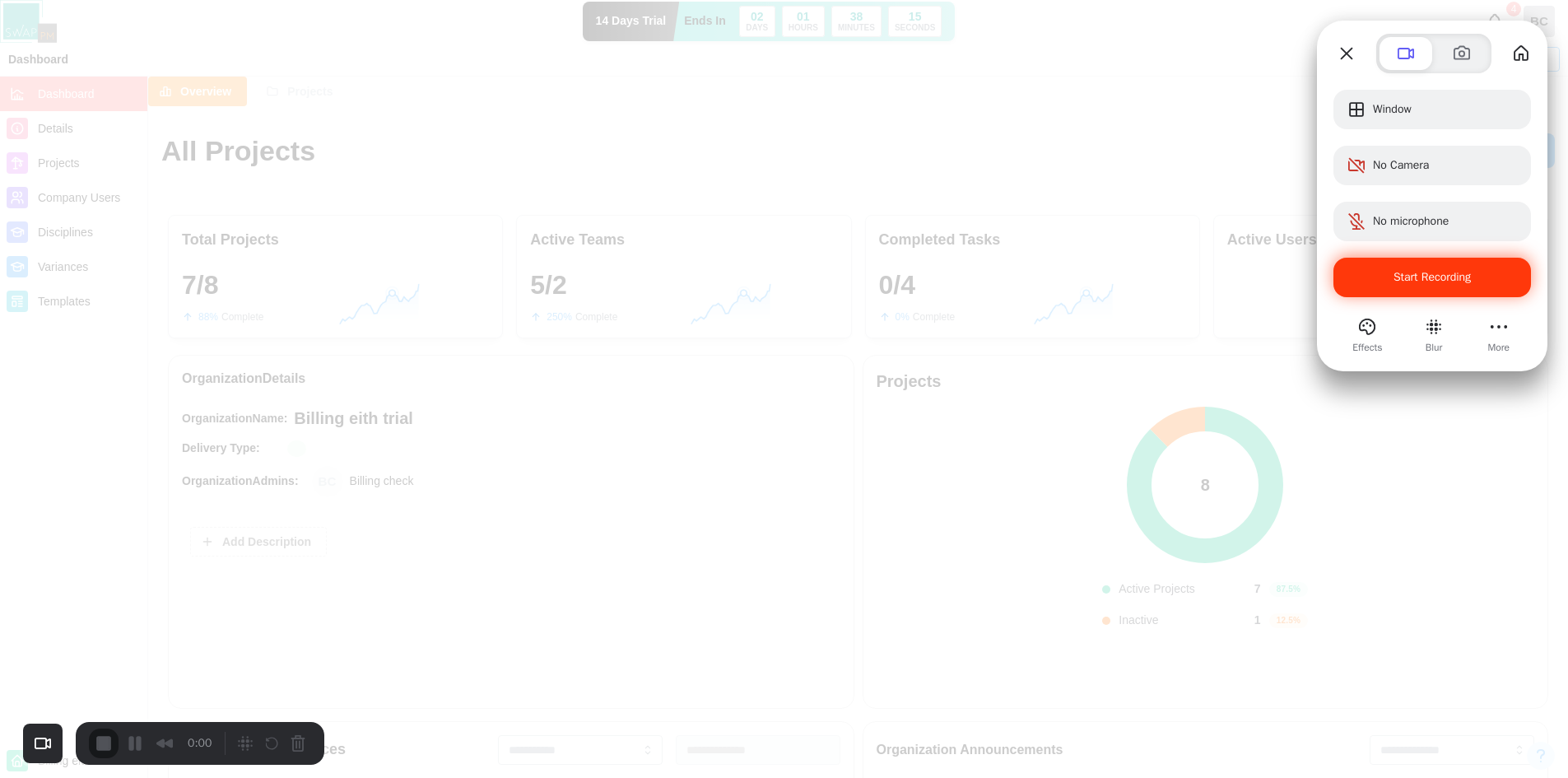 click on "Start Recording" at bounding box center [1432, 277] 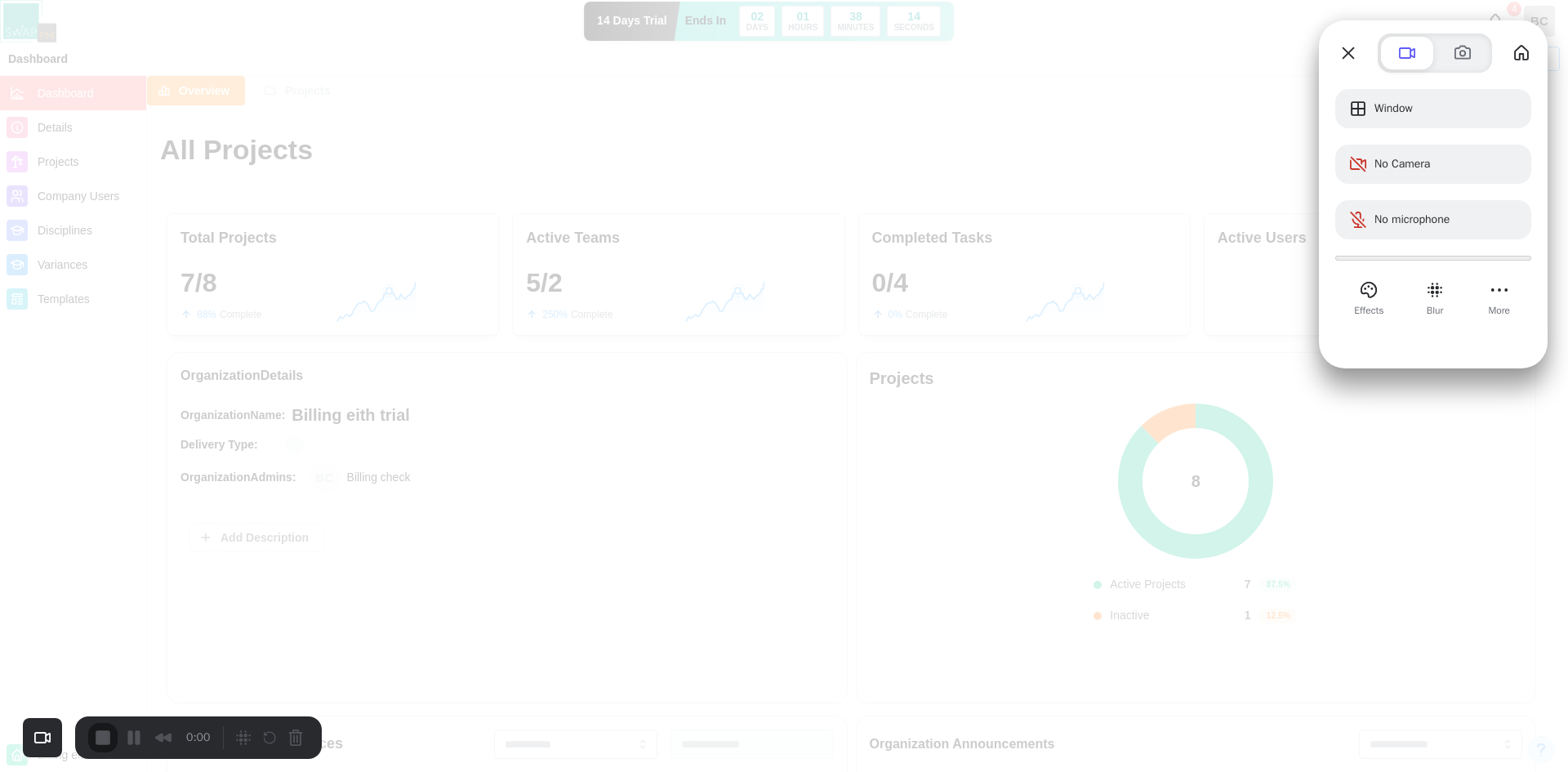 click on "Yes, proceed" at bounding box center (512, 1699) 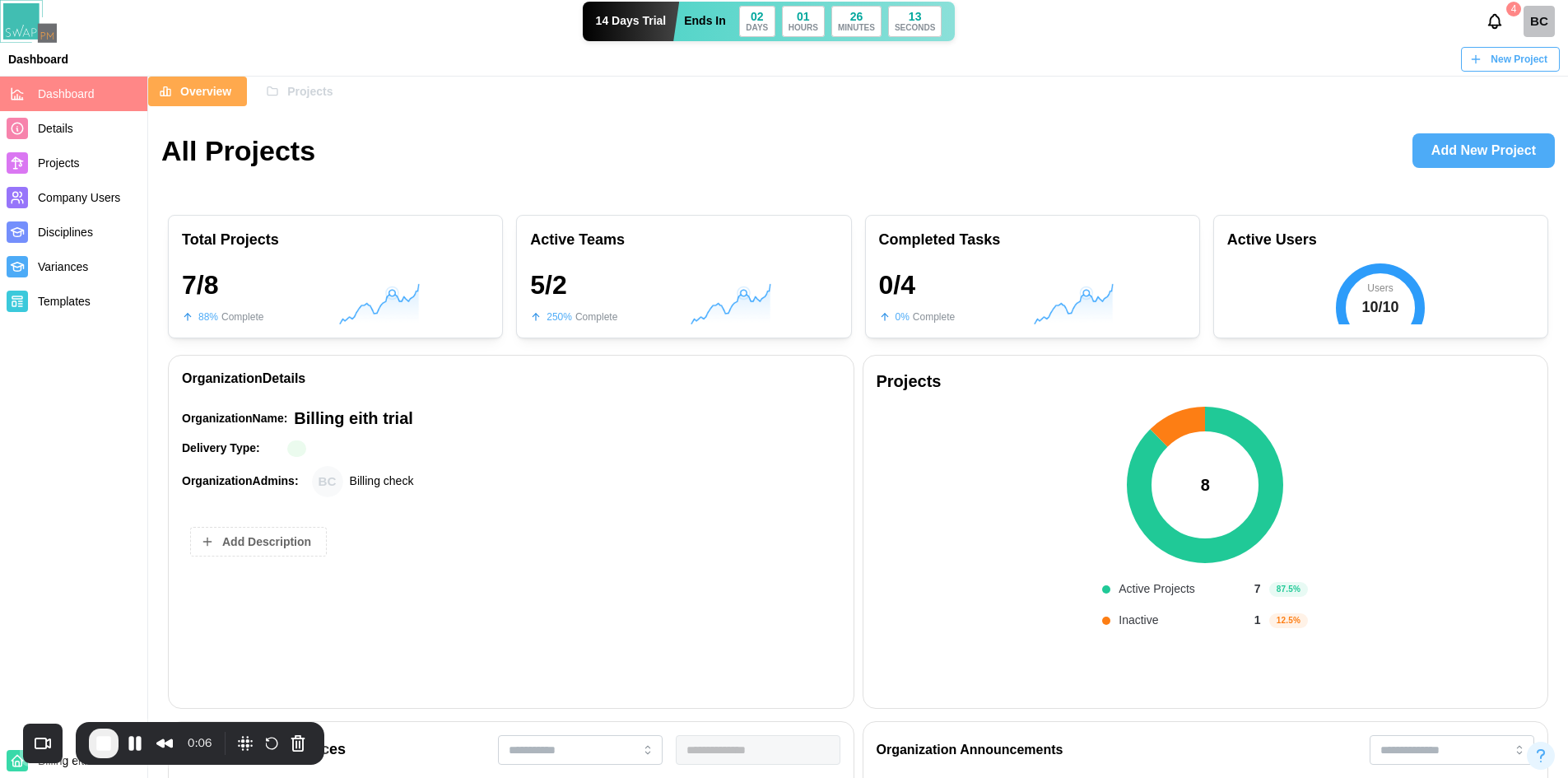 click on "Company Users" at bounding box center [79, 198] 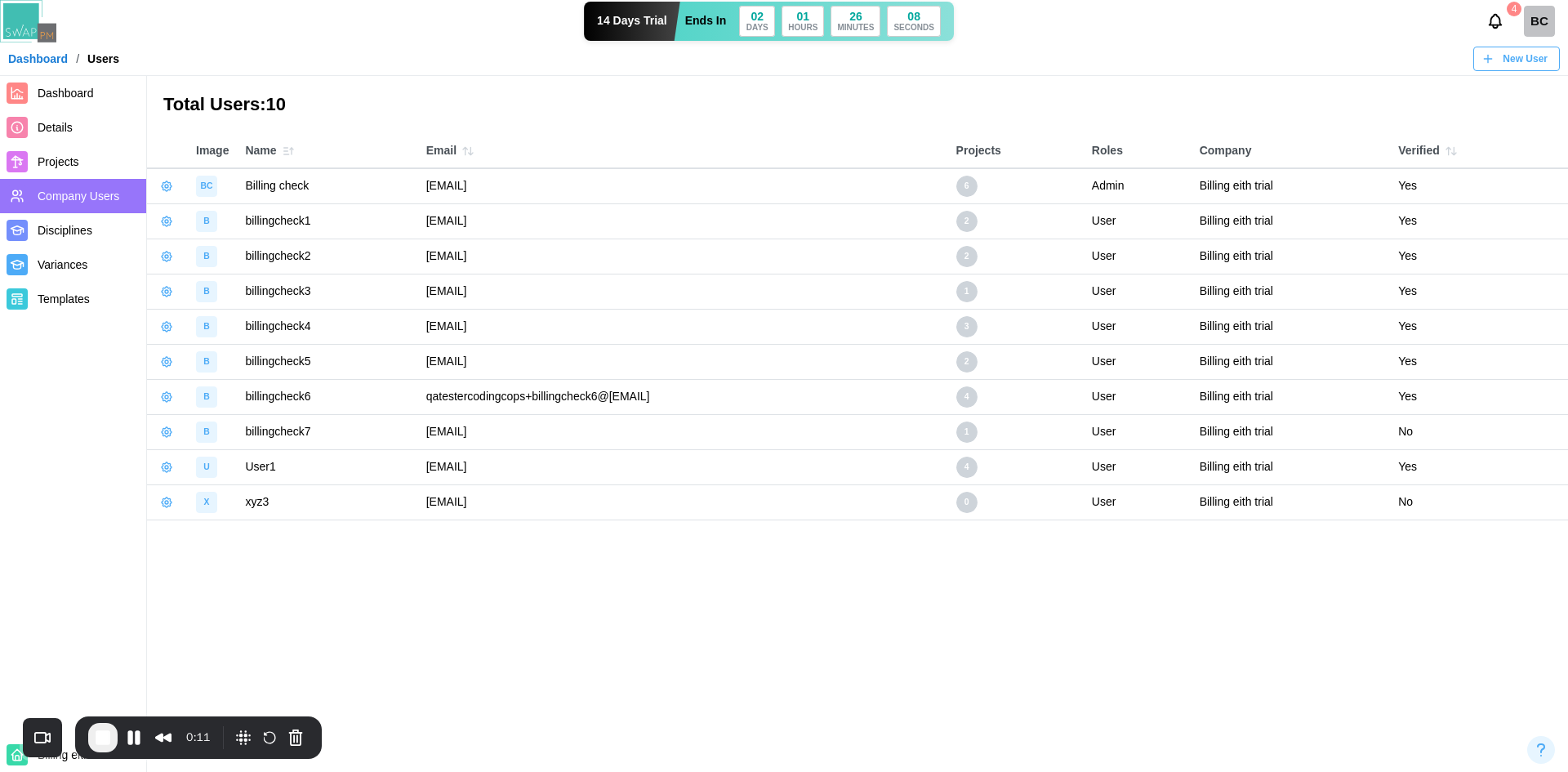 click at bounding box center (167, 292) 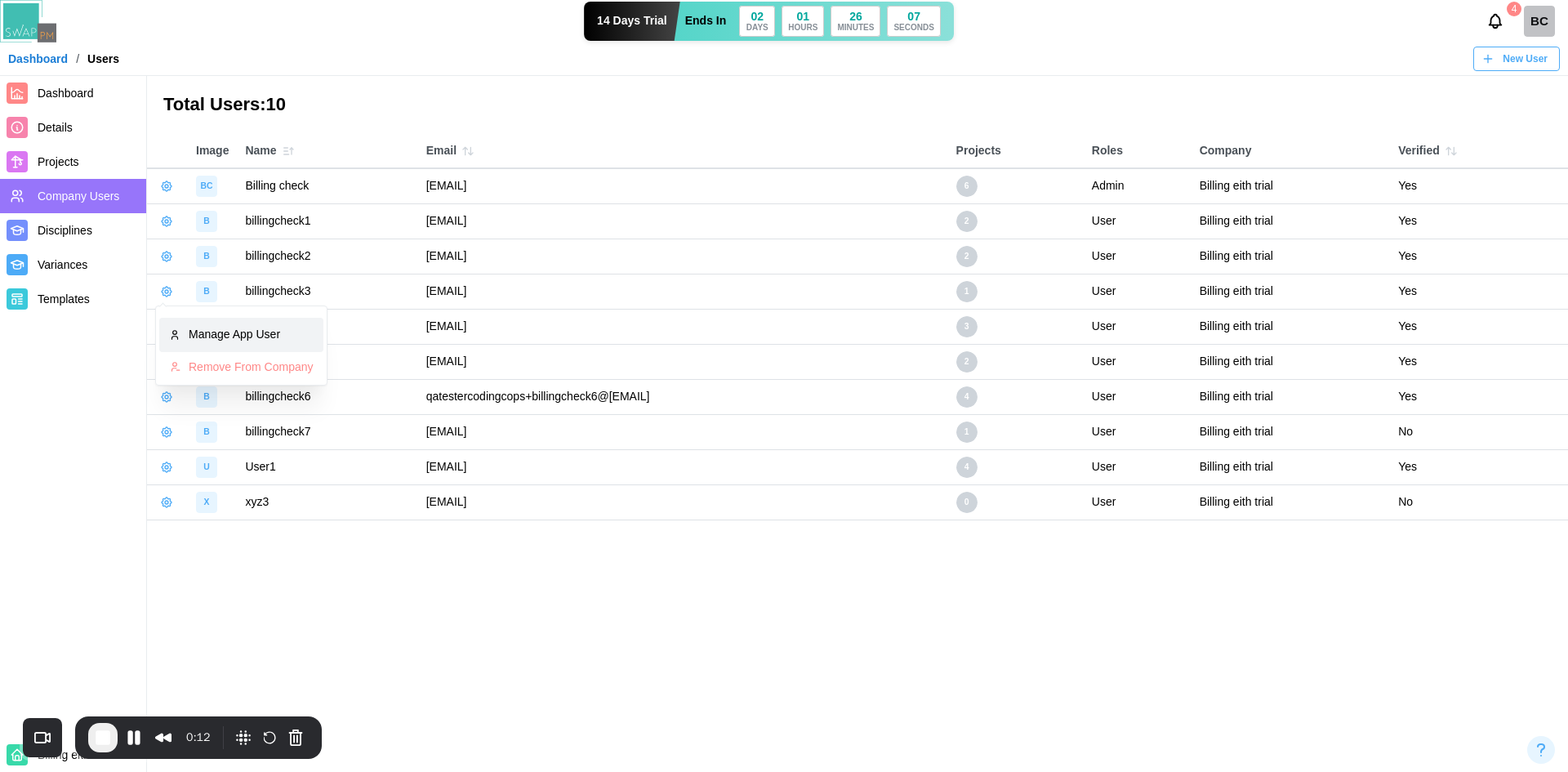 click on "Manage App User" at bounding box center [241, 335] 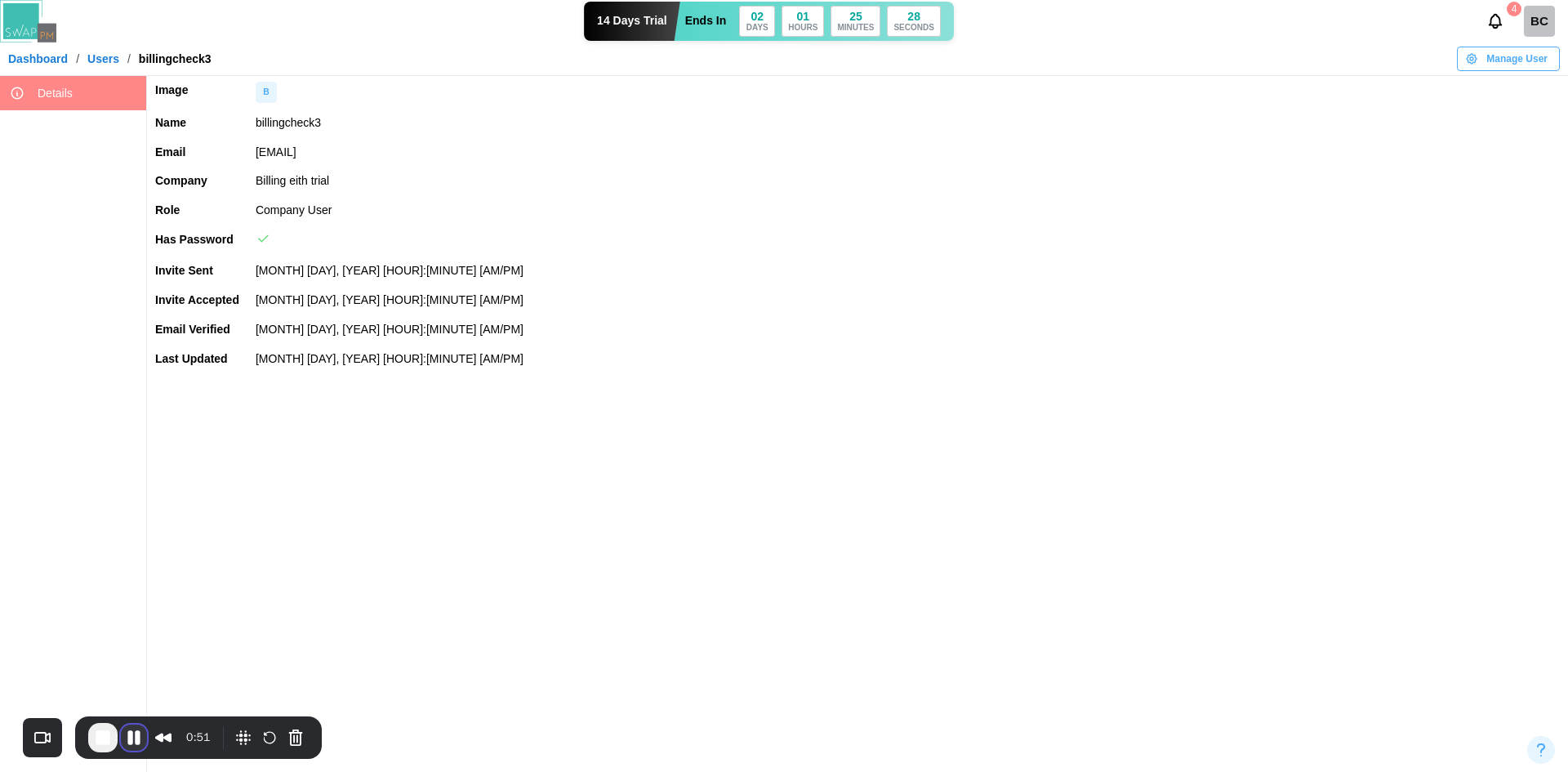 click at bounding box center [134, 738] 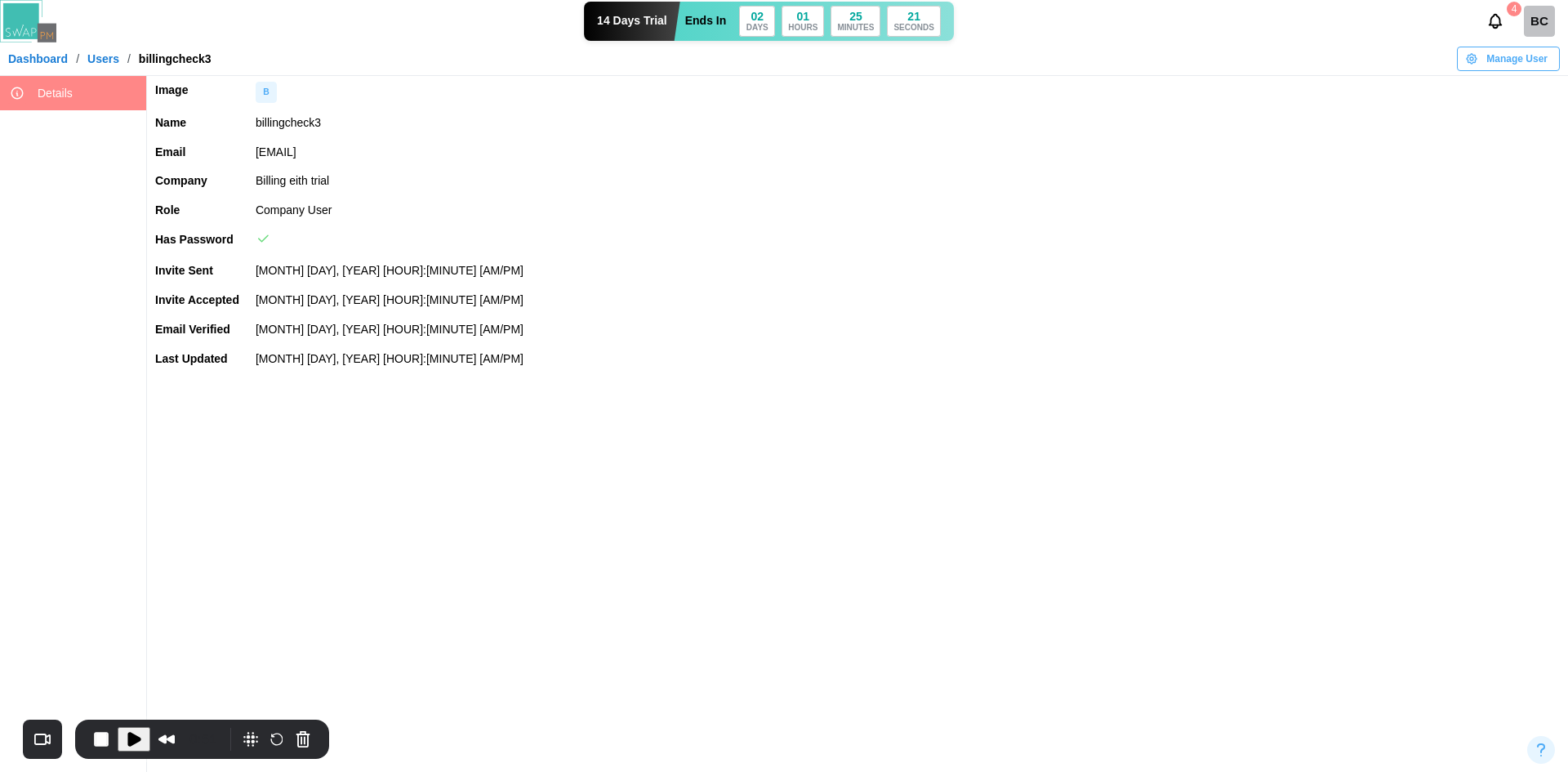click on "Dashboard" at bounding box center (38, 59) 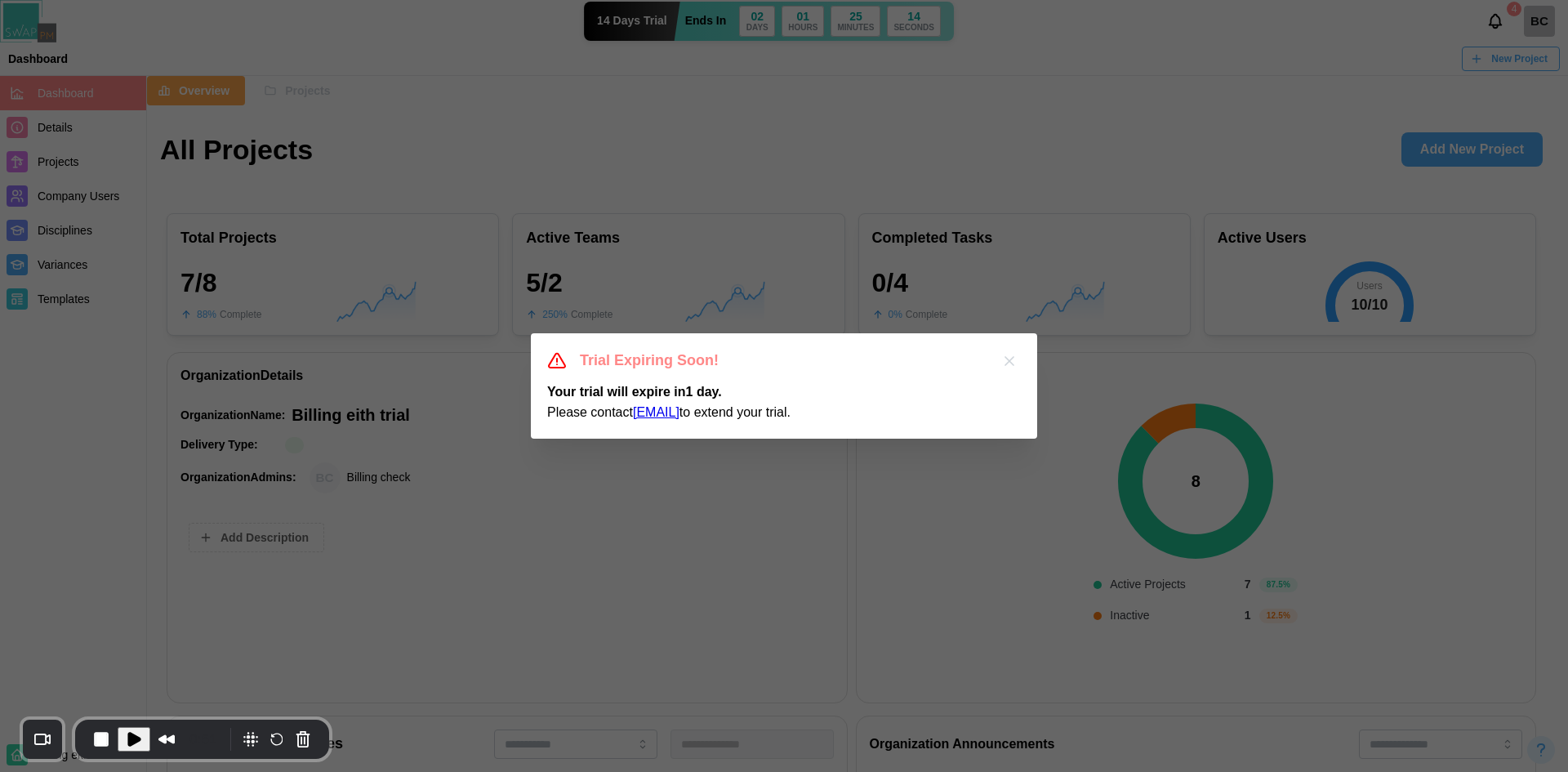 click 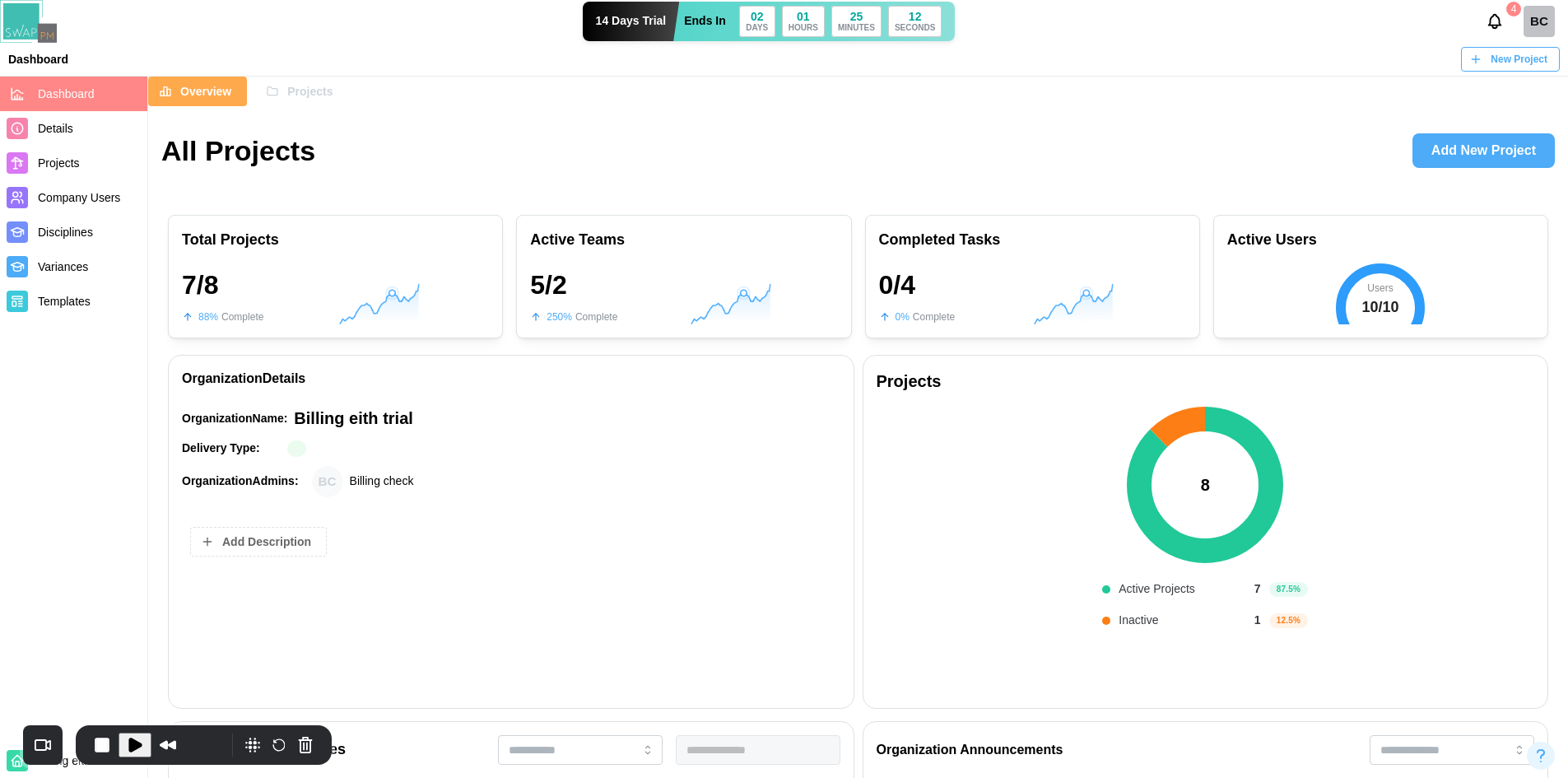 click on "Projects" at bounding box center [58, 163] 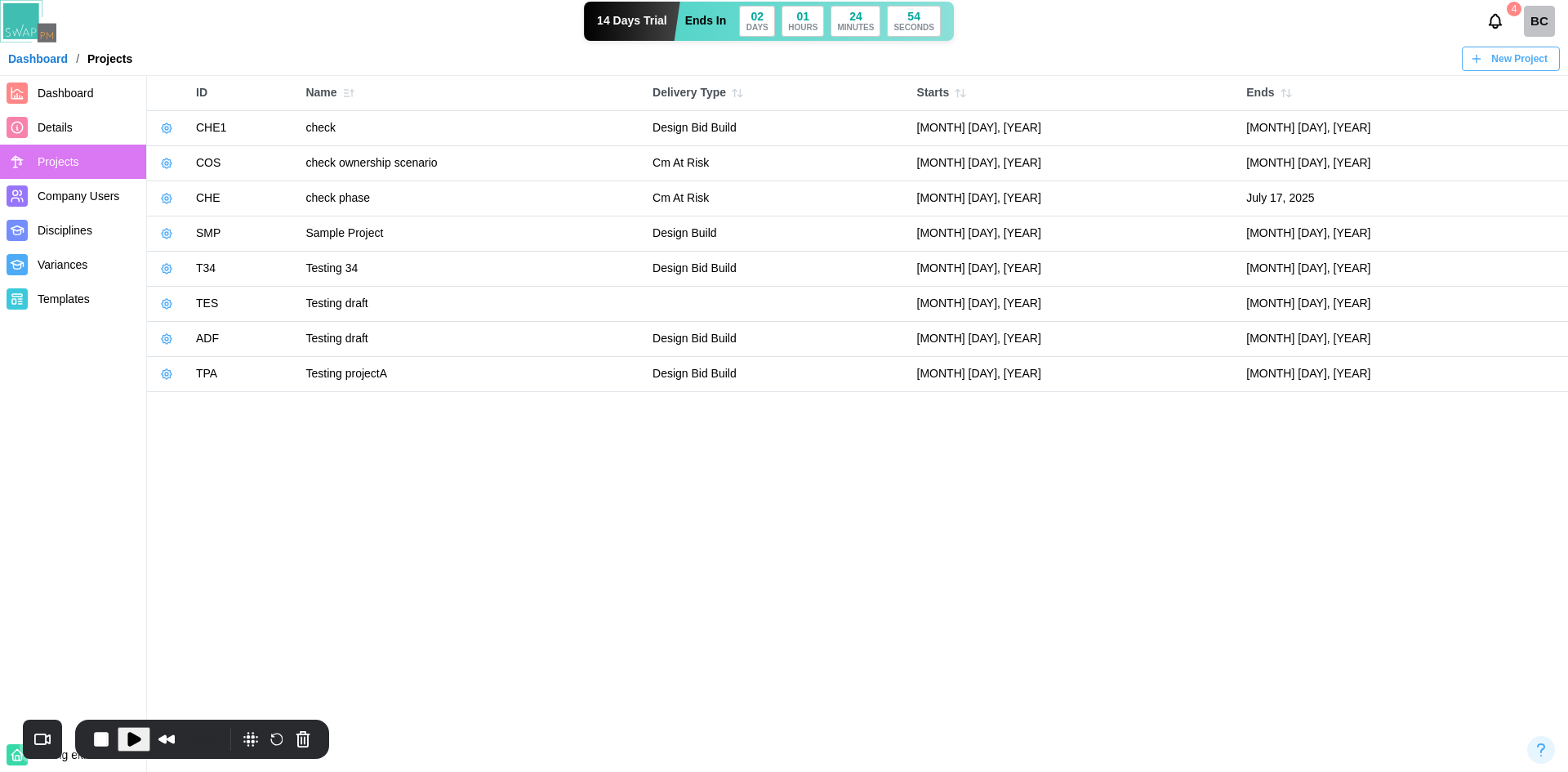 click 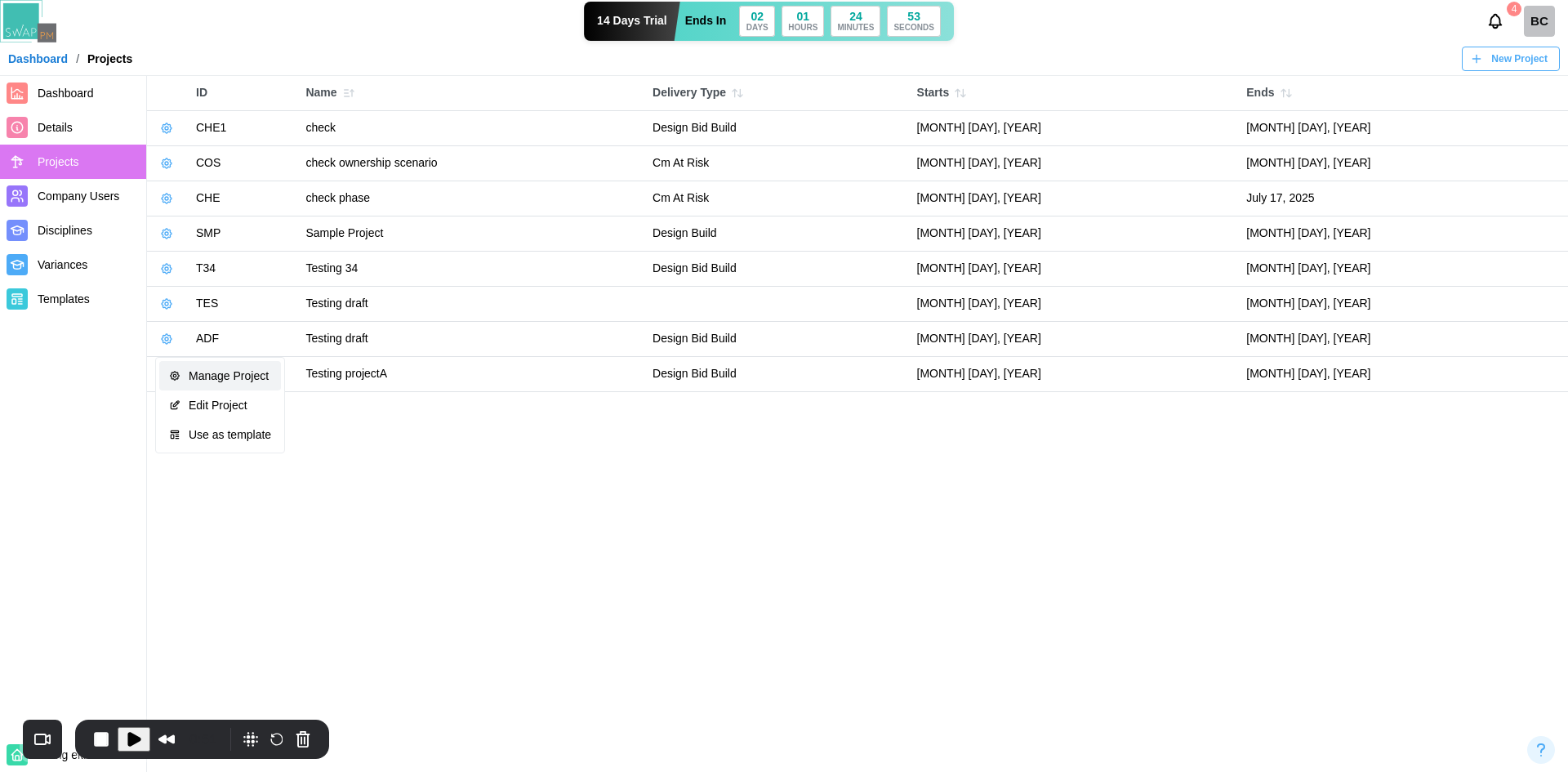 click on "Manage Project" at bounding box center [229, 376] 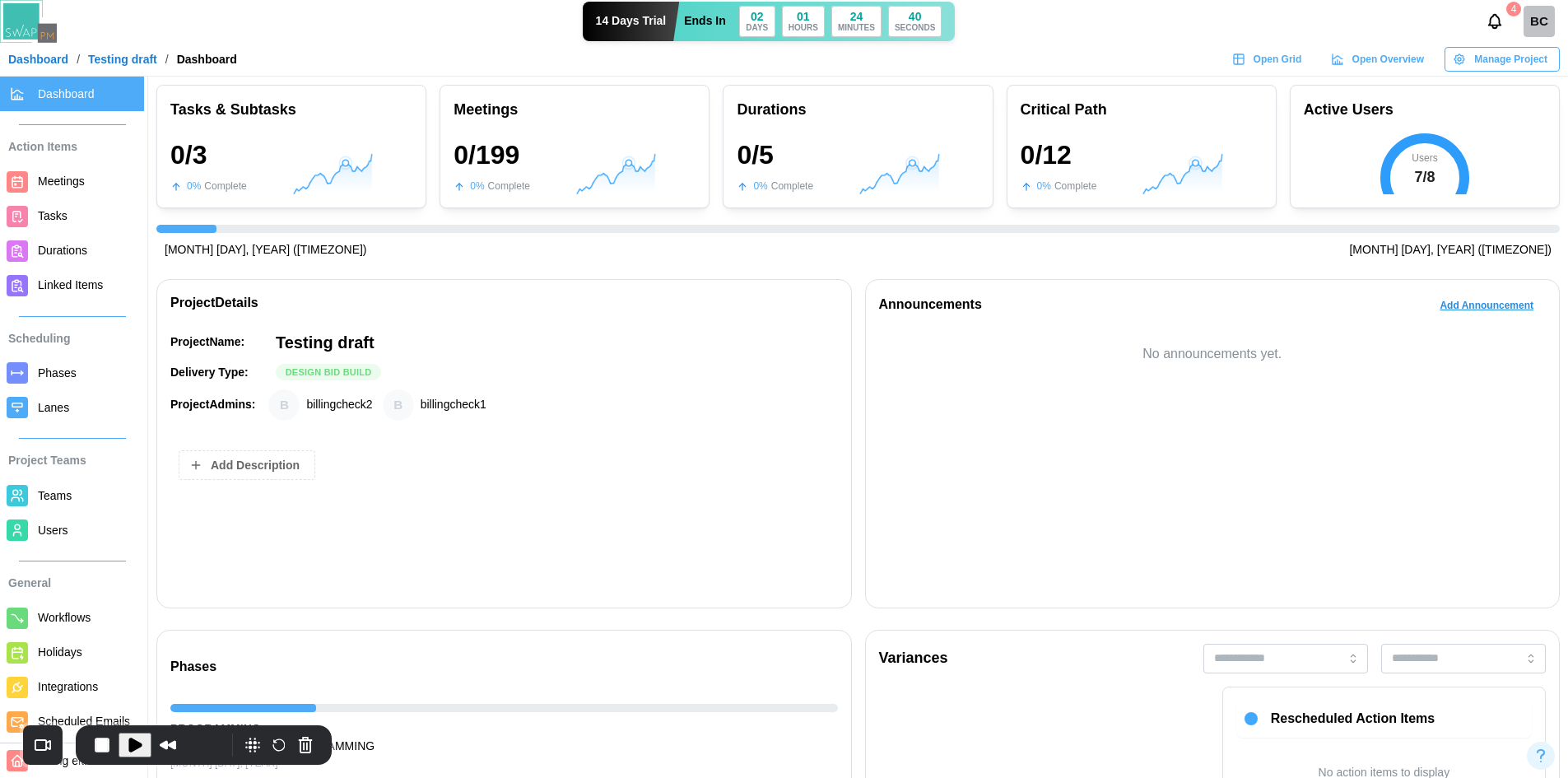 click on "Users" at bounding box center [53, 530] 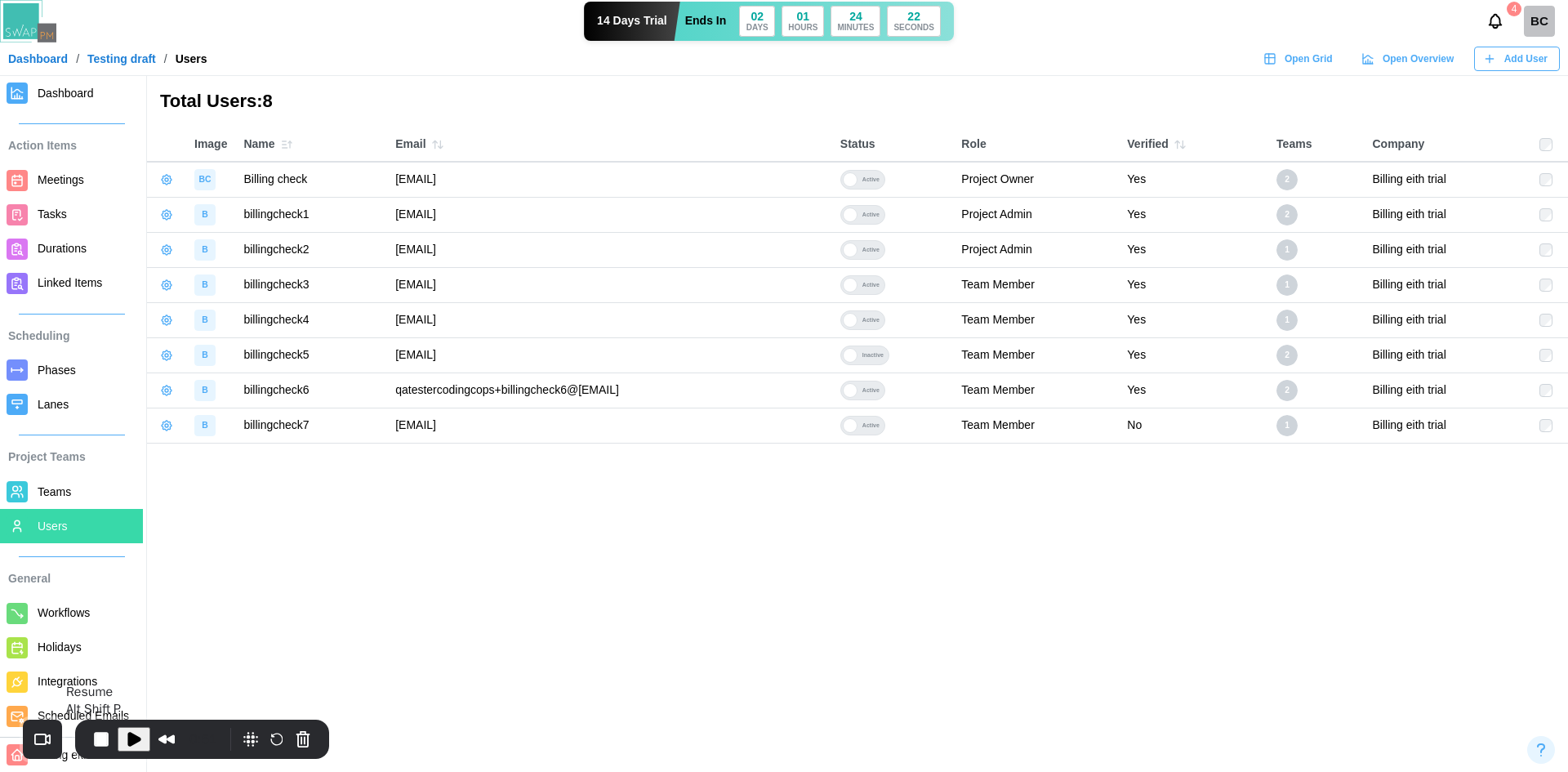 click at bounding box center [134, 739] 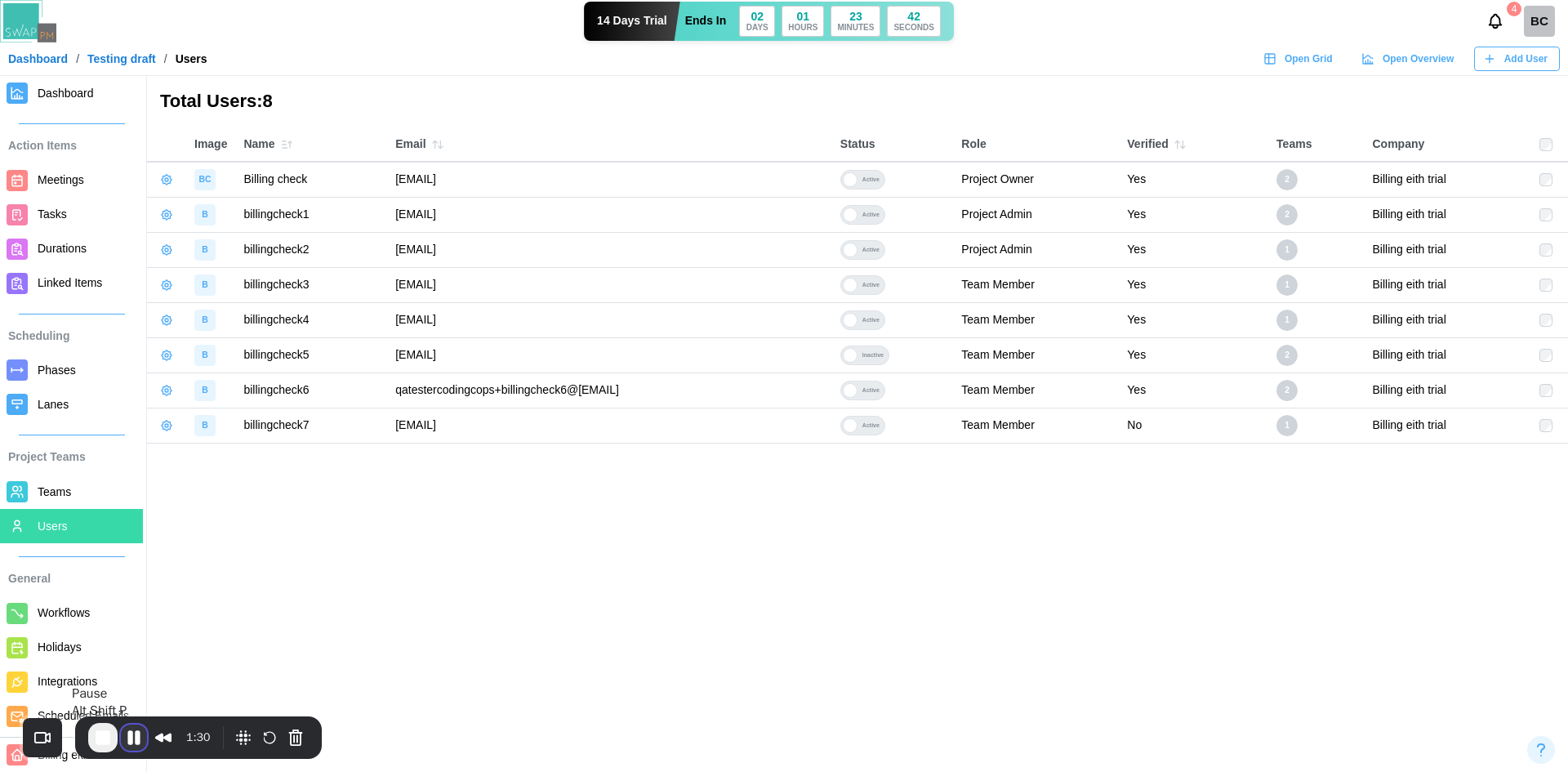 click at bounding box center (134, 738) 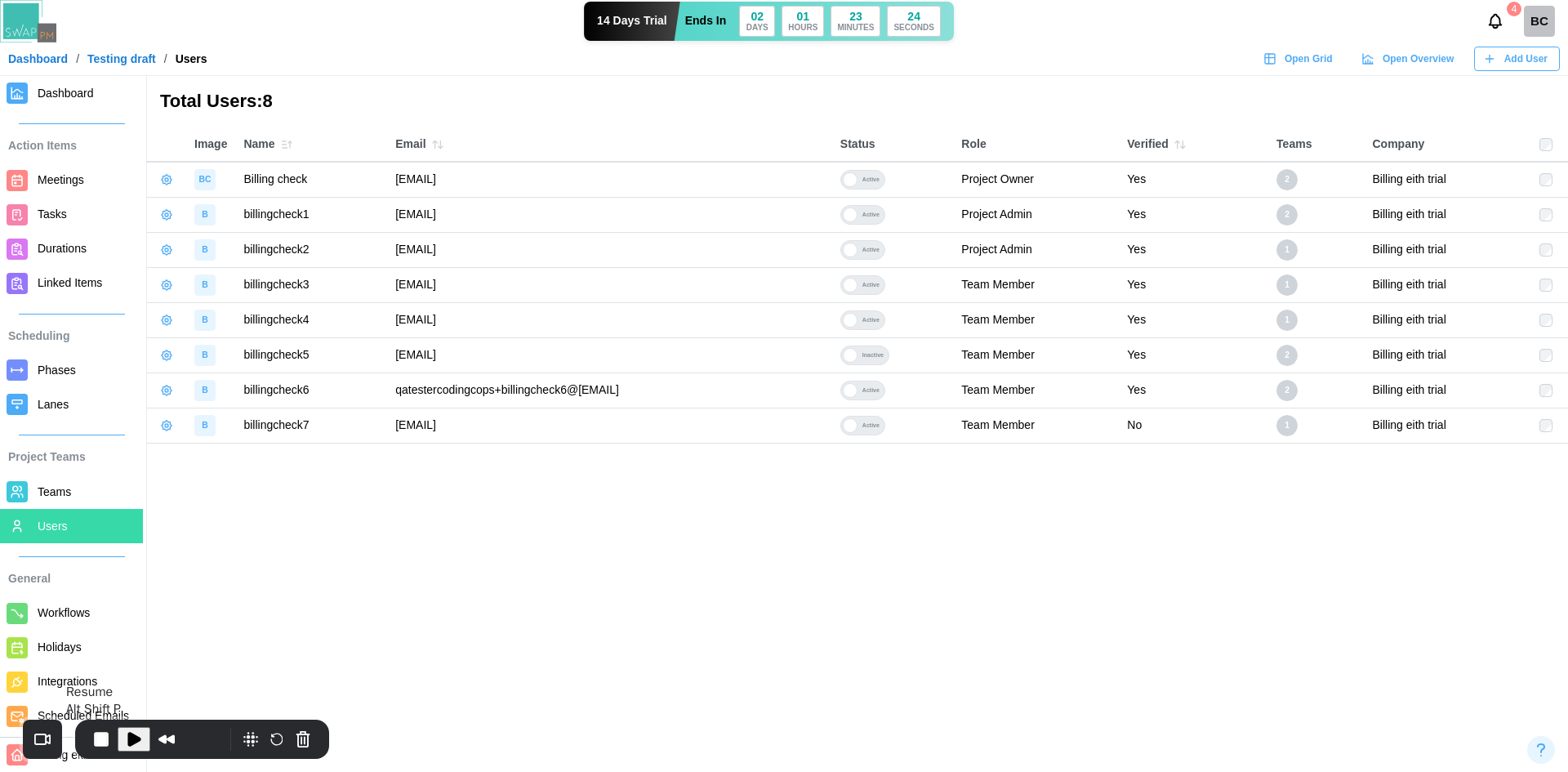 click at bounding box center (134, 739) 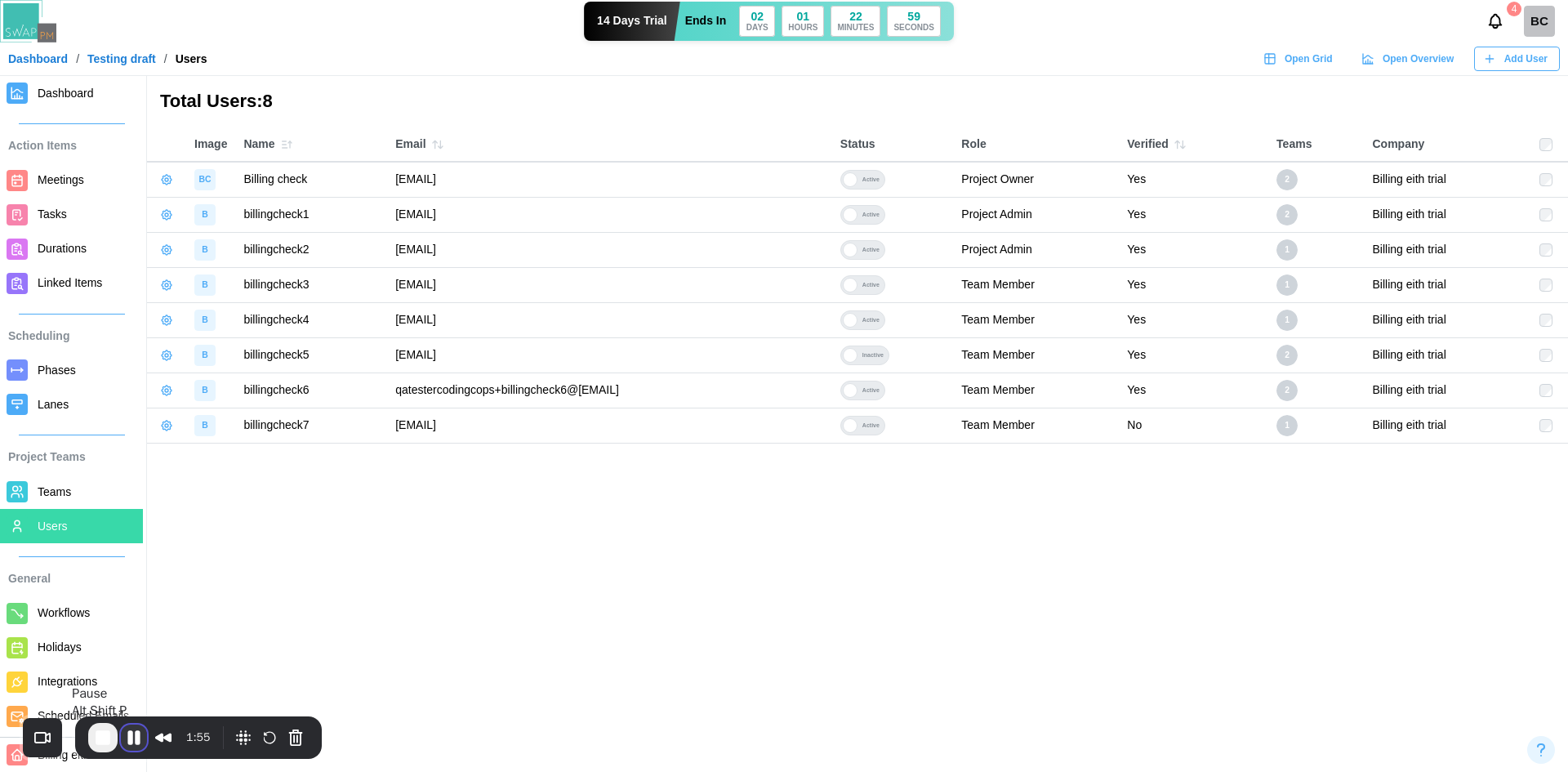 click at bounding box center [134, 738] 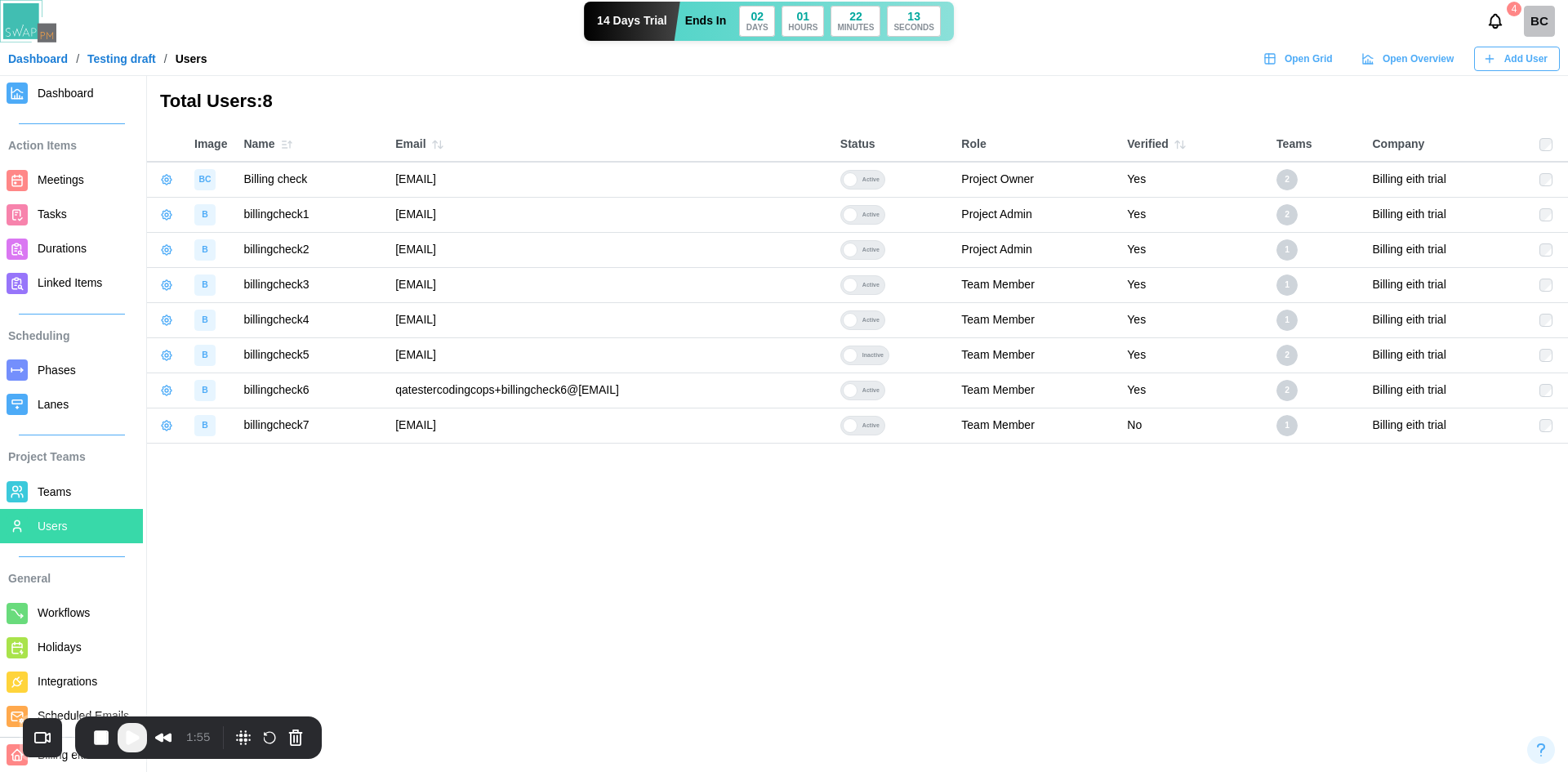 click at bounding box center (132, 738) 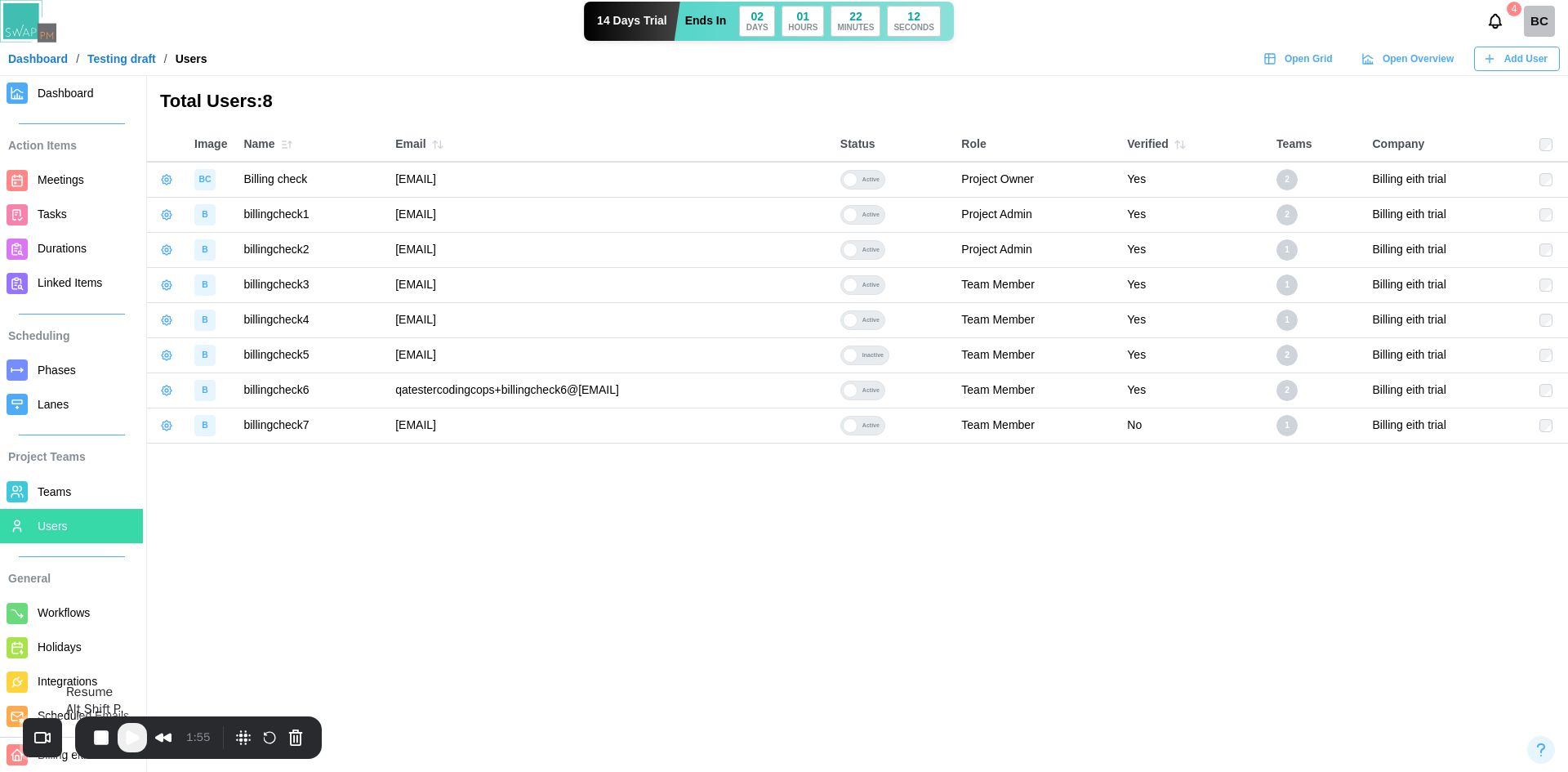 click at bounding box center [132, 738] 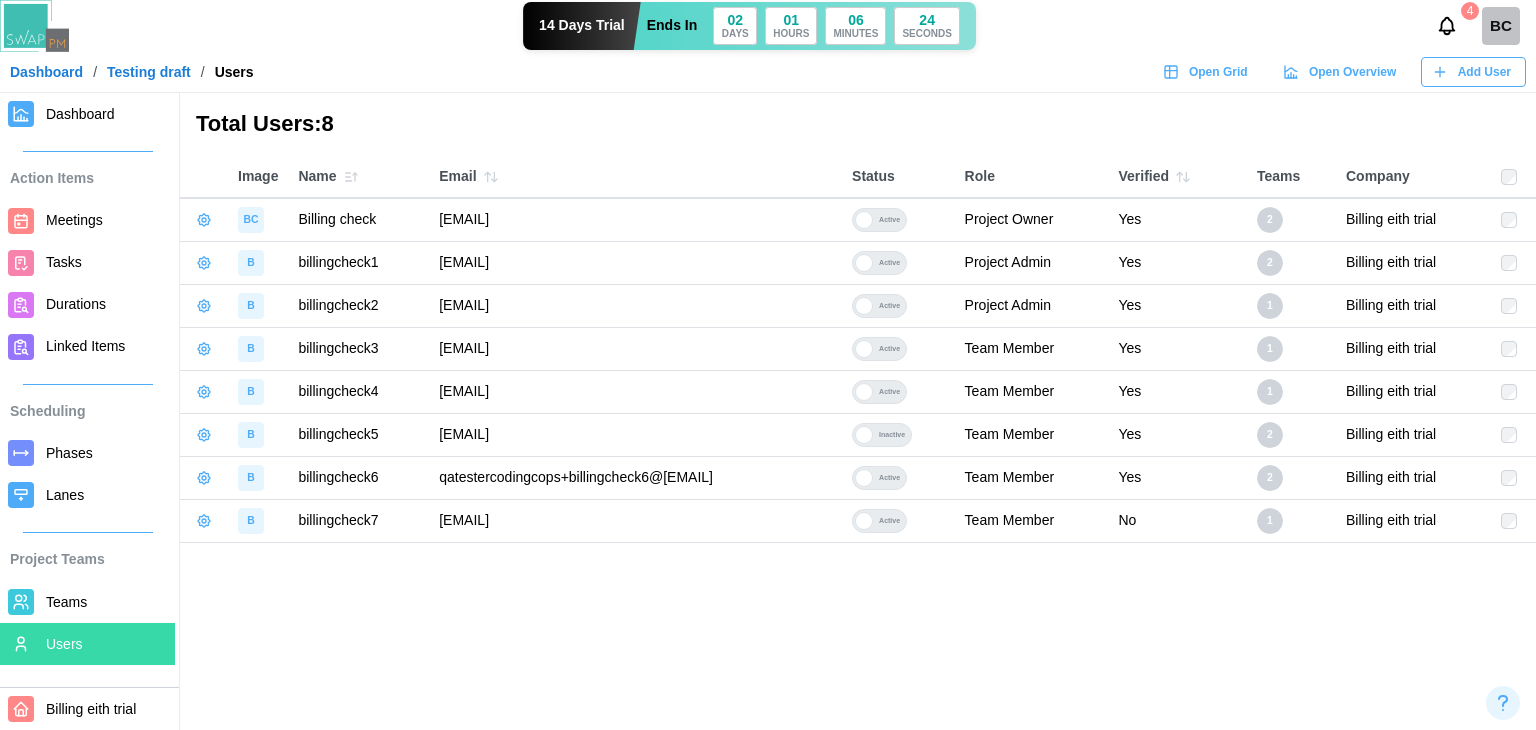 click on "Active" at bounding box center (889, 349) 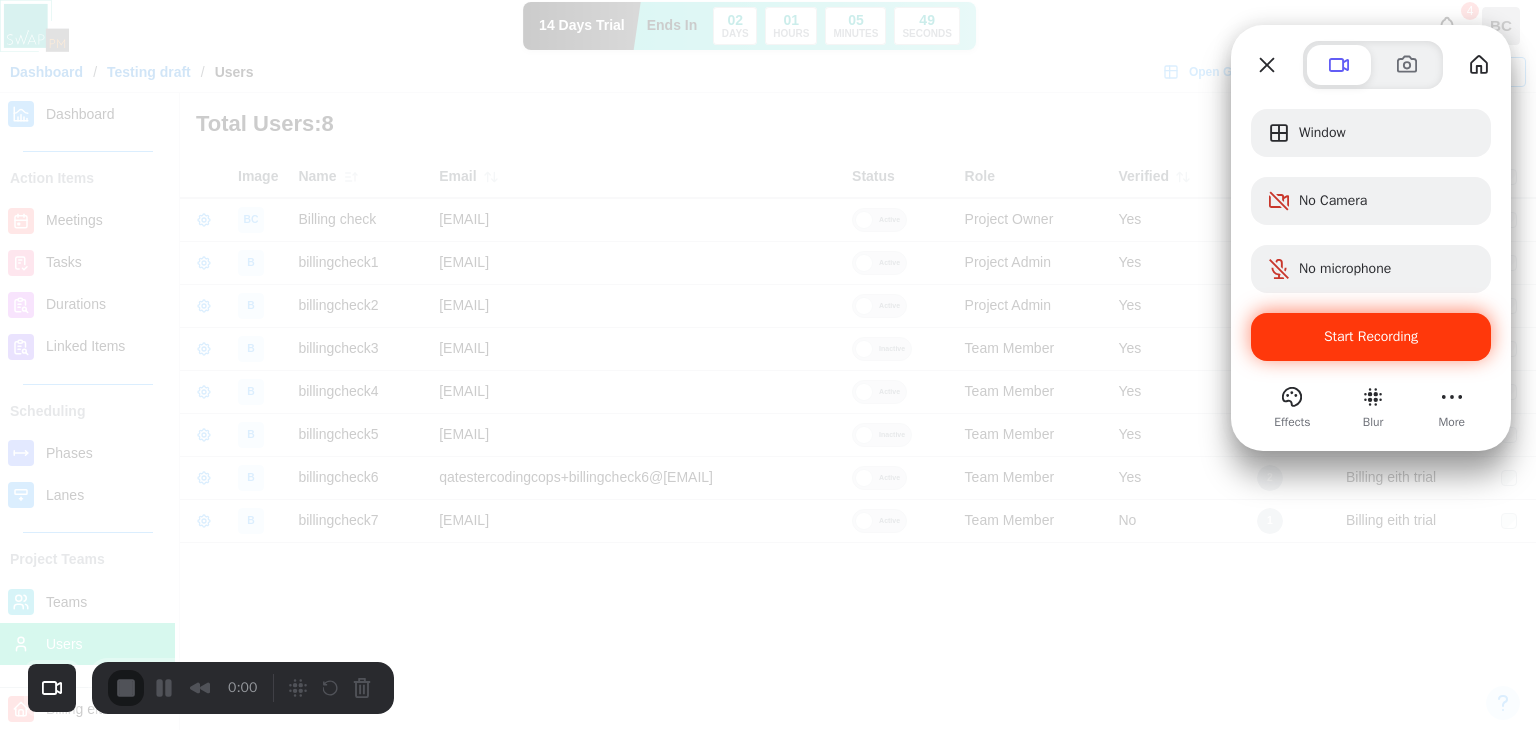 click on "Start Recording" at bounding box center (1371, 337) 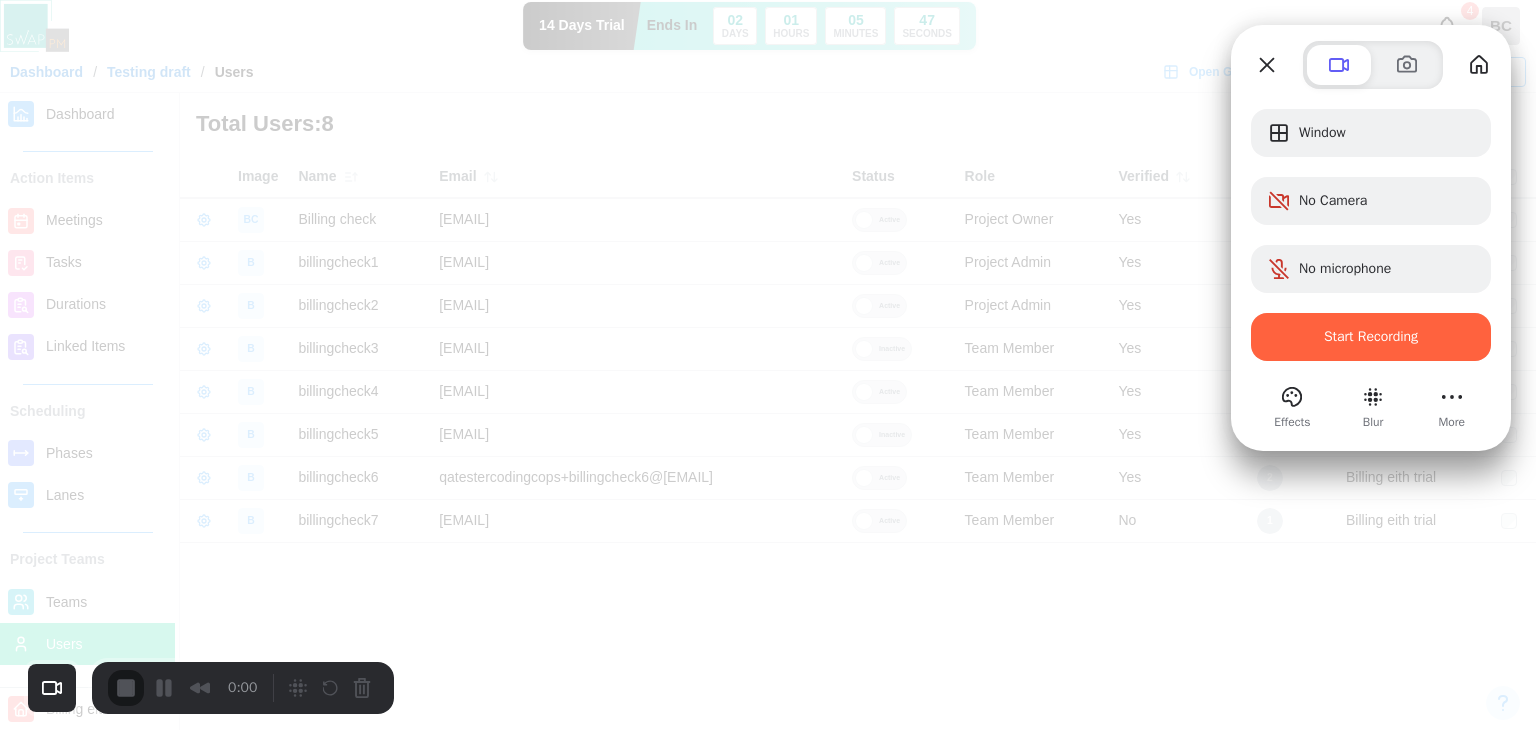 click on "Yes, proceed" at bounding box center (435, 1650) 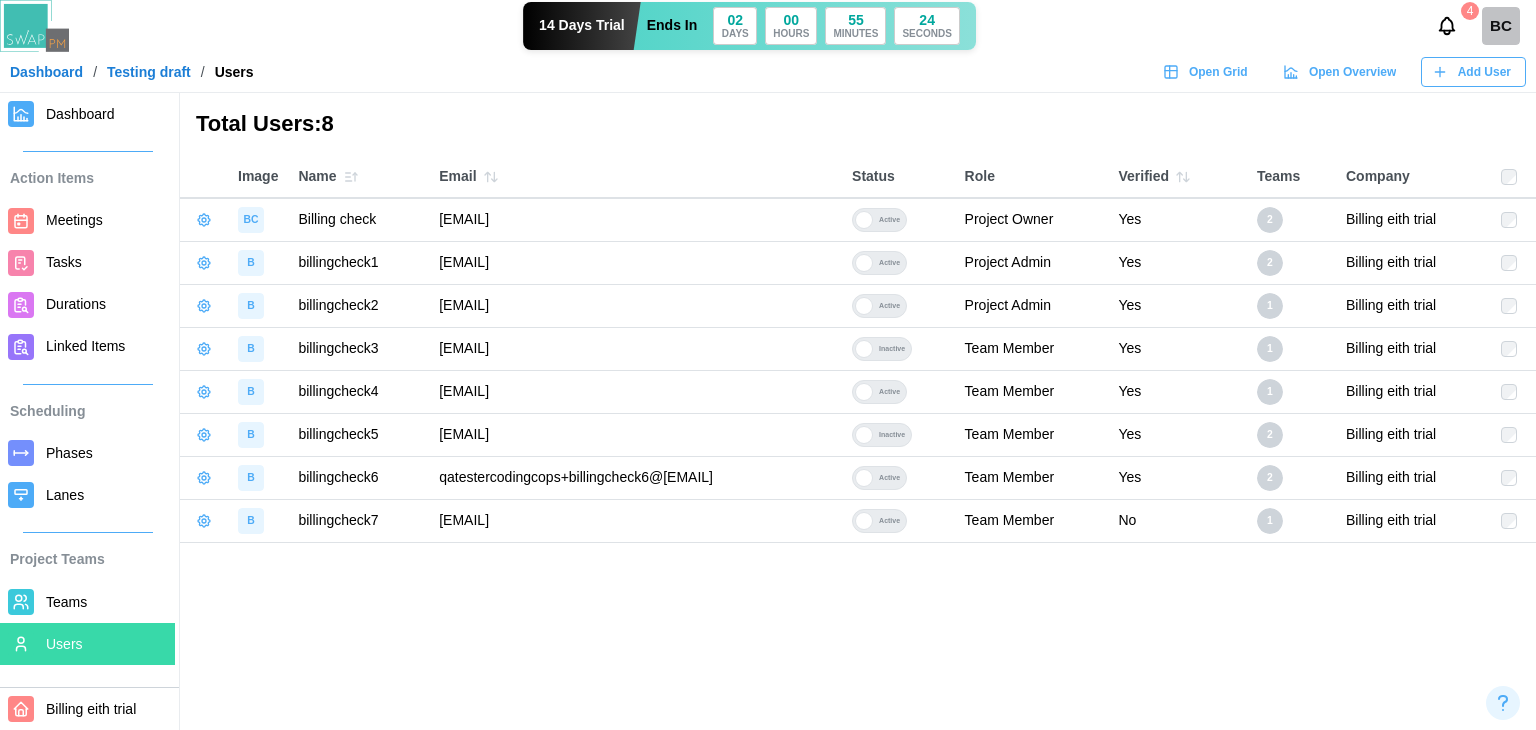 click on "Dashboard" at bounding box center (80, 114) 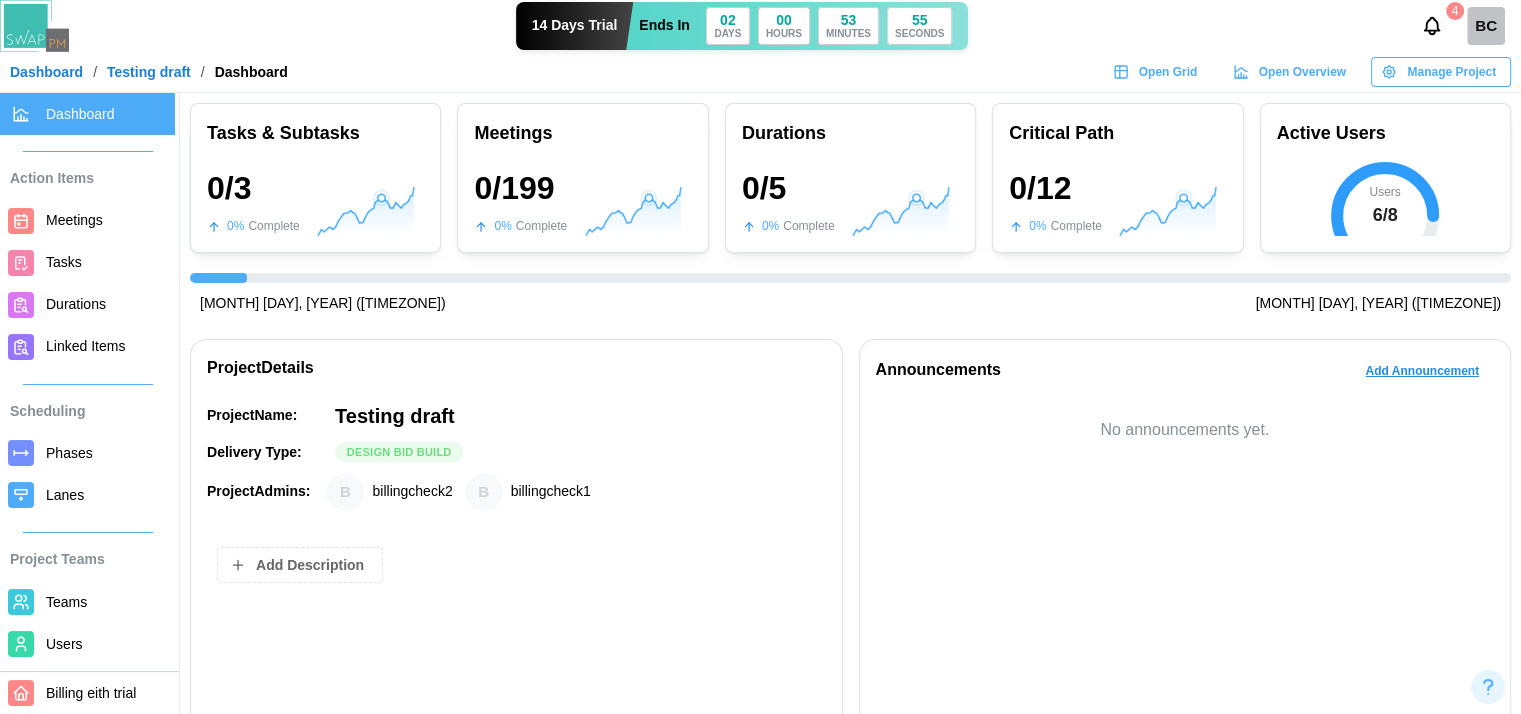 click on "Add Announcement" at bounding box center (1422, 371) 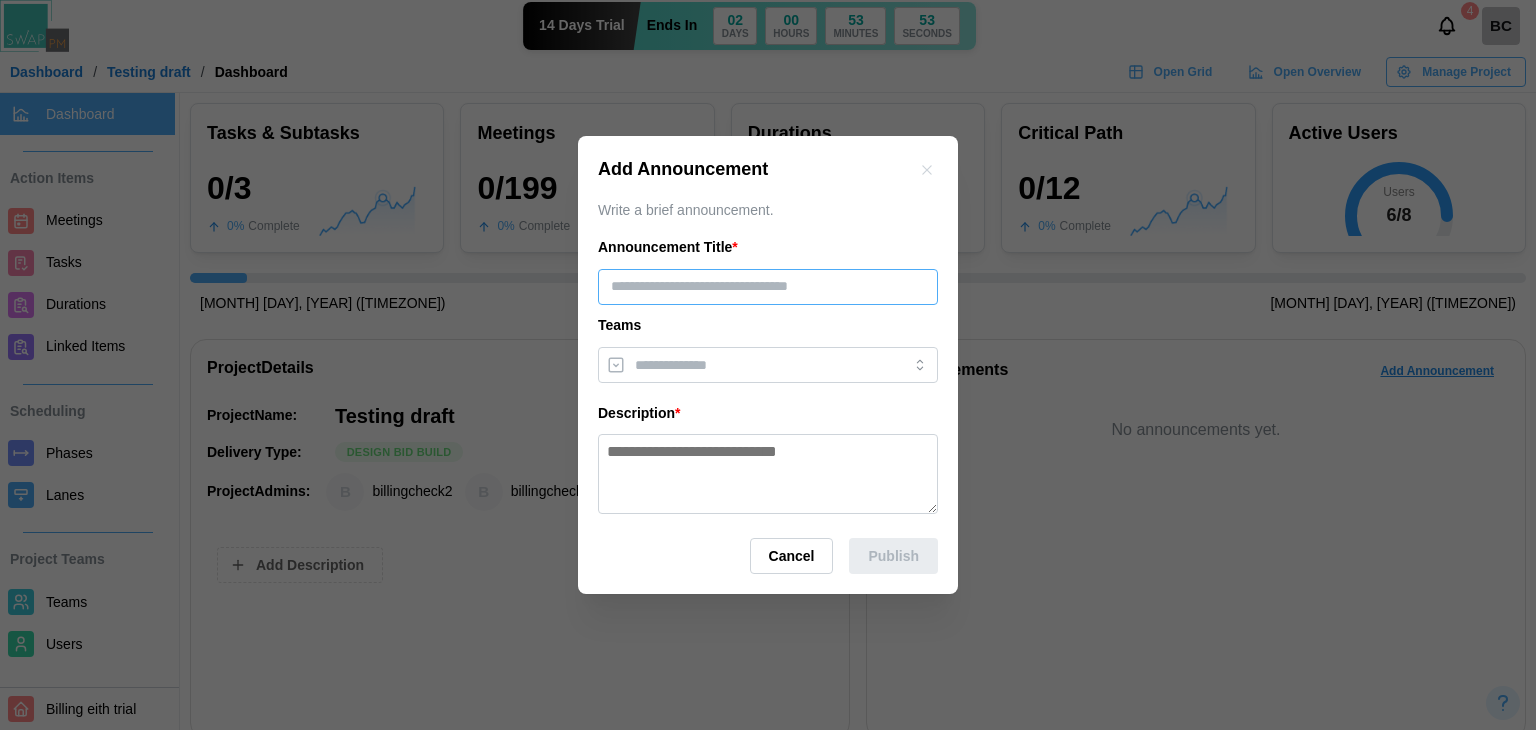 click at bounding box center [768, 287] 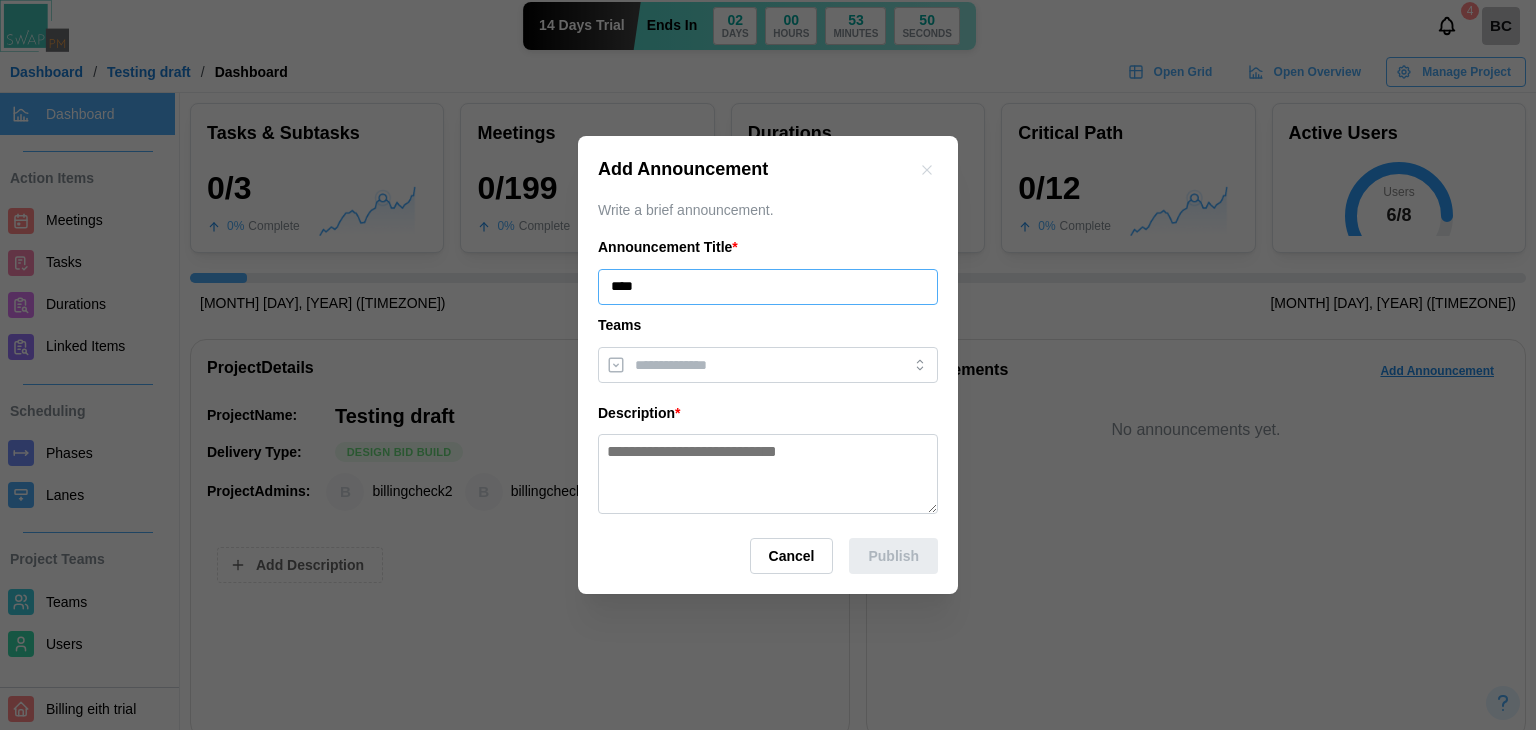 type on "****" 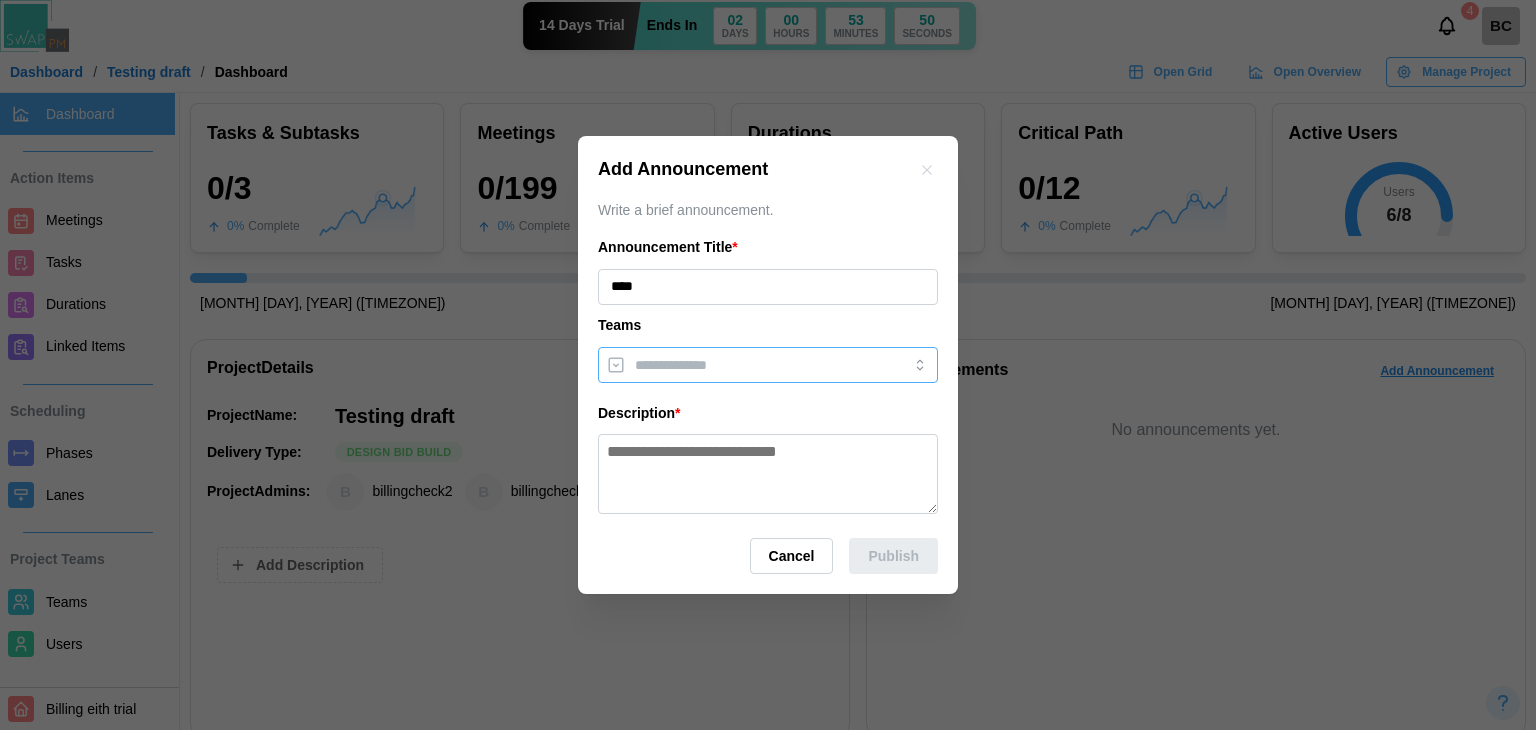 click at bounding box center (747, 365) 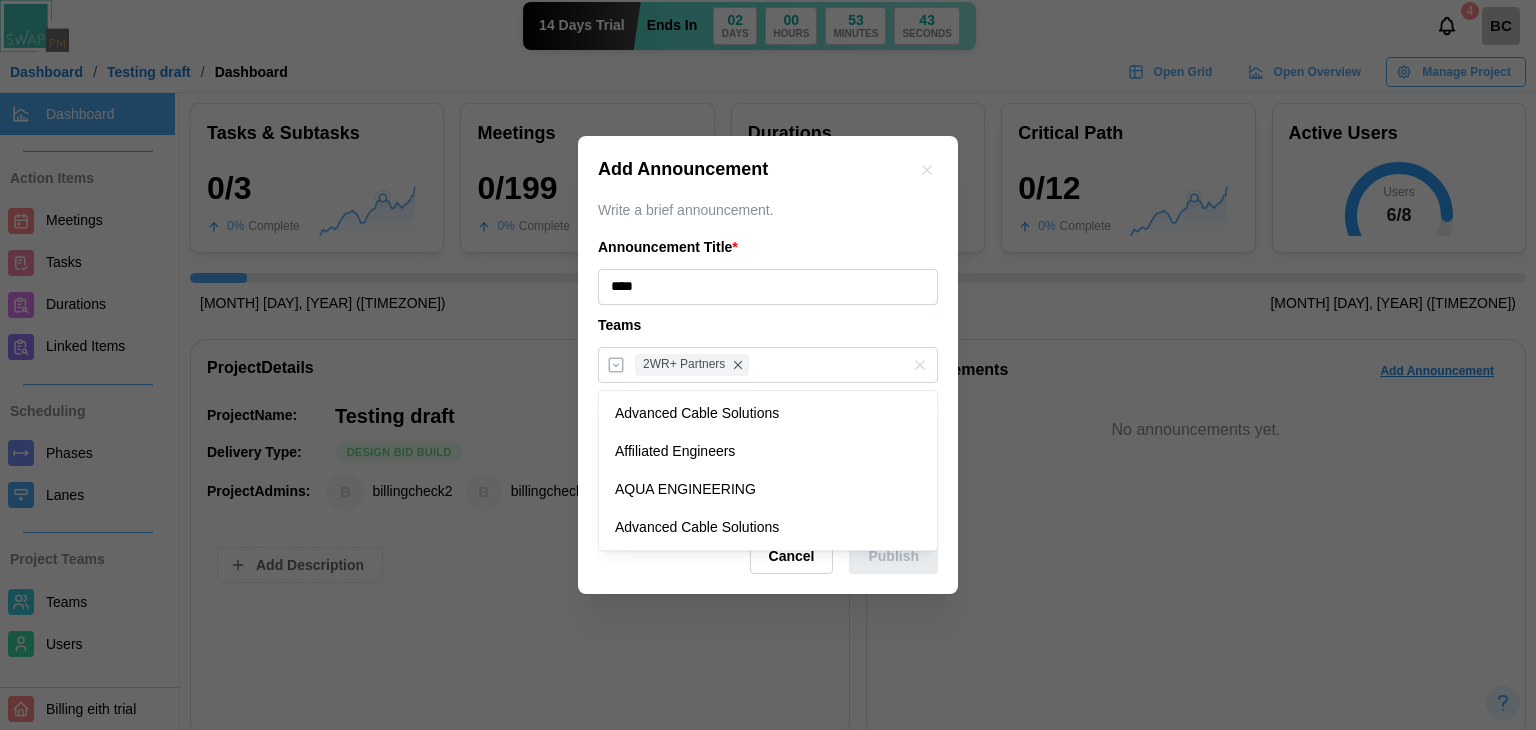 click on "Teams" at bounding box center [768, 326] 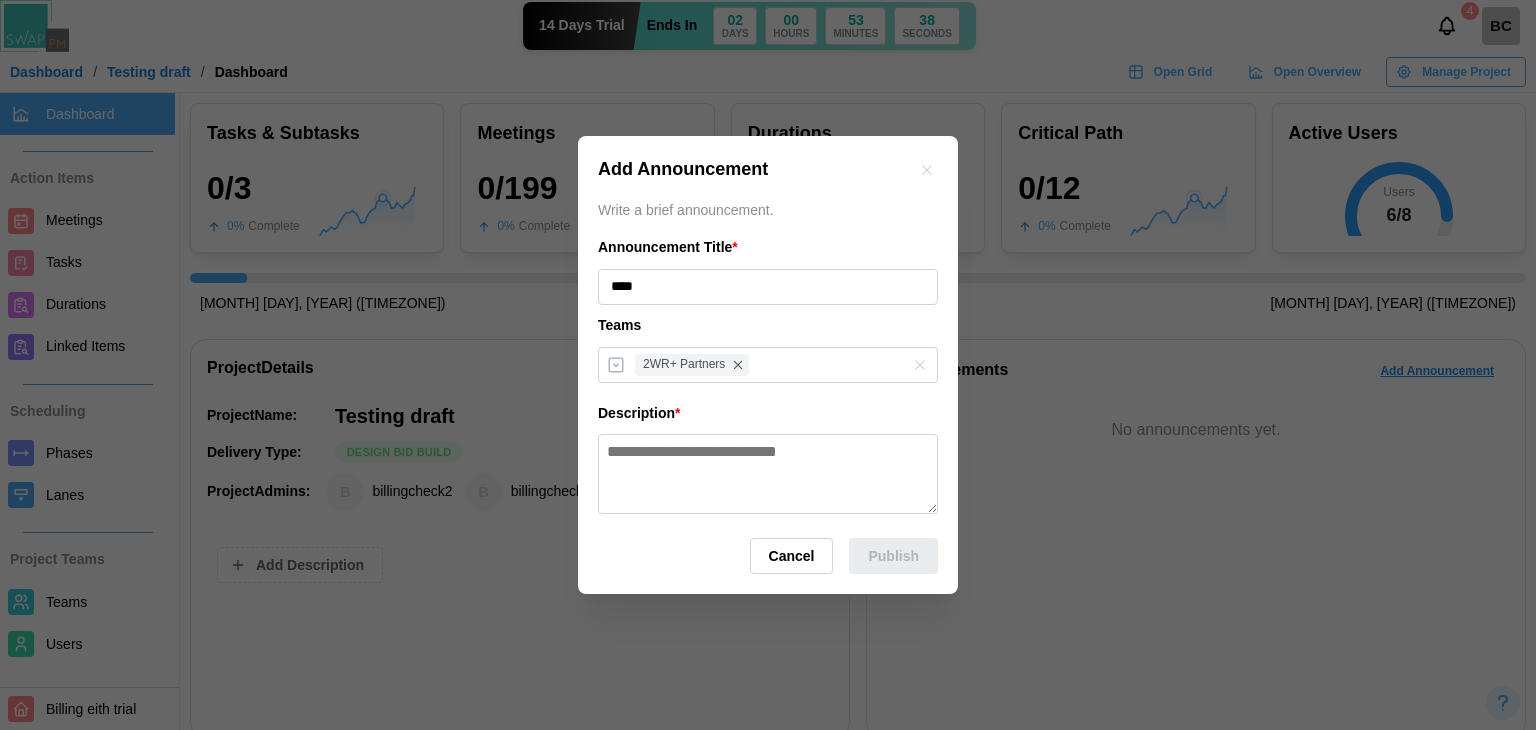 click at bounding box center [768, 474] 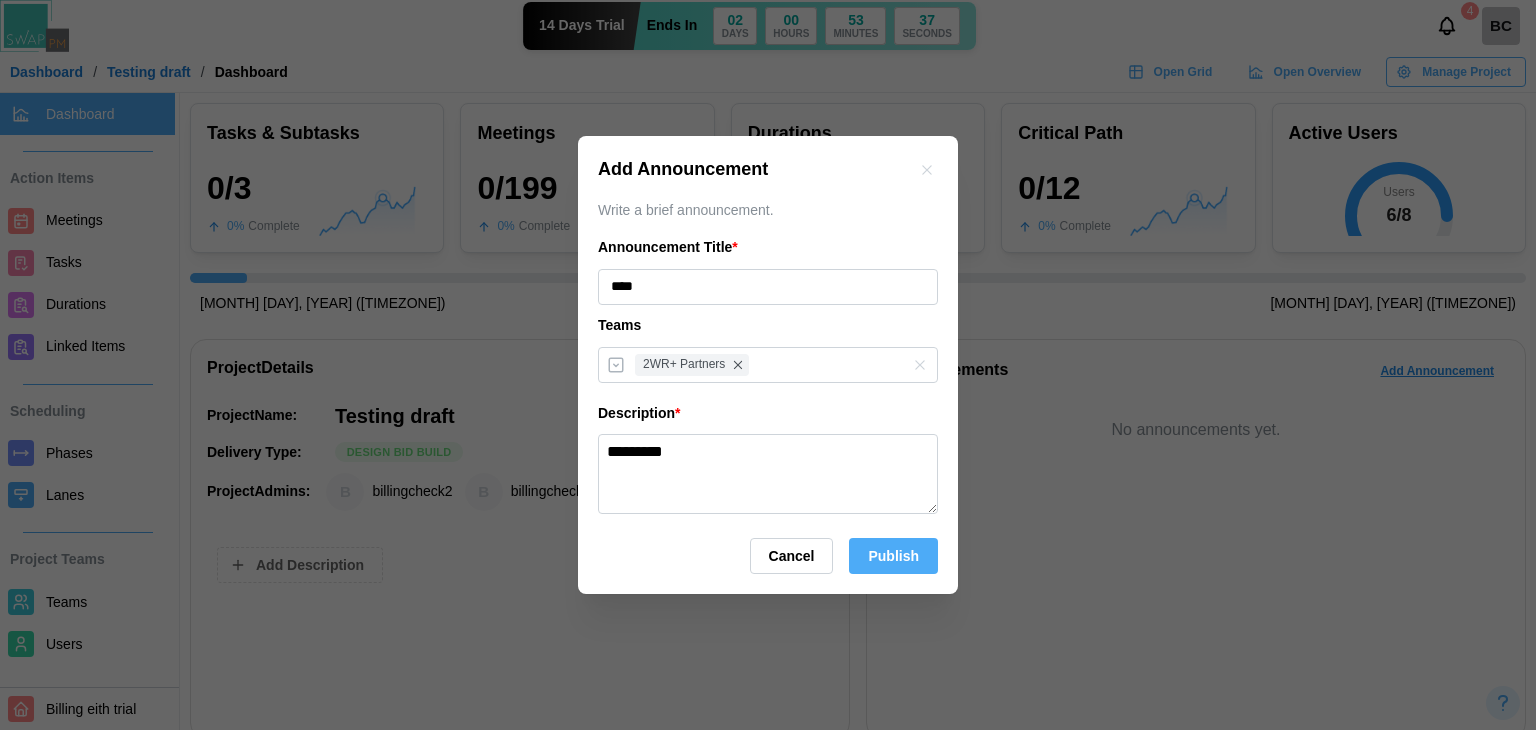 type on "*********" 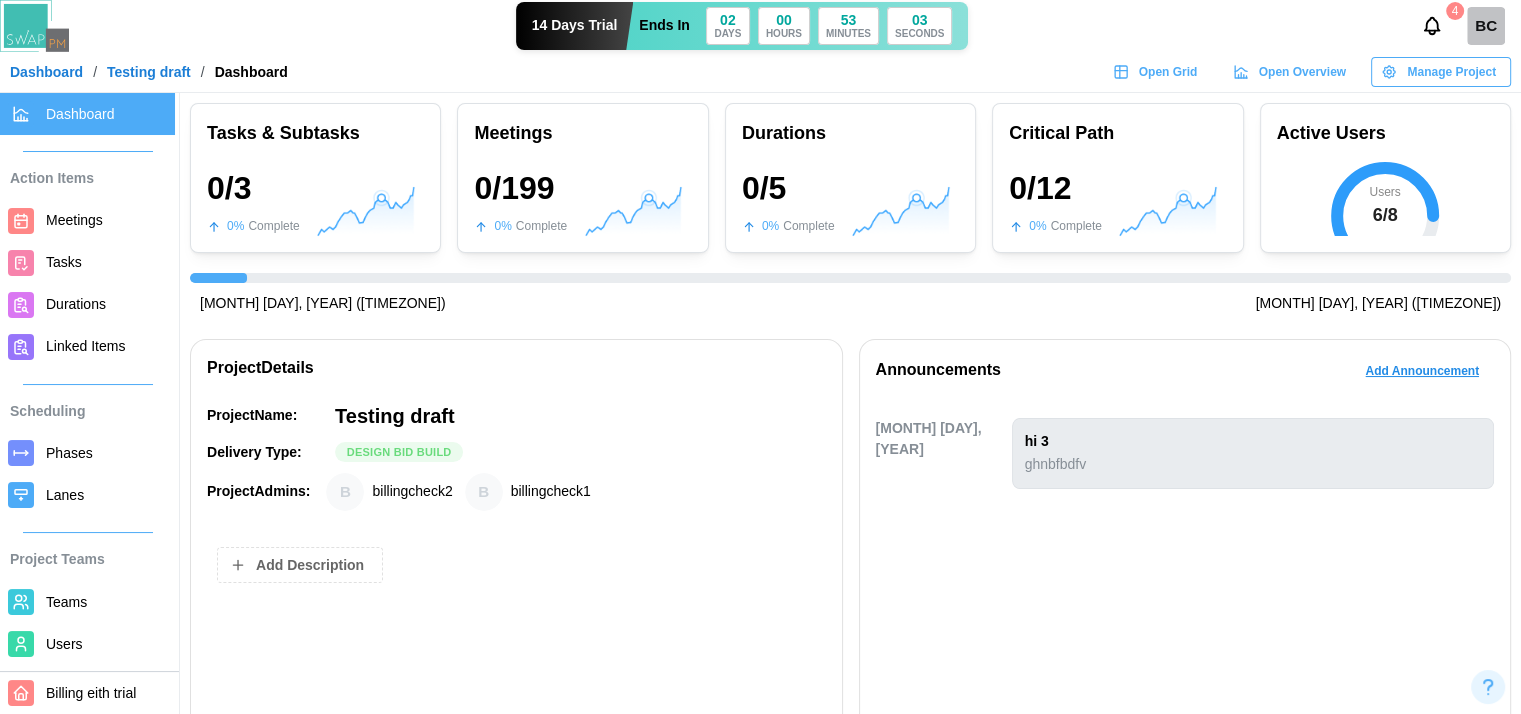 click on "Users" at bounding box center [64, 644] 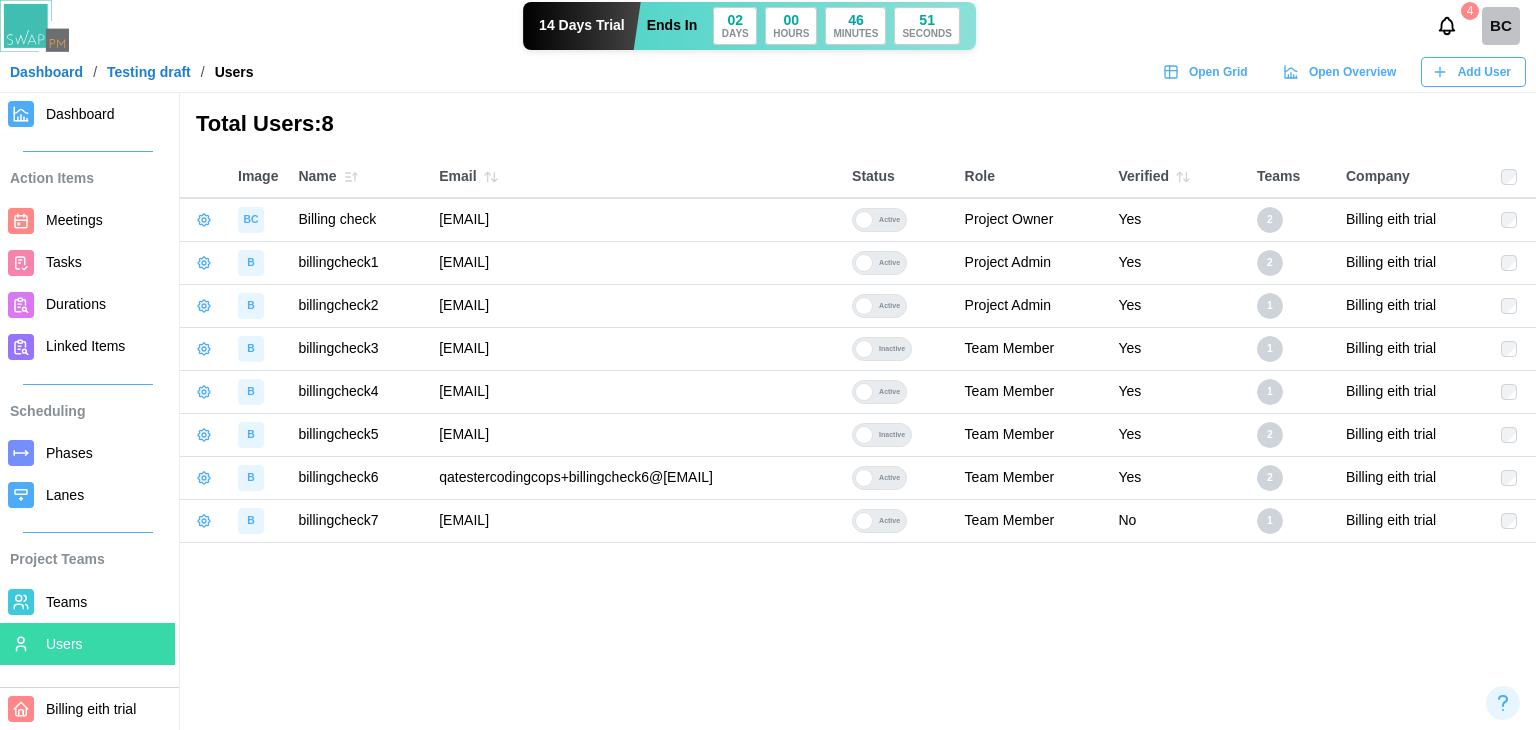 click on "Total Users:  8 Image Name Email Status Role Verified Teams Company BC Billing check qatestercodingcops+billingcheck@gmail.com Active Project Owner Yes 2 Billing eith trial B billingcheck1 qatestercodingcops+billingcheck1@gmail.com Active Project Admin Yes 2 Billing eith trial B billingcheck2 qatestercodingcops+billingcheck2@gmail.com Active Project Admin Yes 1 Billing eith trial B billingcheck3 qatestercodingcops+billingcheck3@gmail.com Inactive Team Member Yes 1 Billing eith trial B billingcheck4 qatestercodingcops+billingcheck4@gmail.com Active Team Member Yes 1 Billing eith trial B billingcheck5 qatestercodingcops+billingcheck5@gmail.com Inactive Team Member Yes 2 Billing eith trial B billingcheck6 qatestercodingcops+billingcheck6@gmail.com Active Team Member Yes 2 Billing eith trial B billingcheck7 qatestercodingcops+billingcheck7@gmail.com Active Team Member No 1 Billing eith trial" at bounding box center (768, 365) 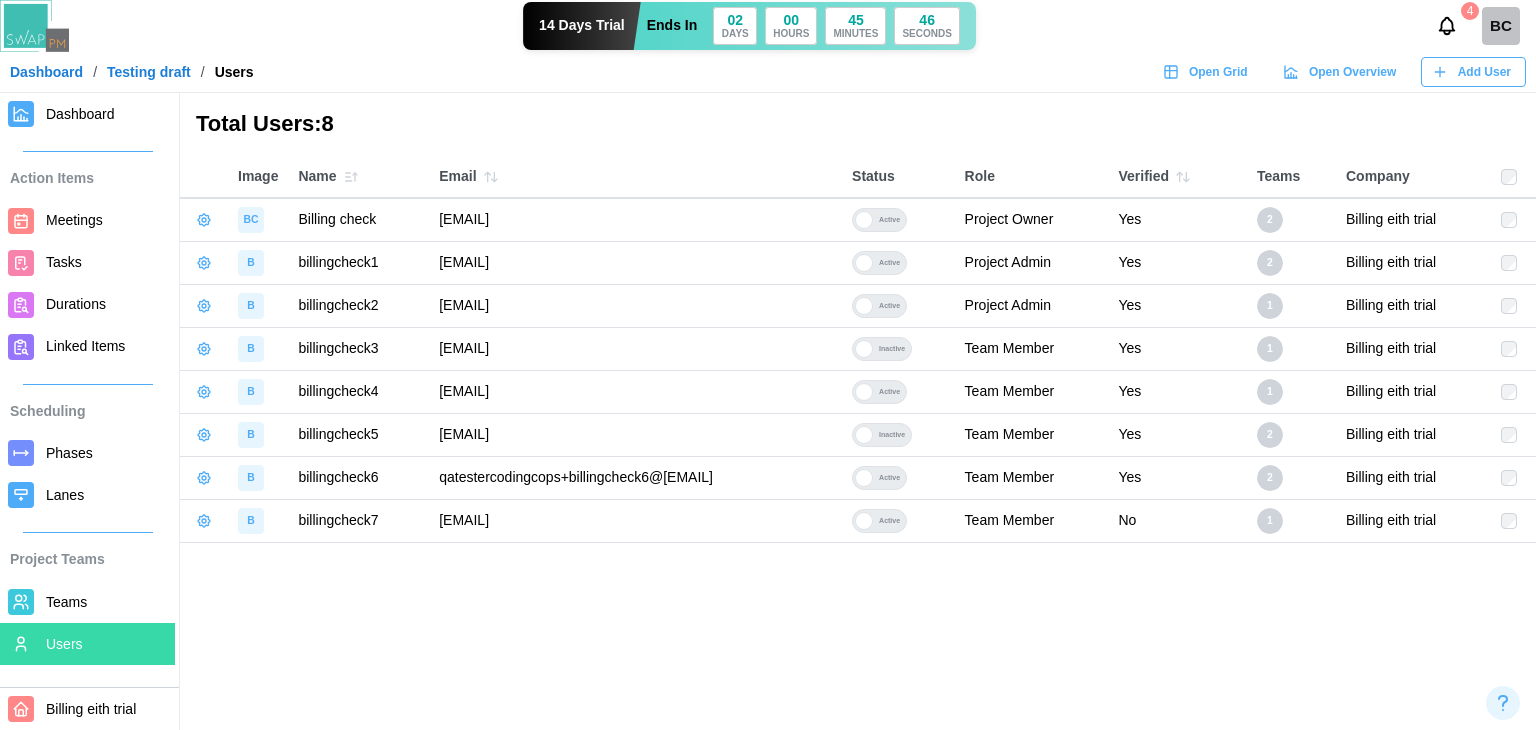 click on "Total Users:  8 Image Name Email Status Role Verified Teams Company BC Billing check qatestercodingcops+billingcheck@gmail.com Active Project Owner Yes 2 Billing eith trial B billingcheck1 qatestercodingcops+billingcheck1@gmail.com Active Project Admin Yes 2 Billing eith trial B billingcheck2 qatestercodingcops+billingcheck2@gmail.com Active Project Admin Yes 1 Billing eith trial B billingcheck3 qatestercodingcops+billingcheck3@gmail.com Inactive Team Member Yes 1 Billing eith trial B billingcheck4 qatestercodingcops+billingcheck4@gmail.com Active Team Member Yes 1 Billing eith trial B billingcheck5 qatestercodingcops+billingcheck5@gmail.com Inactive Team Member Yes 2 Billing eith trial B billingcheck6 qatestercodingcops+billingcheck6@gmail.com Active Team Member Yes 2 Billing eith trial B billingcheck7 qatestercodingcops+billingcheck7@gmail.com Active Team Member No 1 Billing eith trial" at bounding box center (768, 365) 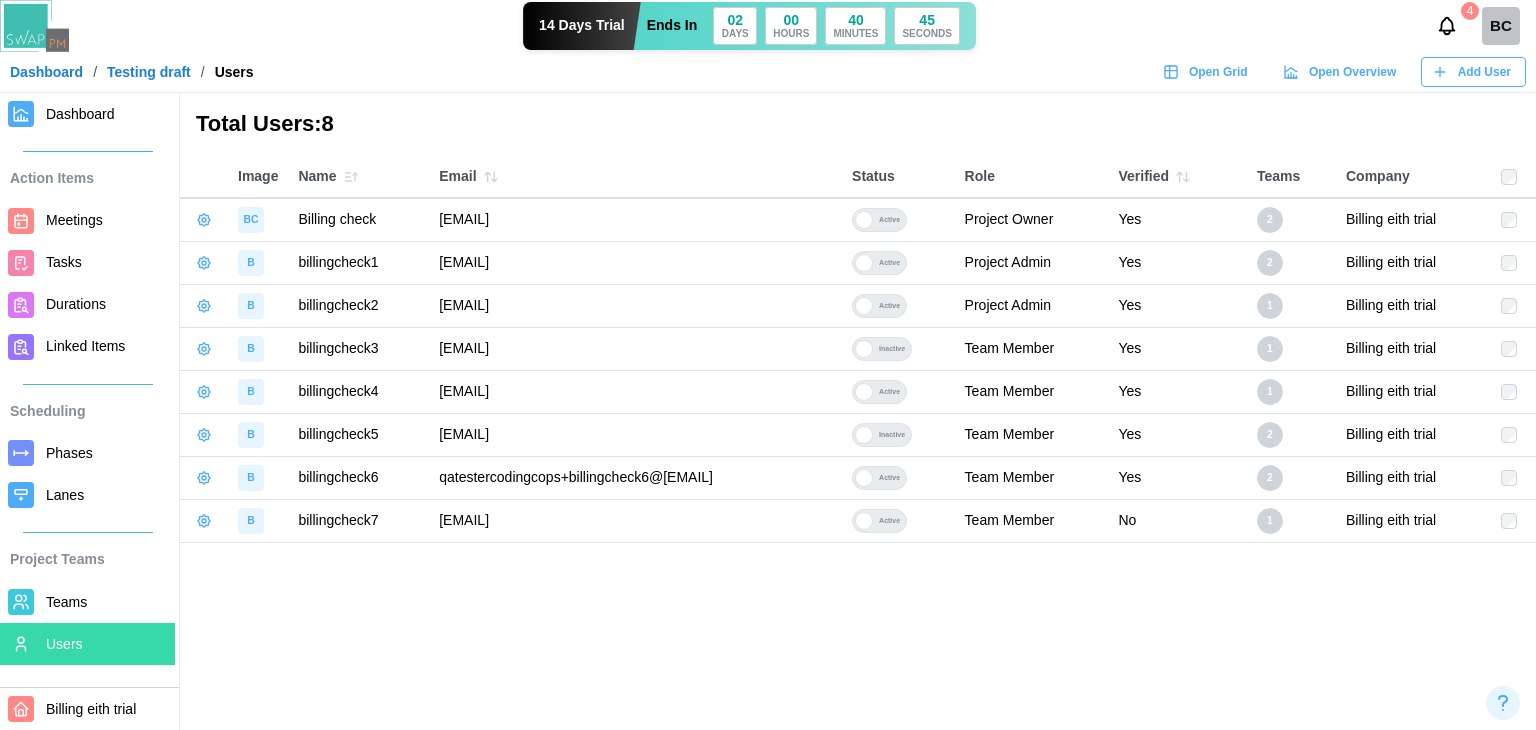 click on "4 BC" at bounding box center [1483, 26] 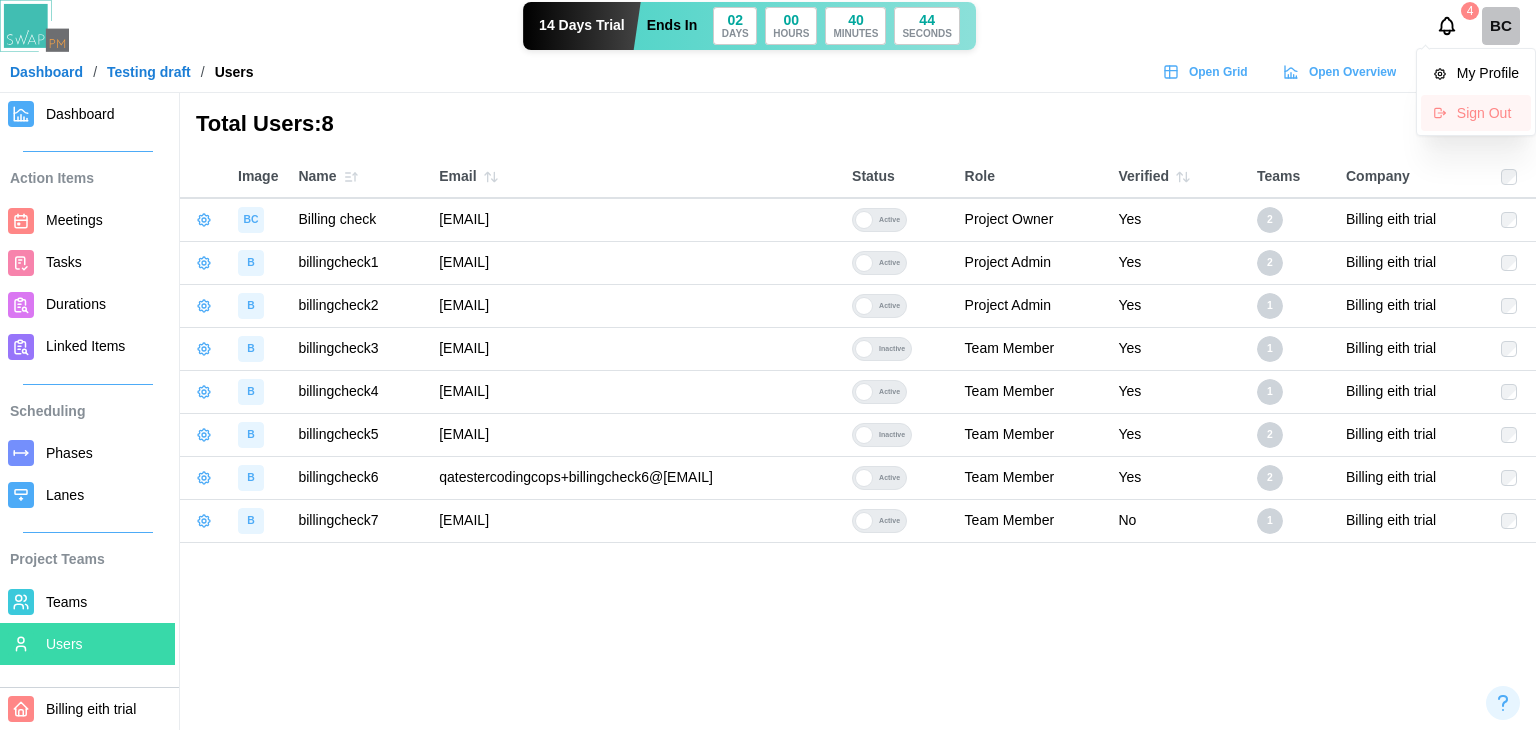click on "Sign Out" at bounding box center [1488, 113] 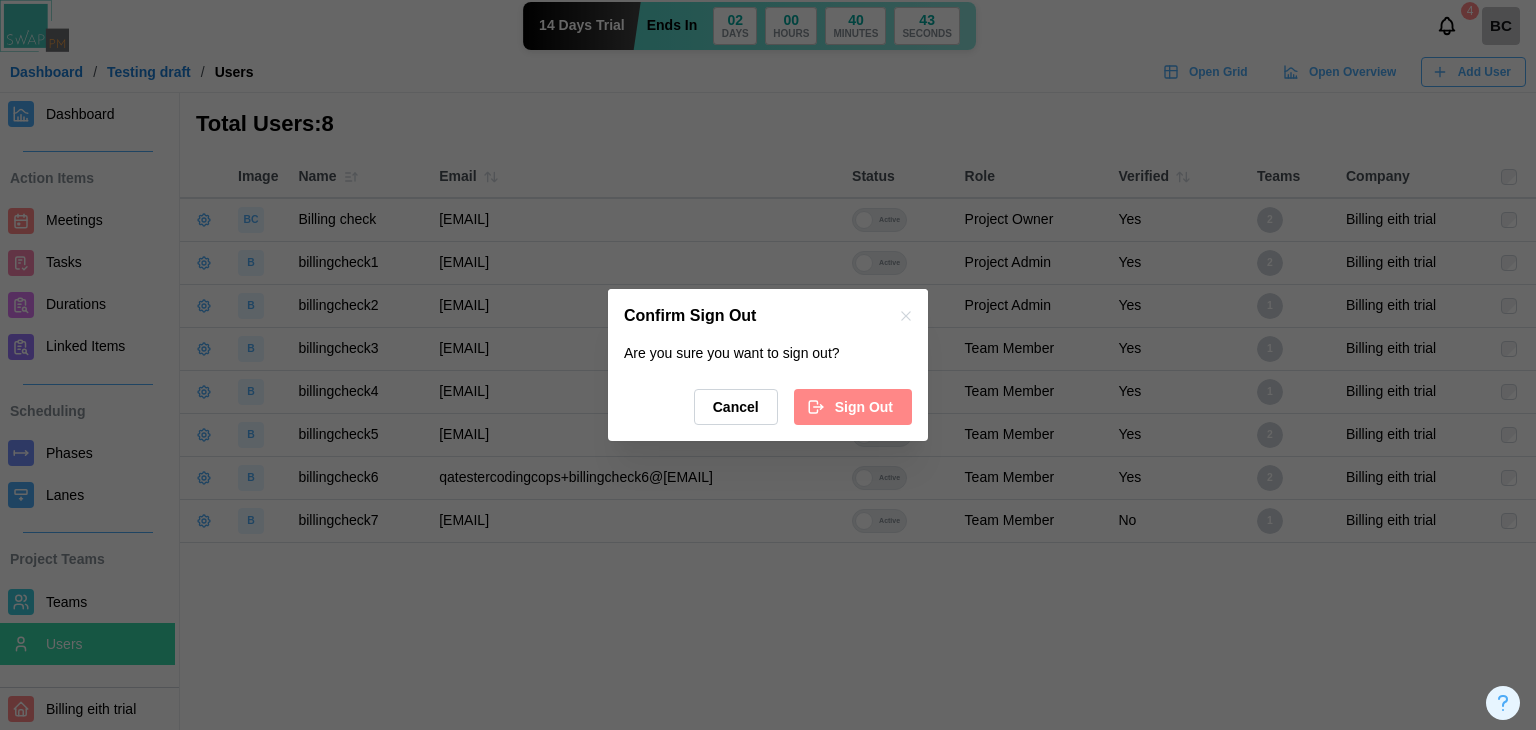click on "Sign Out" at bounding box center [864, 407] 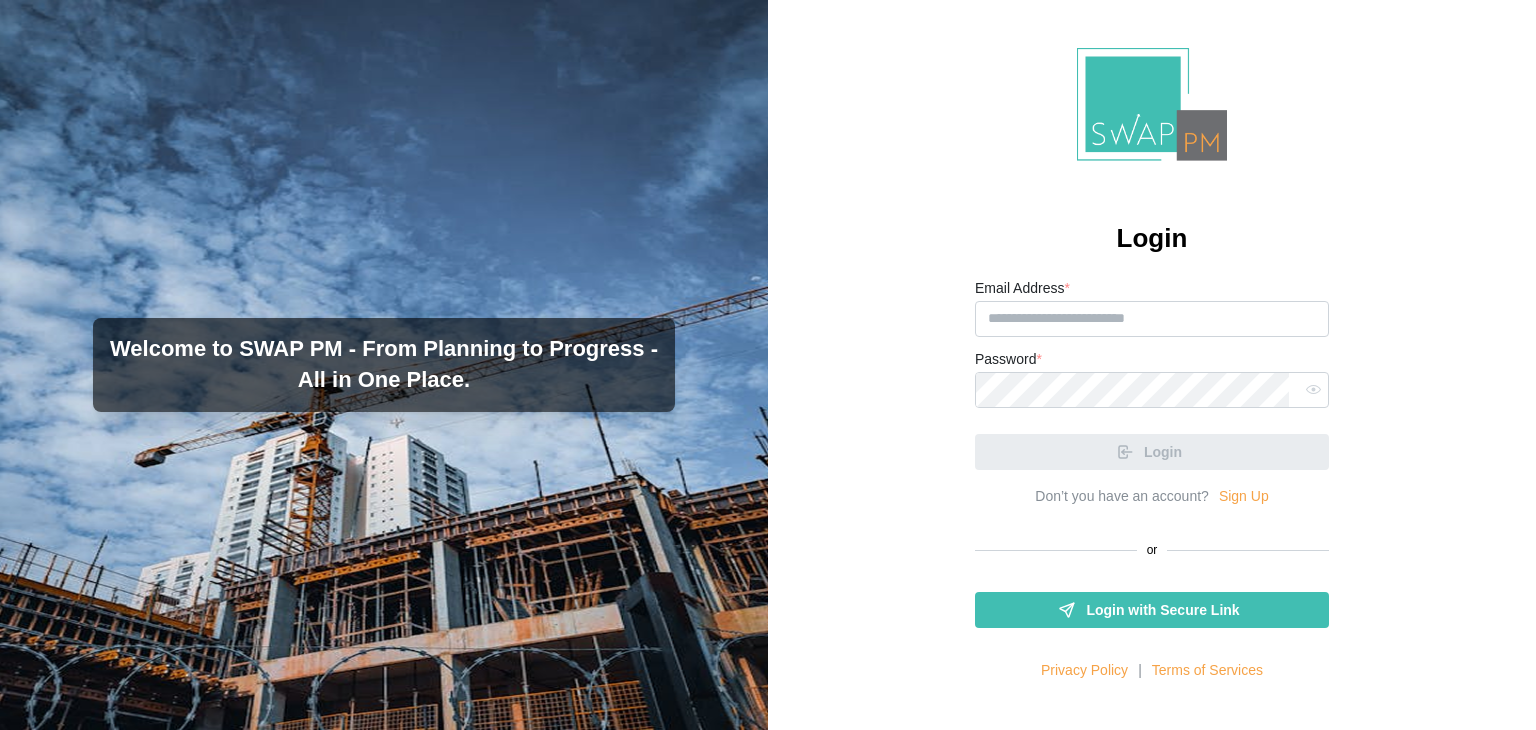 scroll, scrollTop: 0, scrollLeft: 0, axis: both 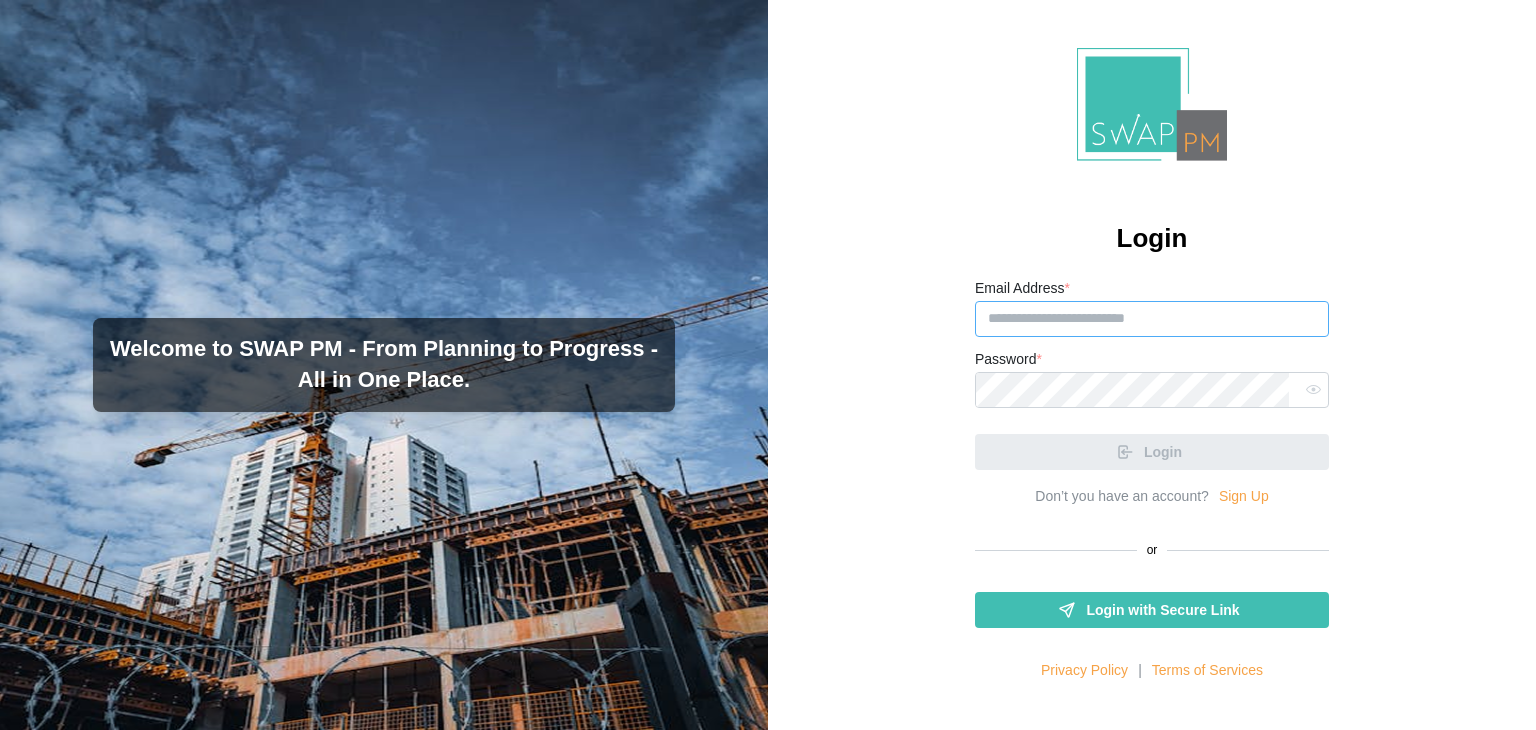 type on "**********" 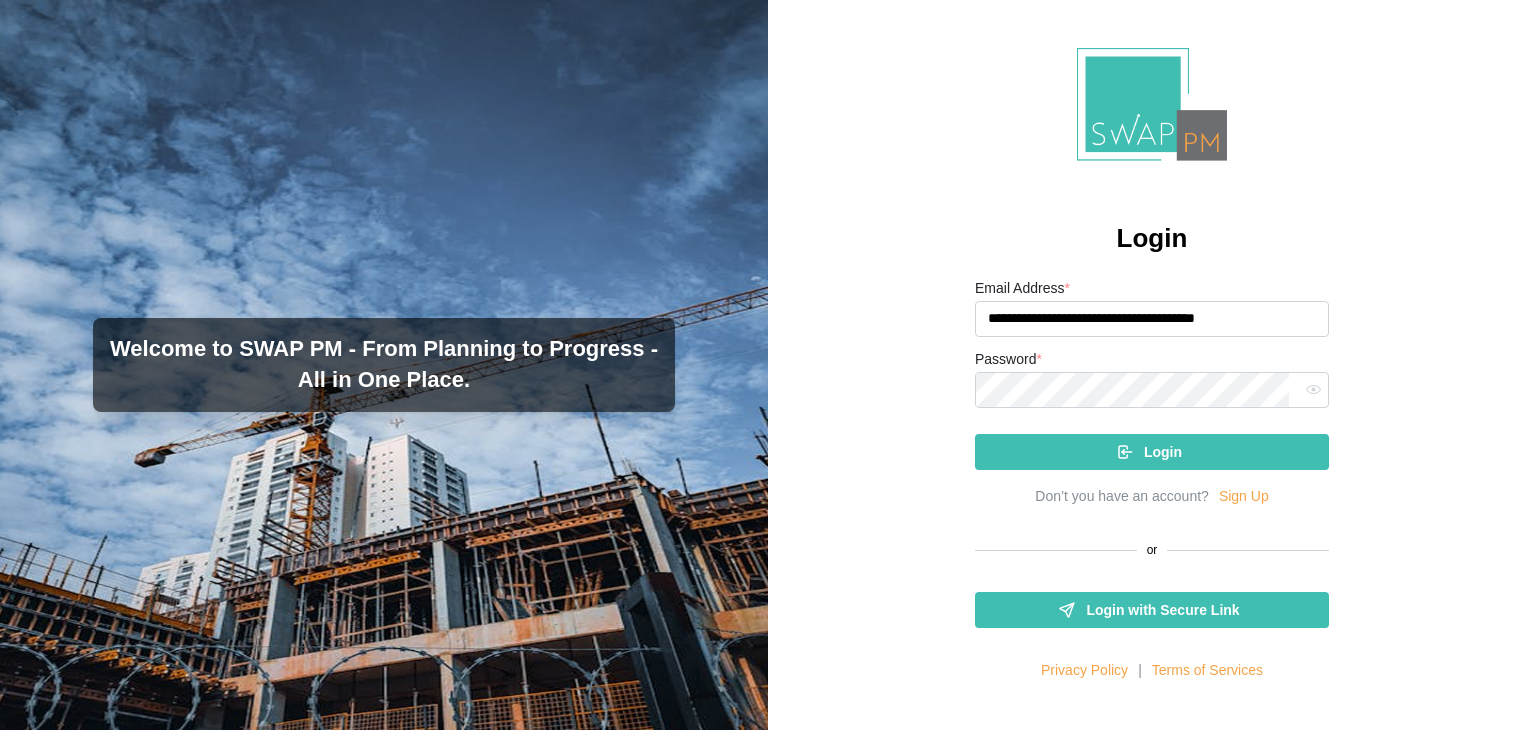 click on "Sign Up" at bounding box center (1244, 497) 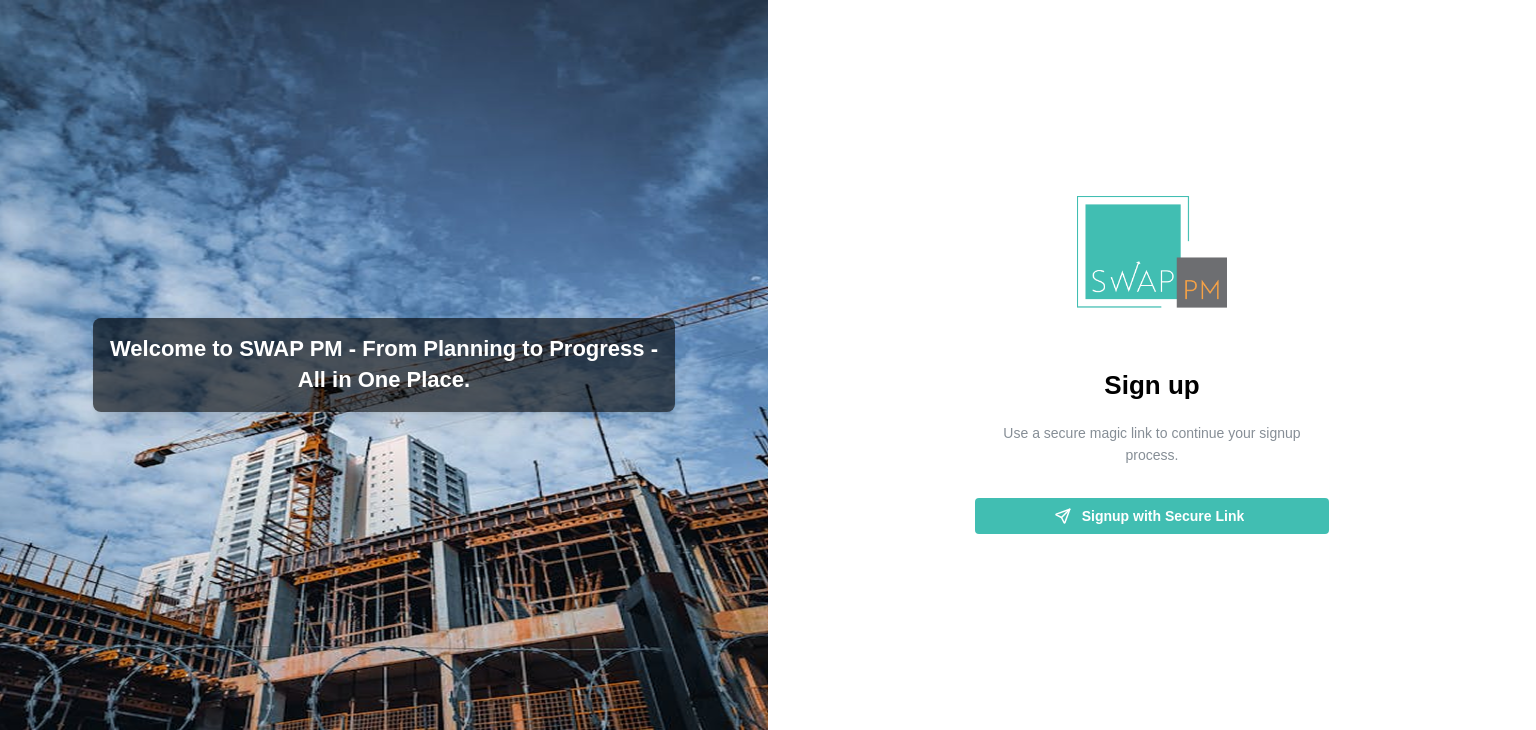 click on "Signup with Secure Link" at bounding box center [1163, 516] 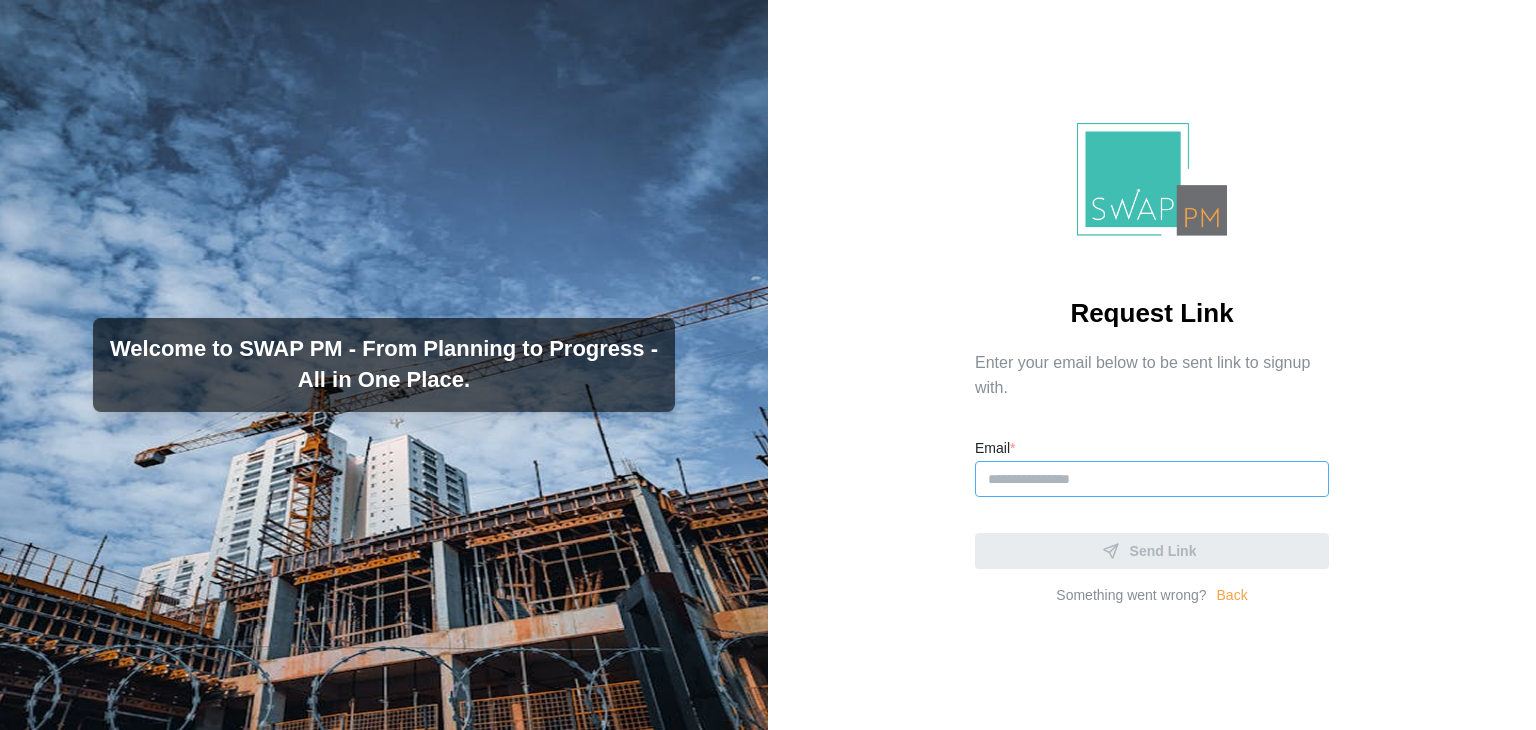 click on "Email  *" at bounding box center [1152, 479] 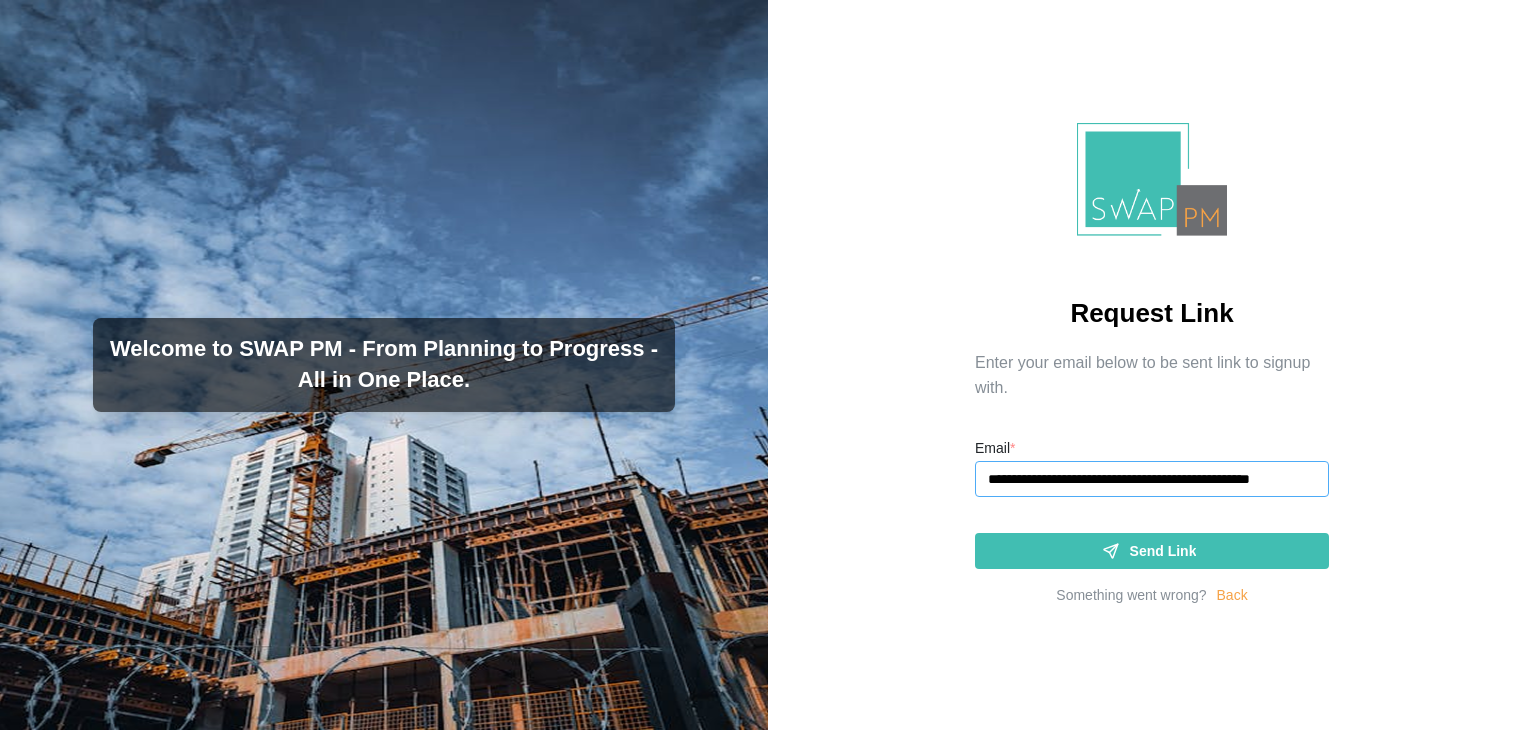 drag, startPoint x: 1271, startPoint y: 482, endPoint x: 1116, endPoint y: 489, distance: 155.15799 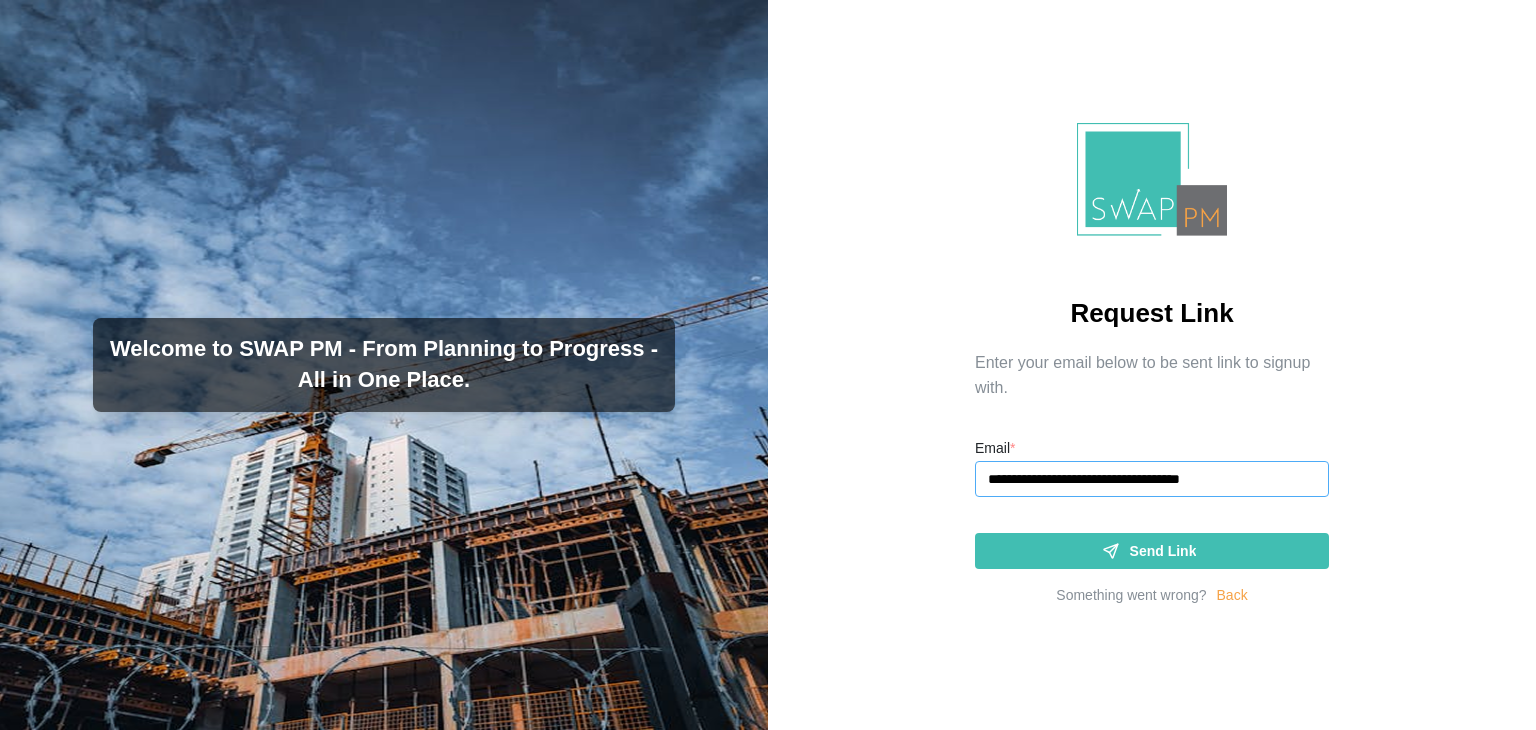 drag, startPoint x: 1286, startPoint y: 481, endPoint x: 1268, endPoint y: 481, distance: 18 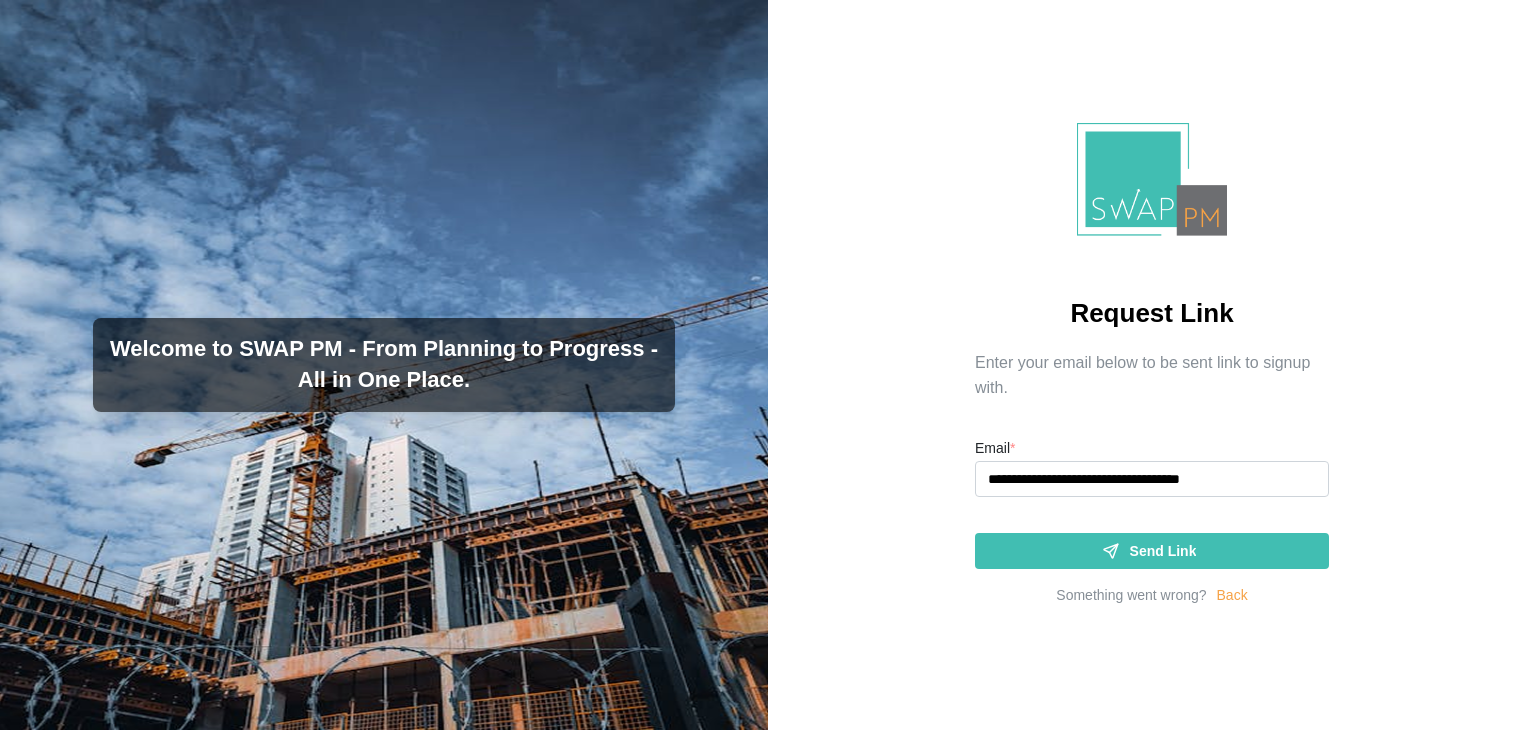 click on "Send Link" at bounding box center (1163, 551) 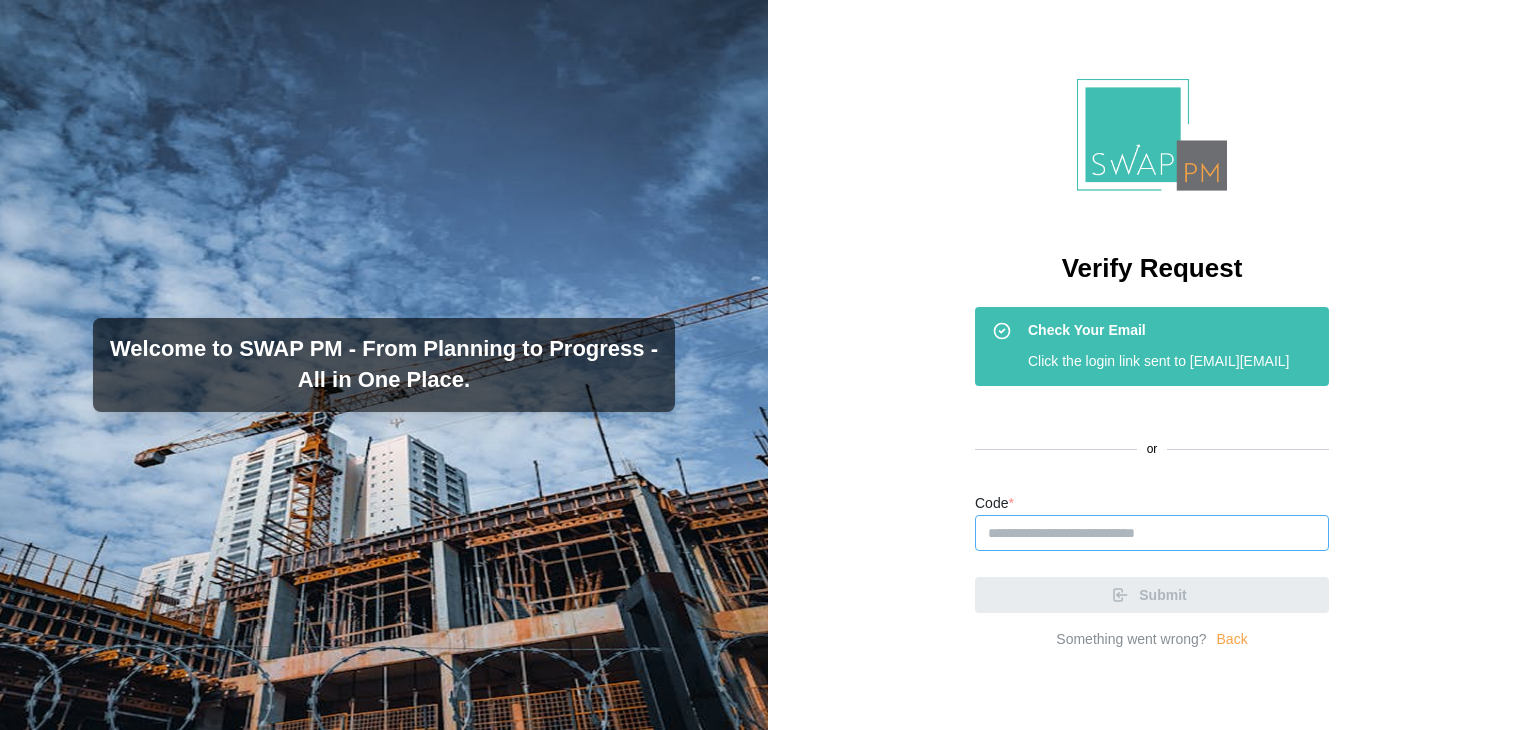 click on "Code  *" at bounding box center [1152, 533] 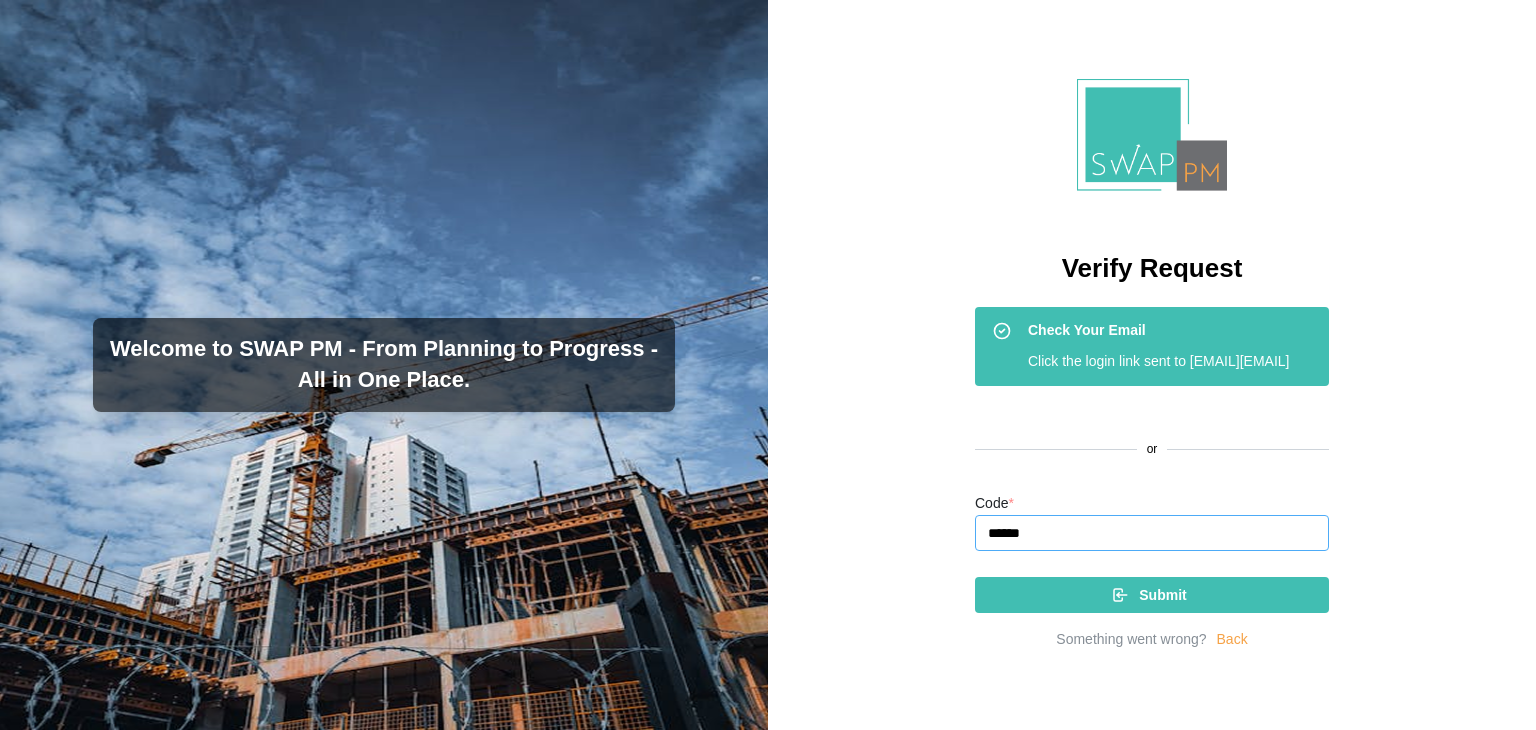 type on "******" 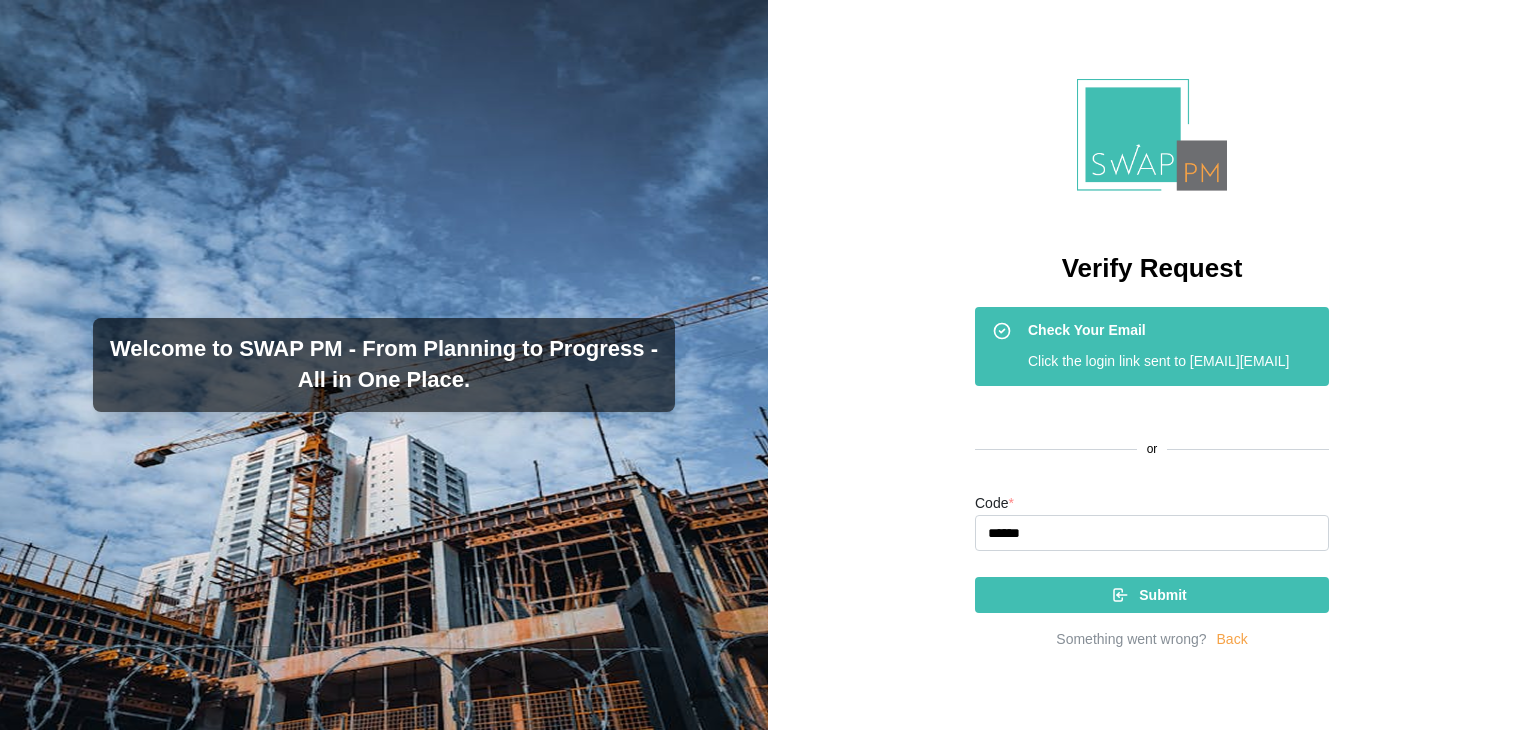 click on "Submit" at bounding box center [1162, 595] 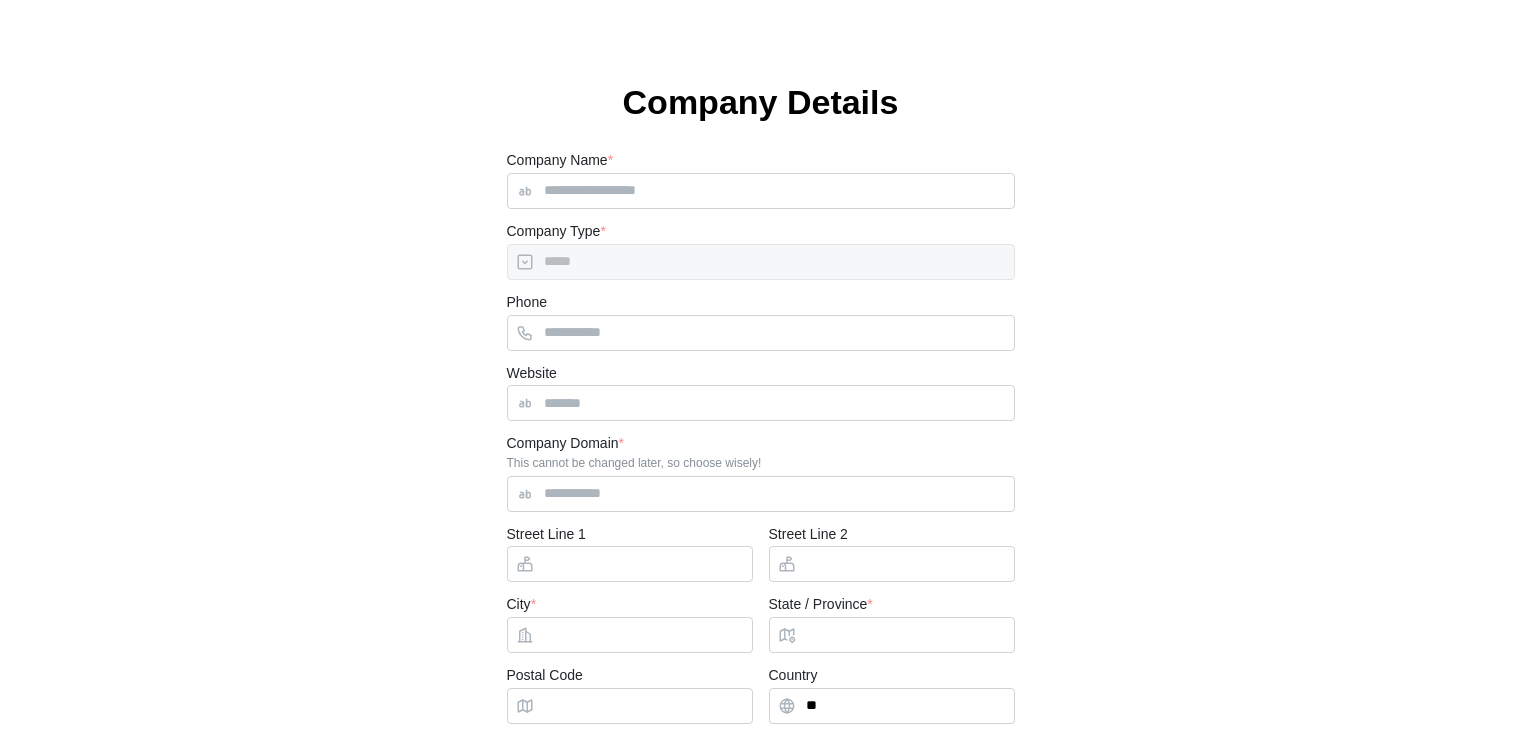 scroll, scrollTop: 0, scrollLeft: 0, axis: both 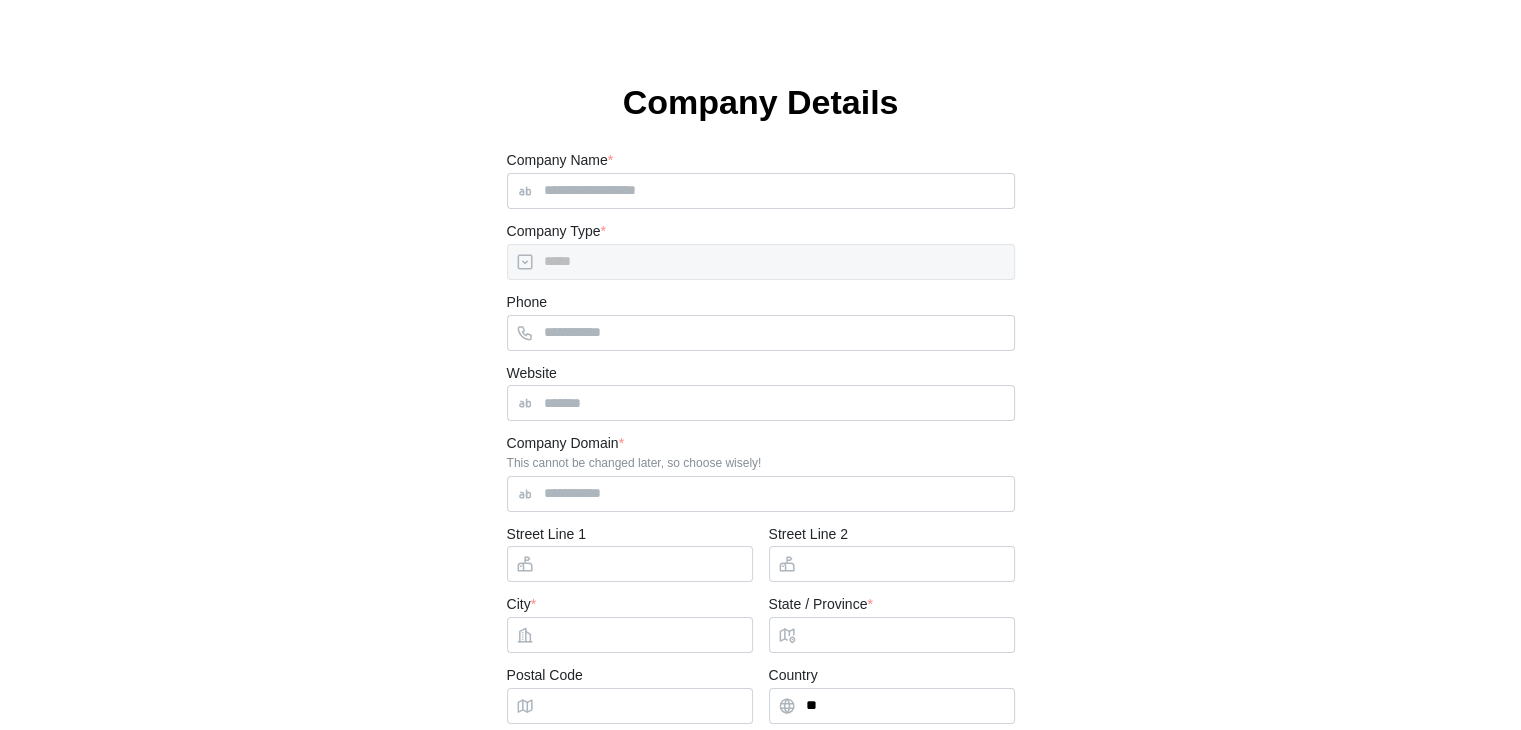 type 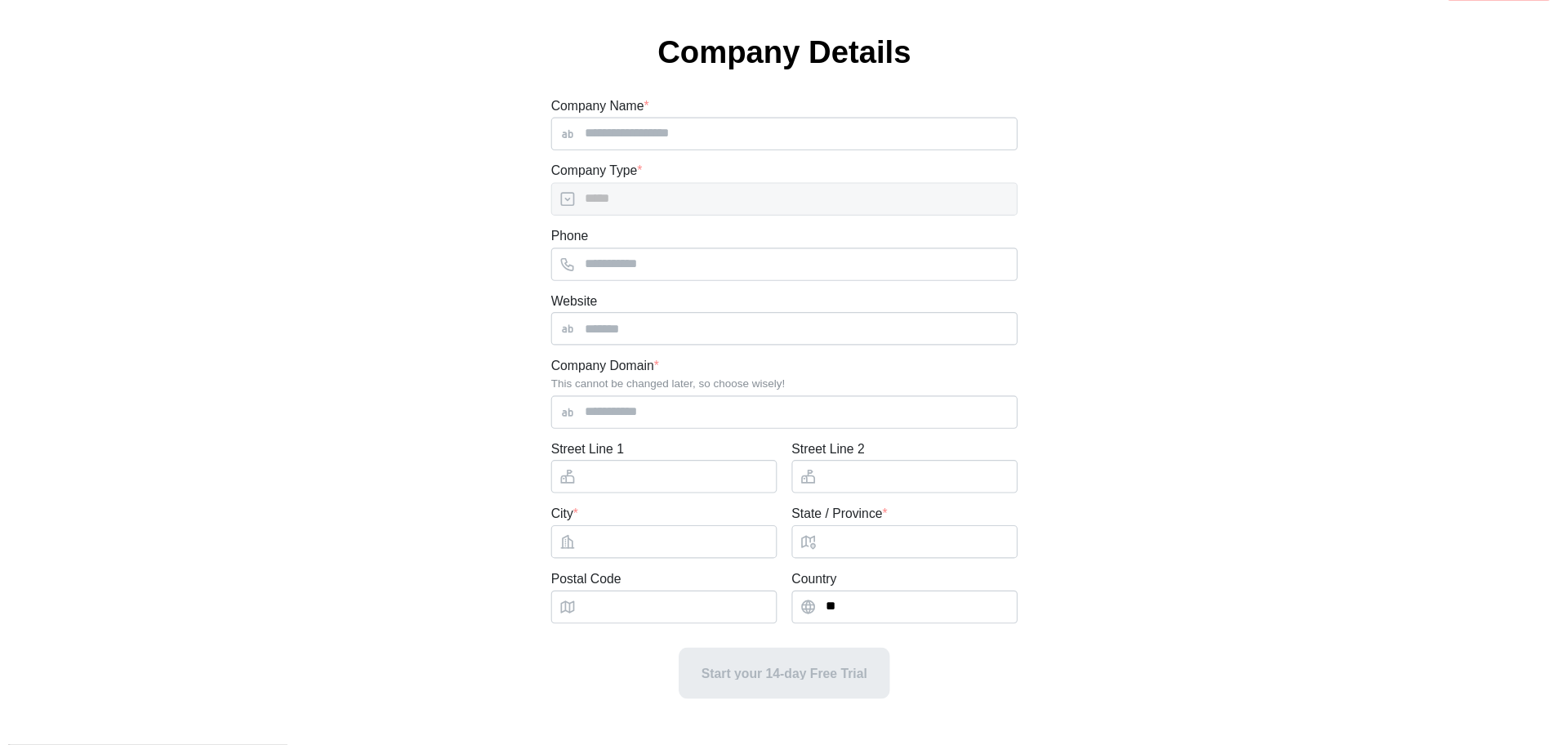 scroll, scrollTop: 0, scrollLeft: 0, axis: both 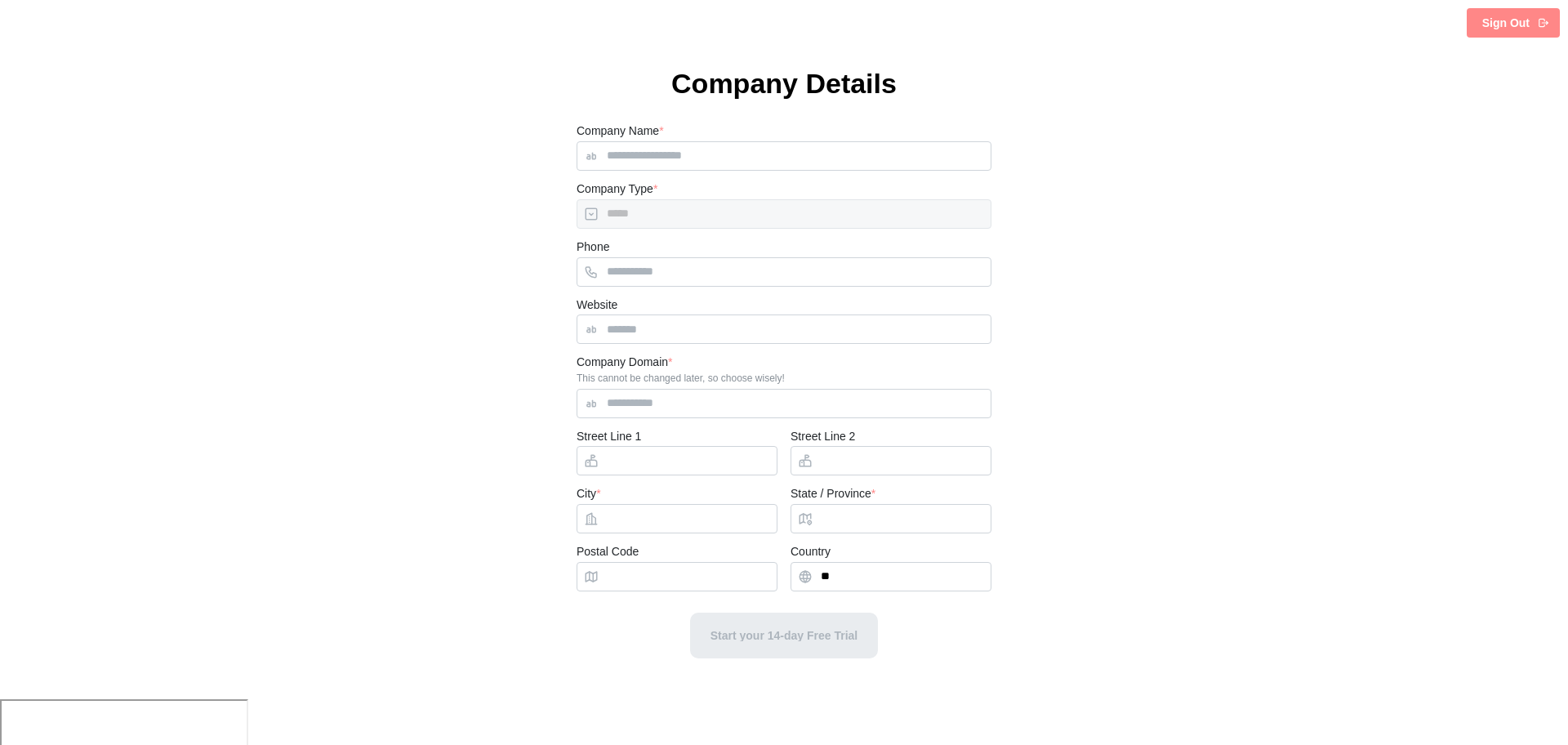 drag, startPoint x: 1228, startPoint y: 1, endPoint x: 1080, endPoint y: 514, distance: 533.92228 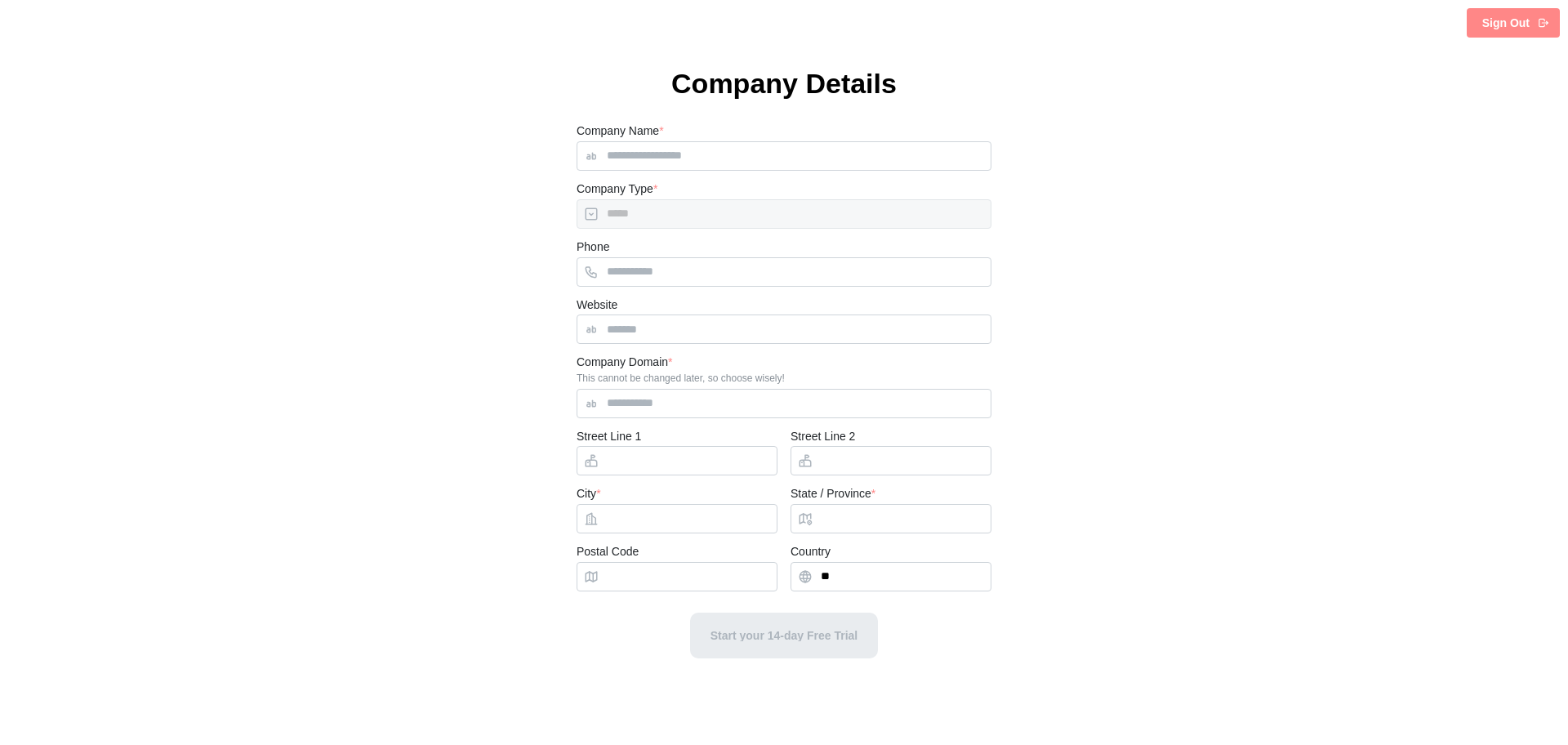 scroll, scrollTop: 0, scrollLeft: 0, axis: both 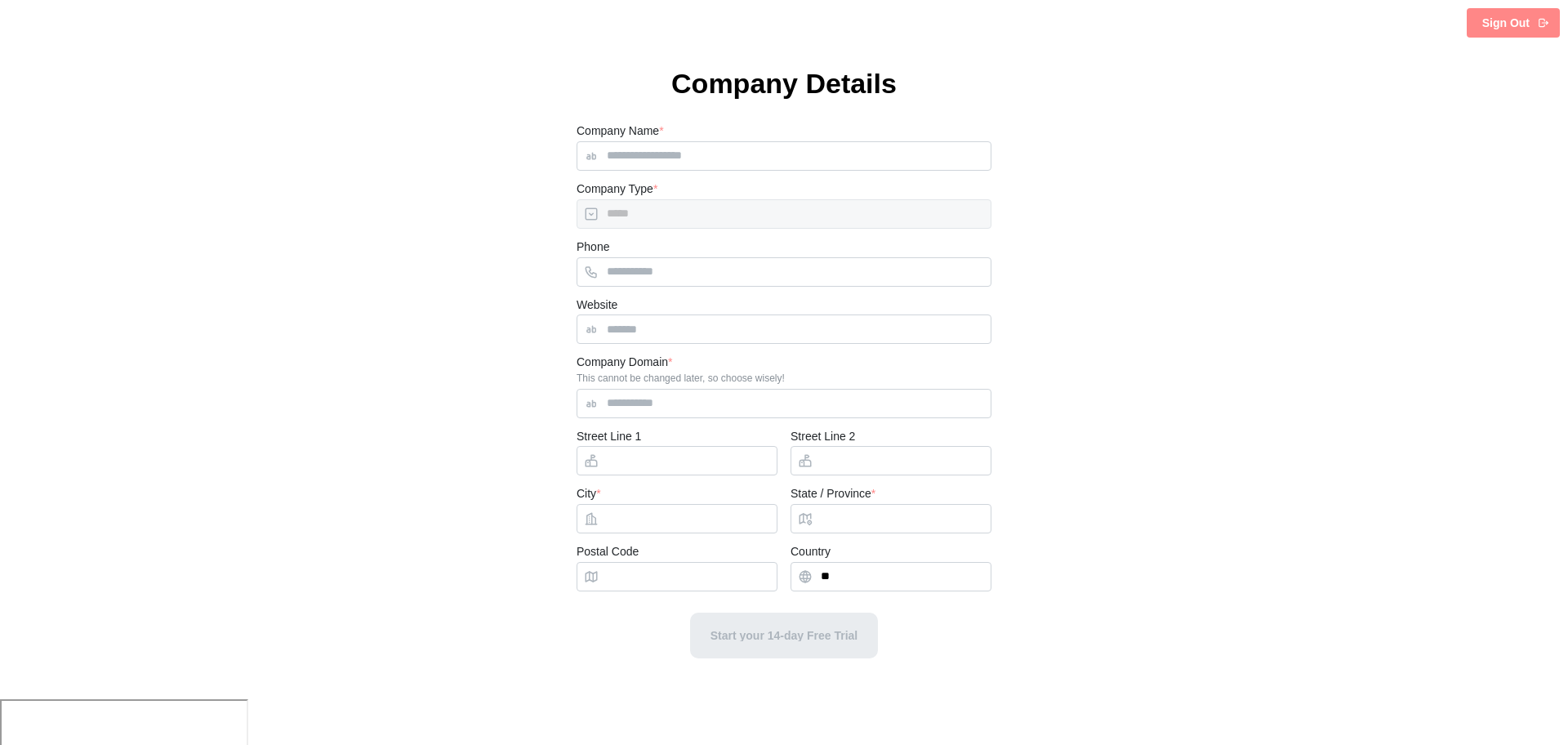 click on "Sign Out Company Details Company Name  * Company Type  * ***** Phone Website Company Domain  * This cannot be changed later, so choose wisely! Street Line 1 Street Line 2 [CITY]  * [STATE] / Province  * [POSTAL_CODE] [COUNTRY] ** Start your 14-day Free Trial" at bounding box center [784, 416] 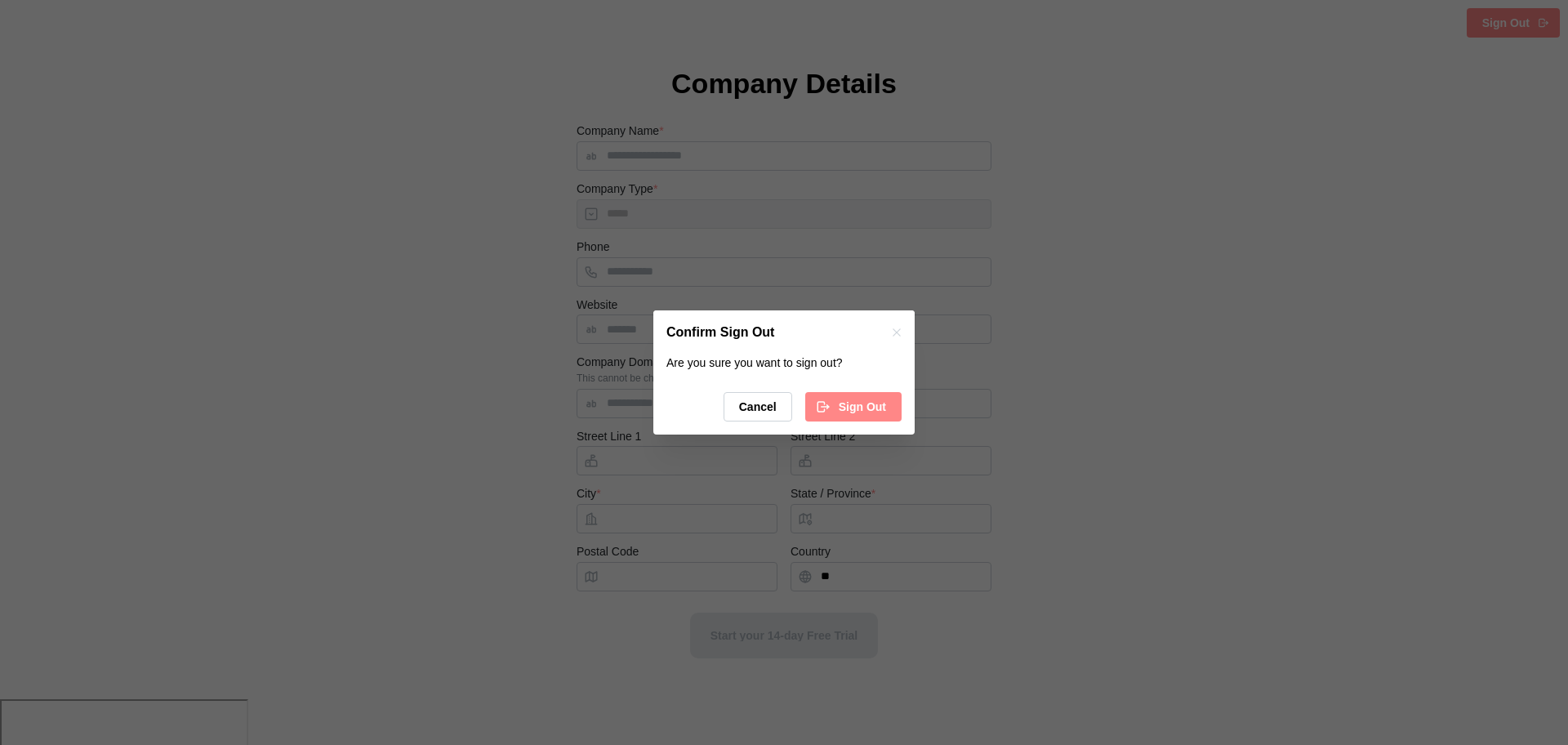 click on "Cancel Sign Out" at bounding box center [784, 407] 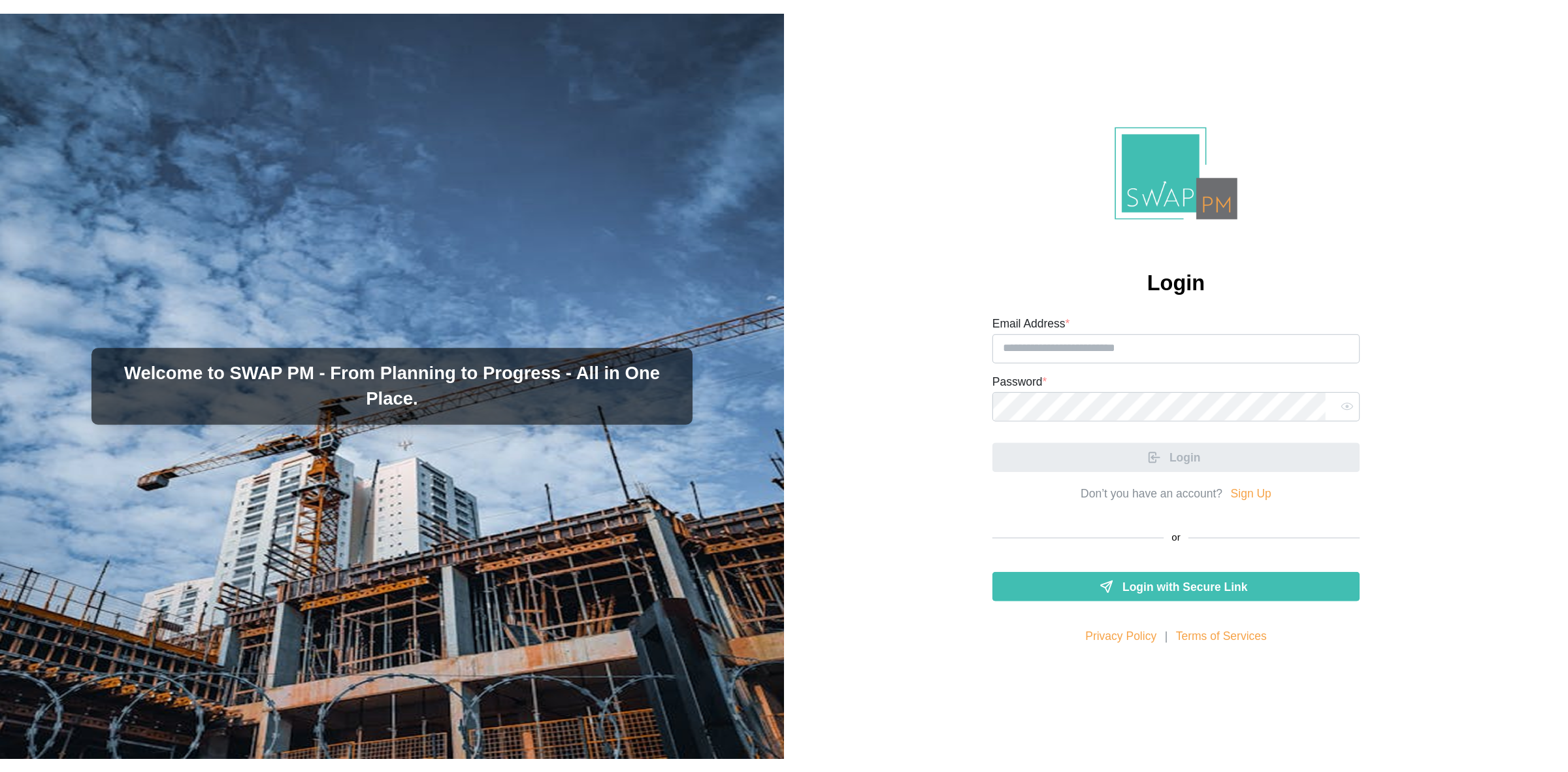 scroll, scrollTop: 0, scrollLeft: 0, axis: both 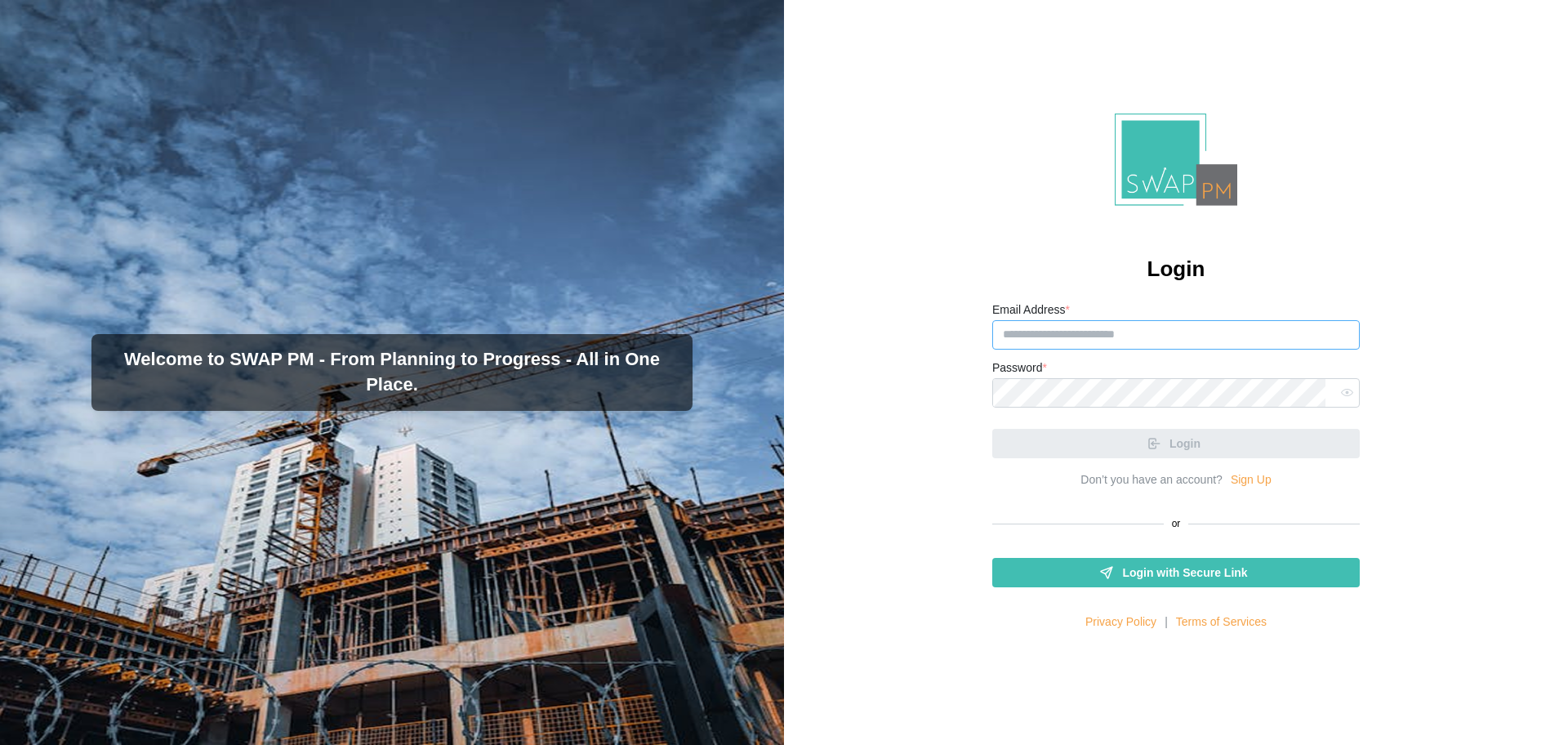 type on "**********" 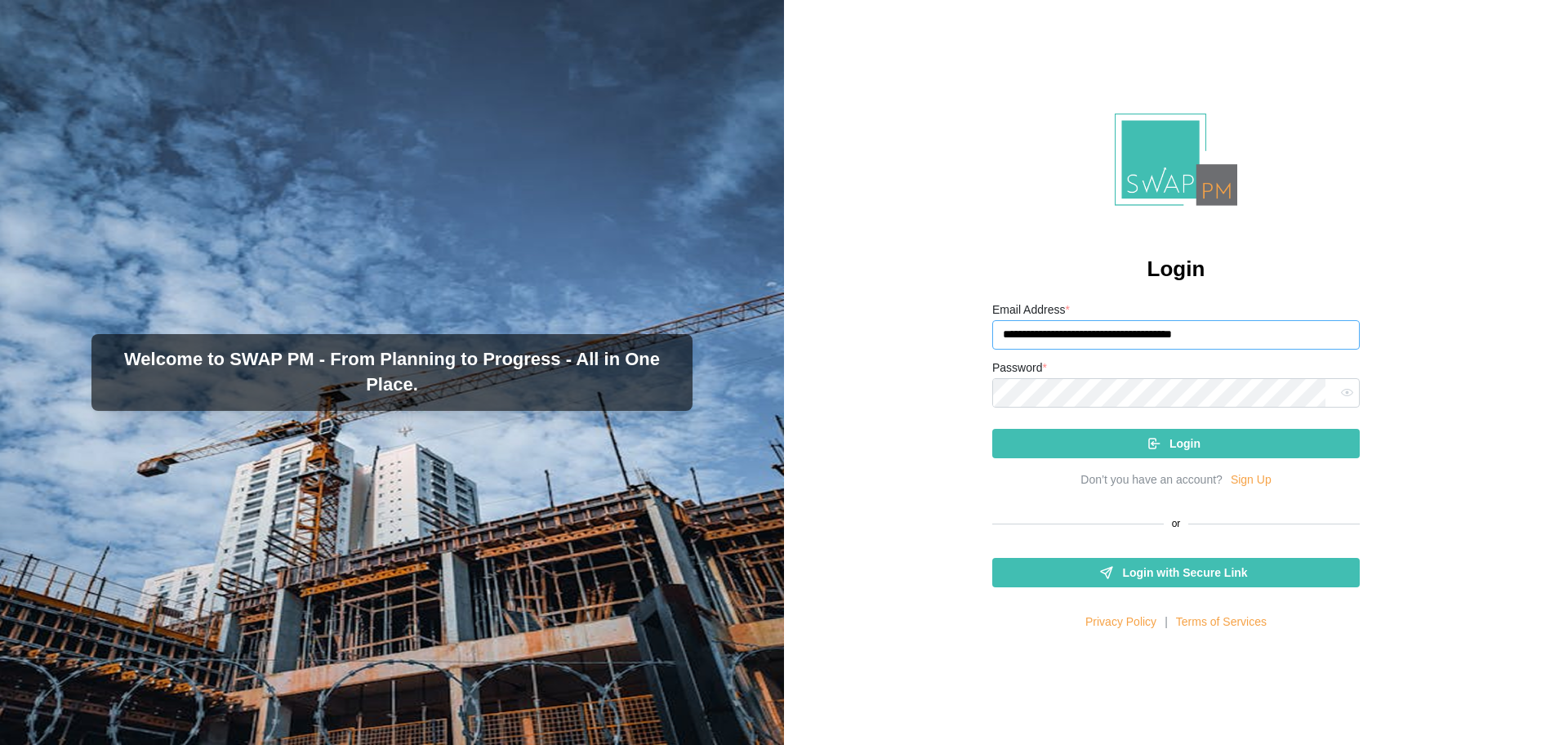 click on "**********" at bounding box center (1176, 335) 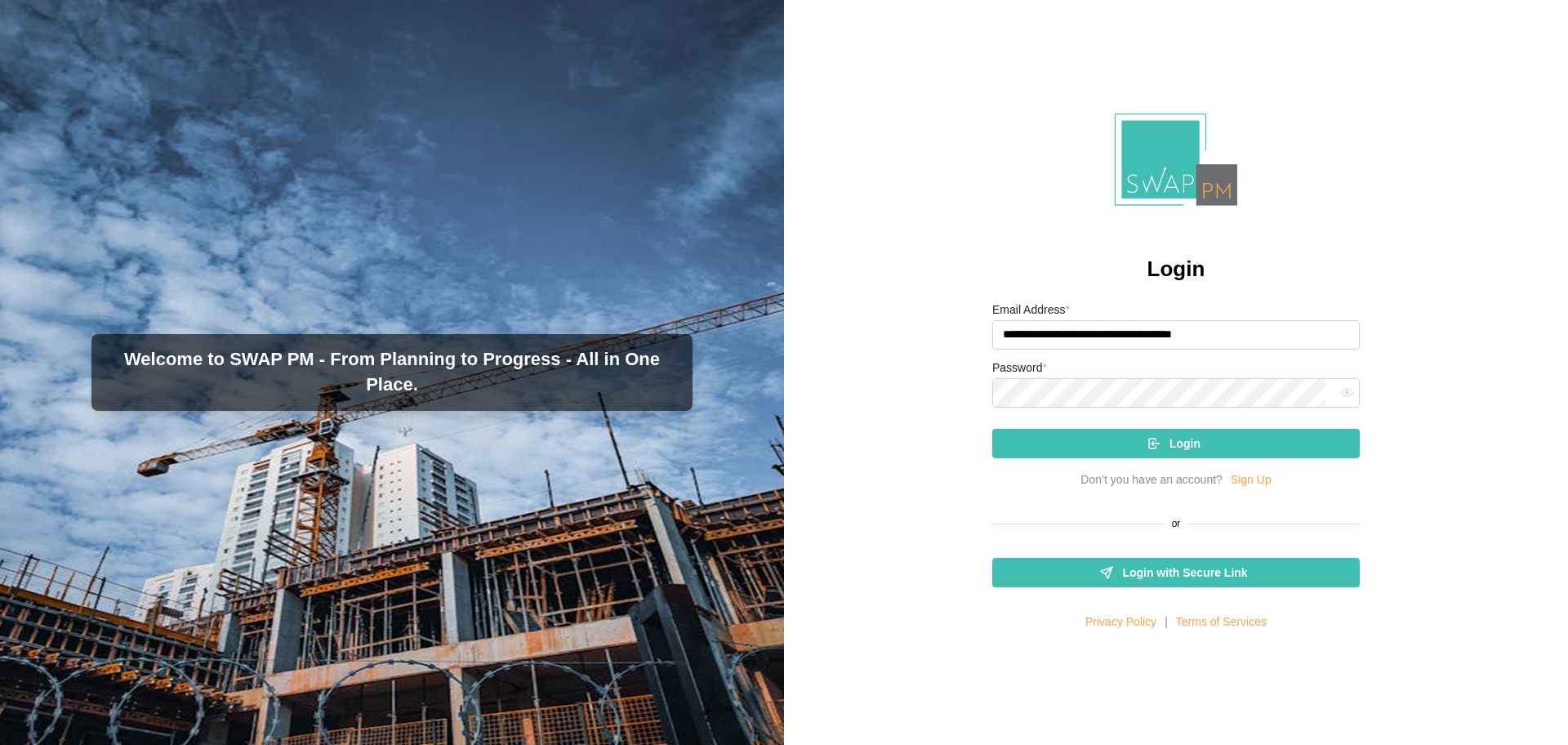 click on "Login" at bounding box center [1174, 444] 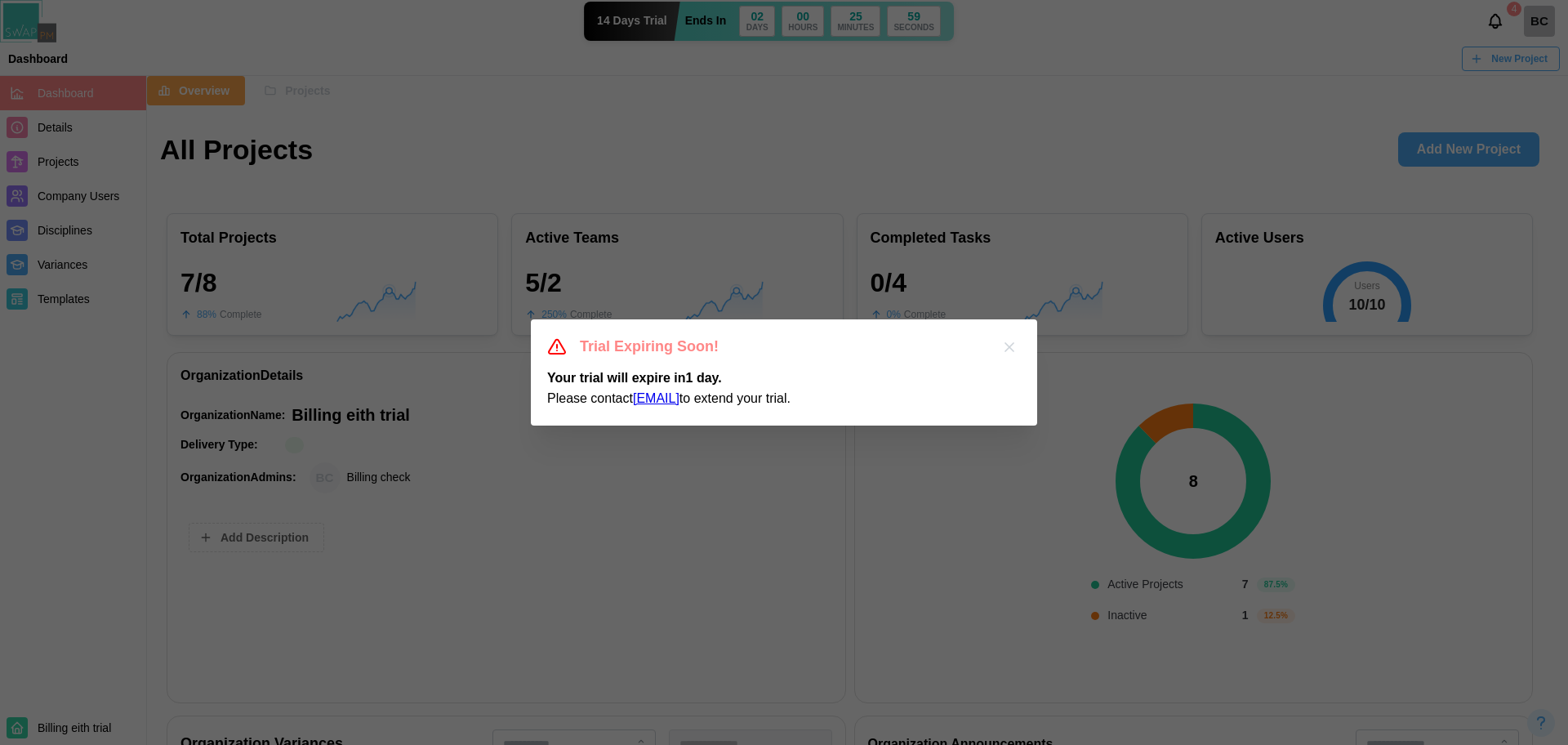 click 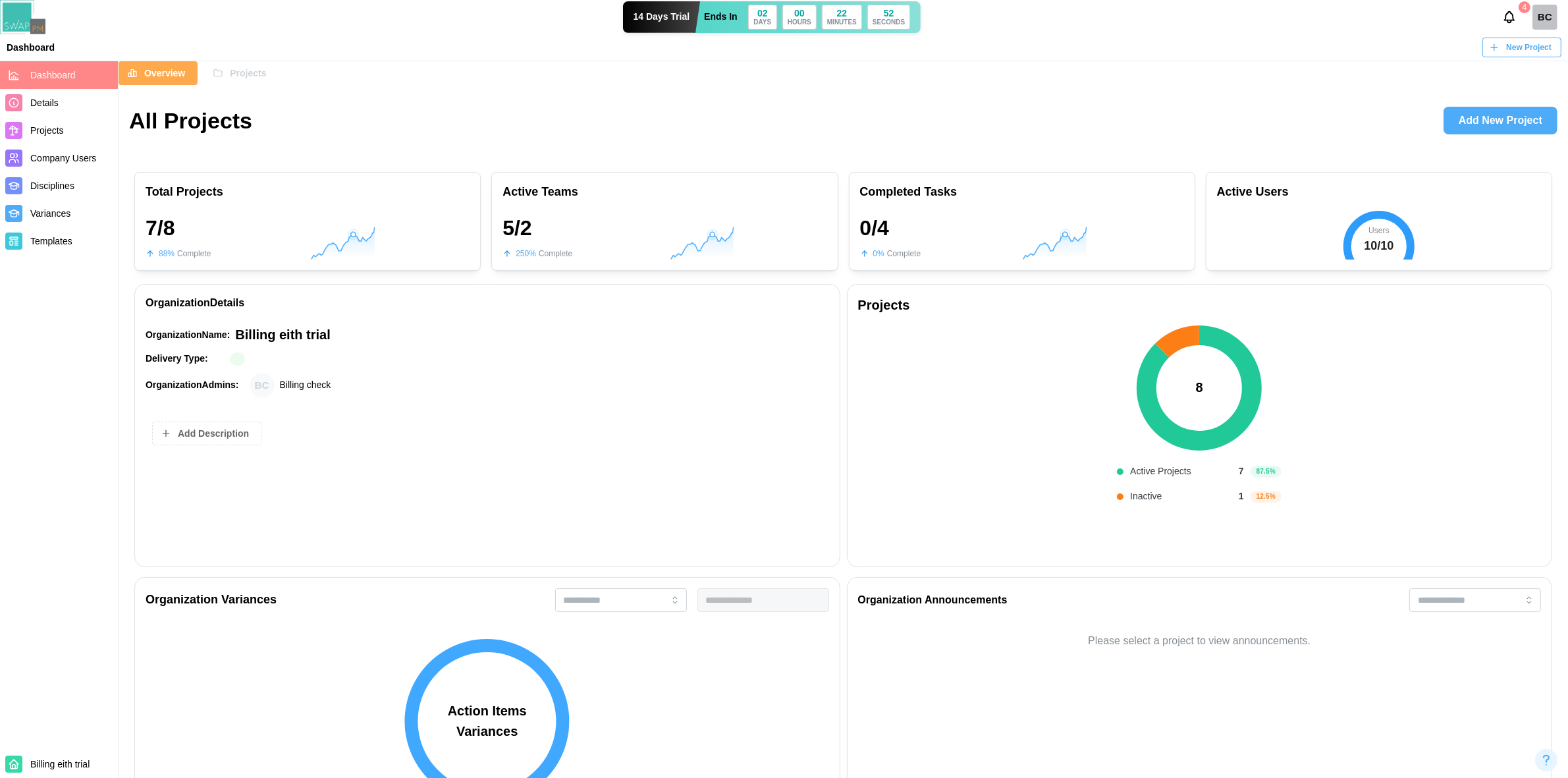 click on "BC" at bounding box center (1545, 17) 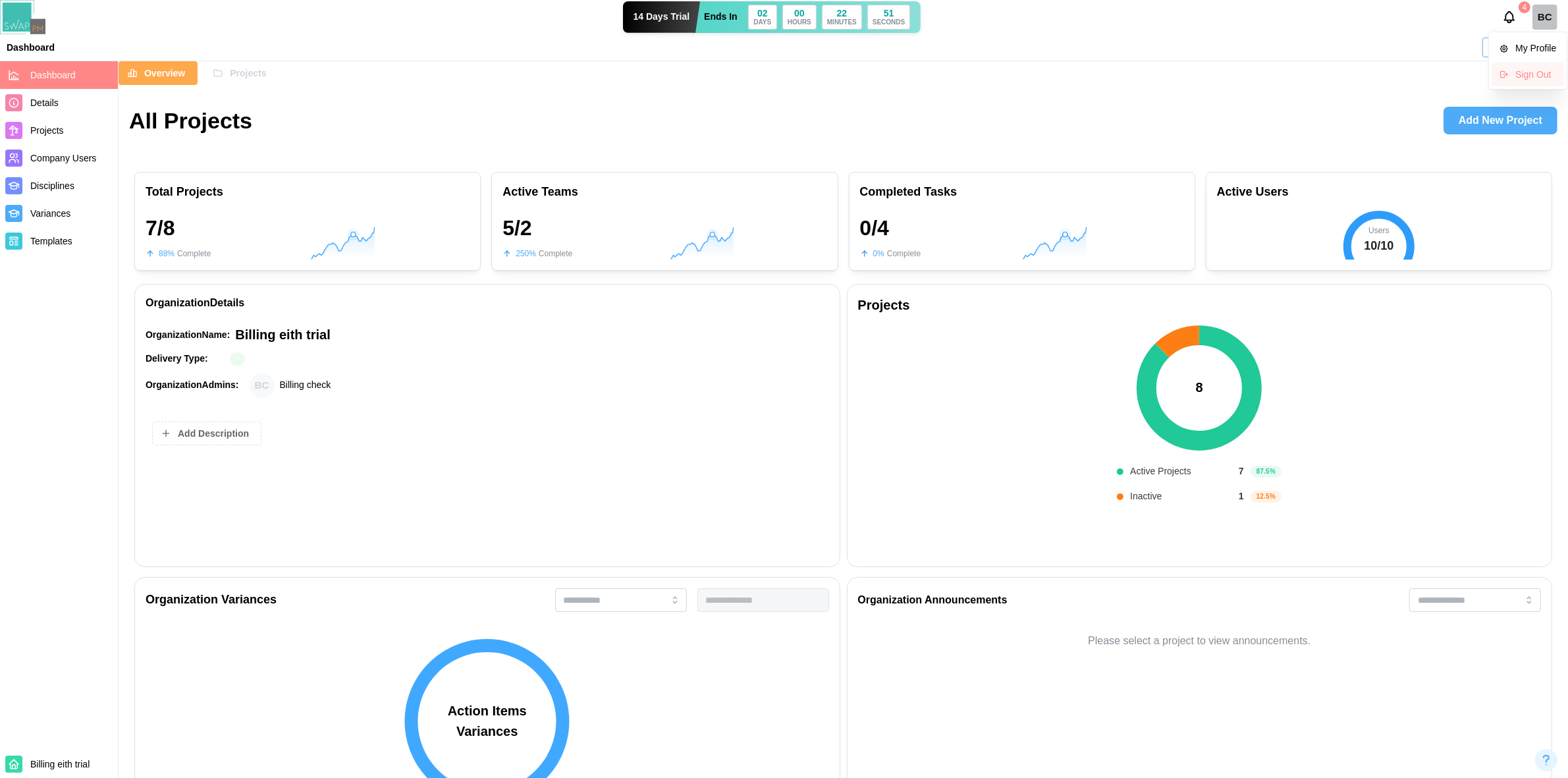 click on "Sign Out" at bounding box center (1536, 74) 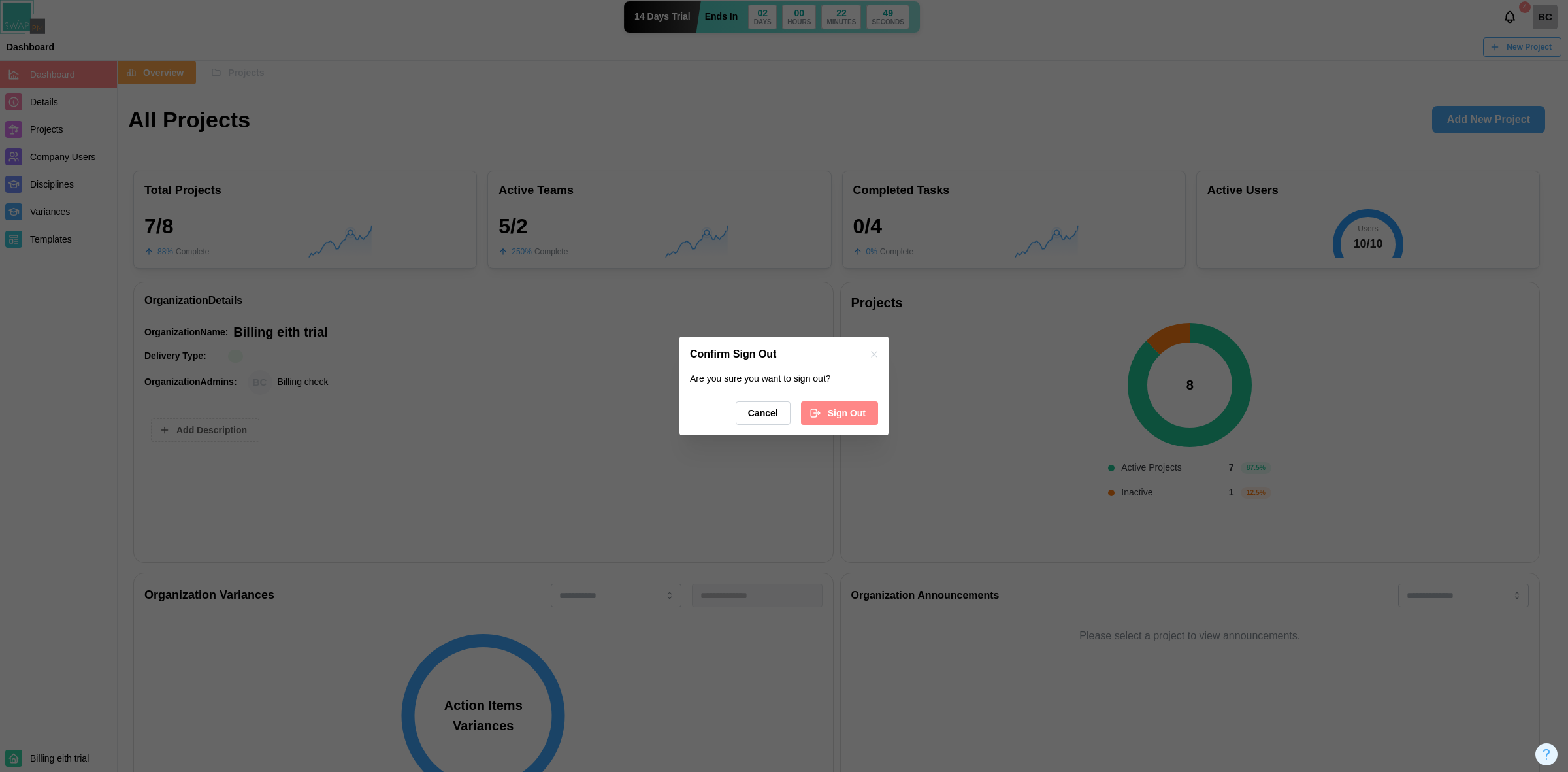 click on "Sign Out" at bounding box center [847, 413] 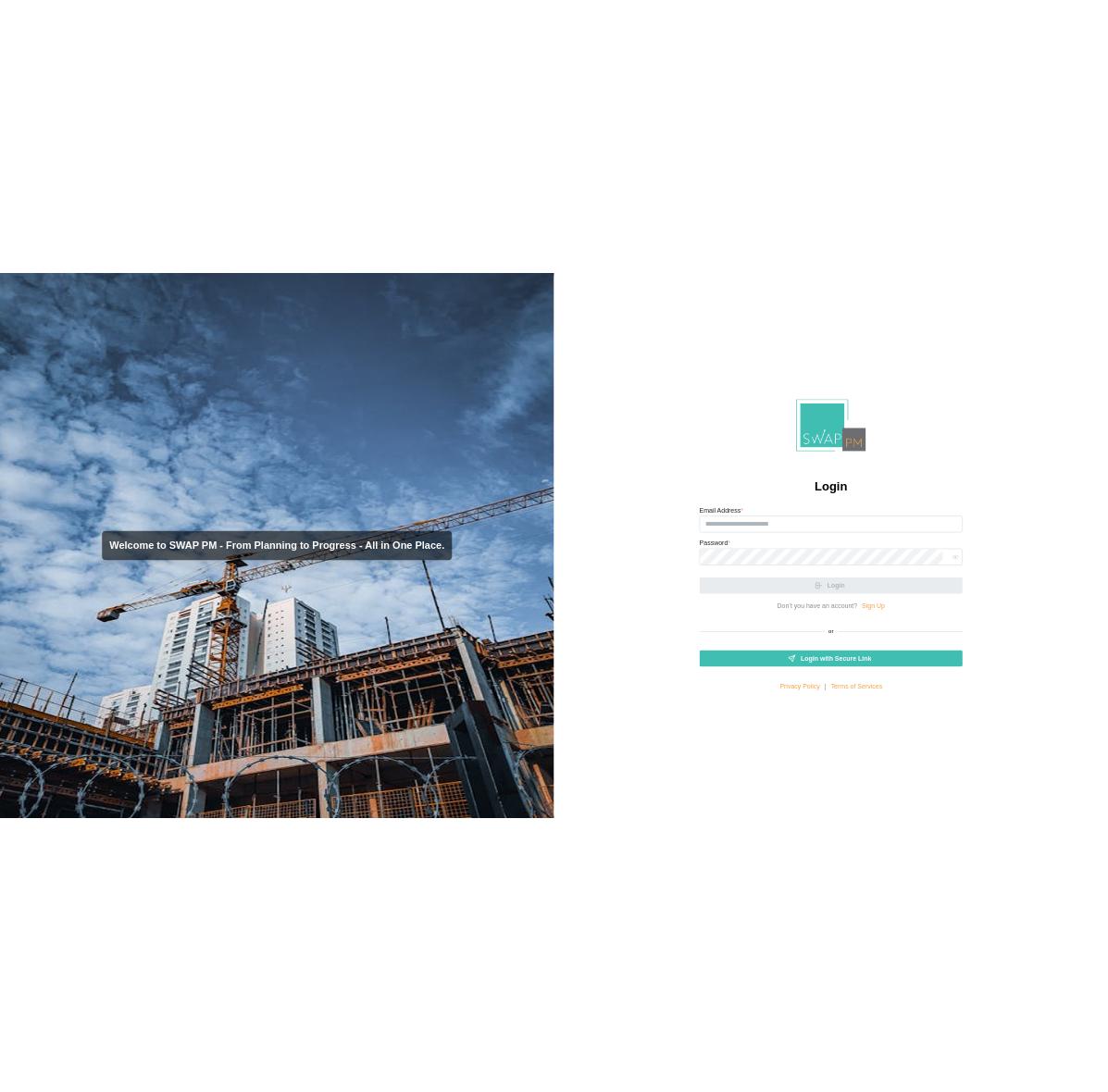 scroll, scrollTop: 0, scrollLeft: 0, axis: both 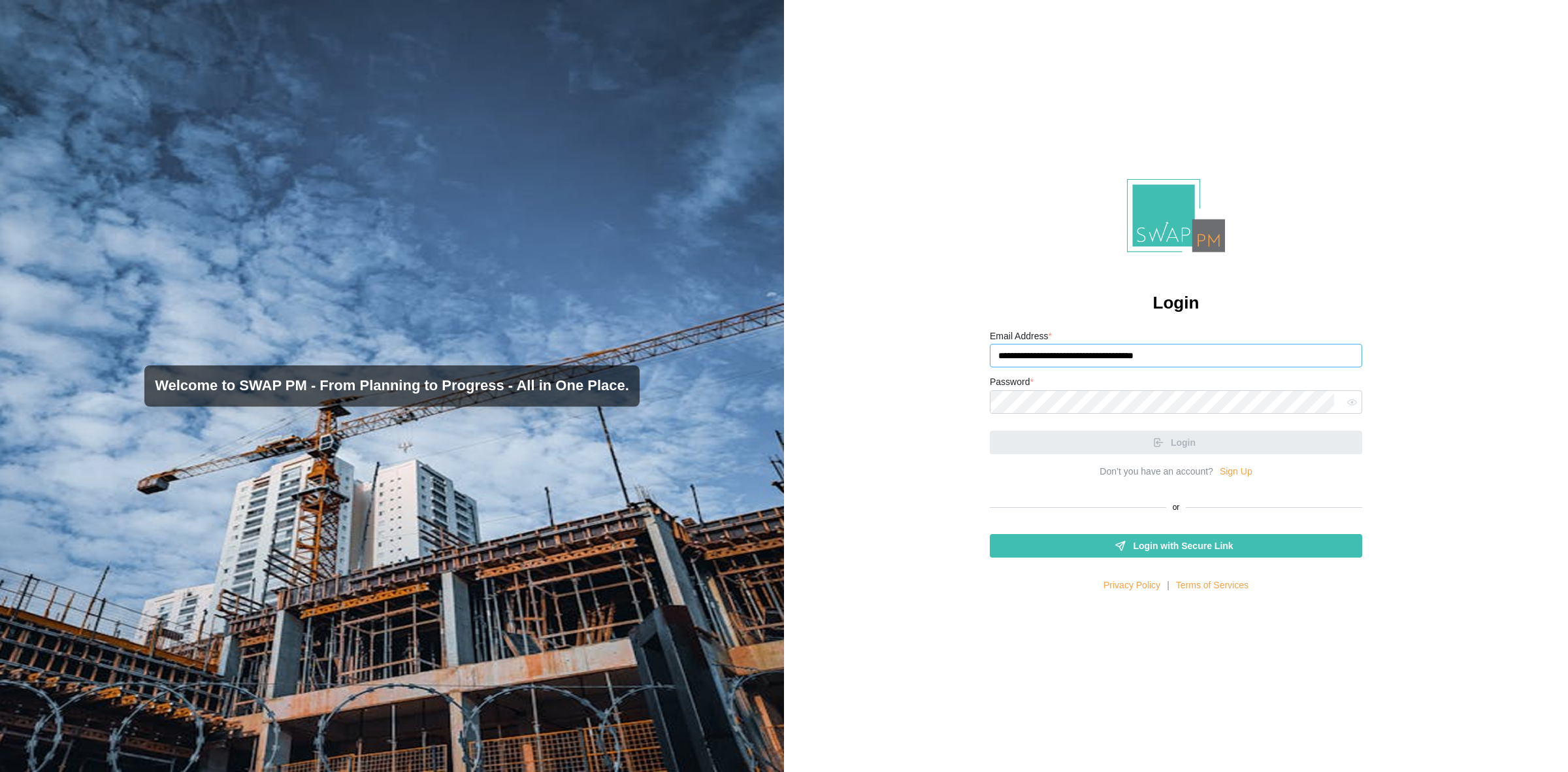 click on "**********" at bounding box center [1176, 356] 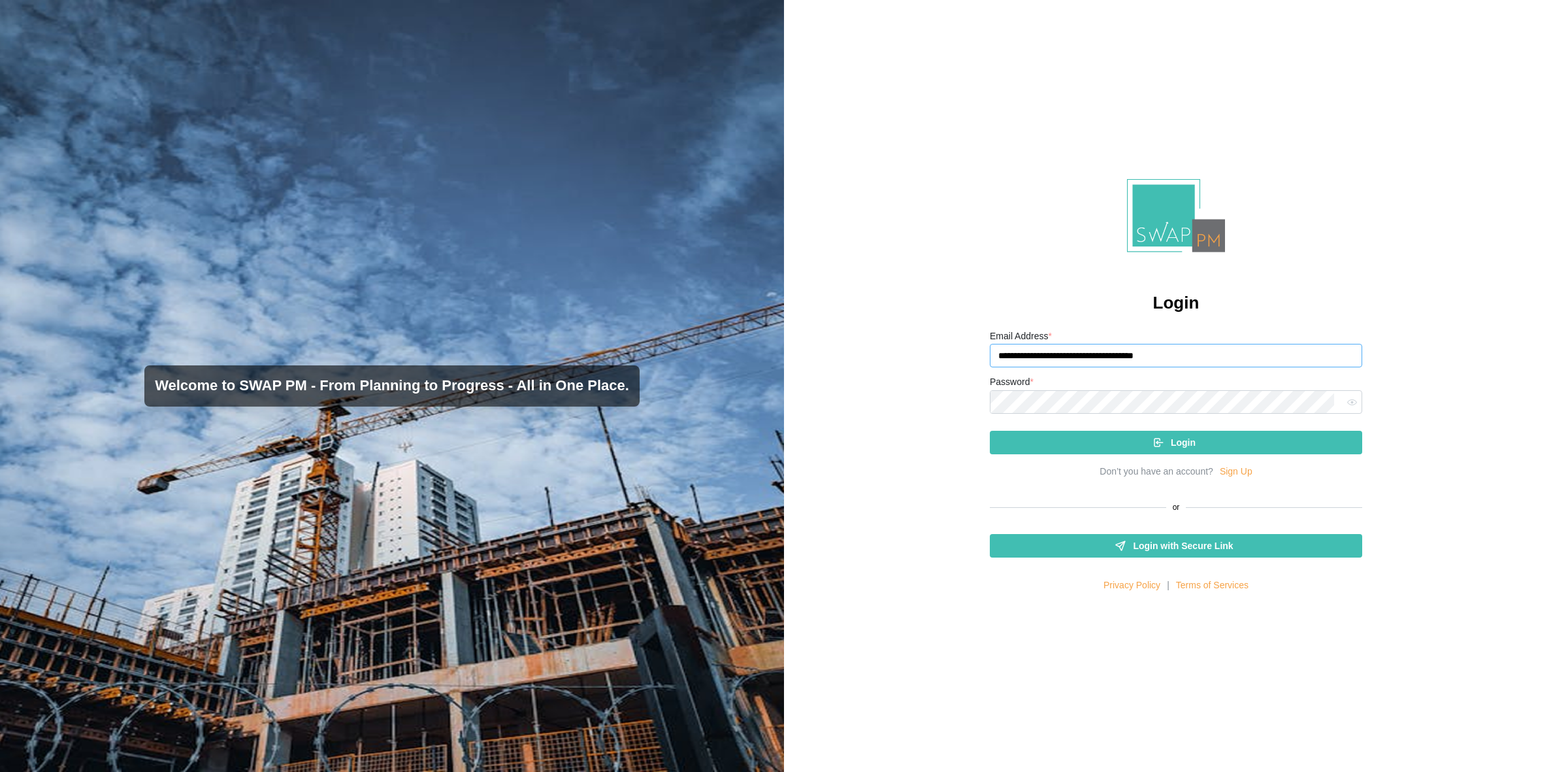 type on "**********" 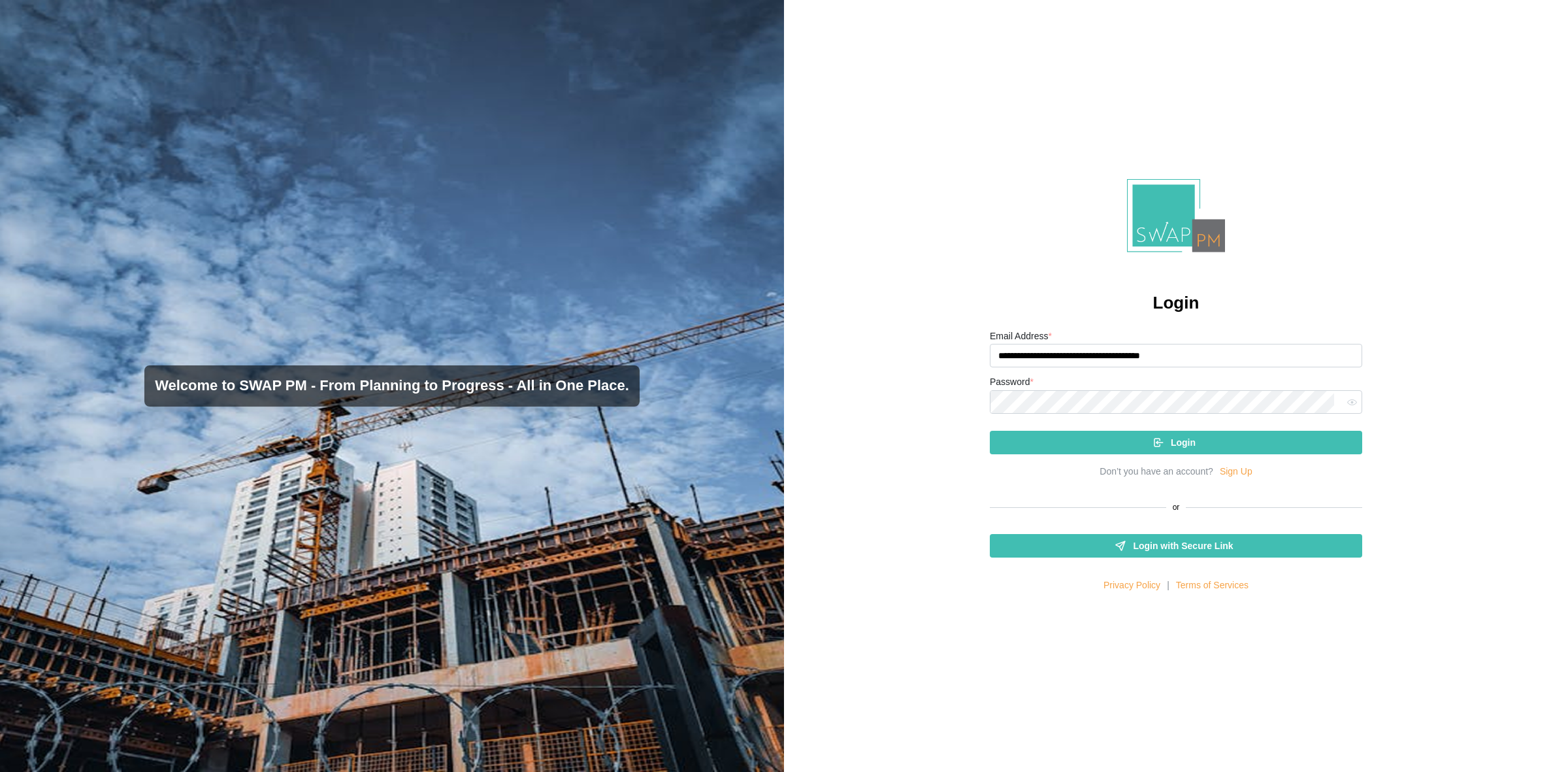 click at bounding box center [1352, 402] 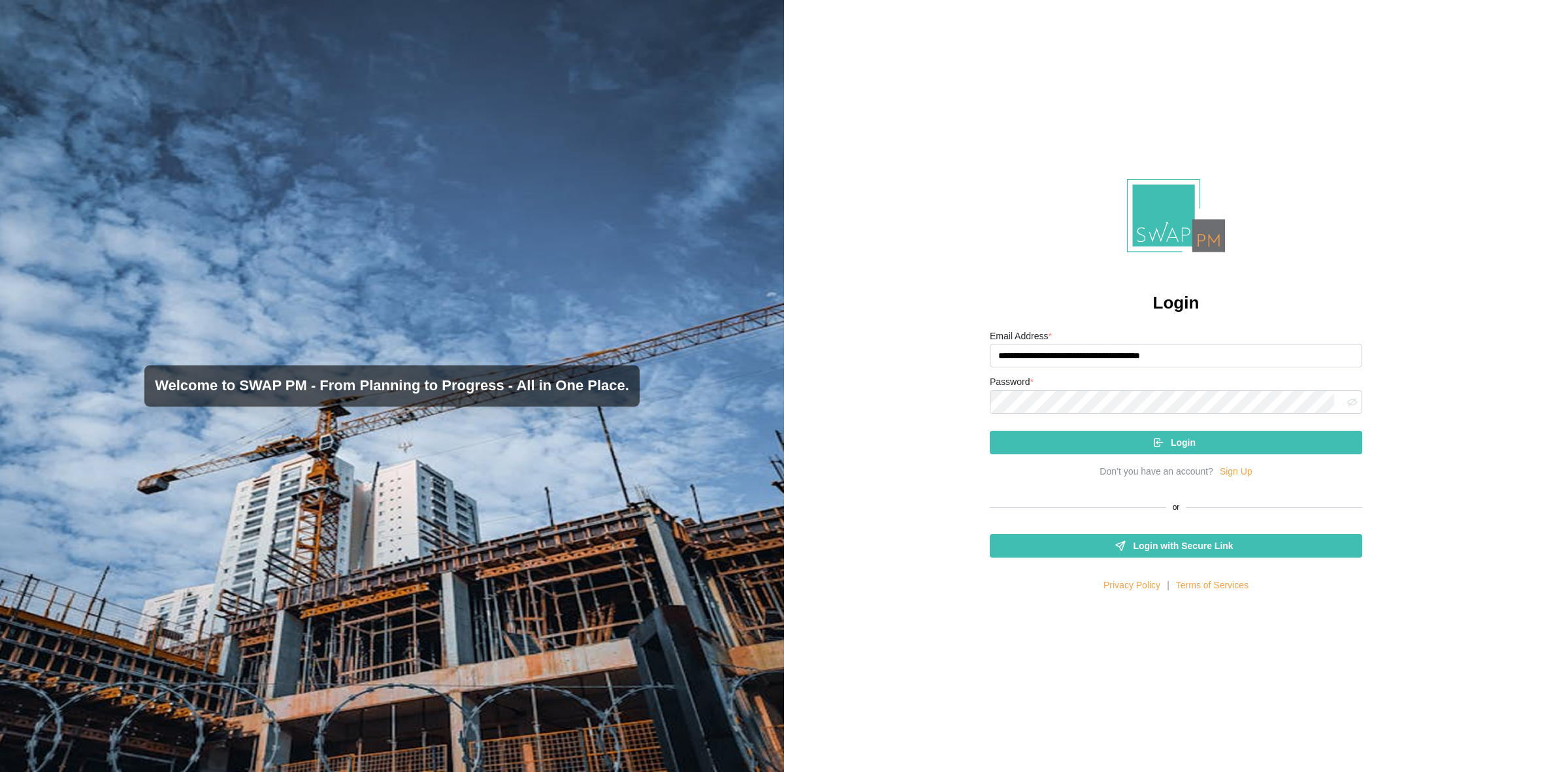 click on "Login" at bounding box center [1176, 437] 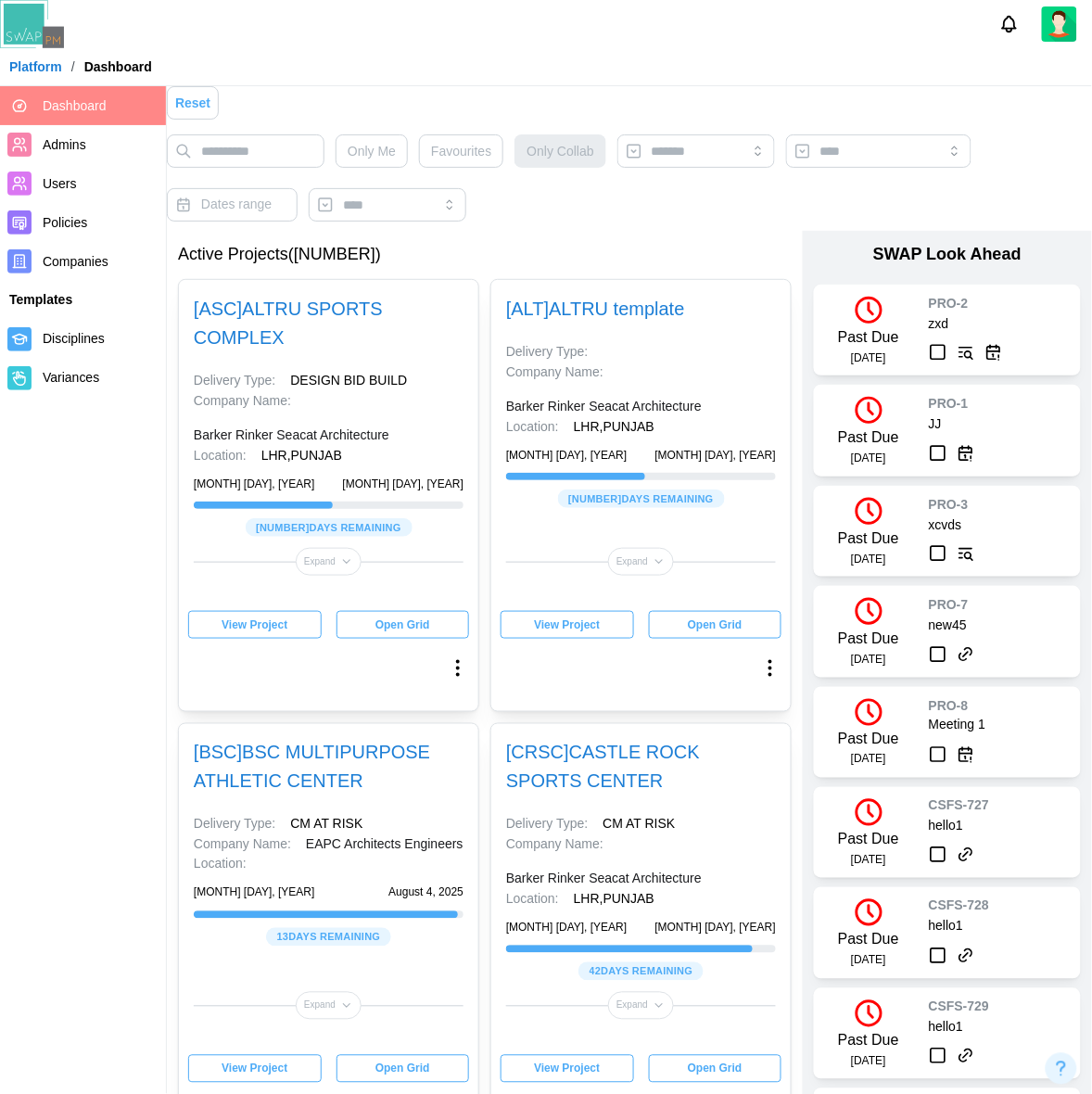click on "Companies" at bounding box center [75, 261] 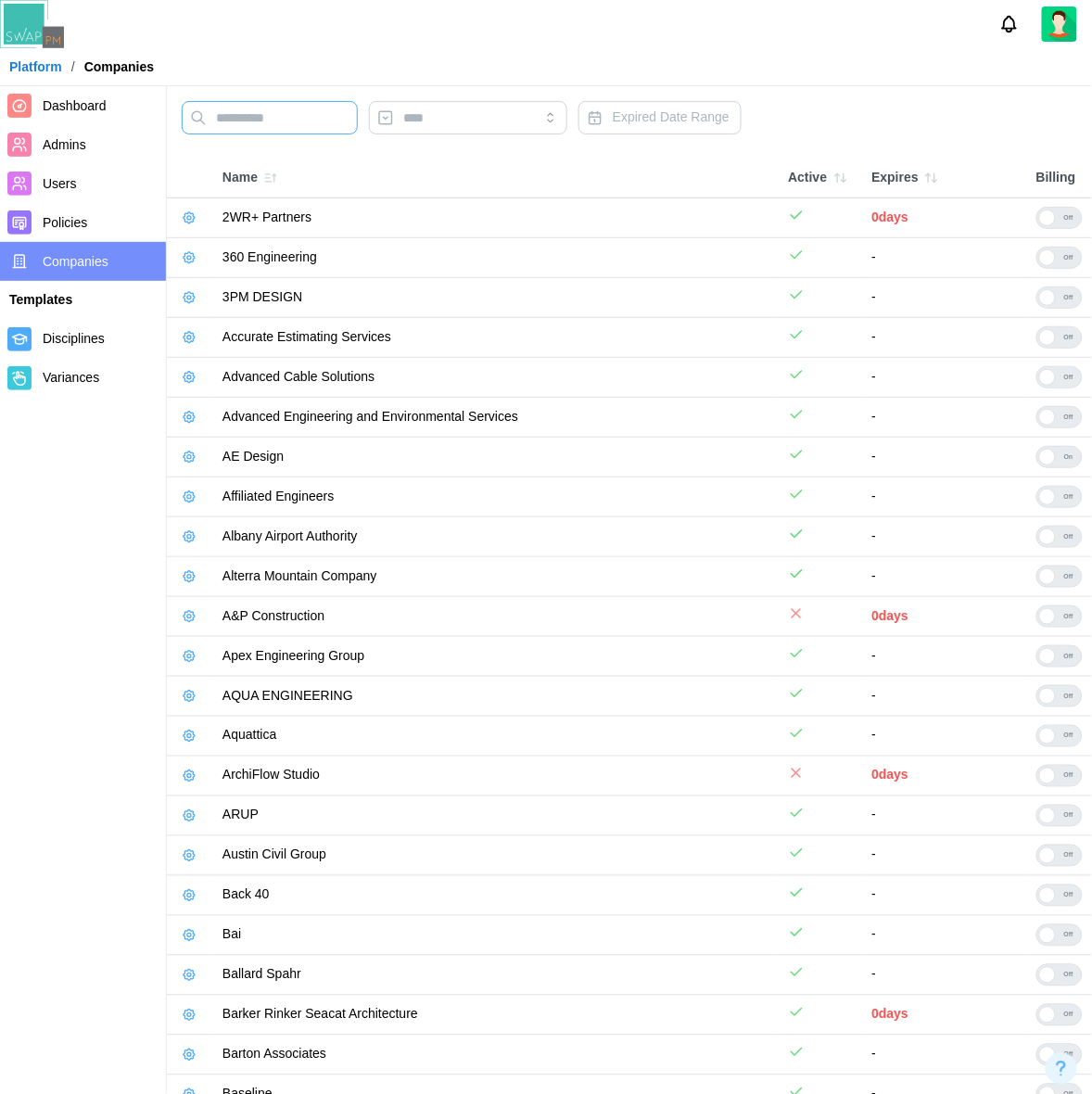 click at bounding box center [270, 118] 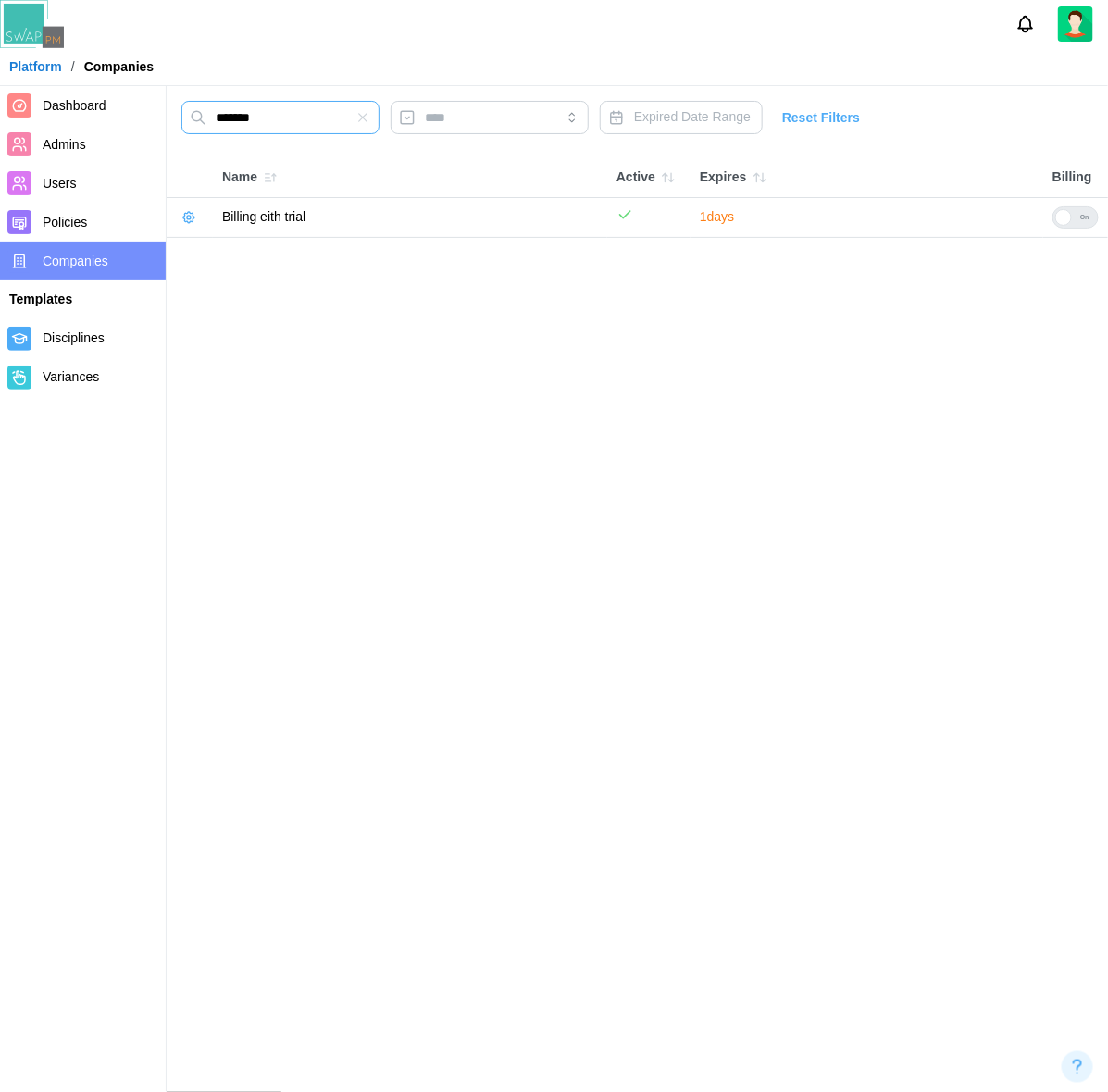type on "*******" 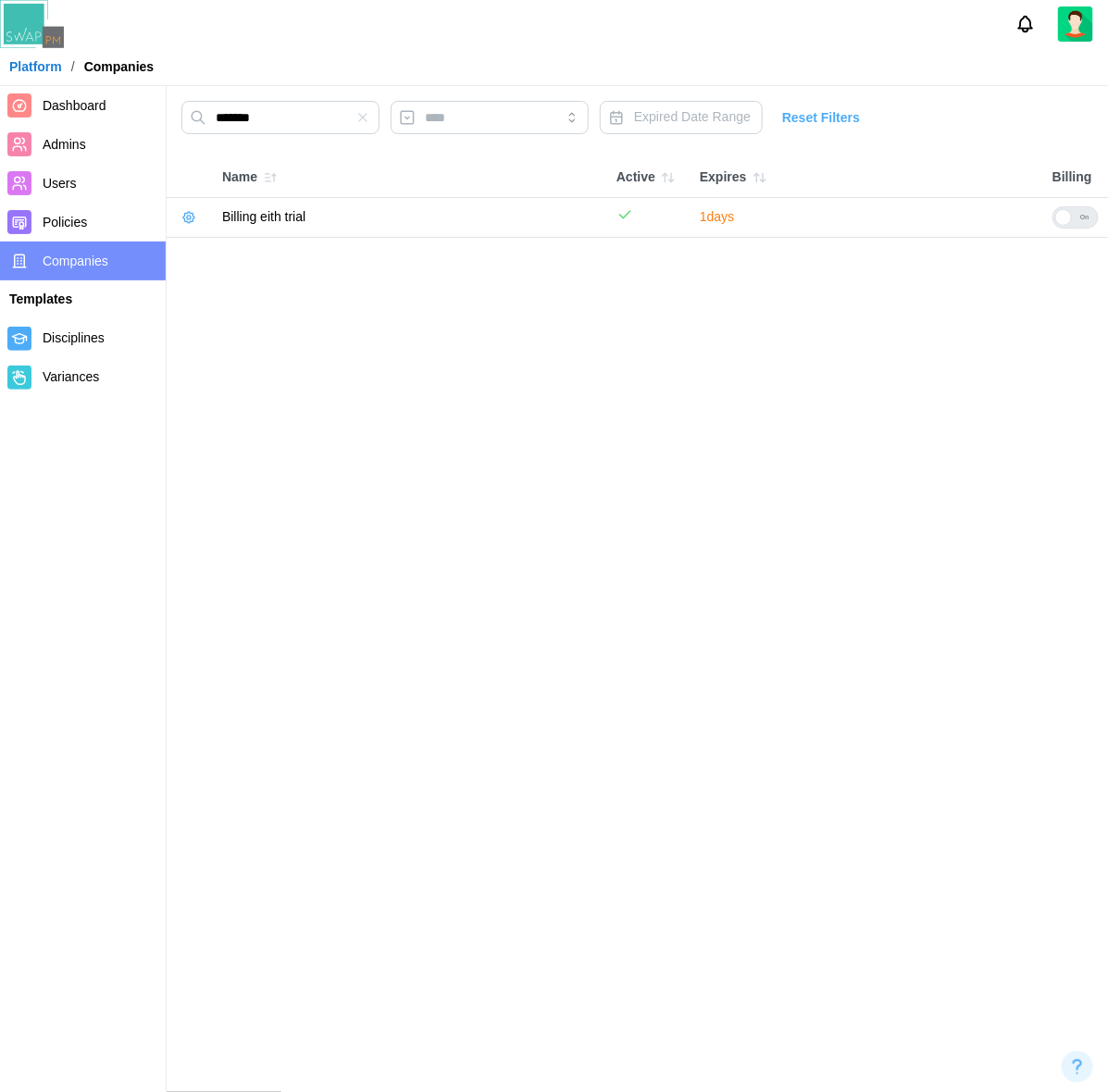click at bounding box center [189, 217] 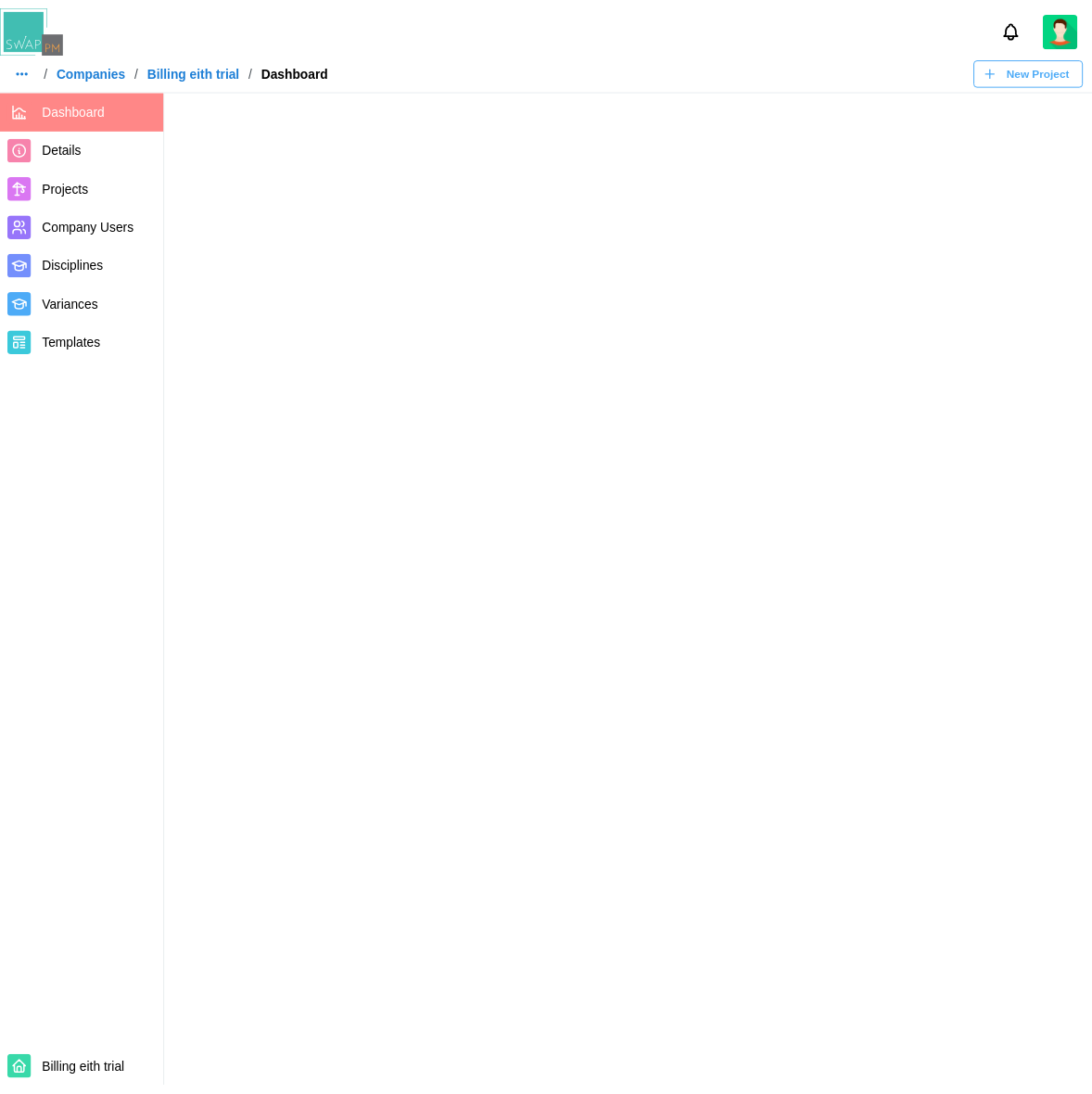 scroll, scrollTop: 0, scrollLeft: 0, axis: both 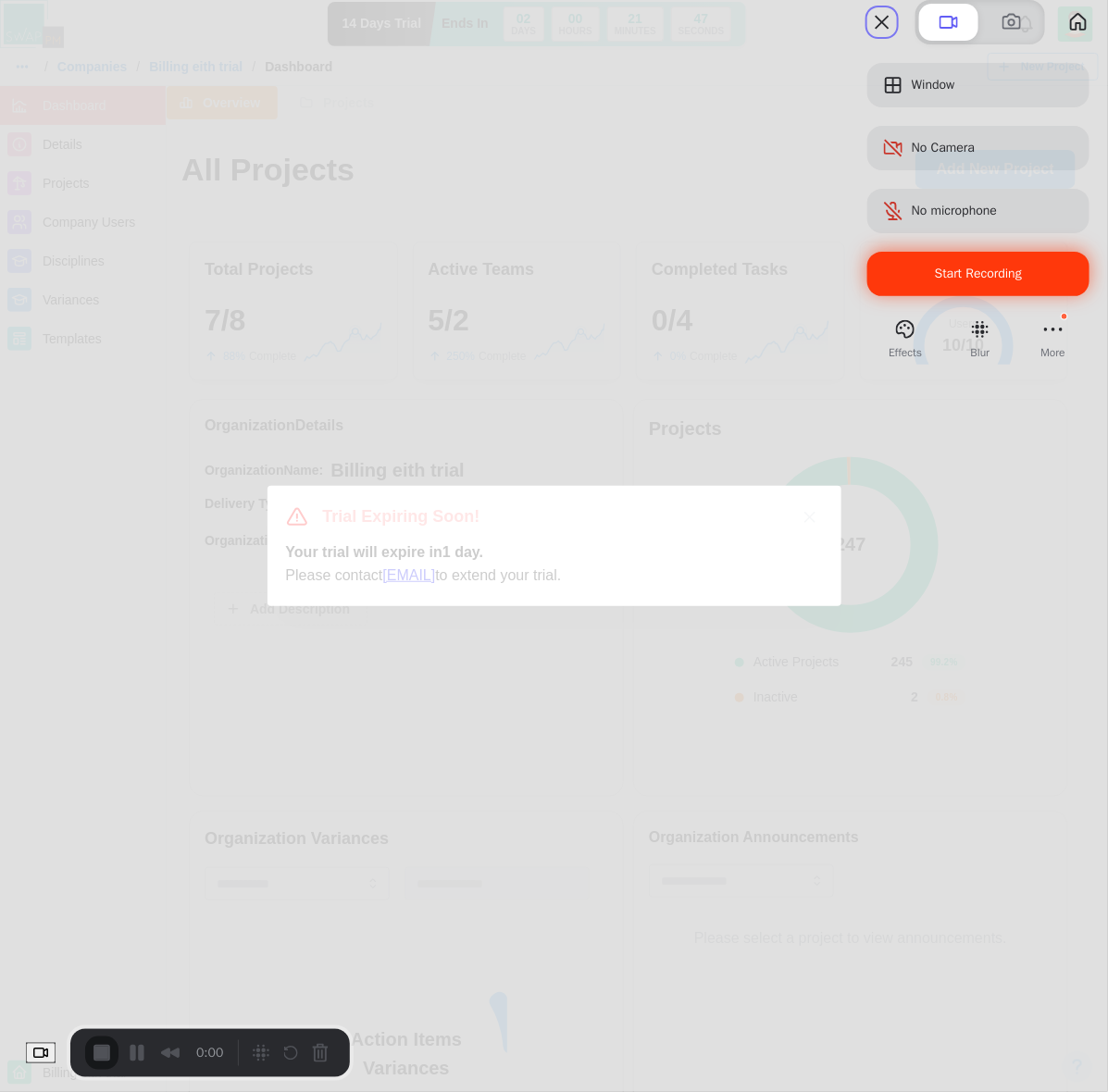 click on "Start Recording" at bounding box center (978, 274) 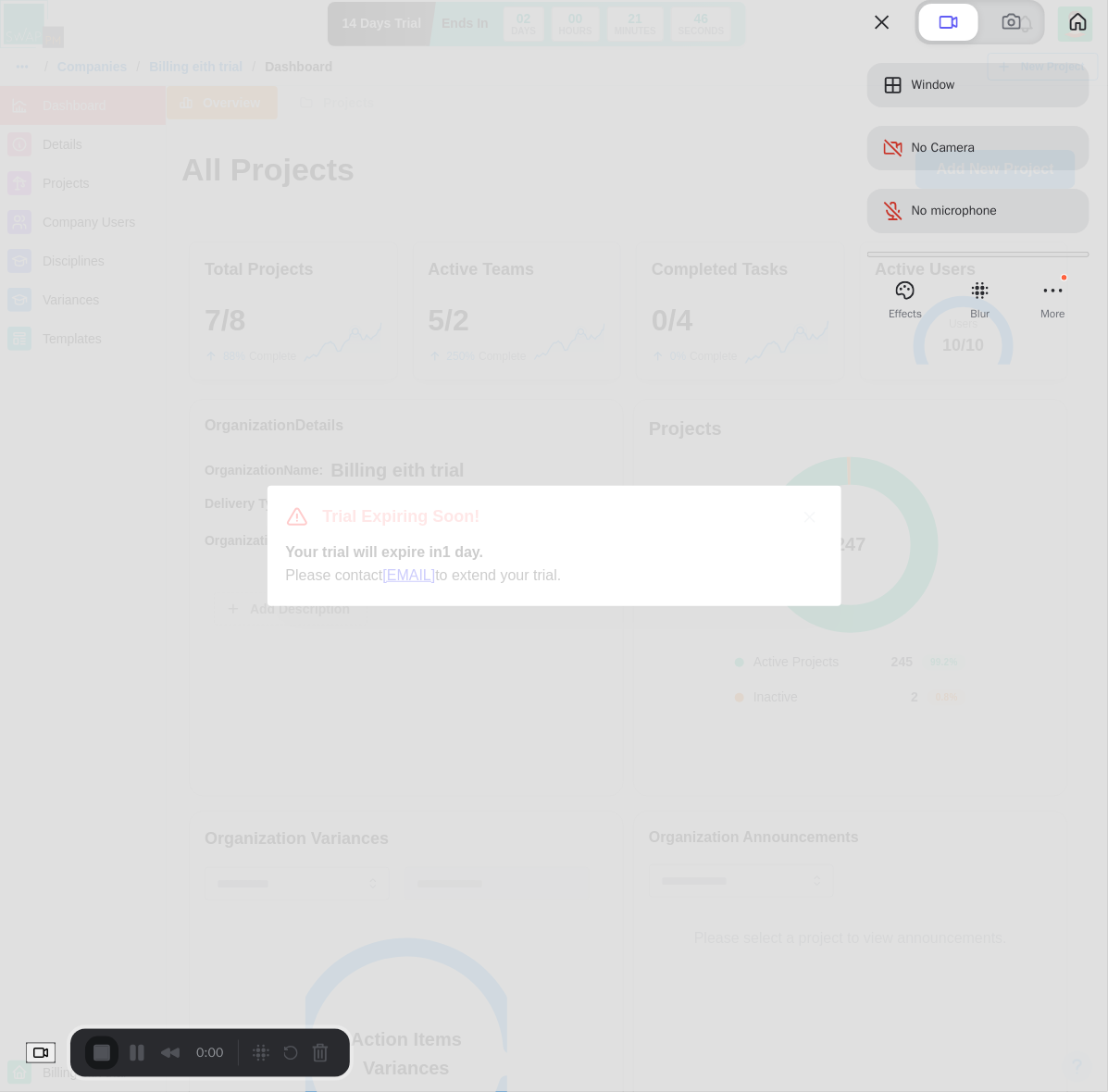 click on "Yes, proceed" at bounding box center (245, 2360) 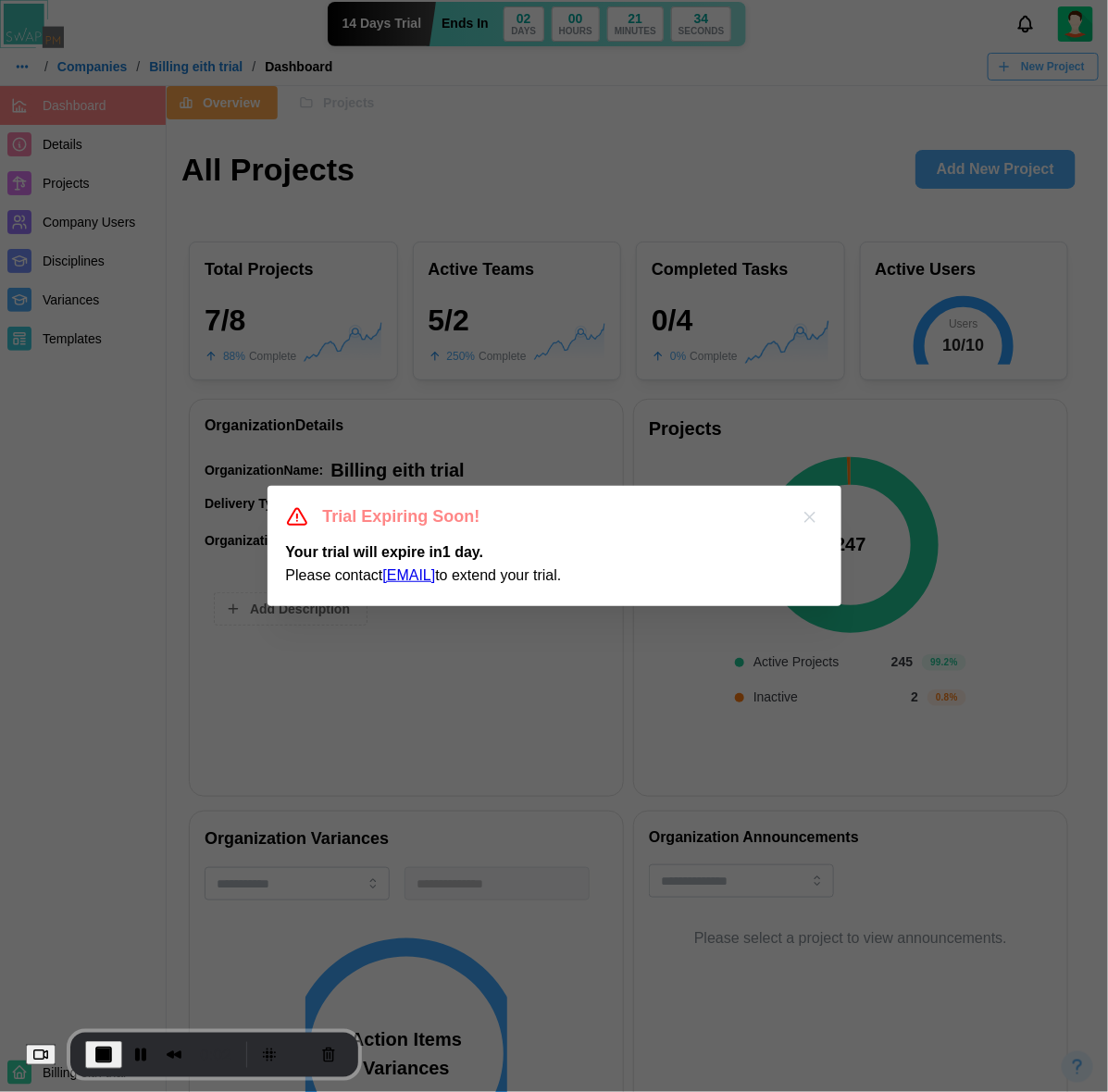 click 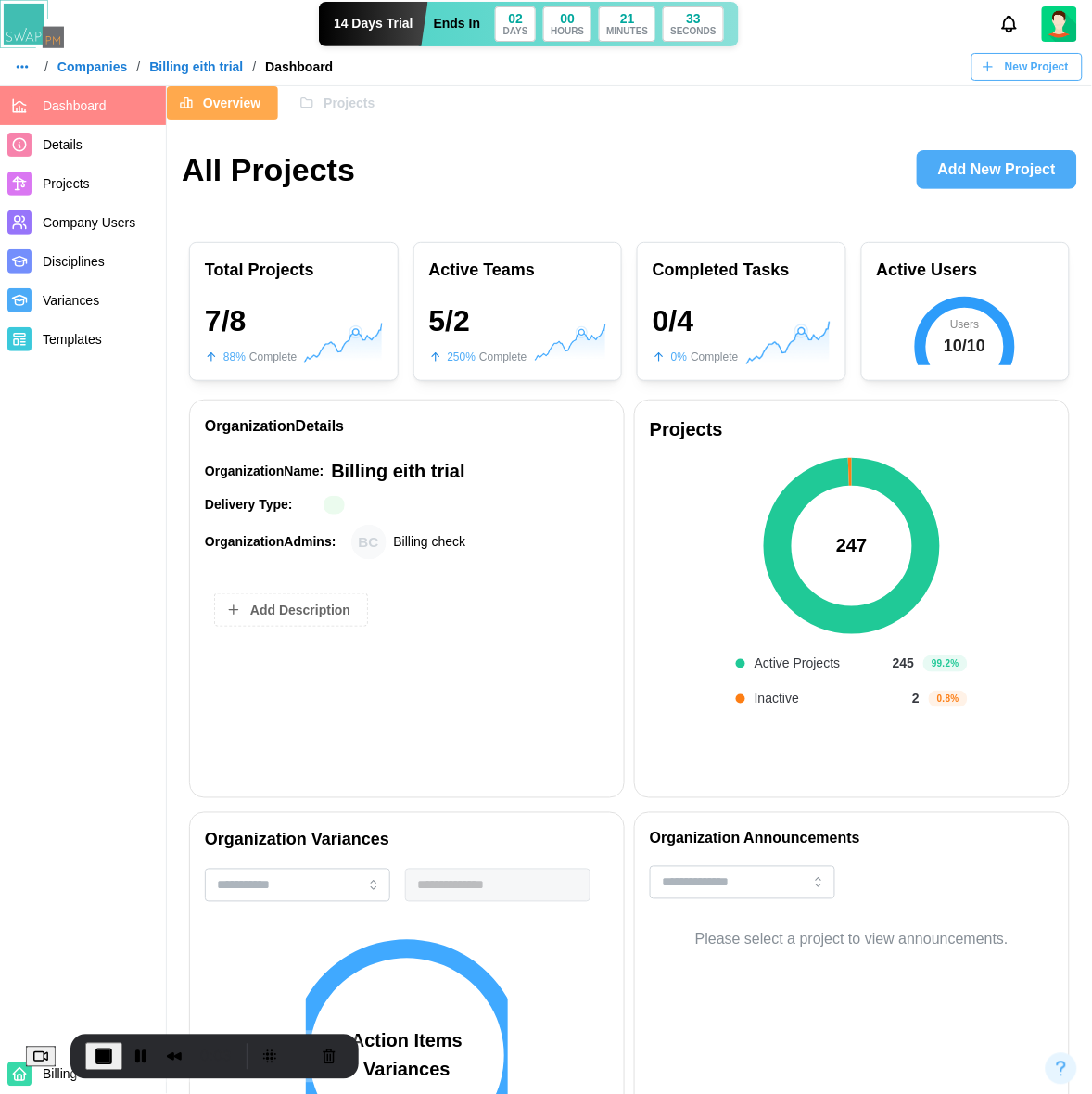 click on "Details" at bounding box center [100, 145] 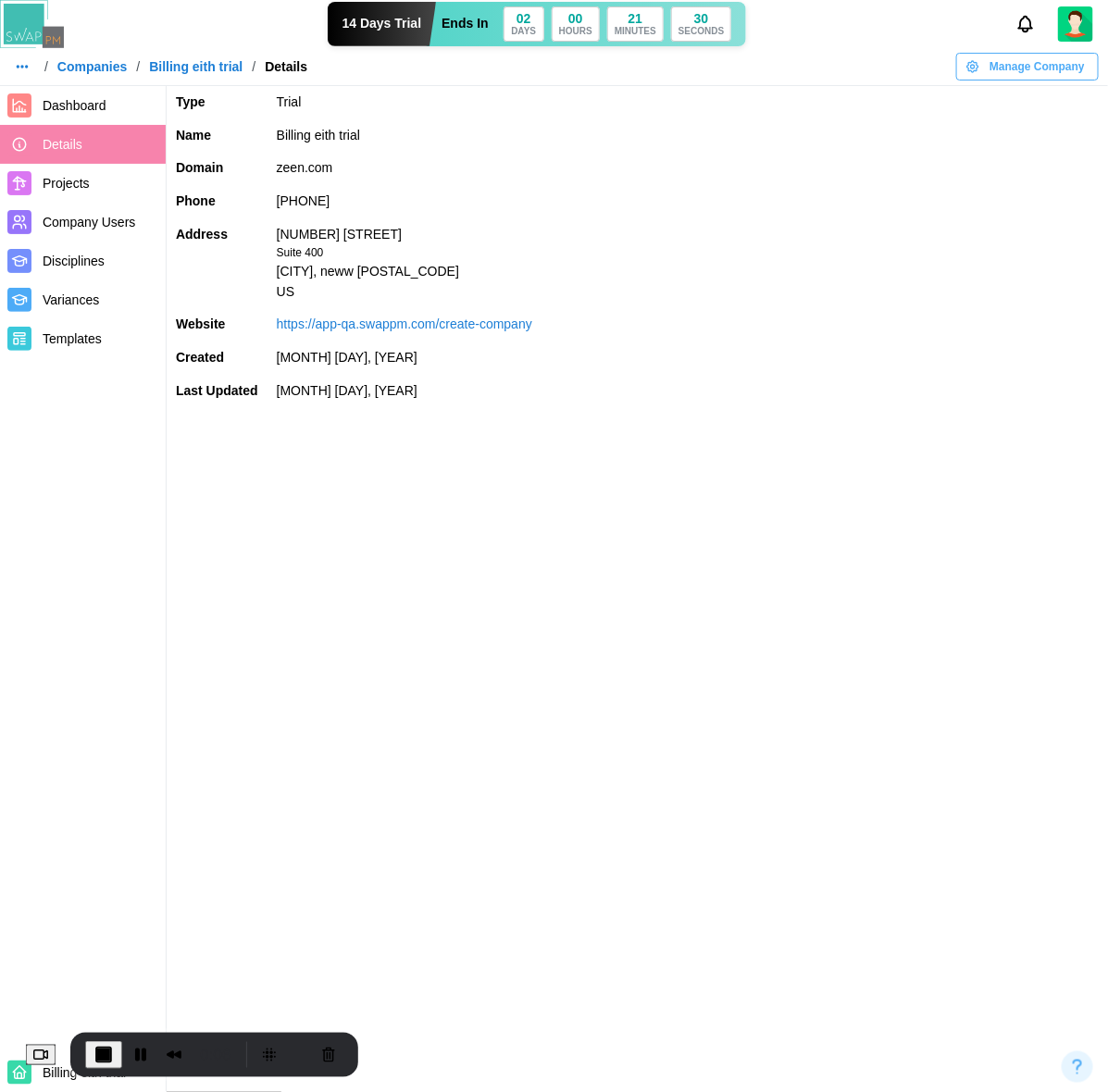 click on "Manage Company" at bounding box center (1037, 67) 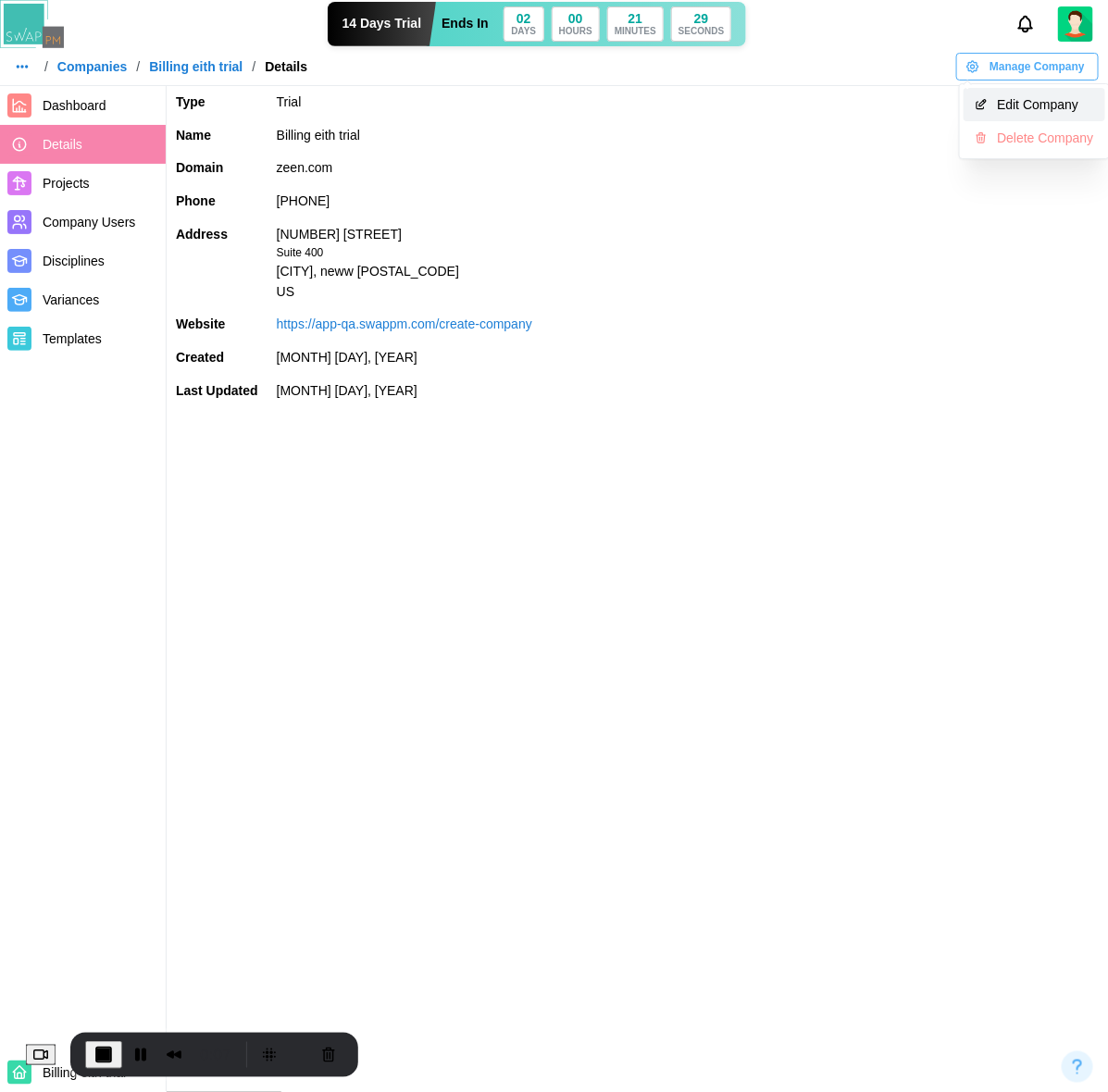 click on "Edit Company" at bounding box center [1034, 105] 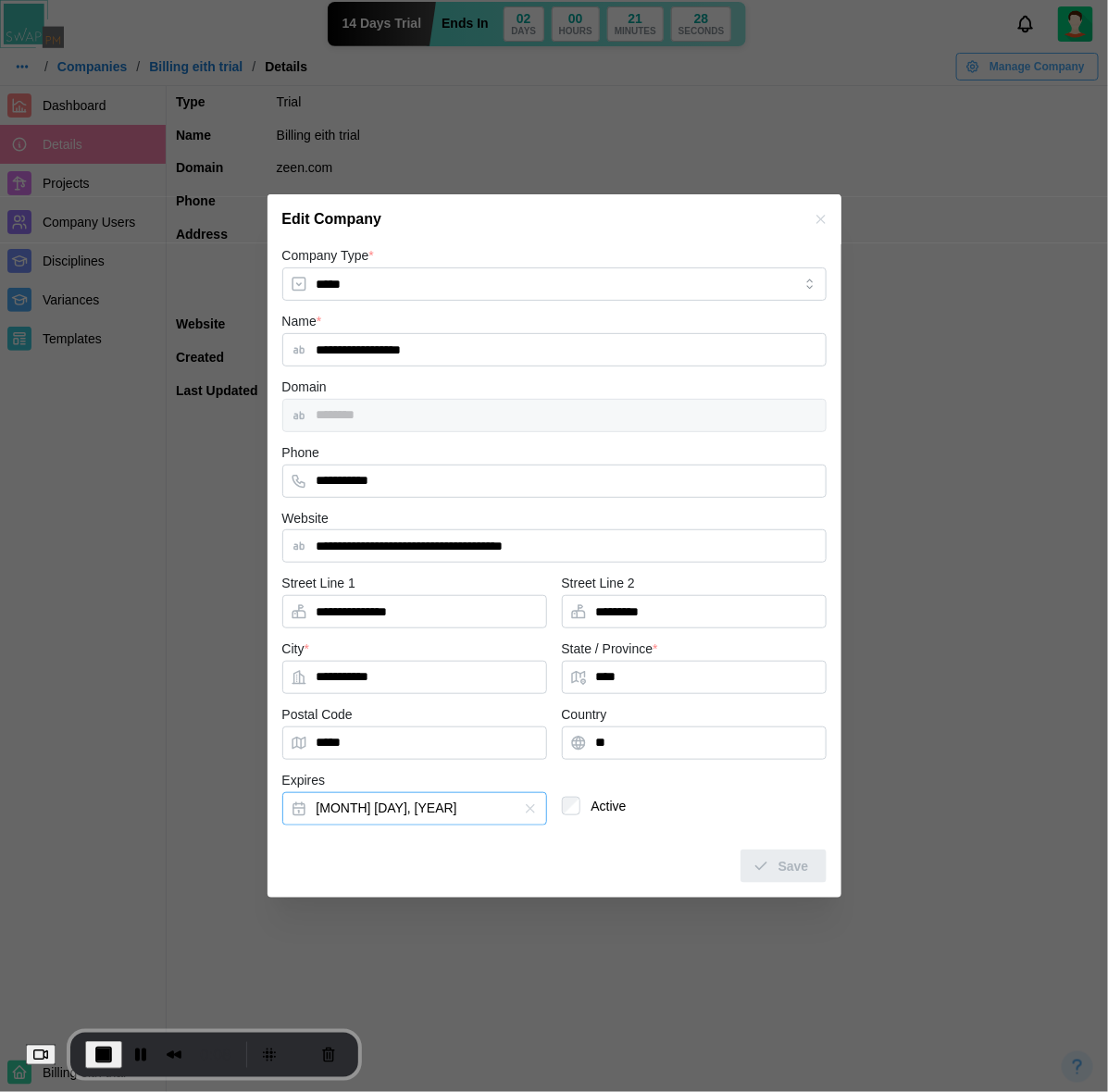 click on "Jul 24, 2025" at bounding box center [415, 809] 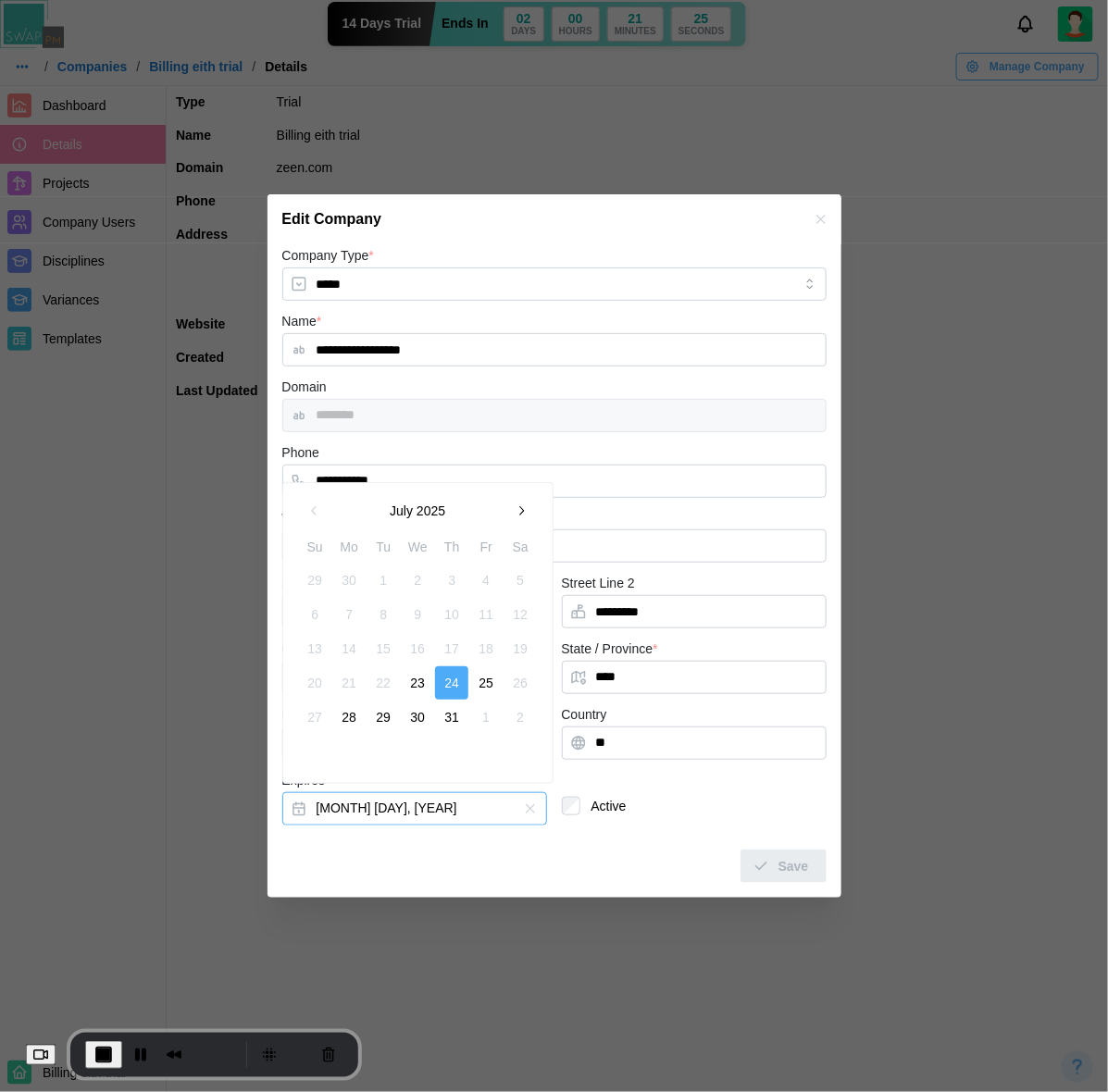 click on "Jul 24, 2025" at bounding box center (415, 809) 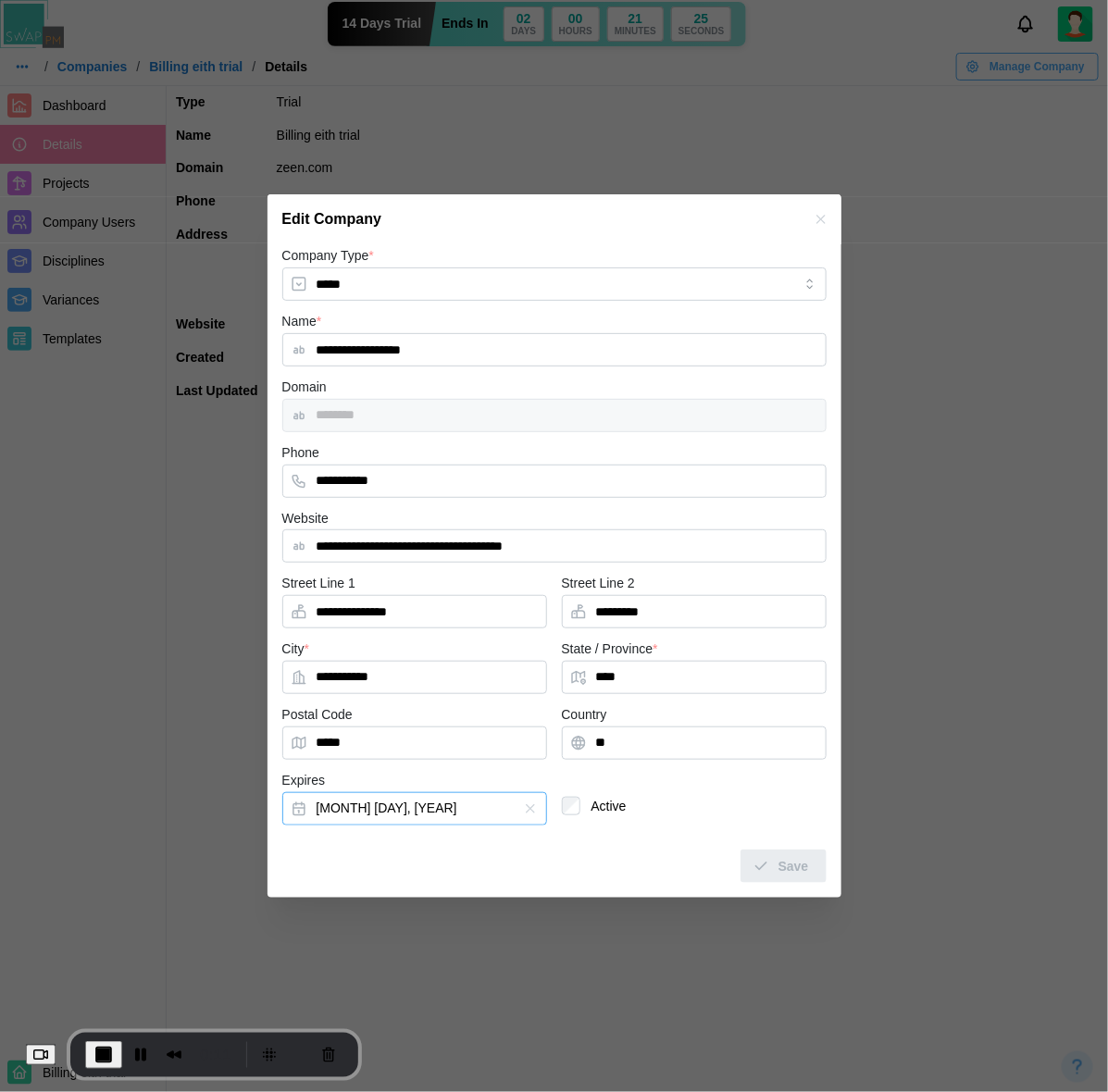 click on "Jul 24, 2025" at bounding box center [415, 809] 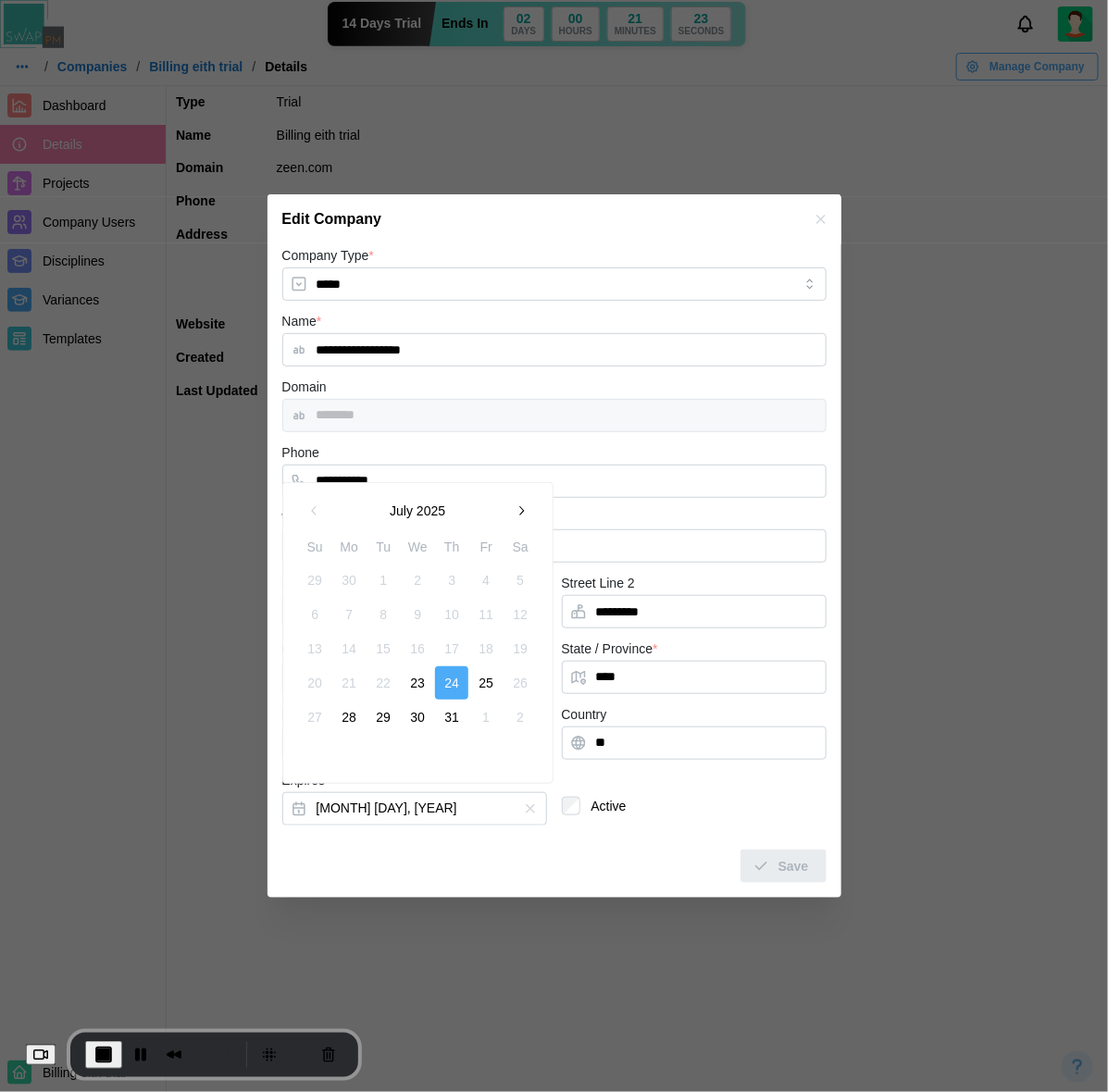 click on "31" at bounding box center (452, 717) 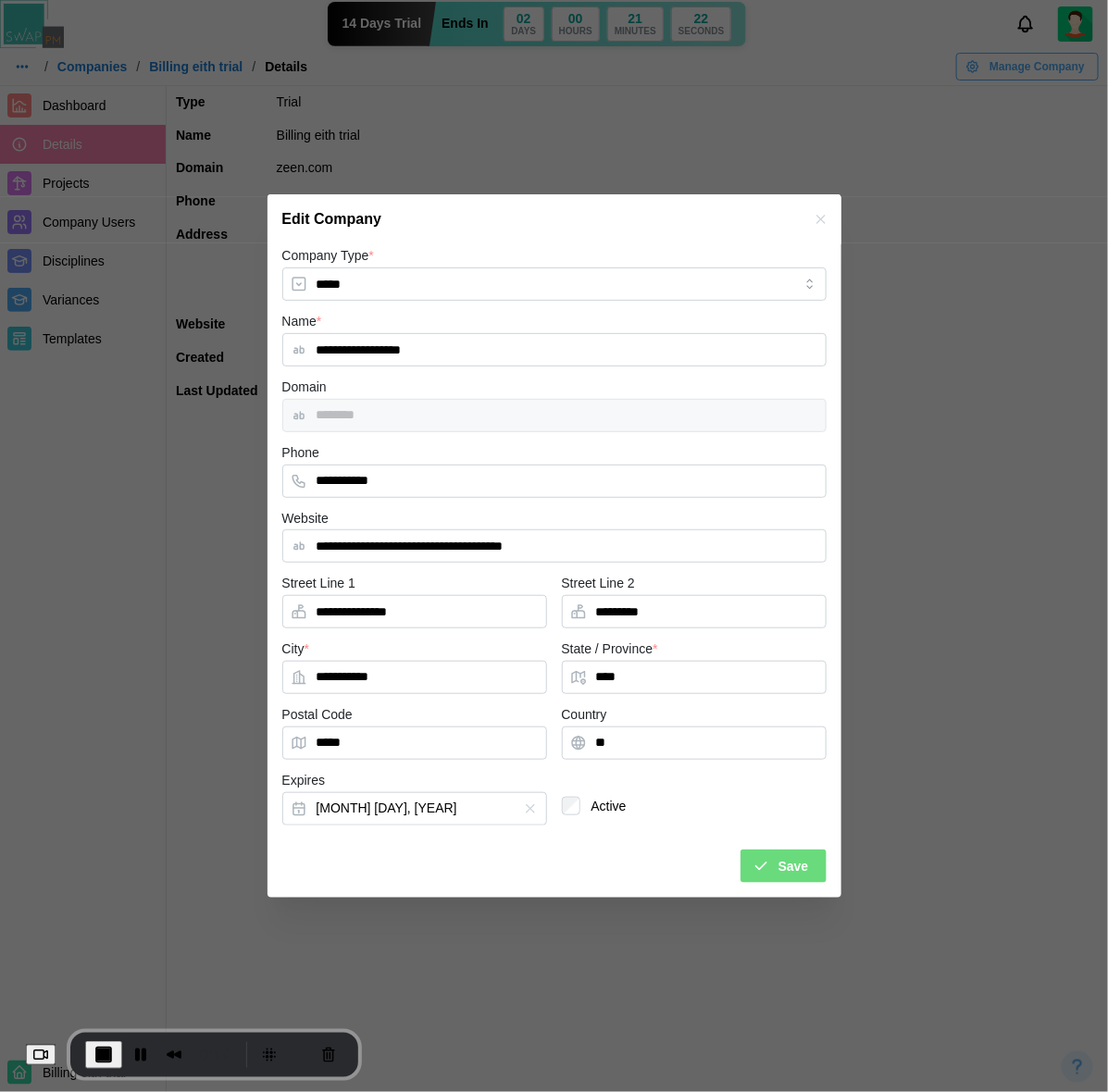 click on "Save" at bounding box center [793, 866] 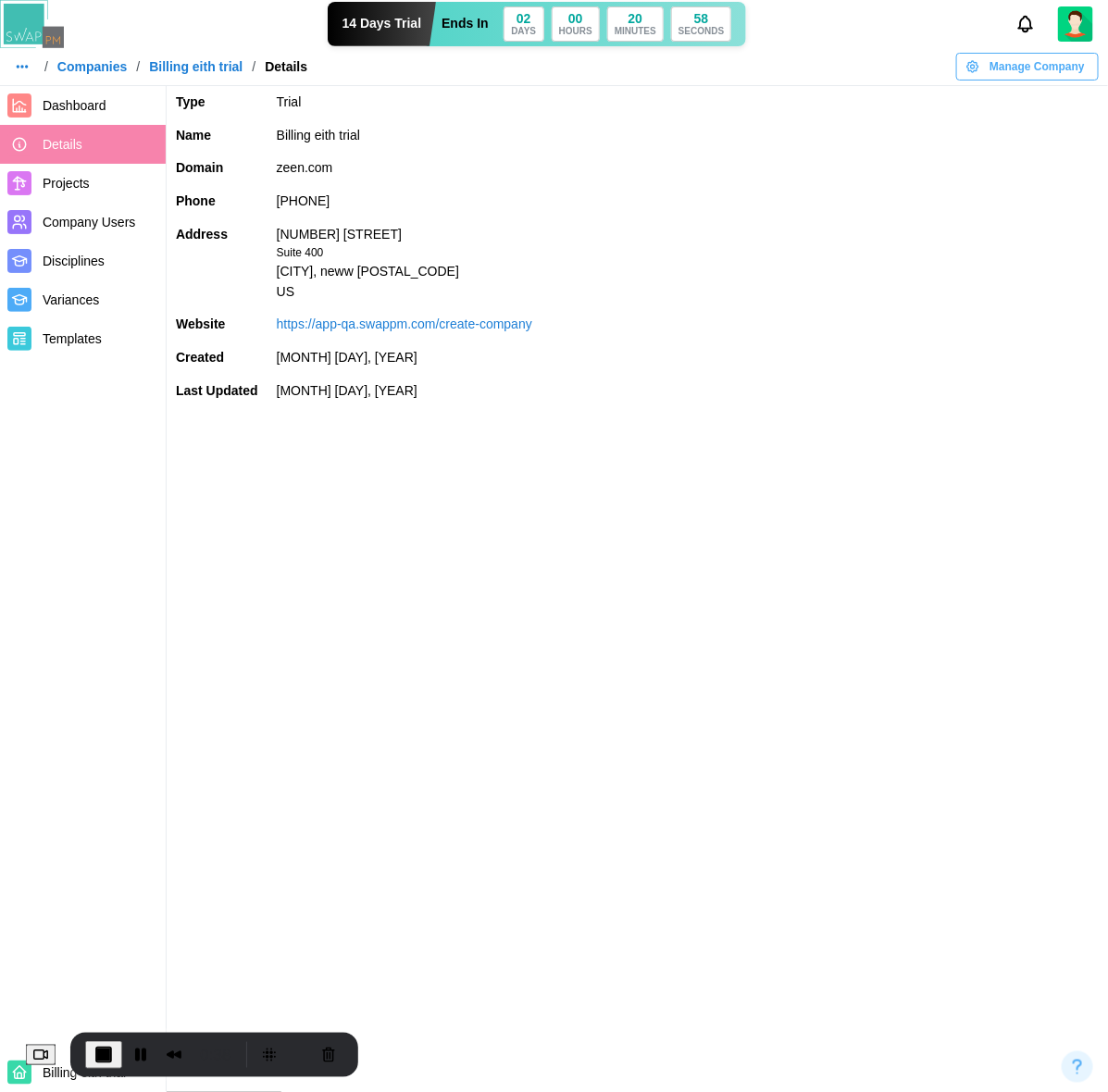 click on "Dashboard" at bounding box center [74, 105] 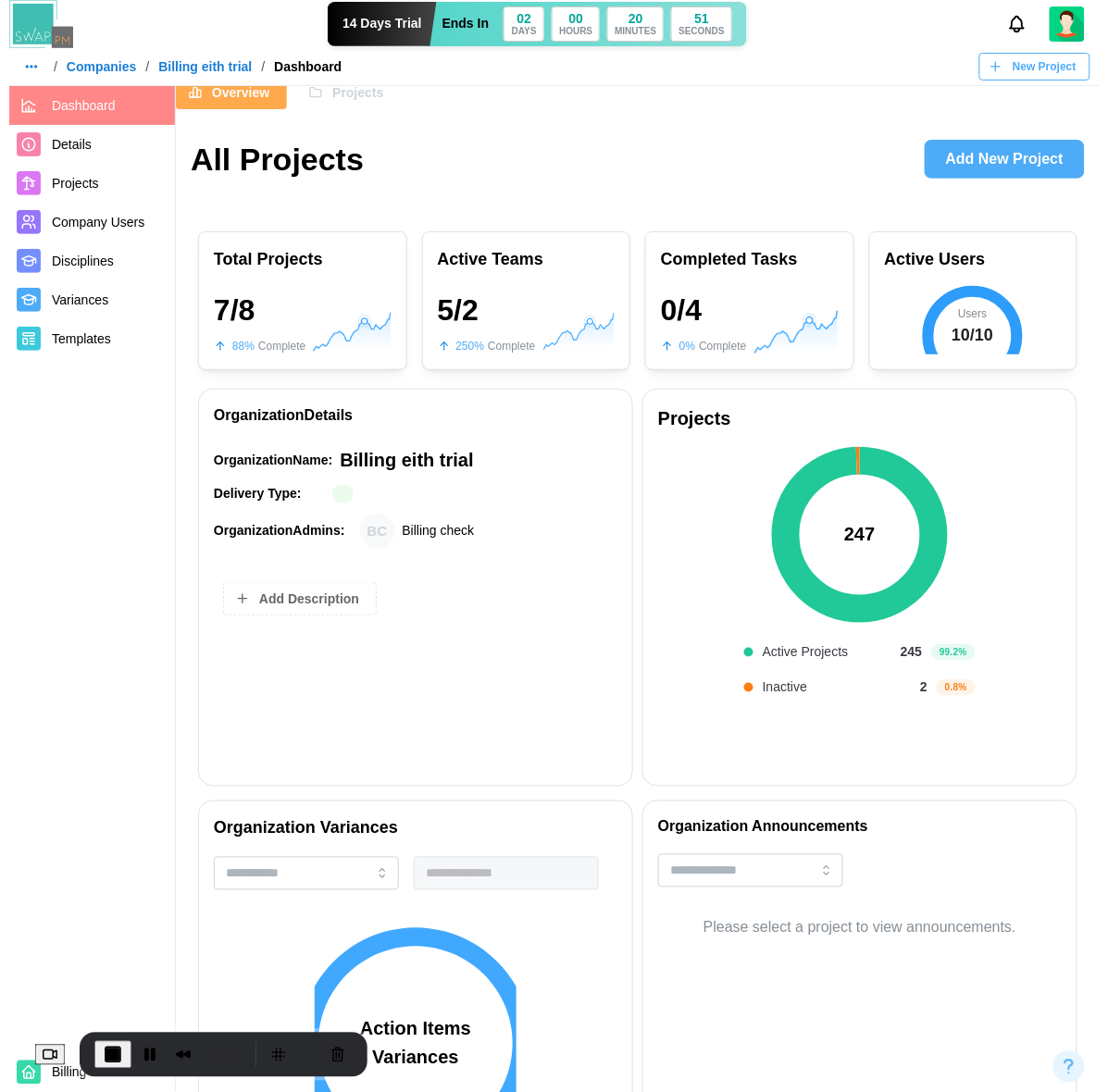 scroll, scrollTop: 0, scrollLeft: 0, axis: both 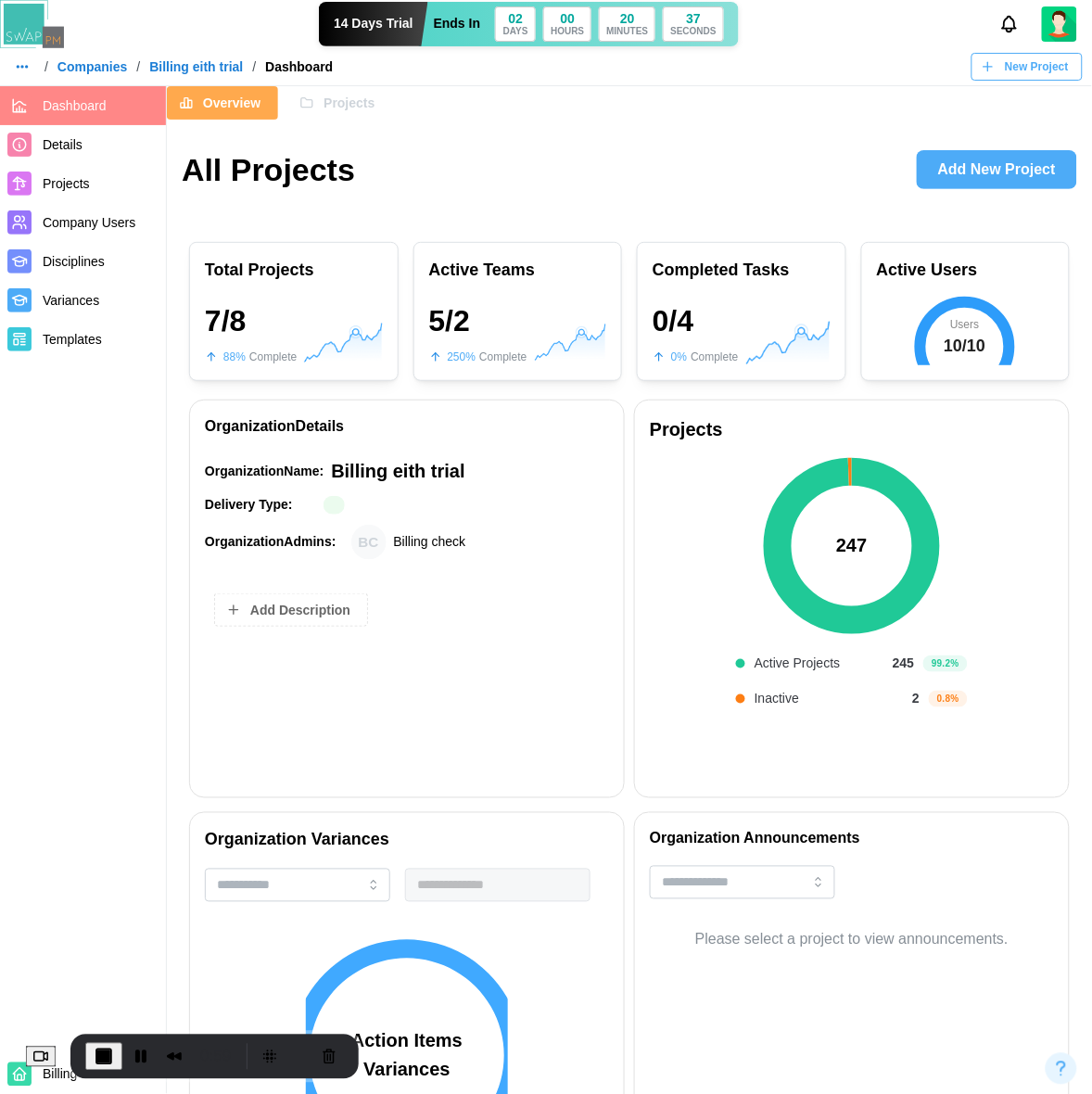 click on "Details" at bounding box center [100, 145] 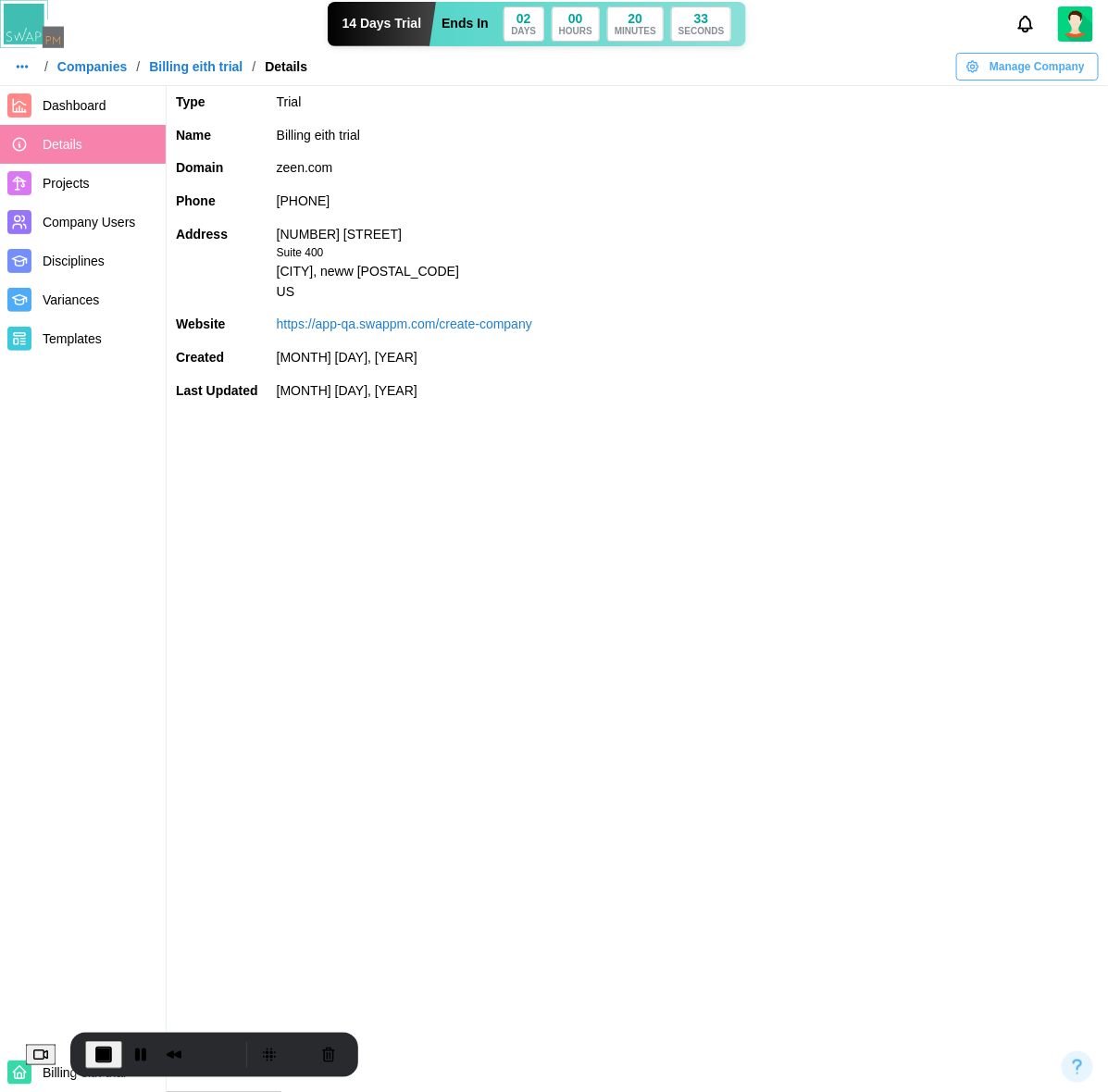 click on "Manage Company" at bounding box center (1037, 67) 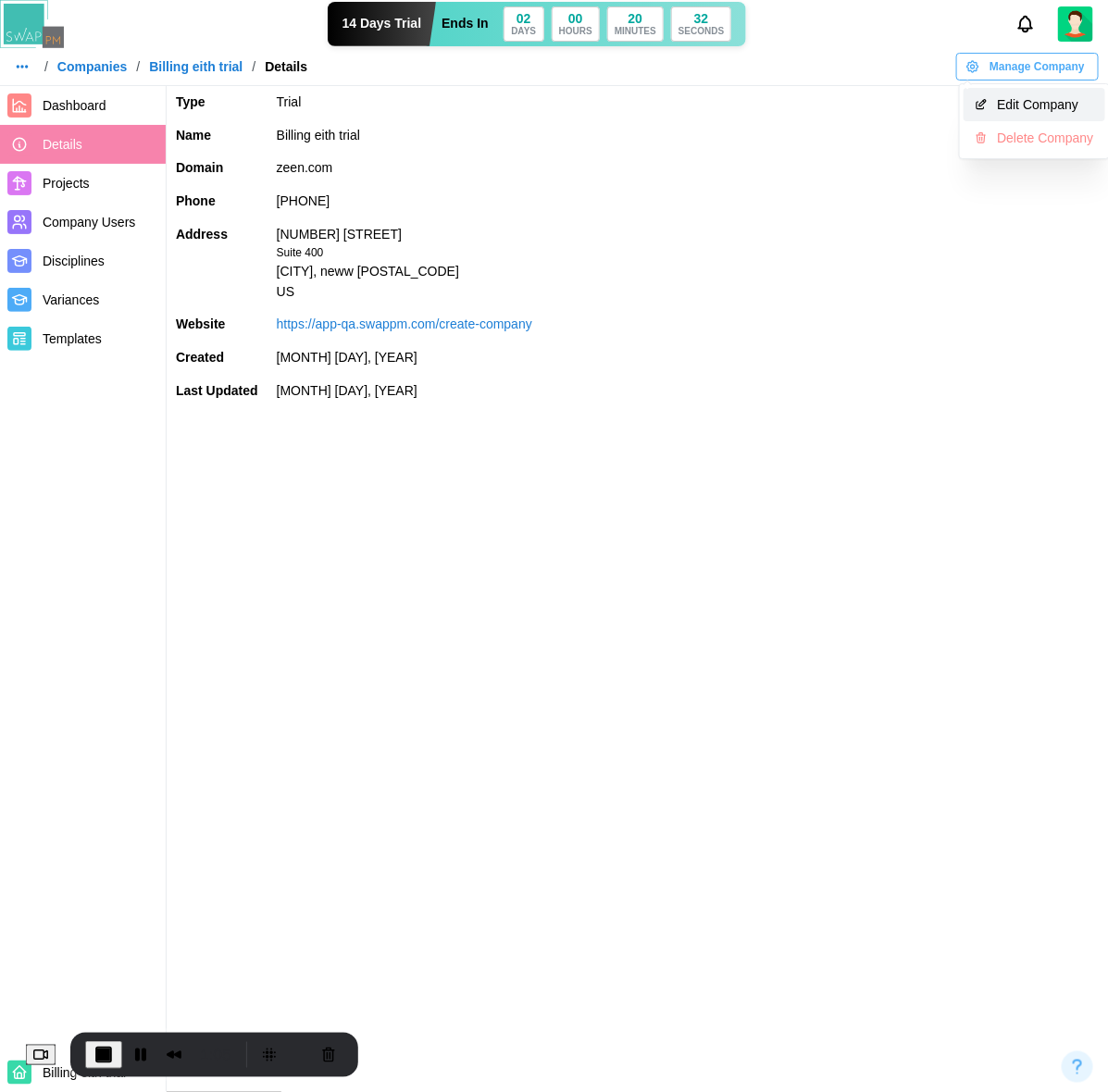 click on "Edit Company" at bounding box center [1045, 105] 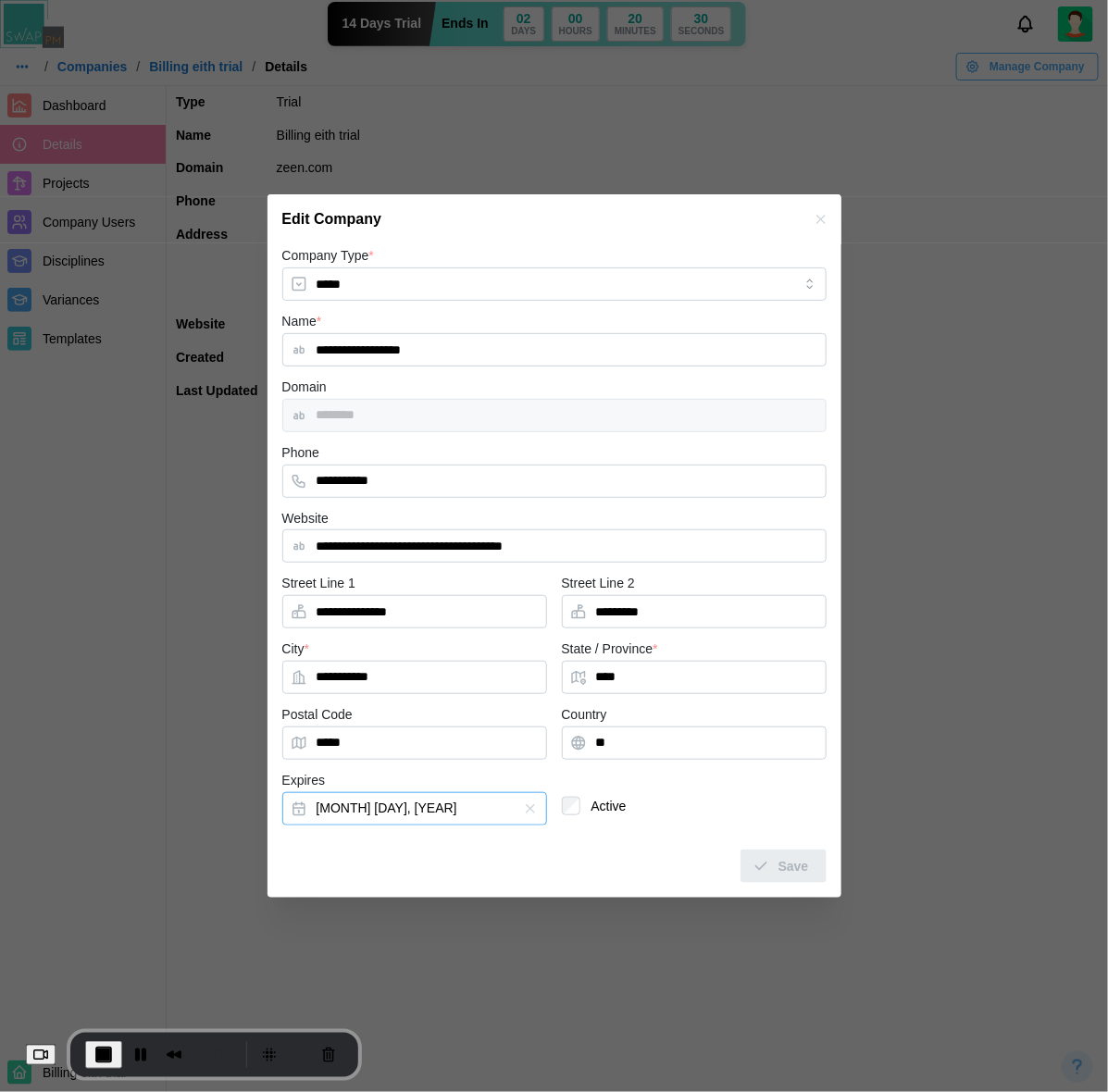 click on "[MONTH] 31, 2025" at bounding box center (415, 809) 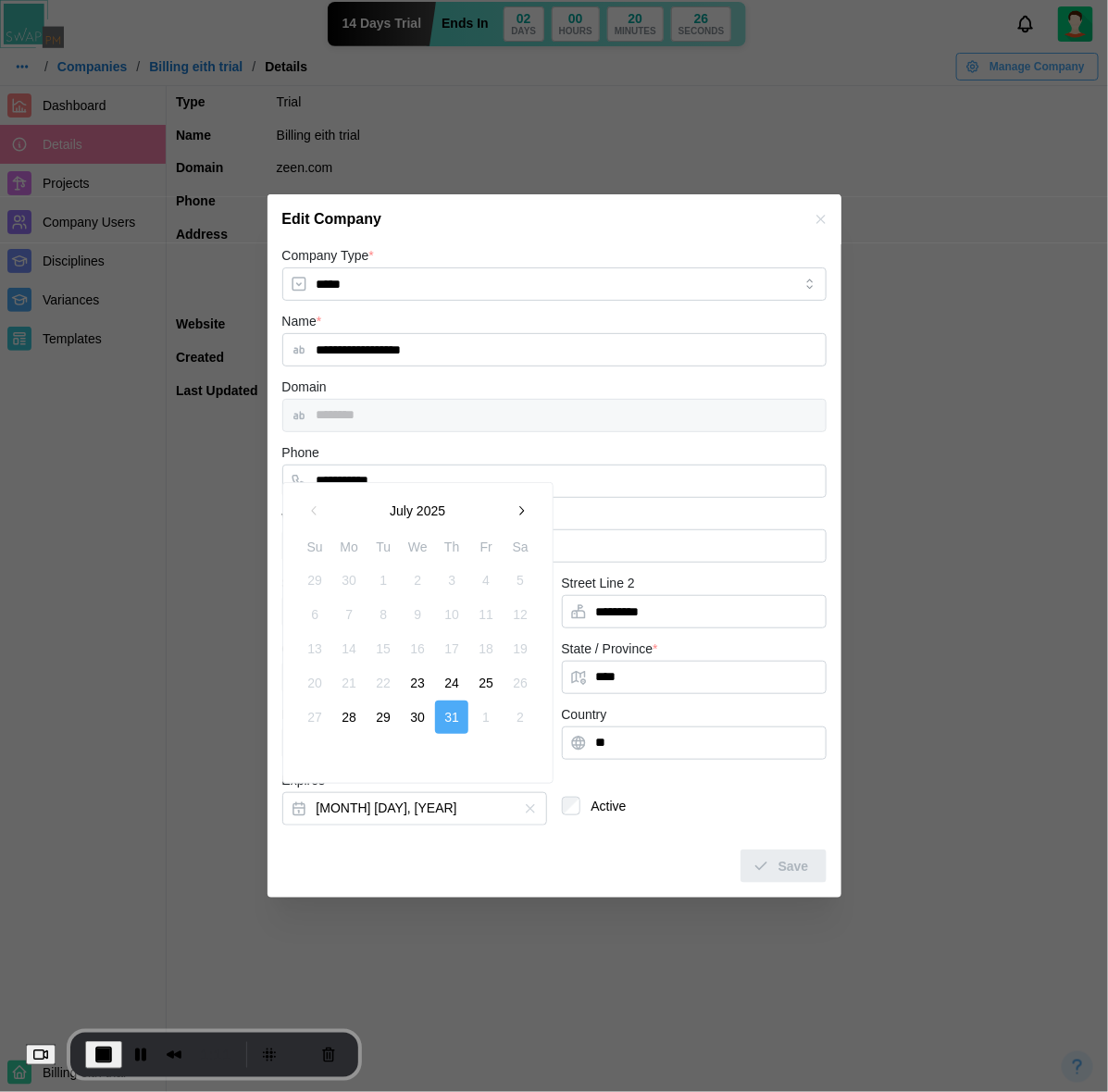 click on "23" at bounding box center (417, 683) 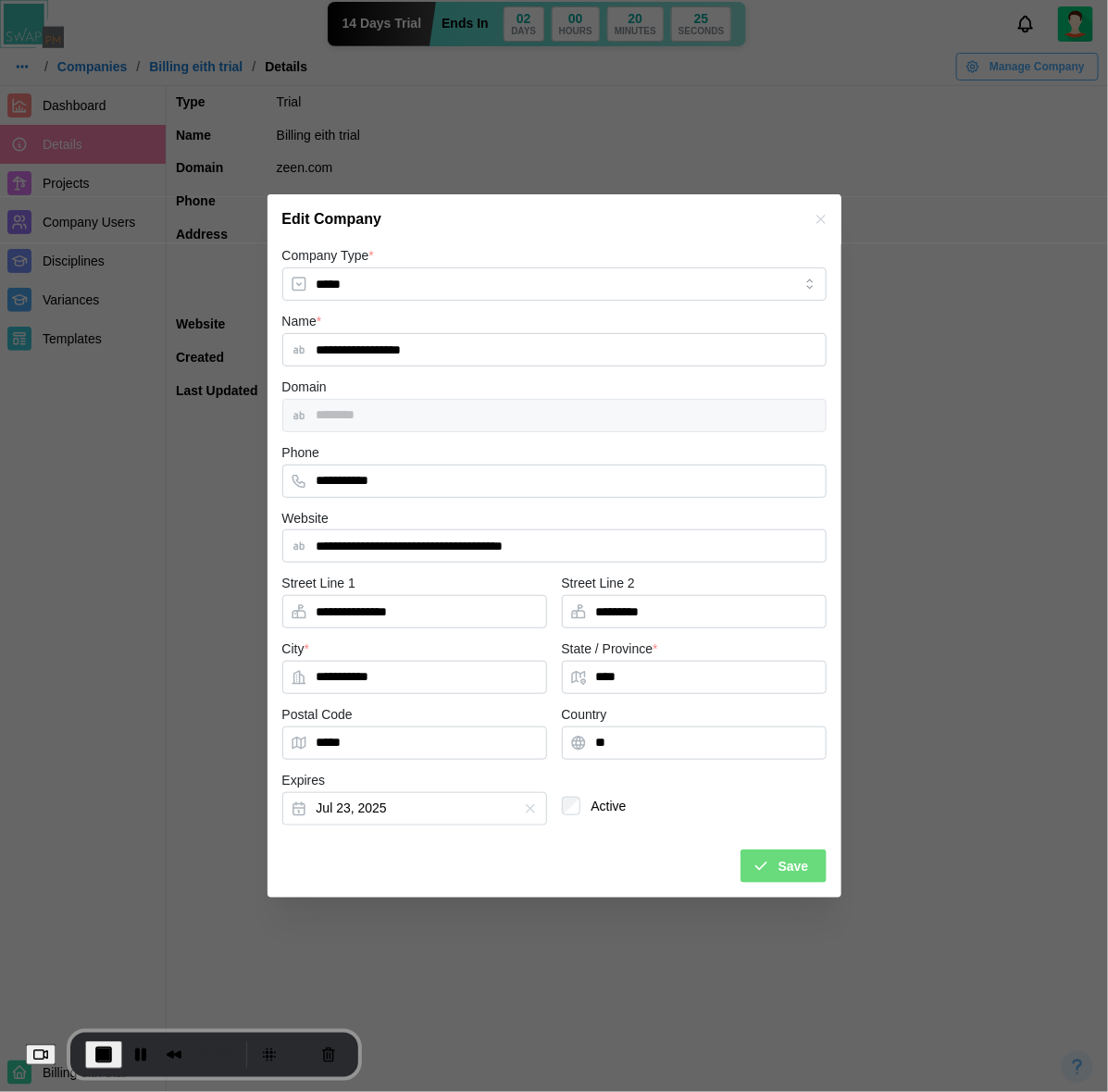 click on "Save" at bounding box center (554, 859) 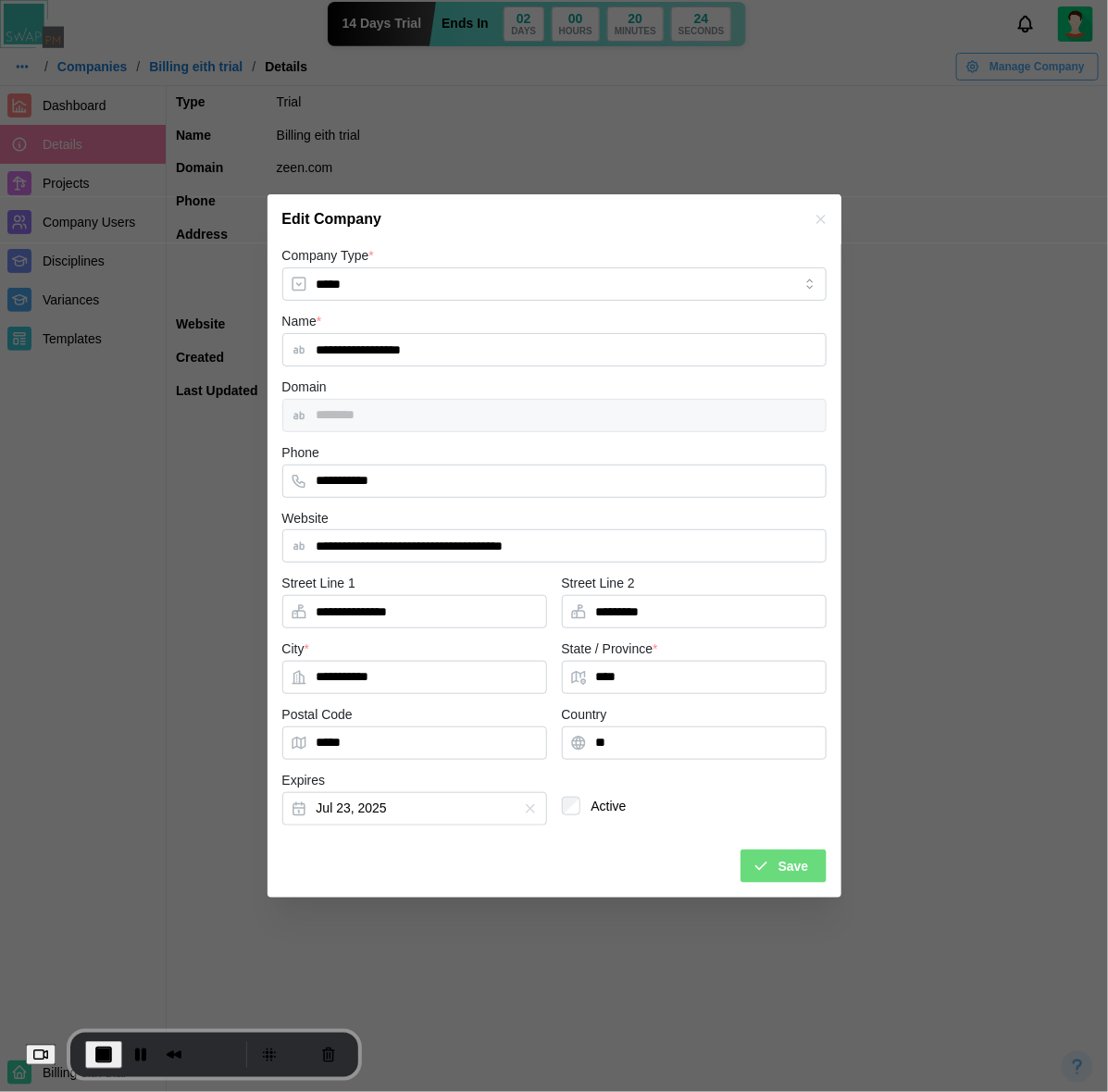 click on "Save" at bounding box center (780, 866) 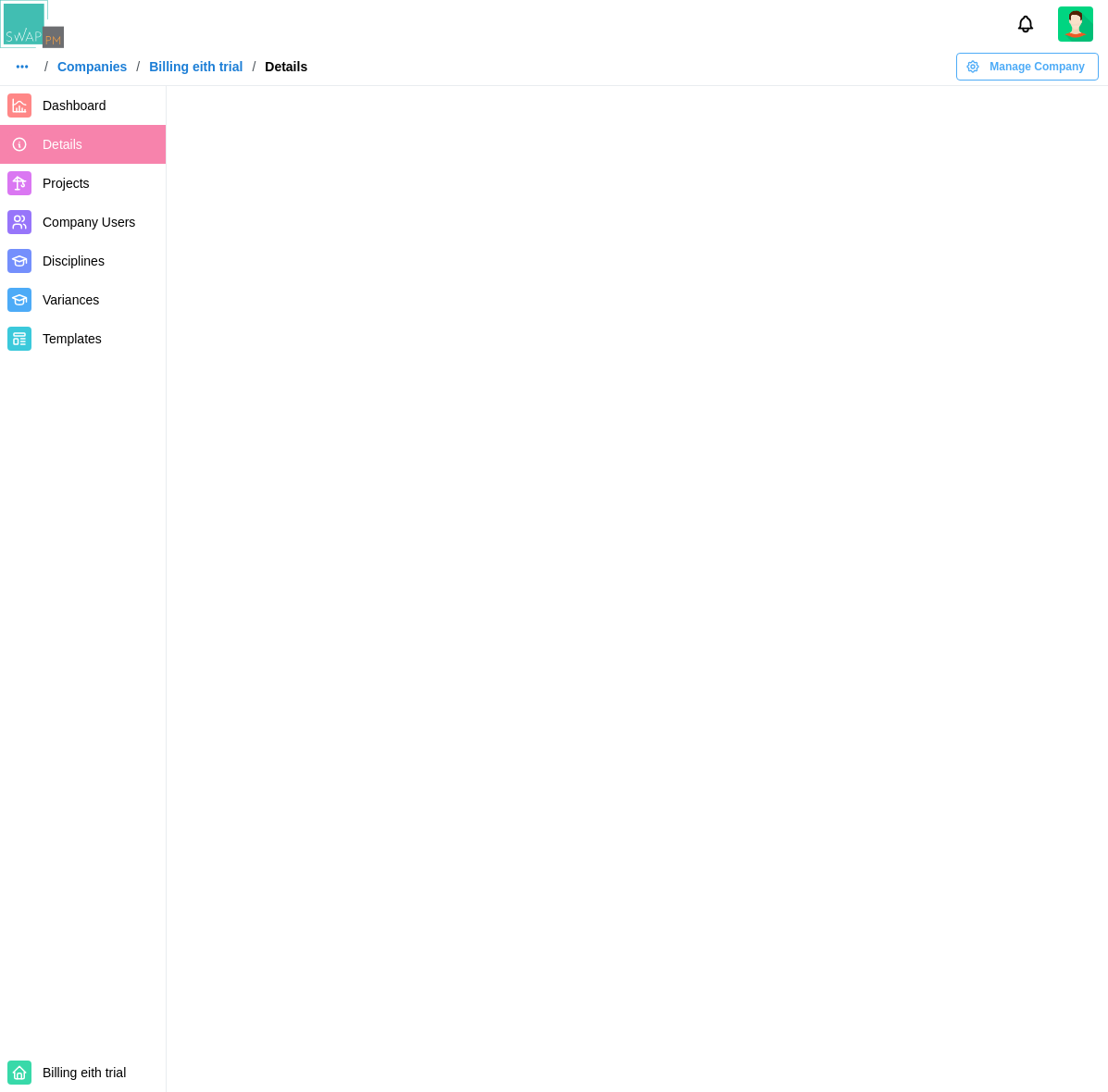 scroll, scrollTop: 0, scrollLeft: 0, axis: both 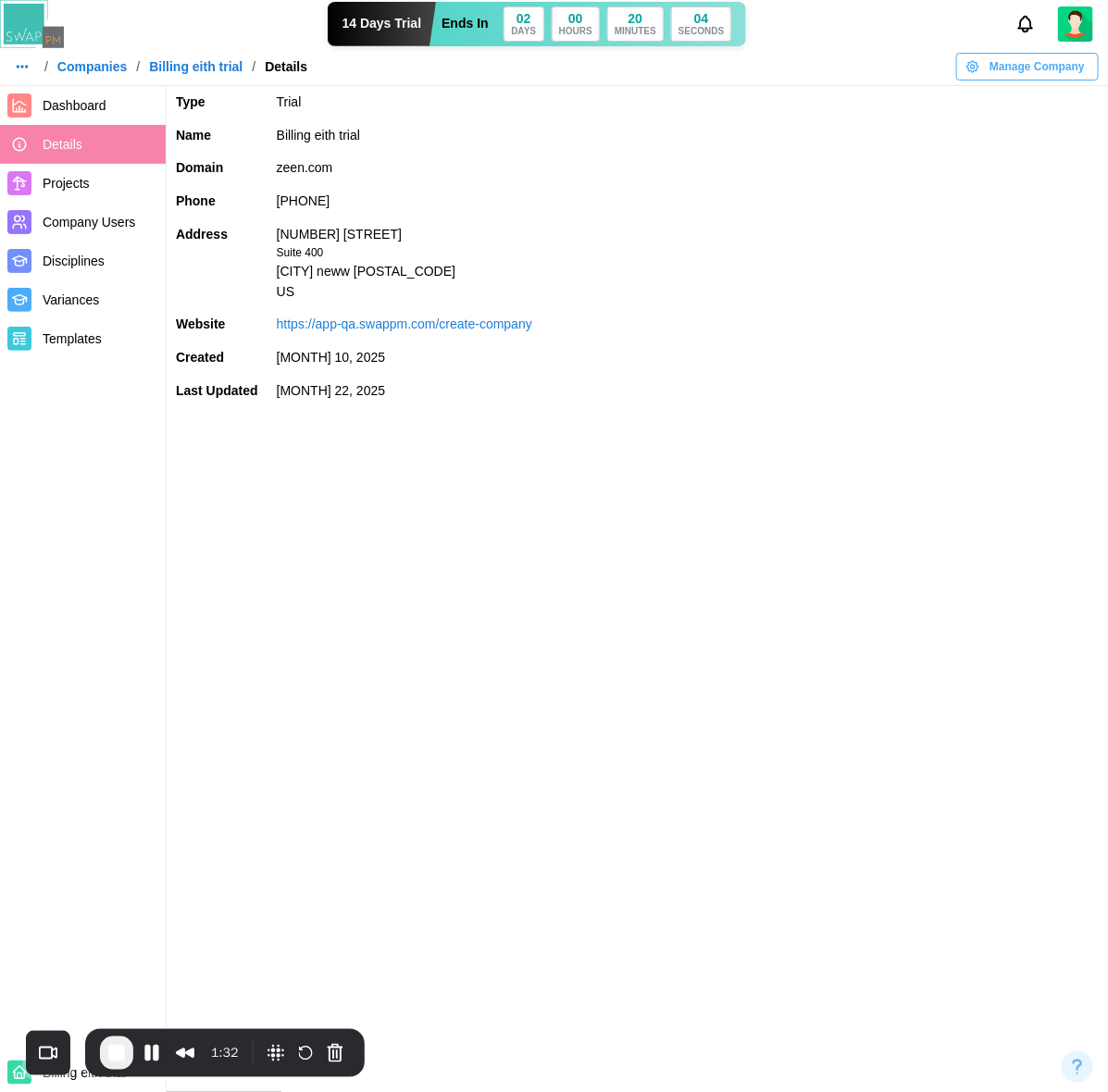 click at bounding box center [117, 1053] 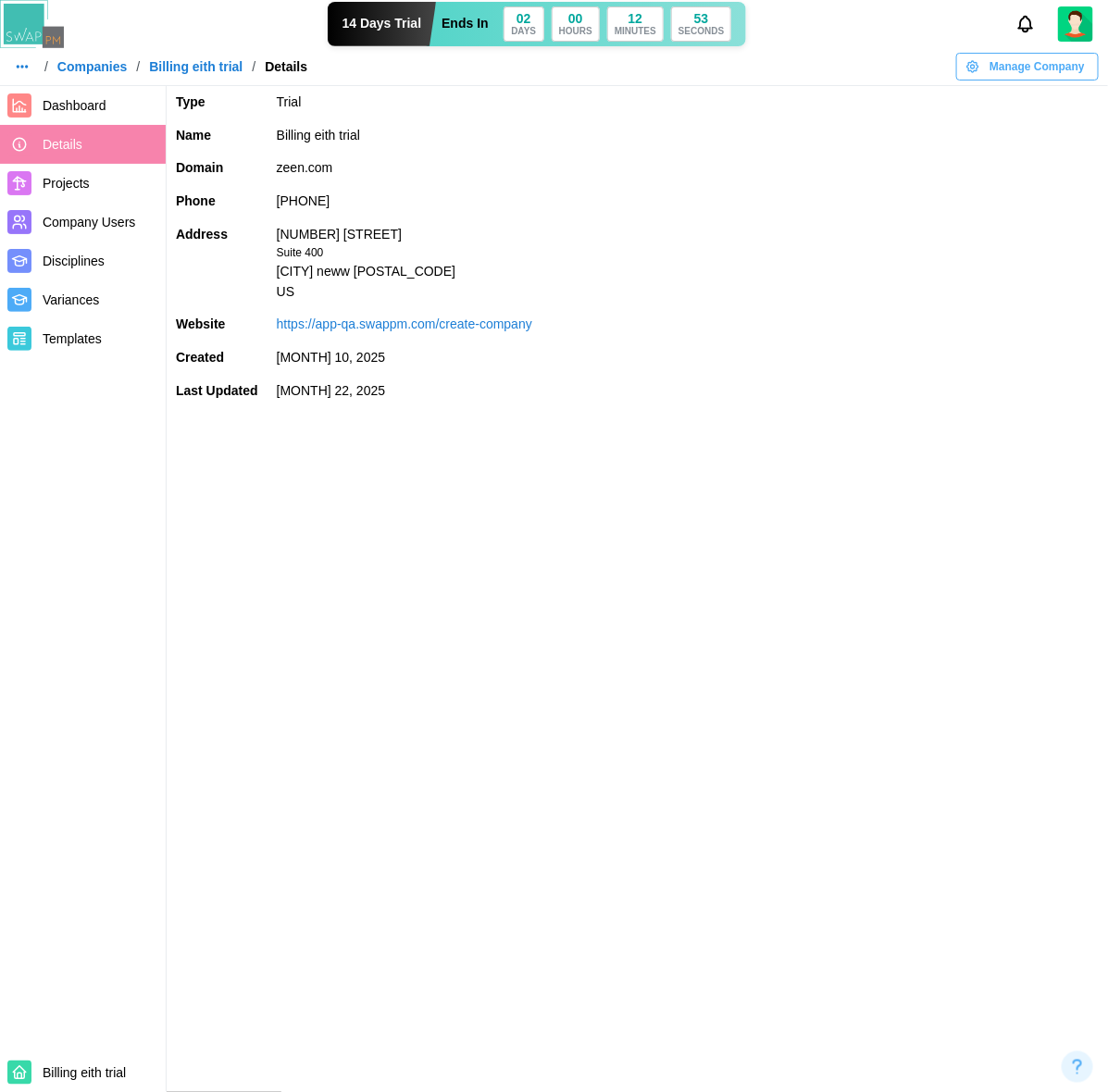 click on "Projects" at bounding box center (66, 183) 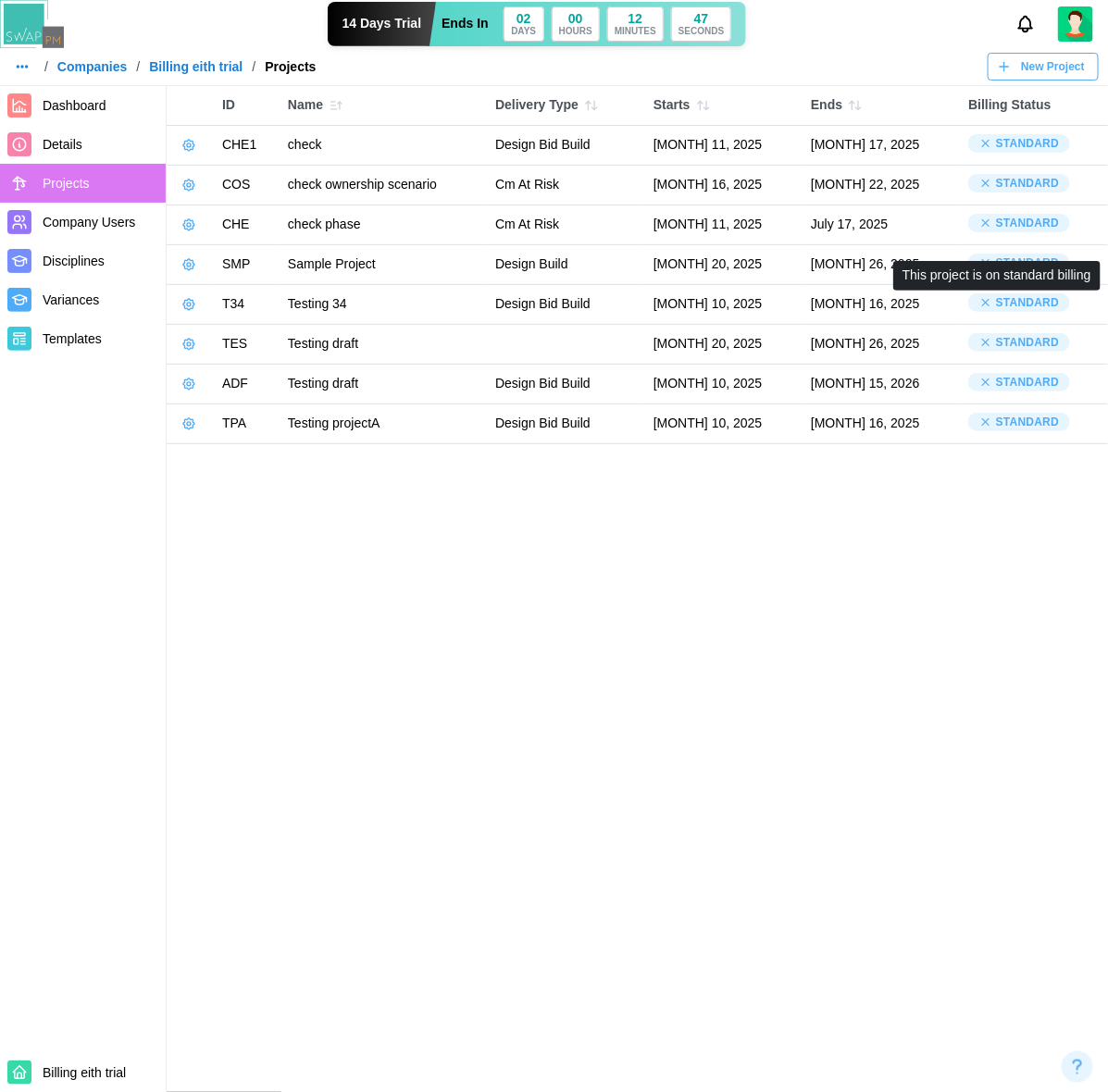 click 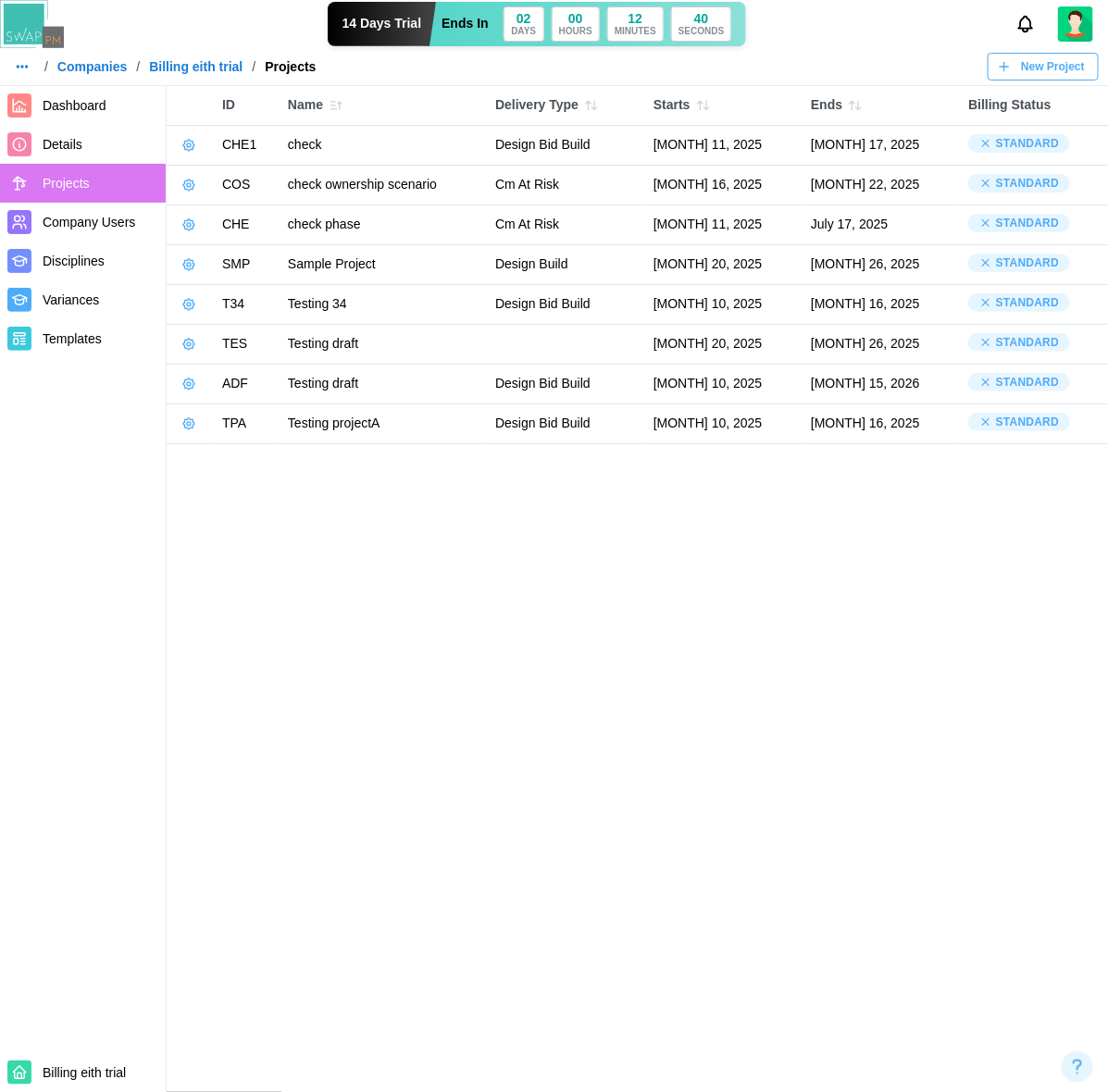 click at bounding box center [19, 222] 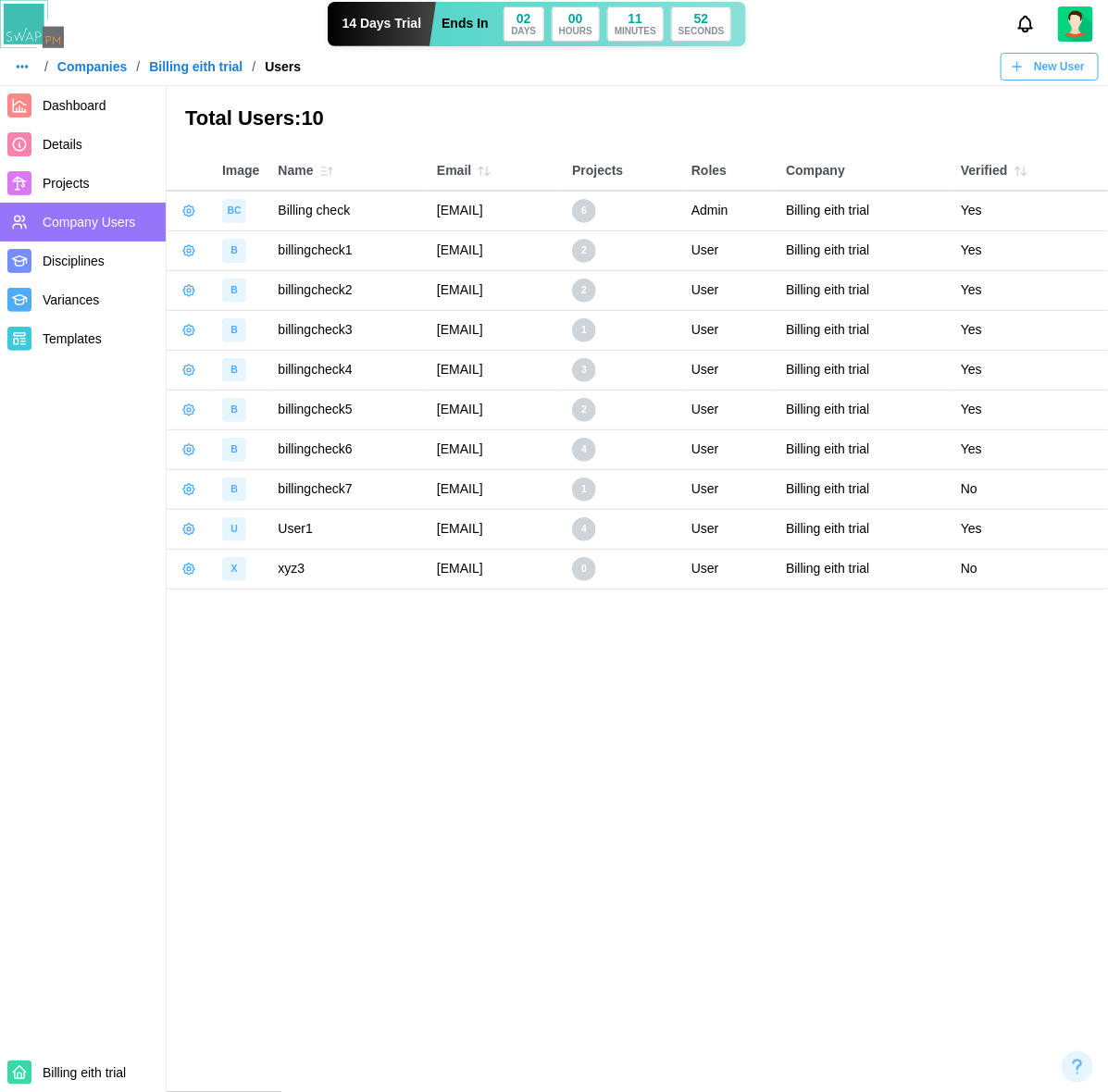 click on "Total Users:  10 Image Name Email Projects Roles Company Verified BC Billing check [EMAIL] 6 Admin Billing eith trial Yes B billingcheck1 [EMAIL] 2 User Billing eith trial Yes B billingcheck2 [EMAIL] 2 User Billing eith trial Yes B billingcheck3 [EMAIL] 1 User Billing eith trial Yes B billingcheck4 [EMAIL] 3 User Billing eith trial Yes B billingcheck5 [EMAIL] 2 User Billing eith trial Yes B billingcheck6 [EMAIL] 4 User Billing eith trial Yes B billingcheck7 [EMAIL] 1 User Billing eith trial No U User1 [EMAIL] 4 User Billing eith trial Yes X xyz3 [EMAIL] 0 User Billing eith trial No" at bounding box center [554, 546] 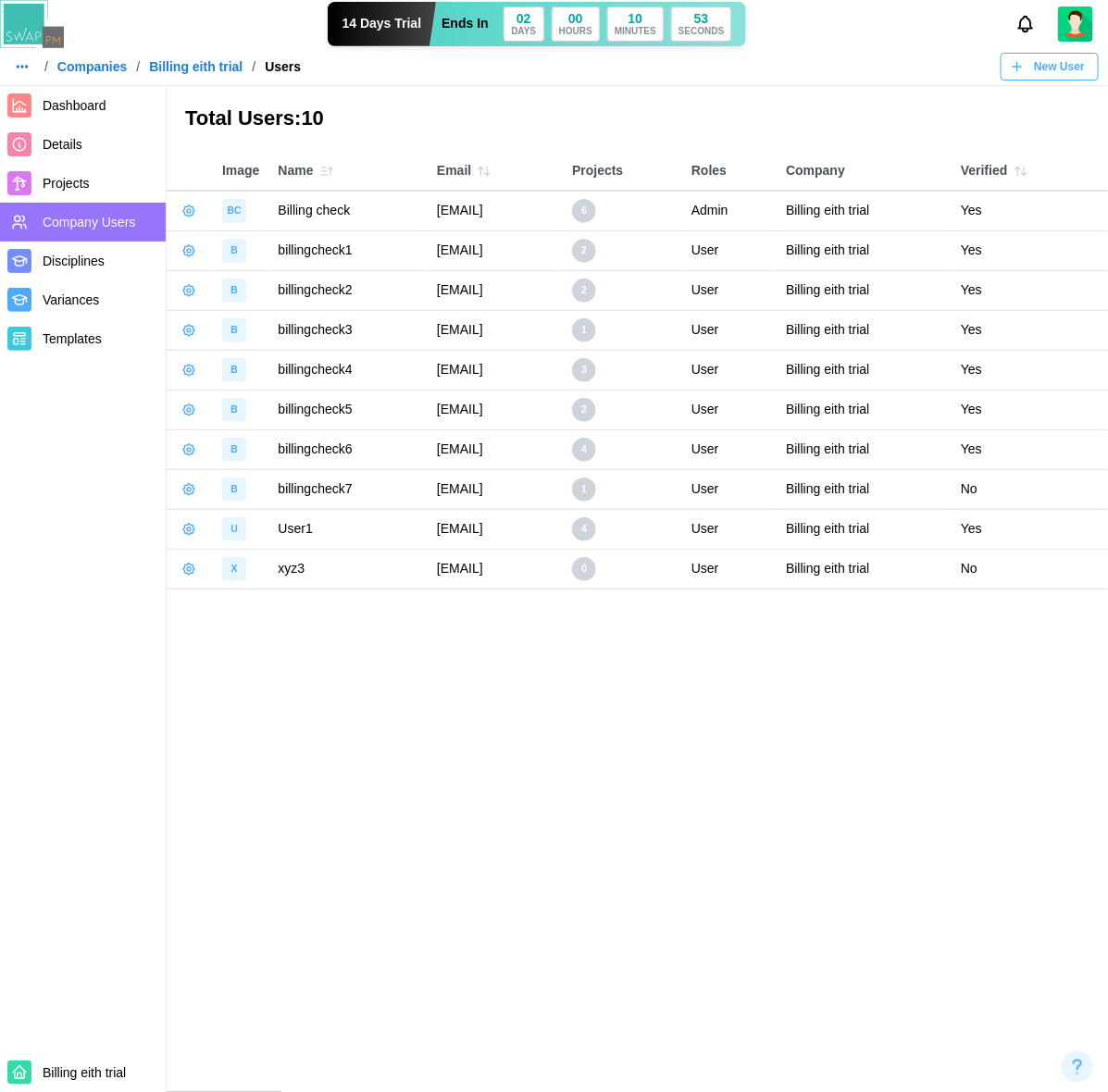 click on "Total Users:  10 Image Name Email Projects Roles Company Verified BC Billing check [EMAIL] 6 Admin Billing eith trial Yes B billingcheck1 [EMAIL] 2 User Billing eith trial Yes B billingcheck2 [EMAIL] 2 User Billing eith trial Yes B billingcheck3 [EMAIL] 1 User Billing eith trial Yes B billingcheck4 [EMAIL] 3 User Billing eith trial Yes B billingcheck5 [EMAIL] 2 User Billing eith trial Yes B billingcheck6 [EMAIL] 4 User Billing eith trial Yes B billingcheck7 [EMAIL] 1 User Billing eith trial No U User1 [EMAIL] 4 User Billing eith trial Yes X xyz3 [EMAIL] 0 User Billing eith trial No" at bounding box center (554, 546) 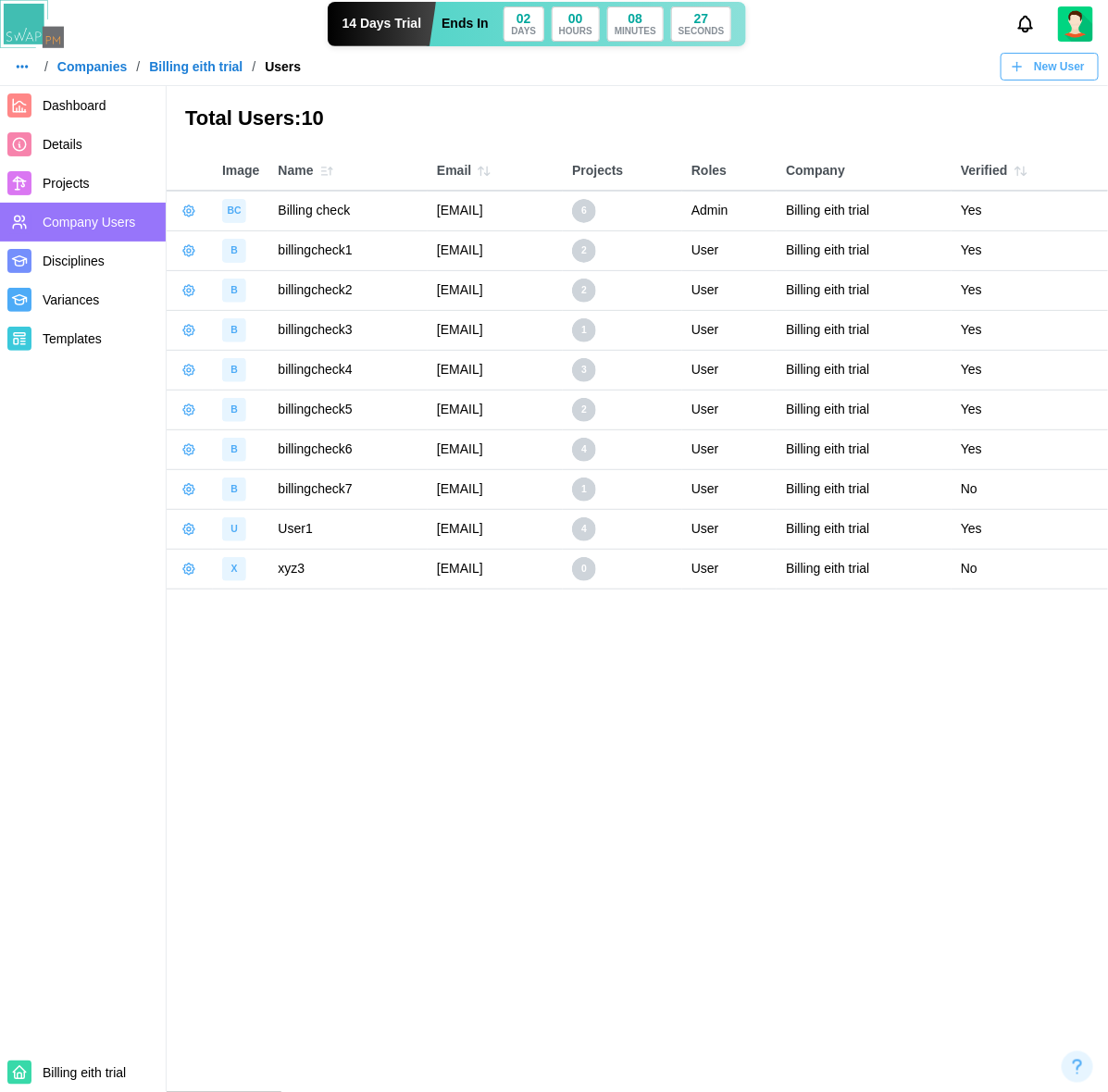 click on "Total Users:  10 Image Name Email Projects Roles Company Verified BC Billing check [EMAIL] 6 Admin Billing eith trial Yes B billingcheck1 [EMAIL] 2 User Billing eith trial Yes B billingcheck2 [EMAIL] 2 User Billing eith trial Yes B billingcheck3 [EMAIL] 1 User Billing eith trial Yes B billingcheck4 [EMAIL] 3 User Billing eith trial Yes B billingcheck5 [EMAIL] 2 User Billing eith trial Yes B billingcheck6 [EMAIL] 4 User Billing eith trial Yes B billingcheck7 [EMAIL] 1 User Billing eith trial No U User1 [EMAIL] 4 User Billing eith trial Yes X xyz3 [EMAIL] 0 User Billing eith trial No" at bounding box center (554, 546) 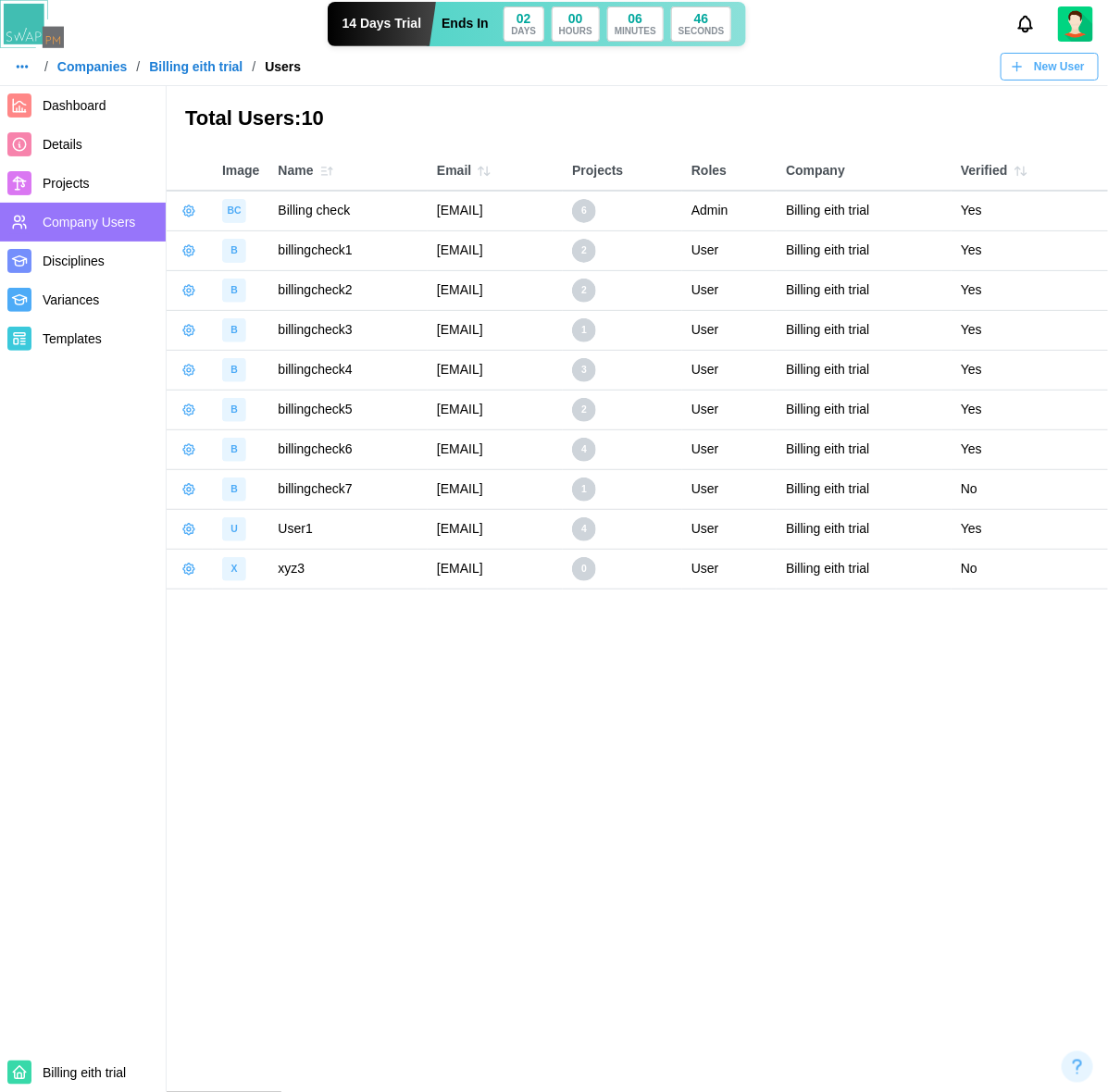 click on "Total Users:  10 Image Name Email Projects Roles Company Verified BC Billing check [EMAIL] 6 Admin Billing eith trial Yes B billingcheck1 [EMAIL] 2 User Billing eith trial Yes B billingcheck2 [EMAIL] 2 User Billing eith trial Yes B billingcheck3 [EMAIL] 1 User Billing eith trial Yes B billingcheck4 [EMAIL] 3 User Billing eith trial Yes B billingcheck5 [EMAIL] 2 User Billing eith trial Yes B billingcheck6 [EMAIL] 4 User Billing eith trial Yes B billingcheck7 [EMAIL] 1 User Billing eith trial No U User1 [EMAIL] 4 User Billing eith trial Yes X xyz3 [EMAIL] 0 User Billing eith trial No" at bounding box center [554, 546] 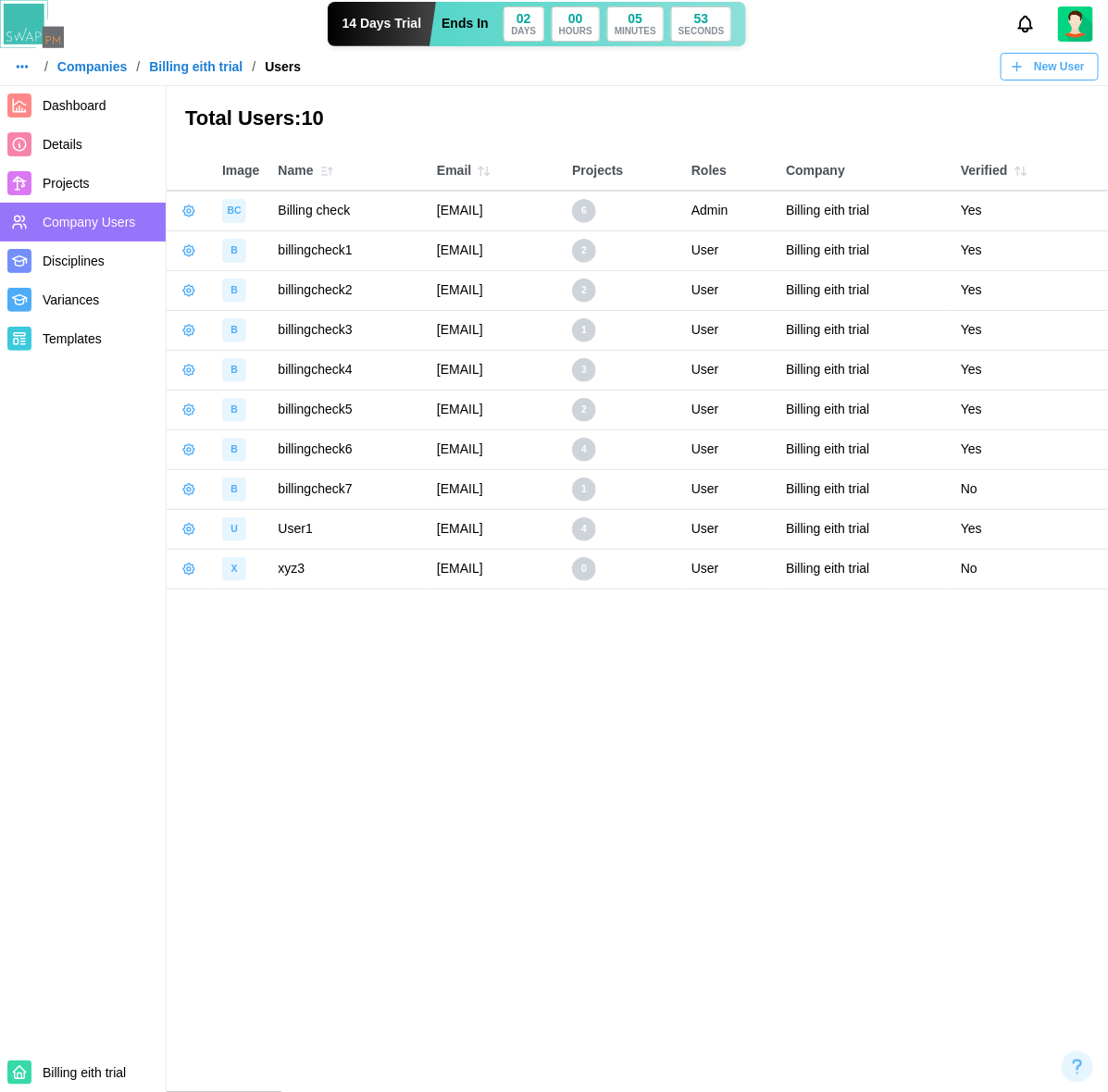 click on "Details" at bounding box center (100, 144) 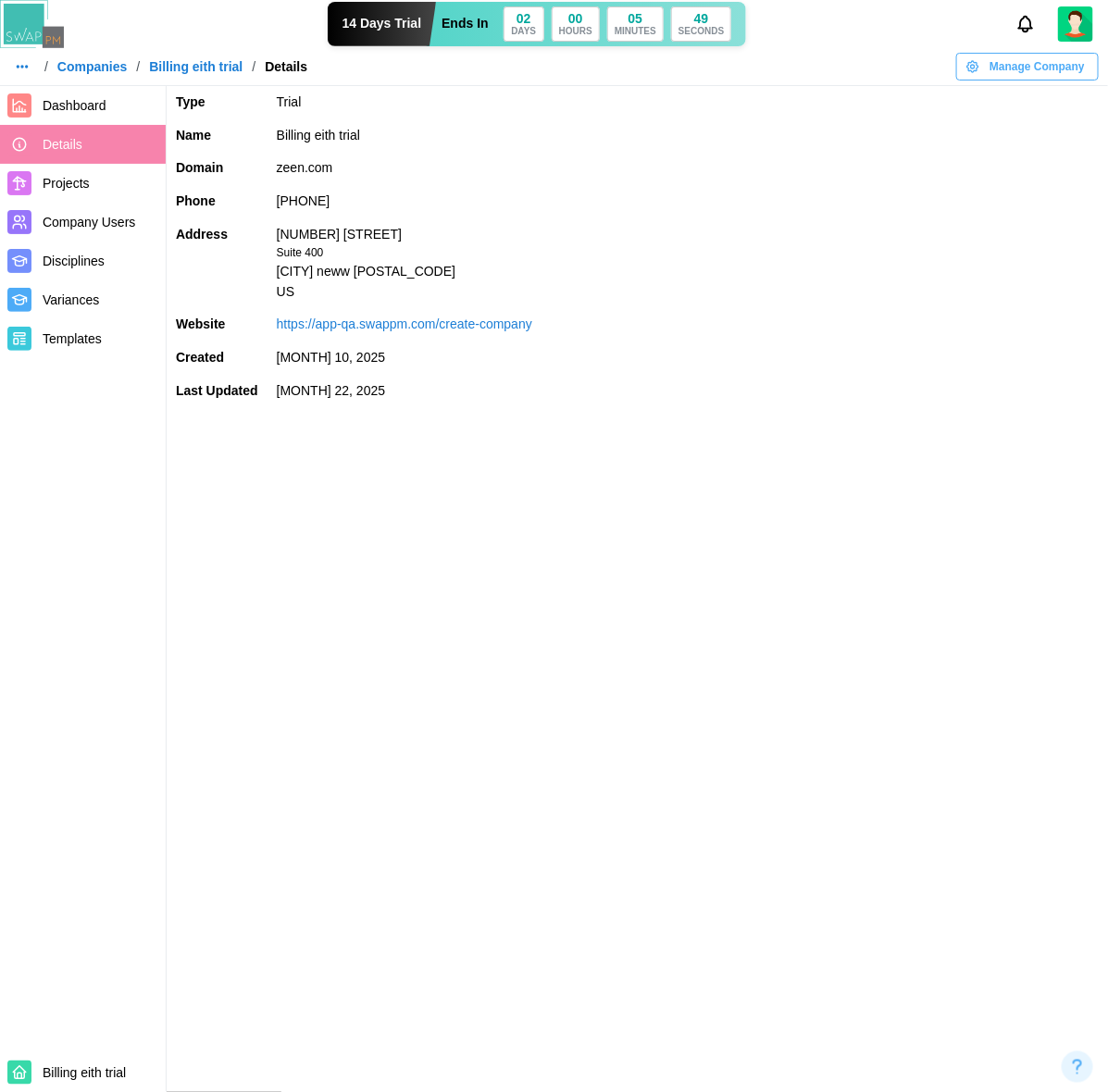 click on "Manage Company" at bounding box center [1037, 67] 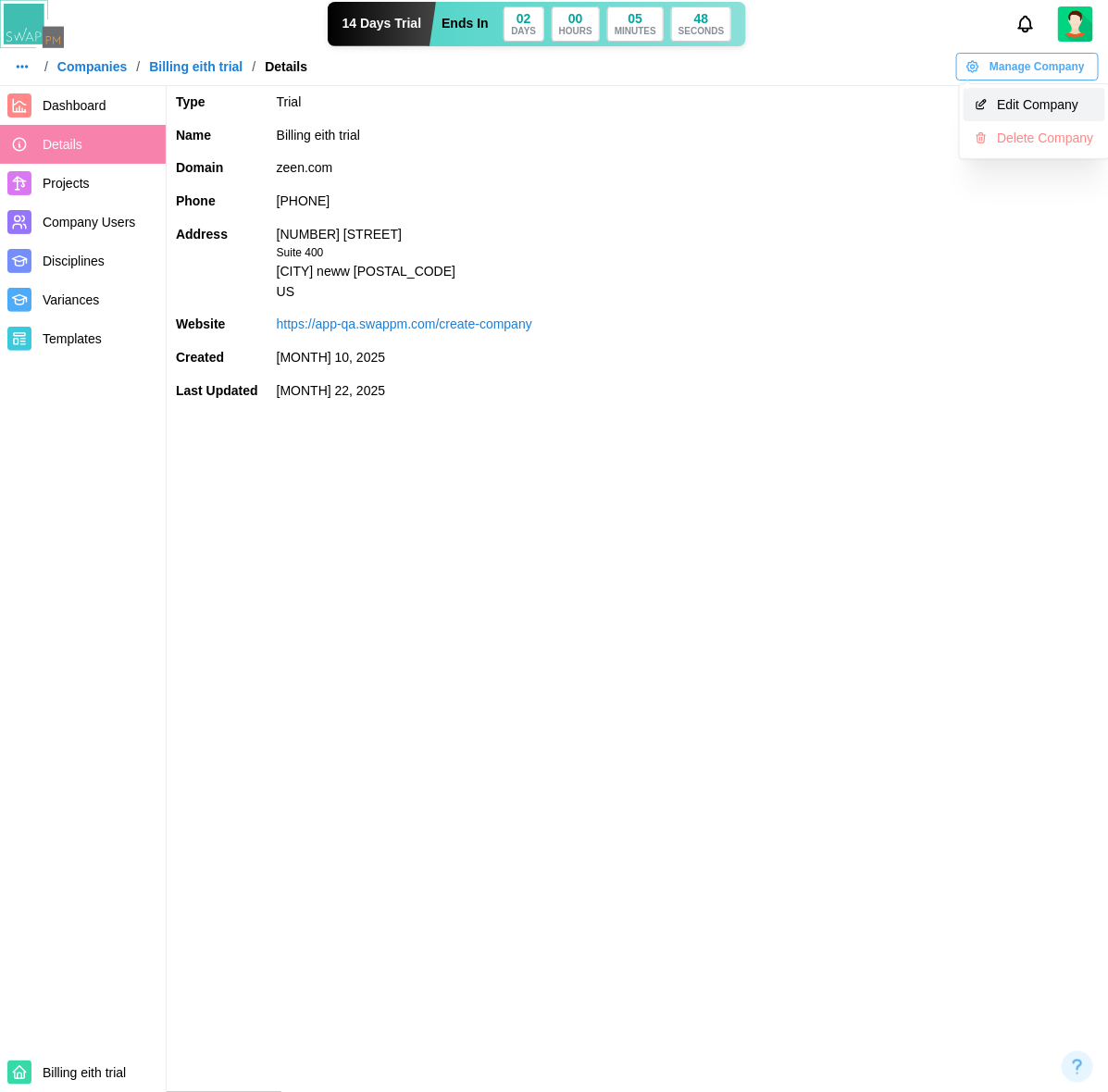 click on "Edit Company" at bounding box center (1045, 105) 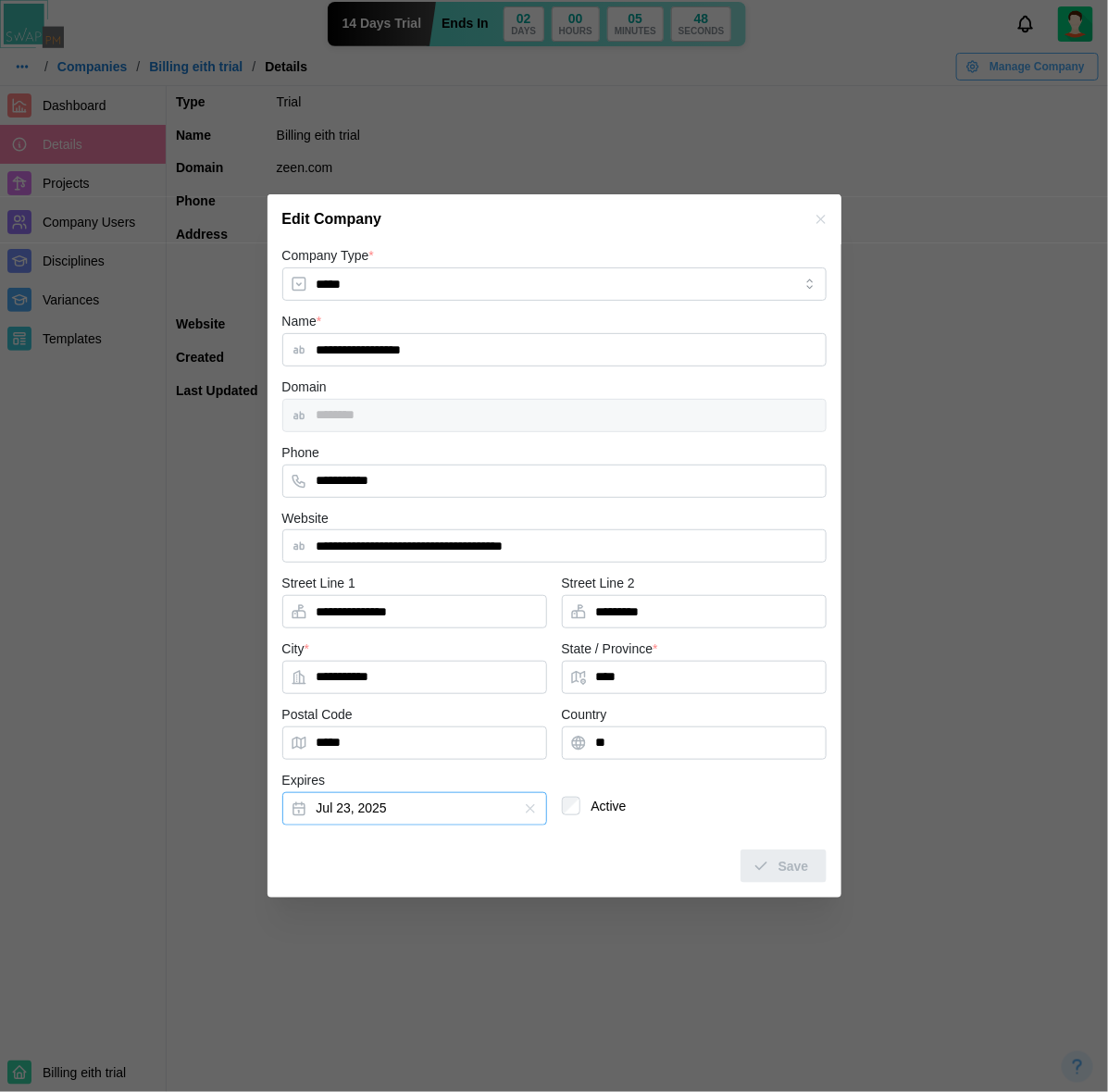 click on "Jul 23, 2025" at bounding box center (415, 809) 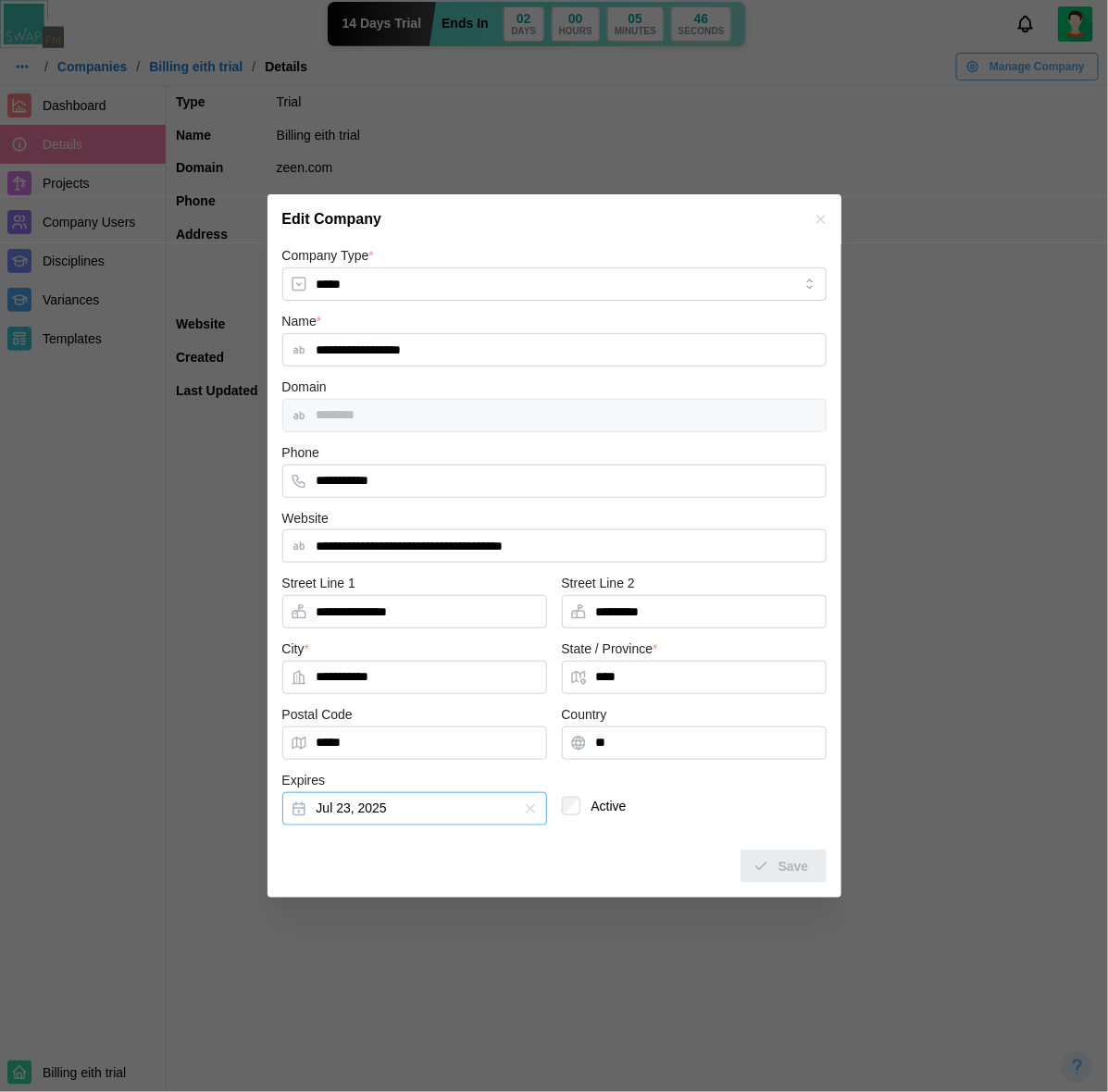 click on "Jul 23, 2025" at bounding box center [415, 809] 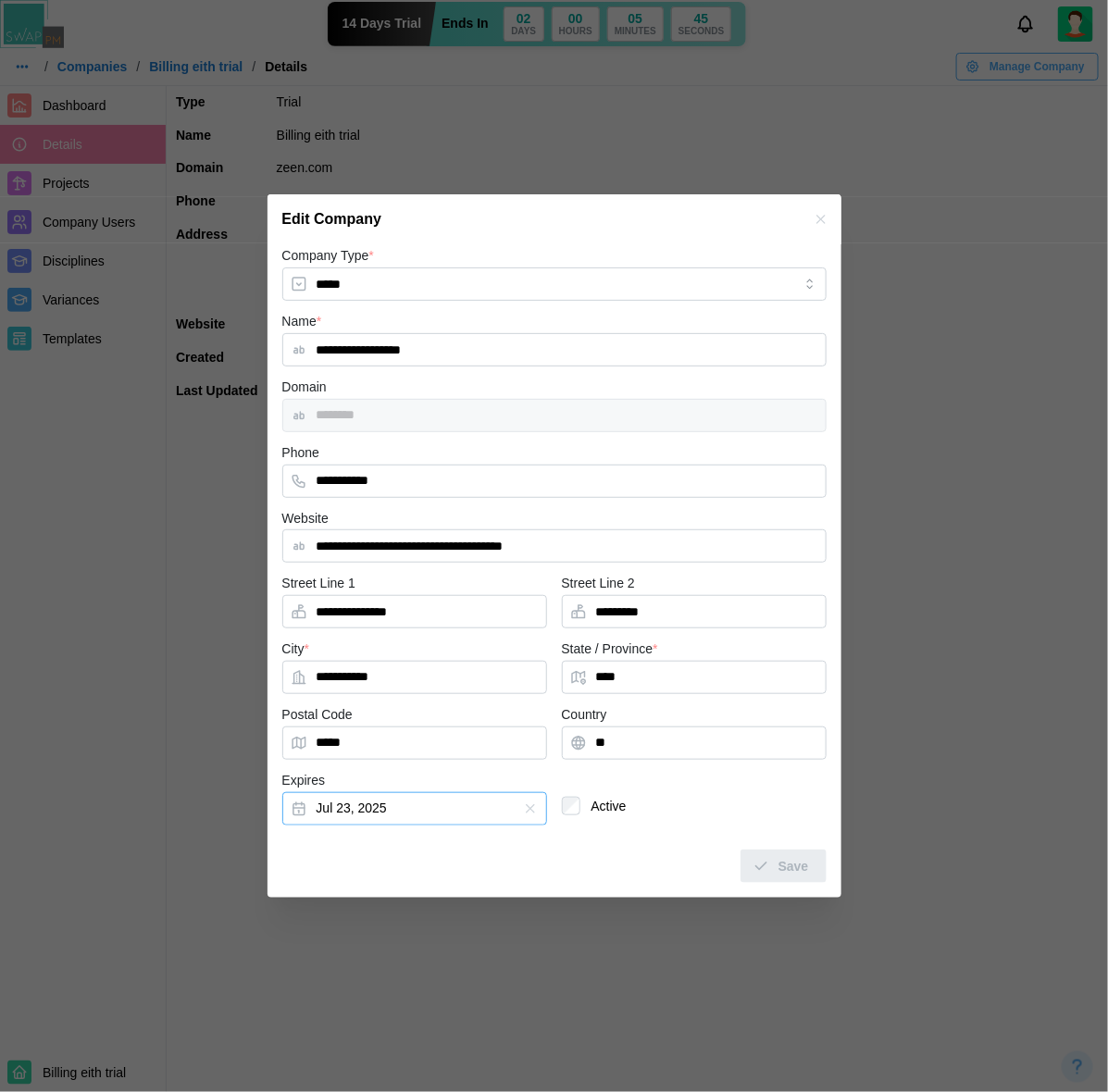 drag, startPoint x: 403, startPoint y: 808, endPoint x: 381, endPoint y: 810, distance: 22.090722 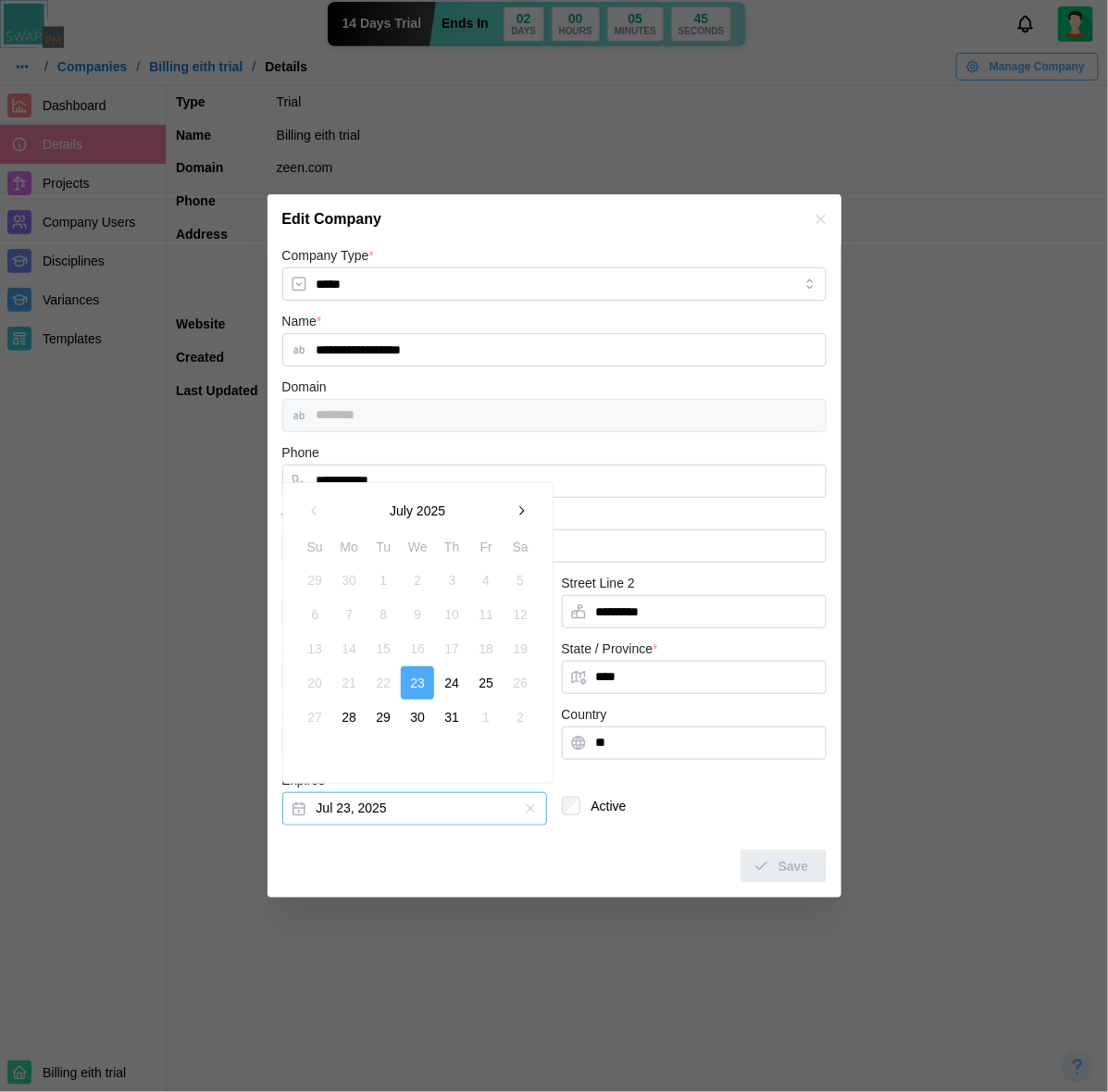 click on "Jul 23, 2025" at bounding box center [415, 809] 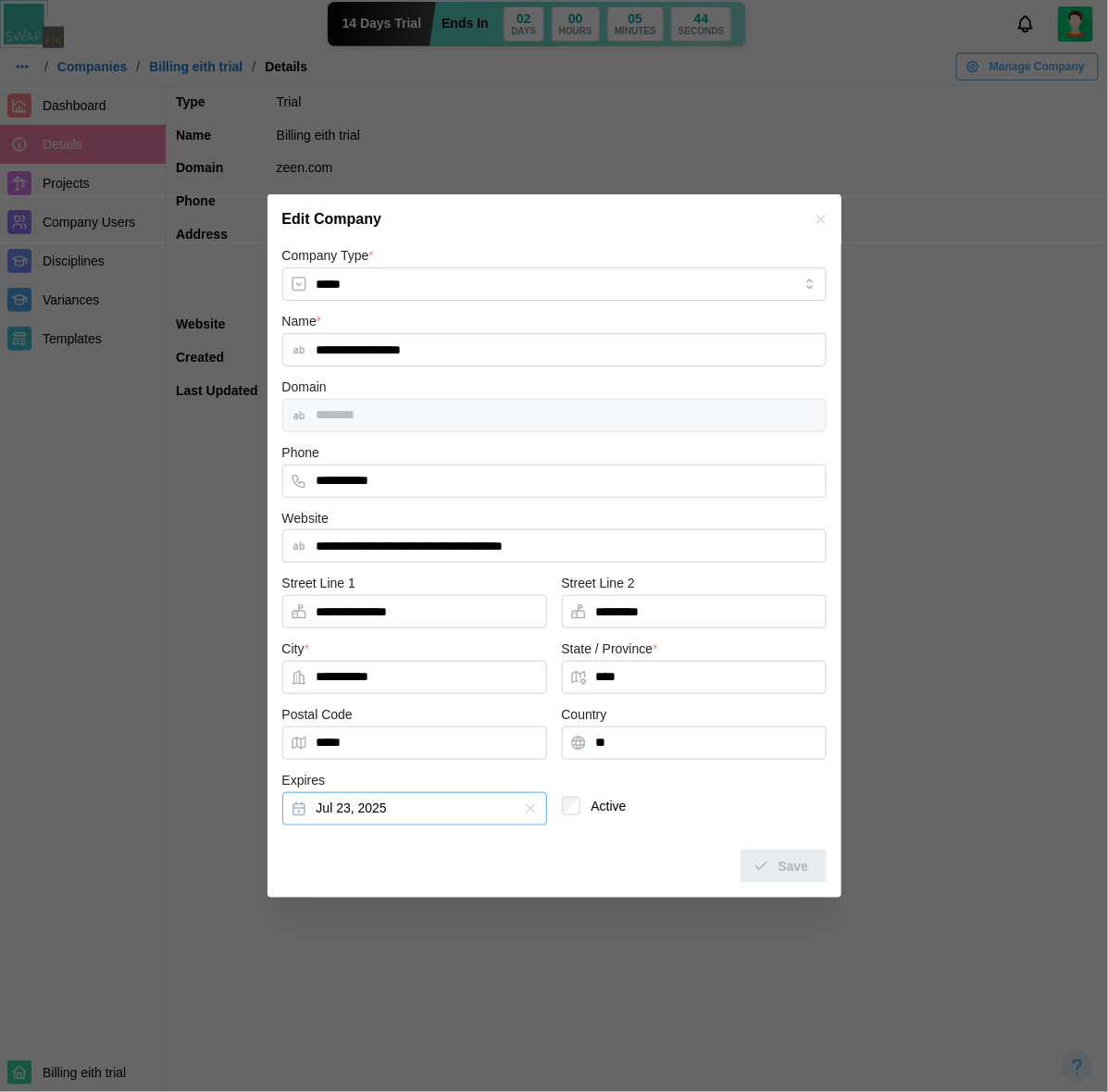click on "Jul 23, 2025" at bounding box center [415, 809] 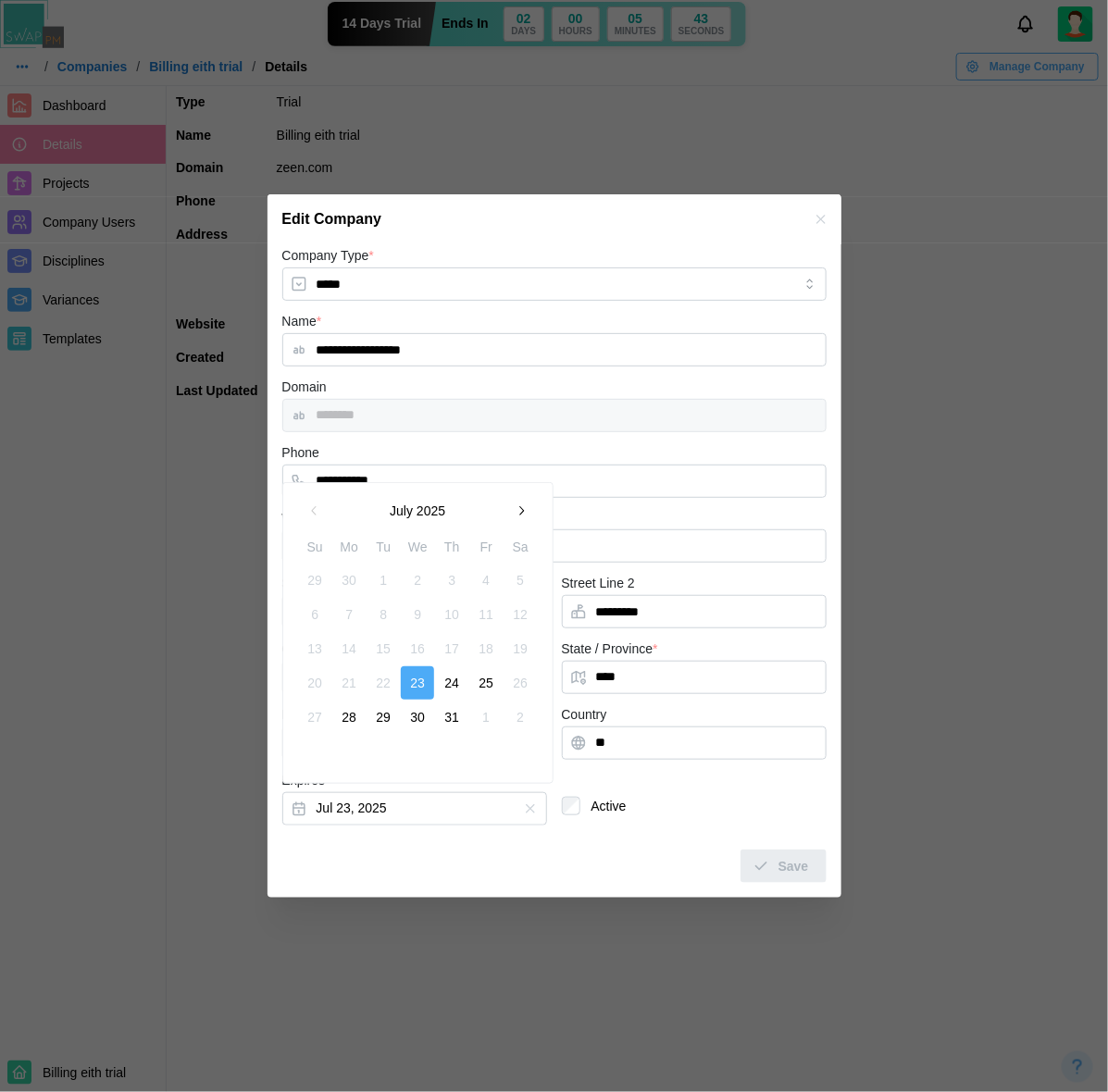 click on "31" at bounding box center [452, 717] 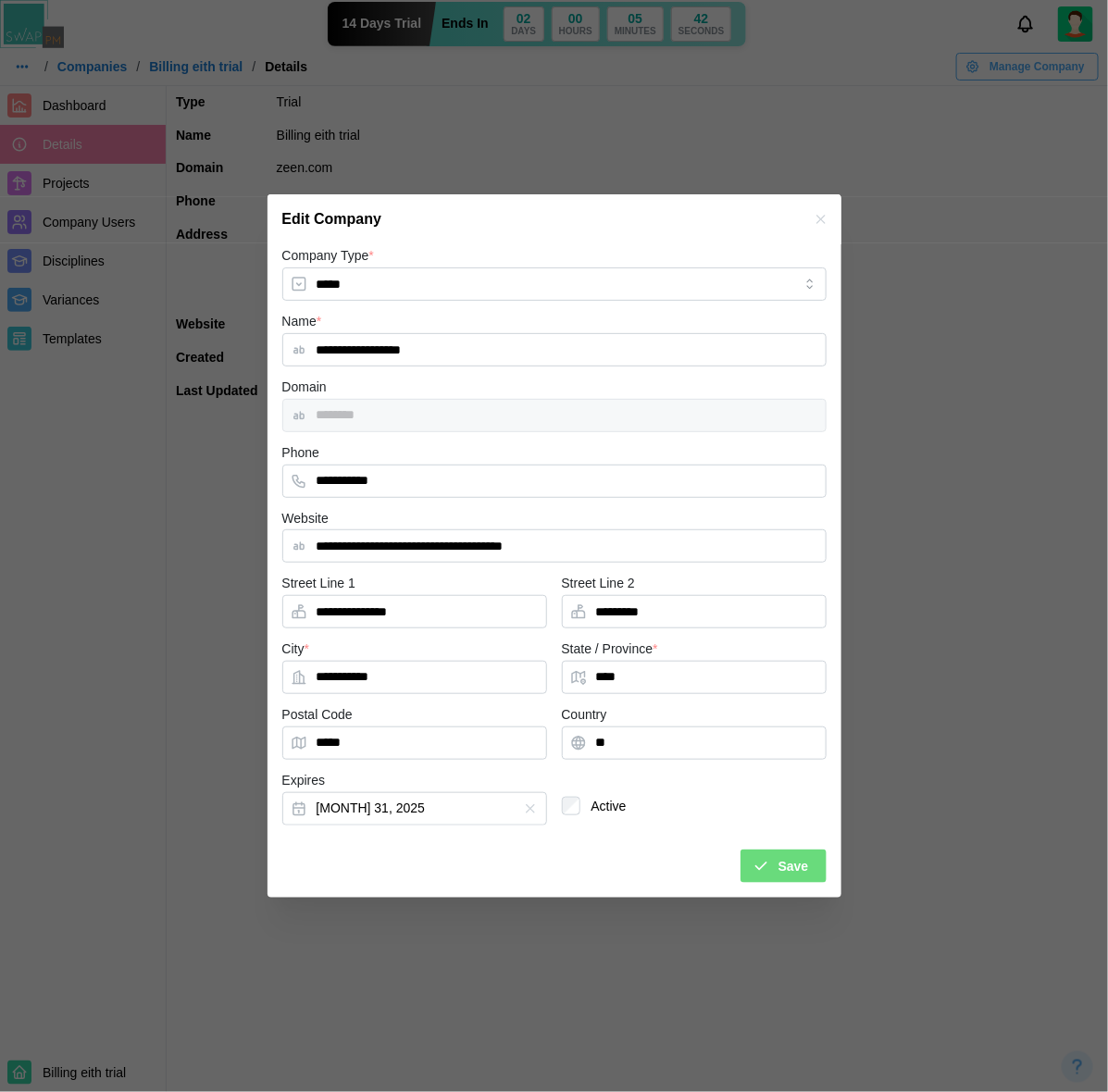 click on "Save" at bounding box center (783, 866) 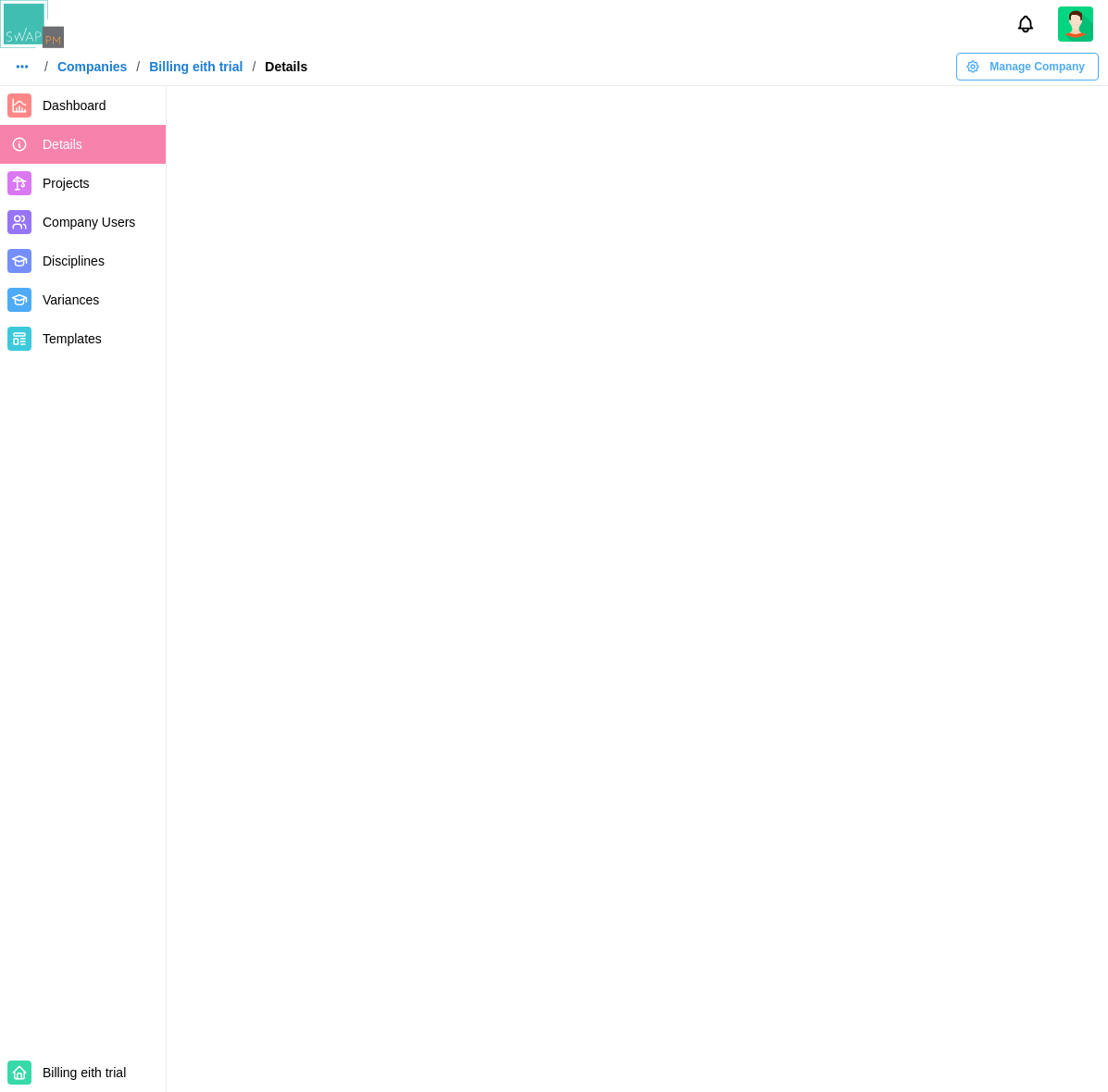 scroll, scrollTop: 0, scrollLeft: 0, axis: both 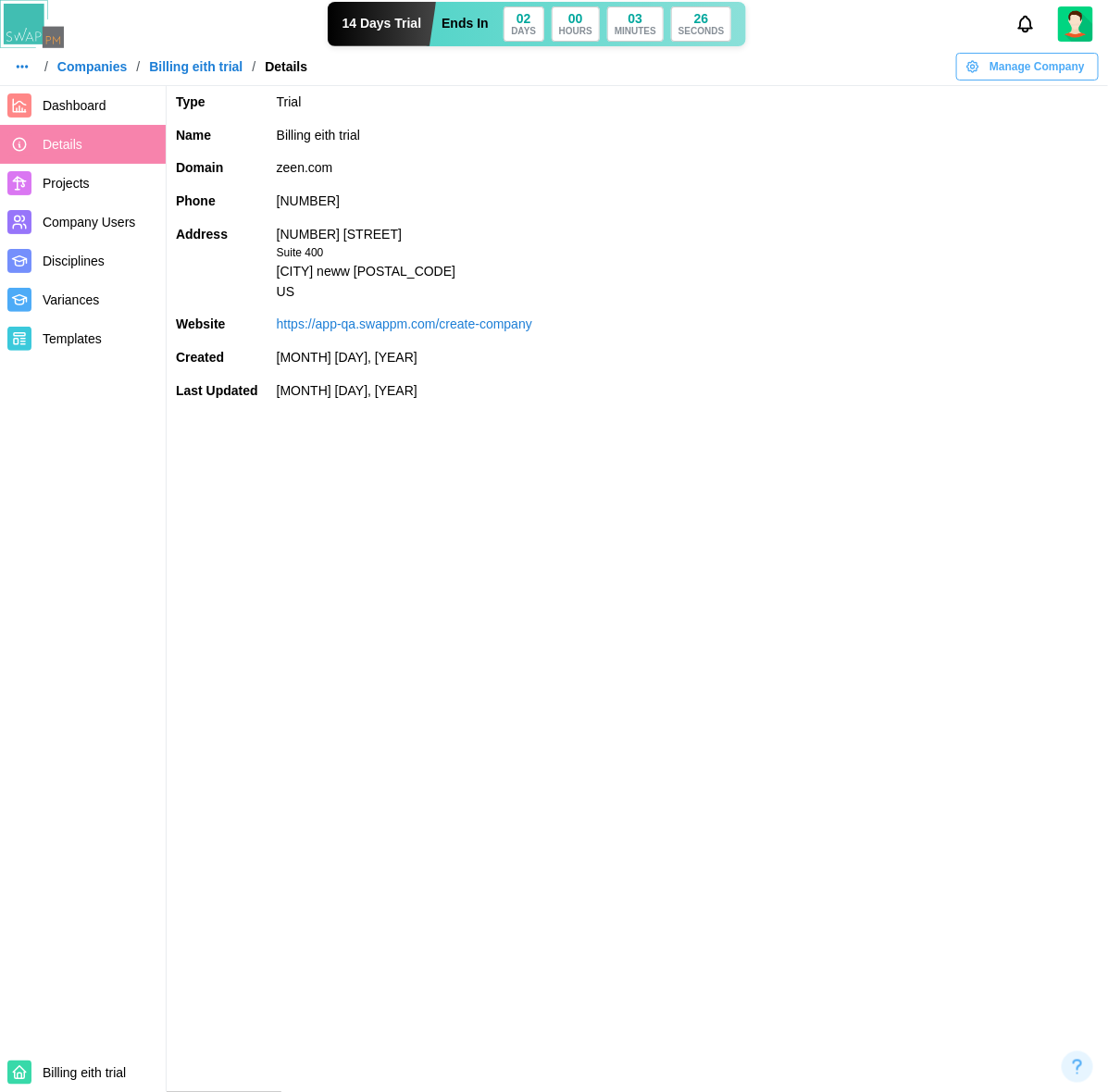 click on "Projects" at bounding box center (100, 183) 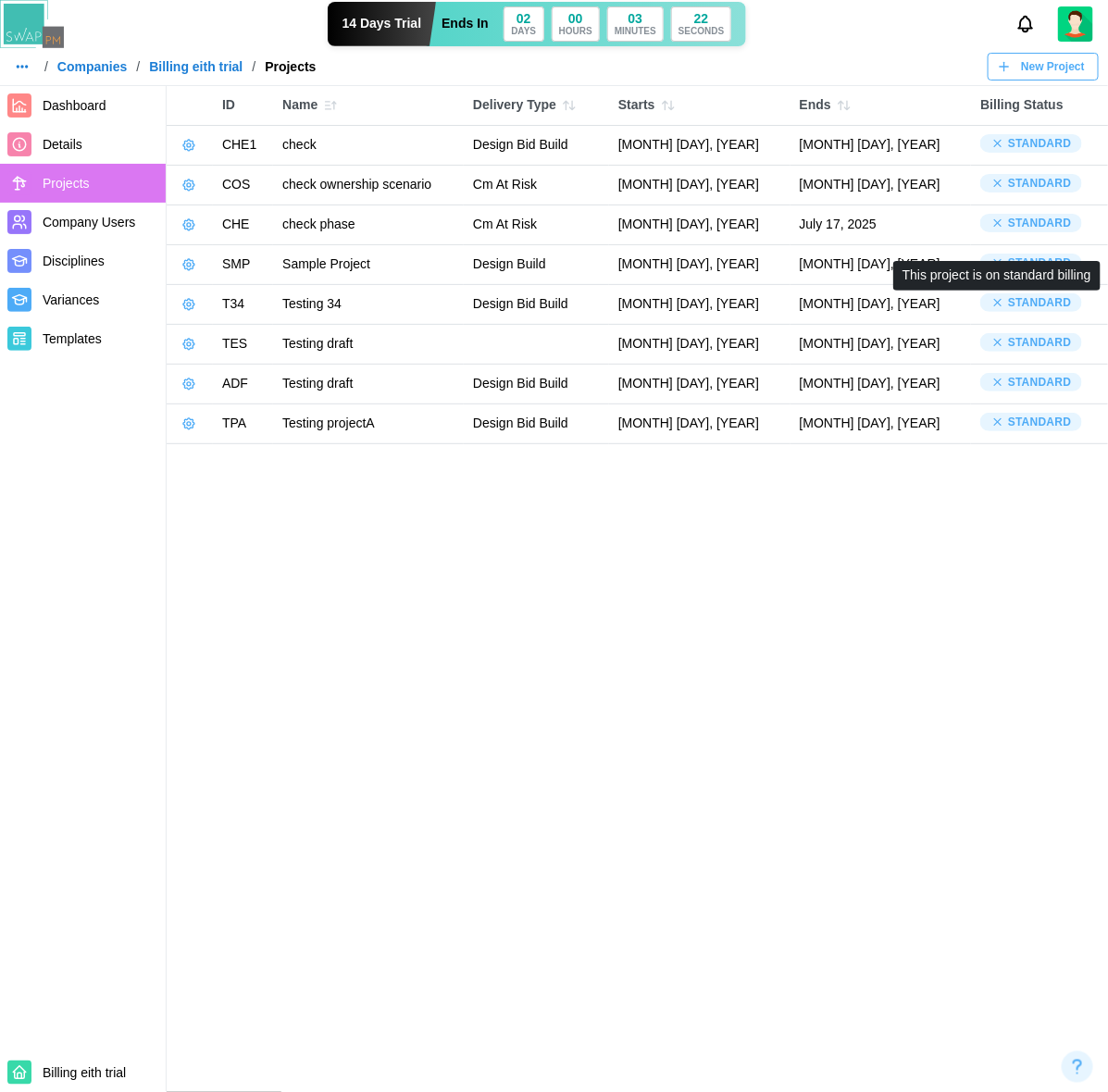 click on "Standard" at bounding box center [1040, 303] 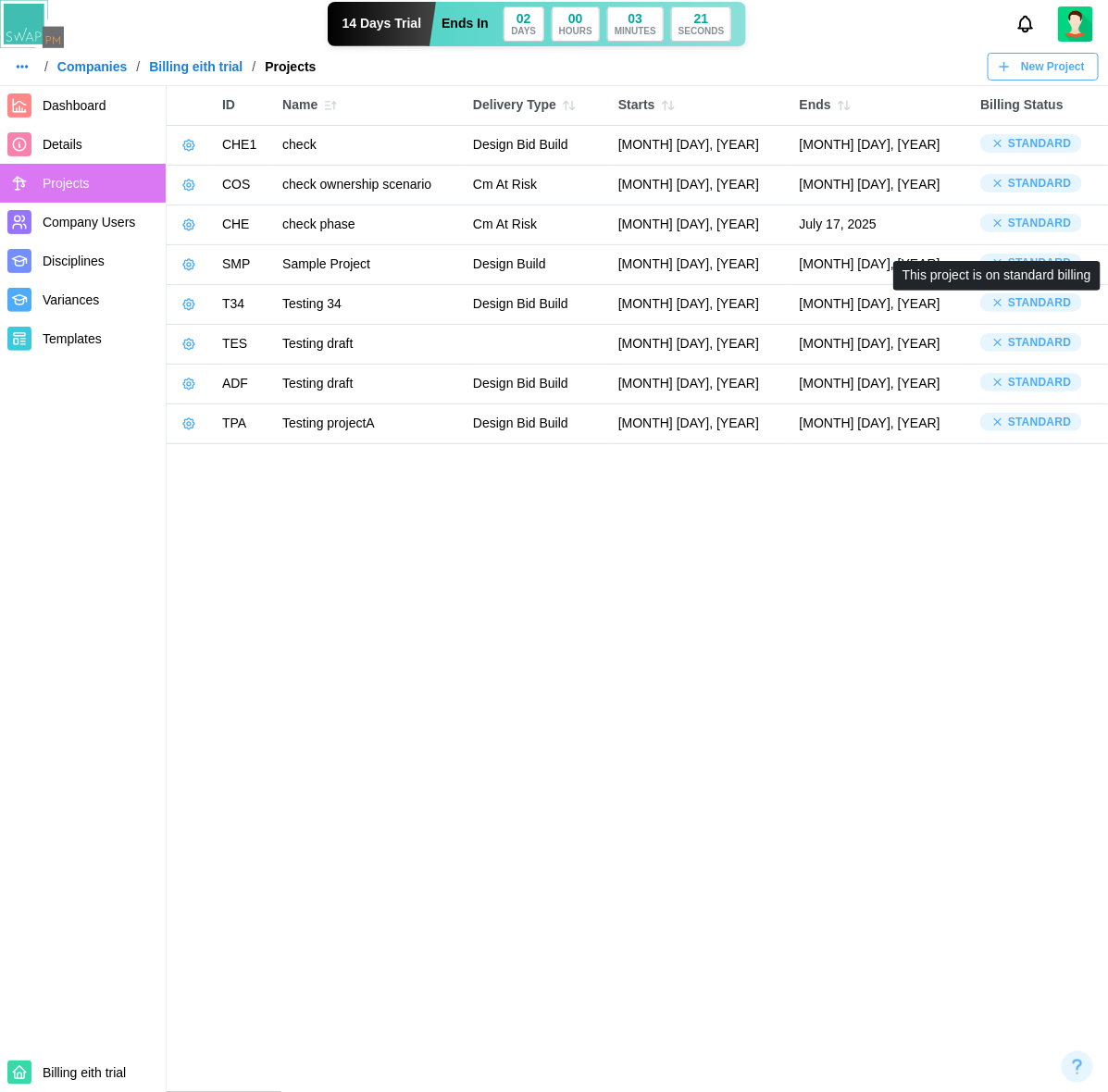 click on "Standard" at bounding box center (1040, 303) 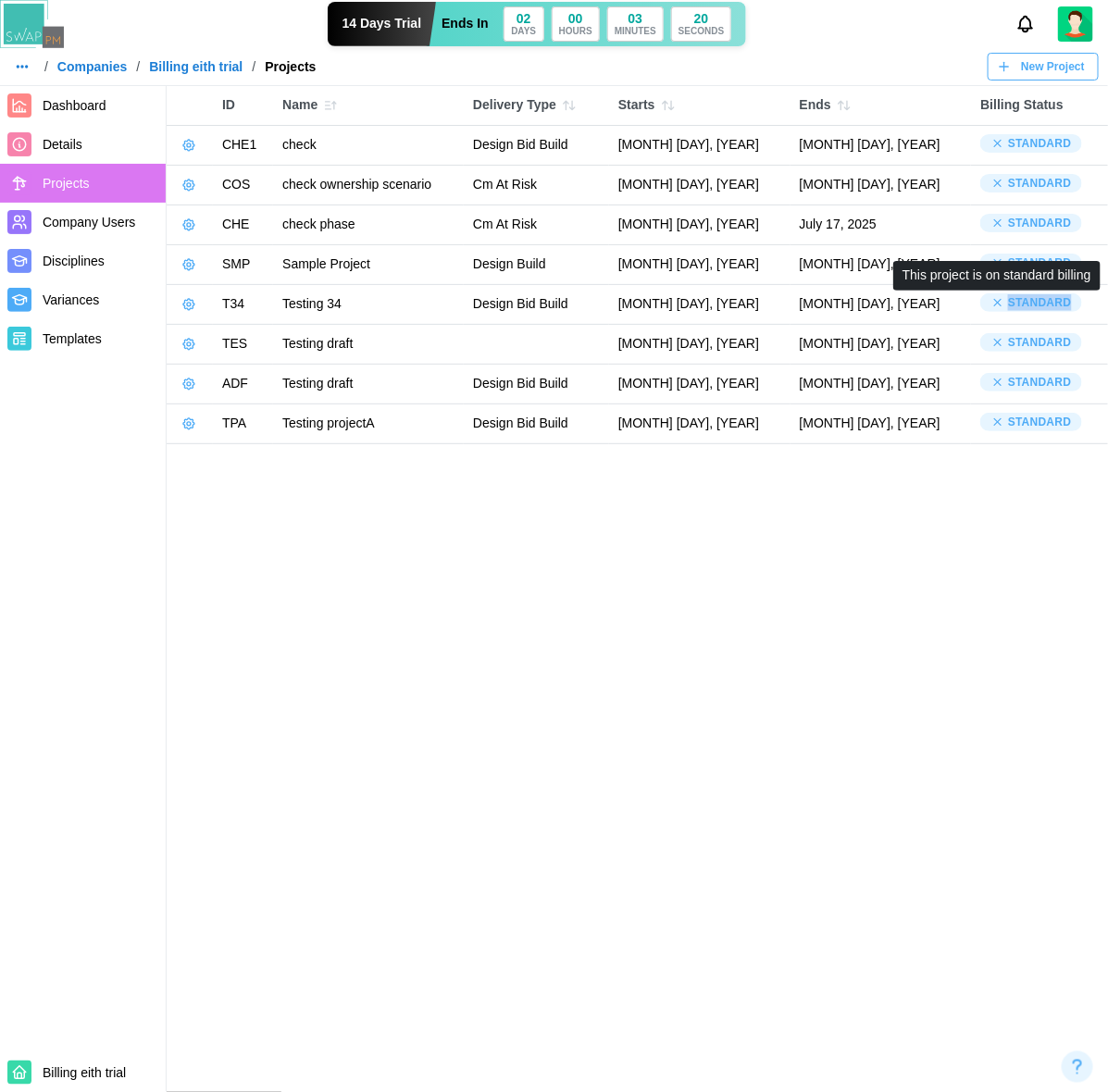 click on "Standard" at bounding box center [1040, 303] 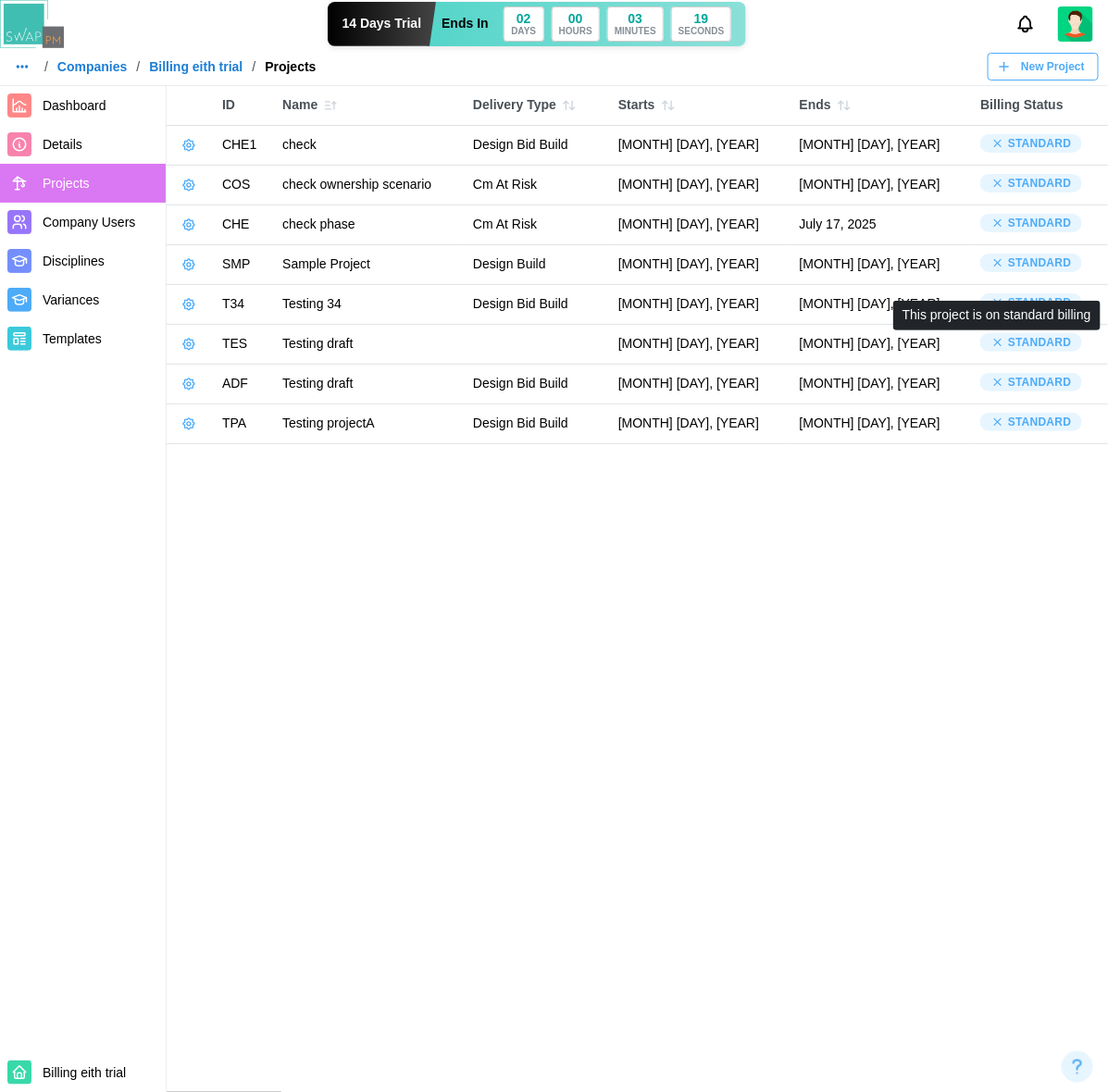 click on "Standard" at bounding box center (1031, 342) 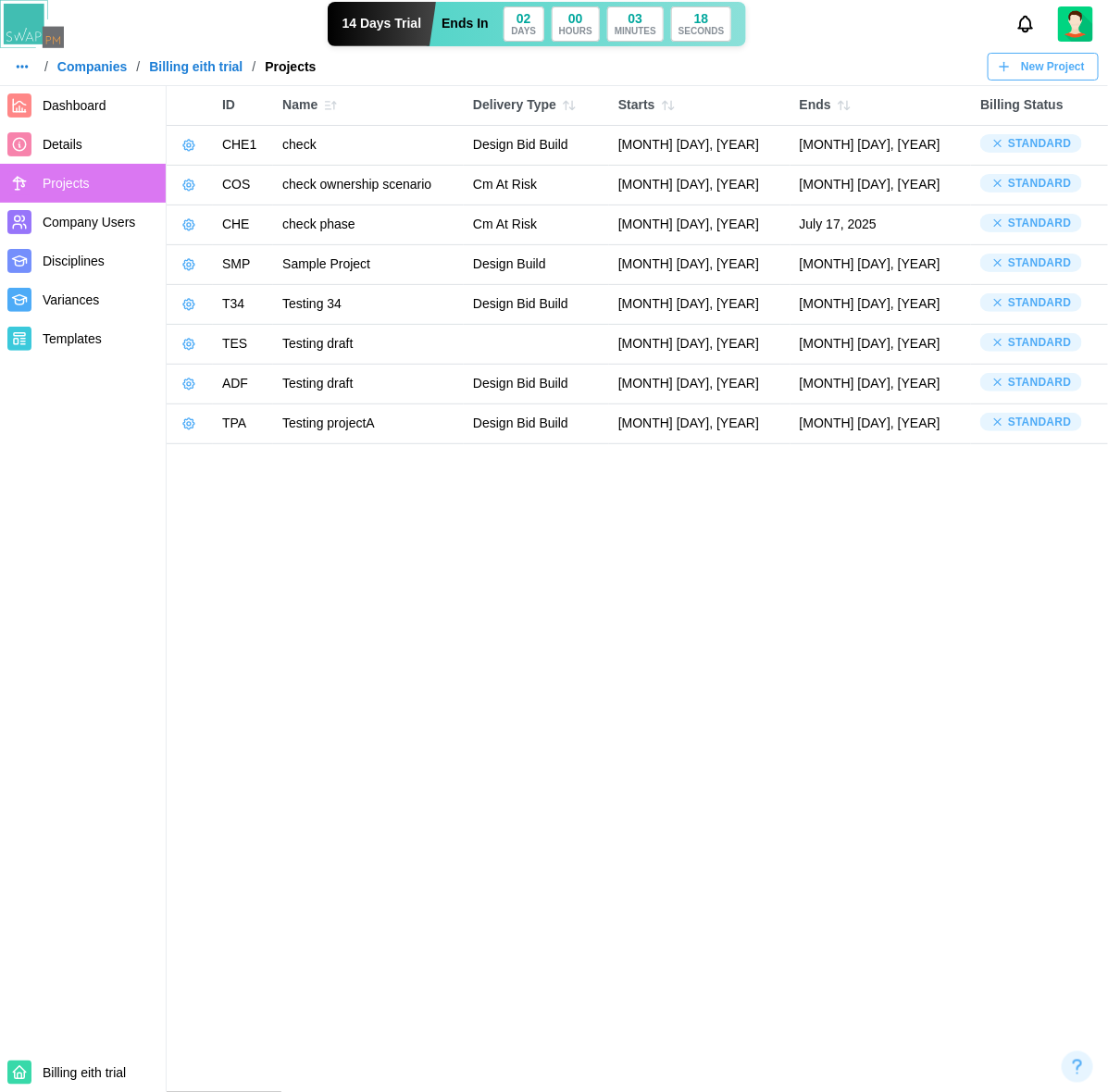 click on "ID Name Delivery Type Starts Ends Billing Status CHE1 check Design Bid Build [MONTH] [DAY], [YEAR] [MONTH] [DAY], [YEAR] Standard COS check ownership scenario Cm At Risk [MONTH] [DAY], [YEAR] [MONTH] [DAY], [YEAR] Standard CHE check phase Cm At Risk [MONTH] [DAY], [YEAR] [MONTH] [DAY], [YEAR] Standard SMP Sample Project Design Build [MONTH] [DAY], [YEAR] [MONTH] [DAY], [YEAR] Standard T34 Testing 34 Design Bid Build [MONTH] [DAY], [YEAR] [MONTH] [DAY], [YEAR] Standard TES Testing draft [MONTH] [DAY], [YEAR] [MONTH] [DAY], [YEAR] Standard ADF Testing draft Design Bid Build [MONTH] [DAY], [YEAR] [MONTH] [DAY], [YEAR] Standard TPA Testing projectA Design Bid Build [MONTH] [DAY], [YEAR] [MONTH] [DAY], [YEAR] Standard" at bounding box center [554, 546] 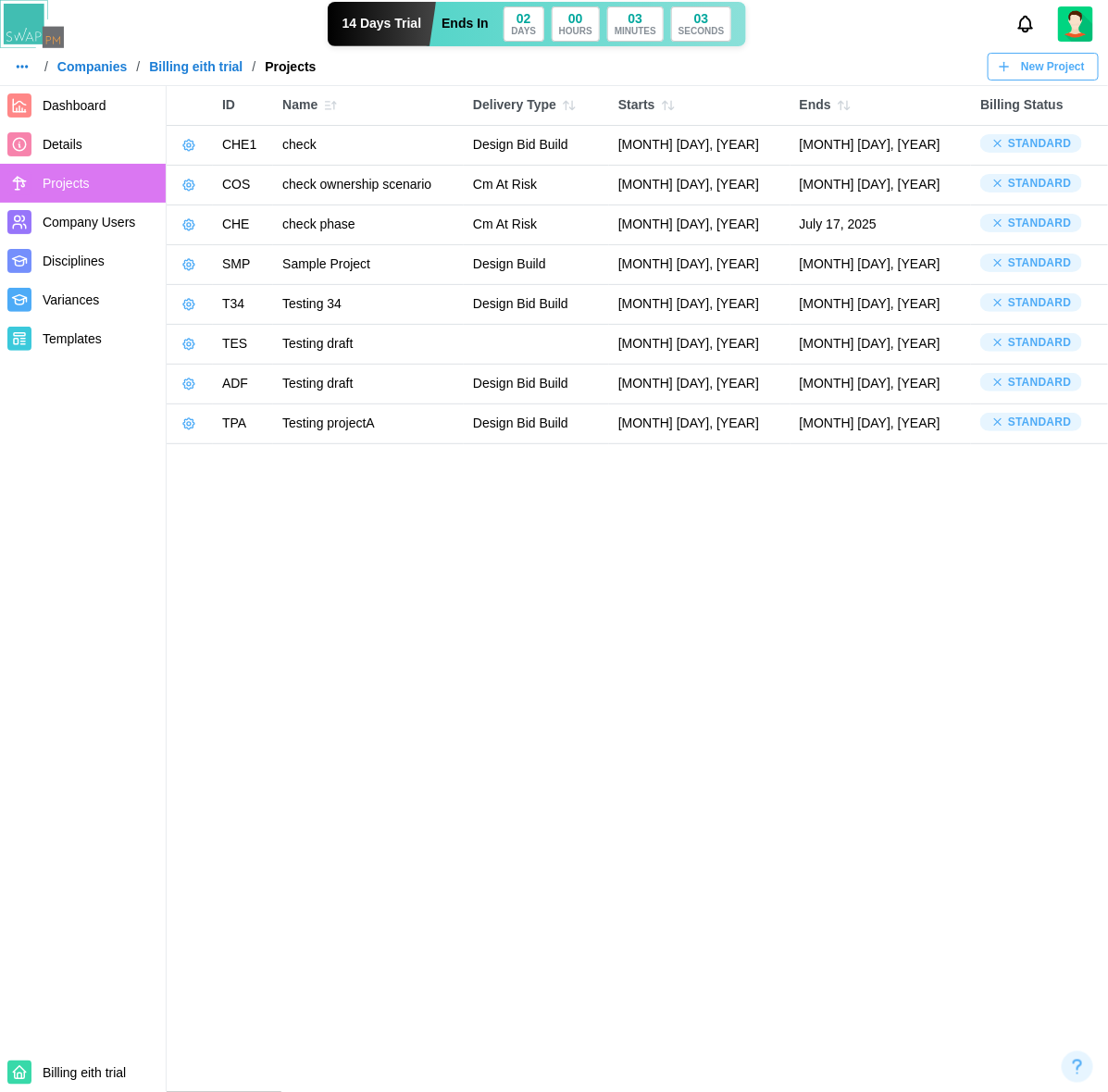 click on "Dashboard" at bounding box center (74, 105) 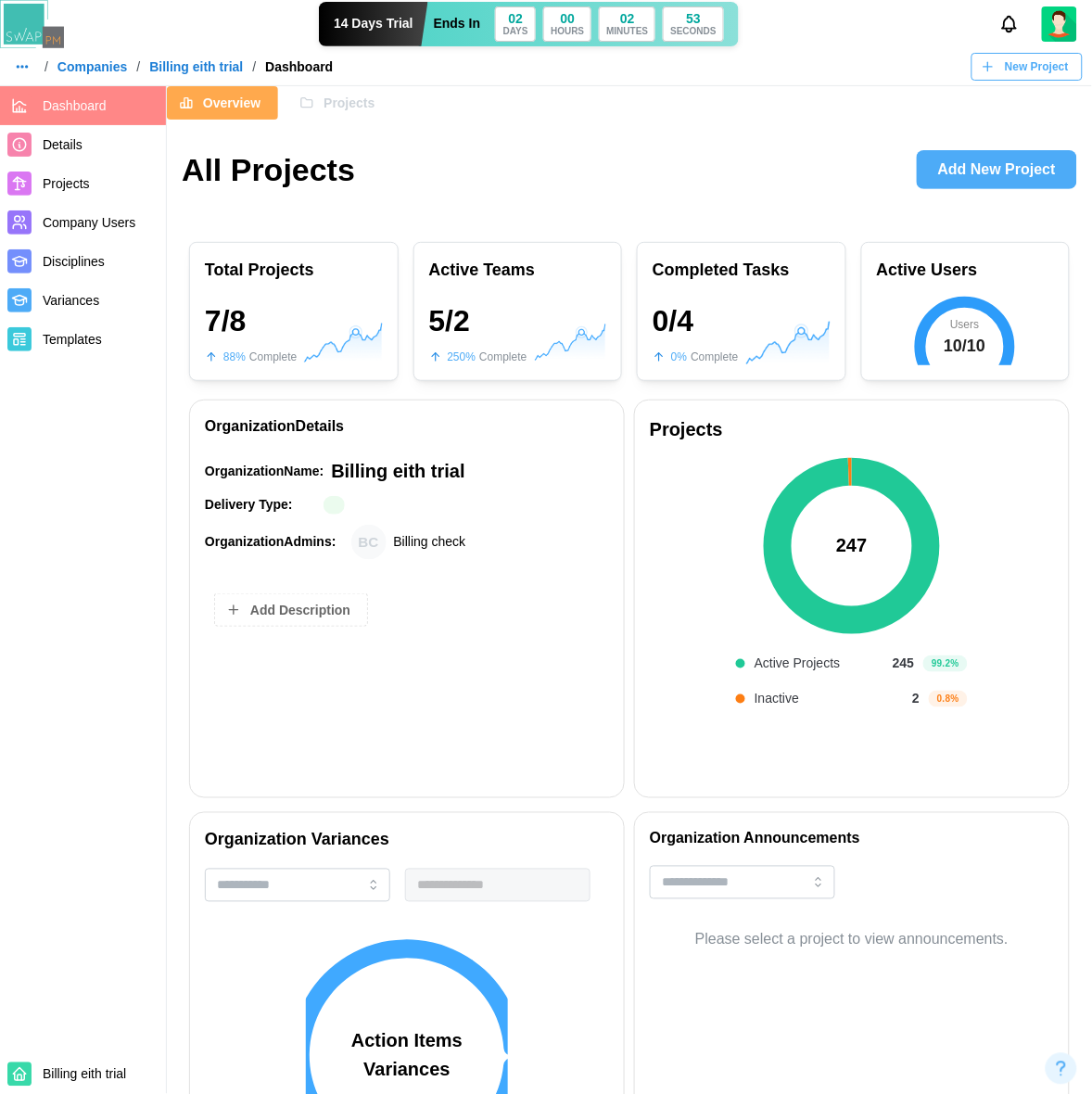 click on "Add Description" at bounding box center [291, 610] 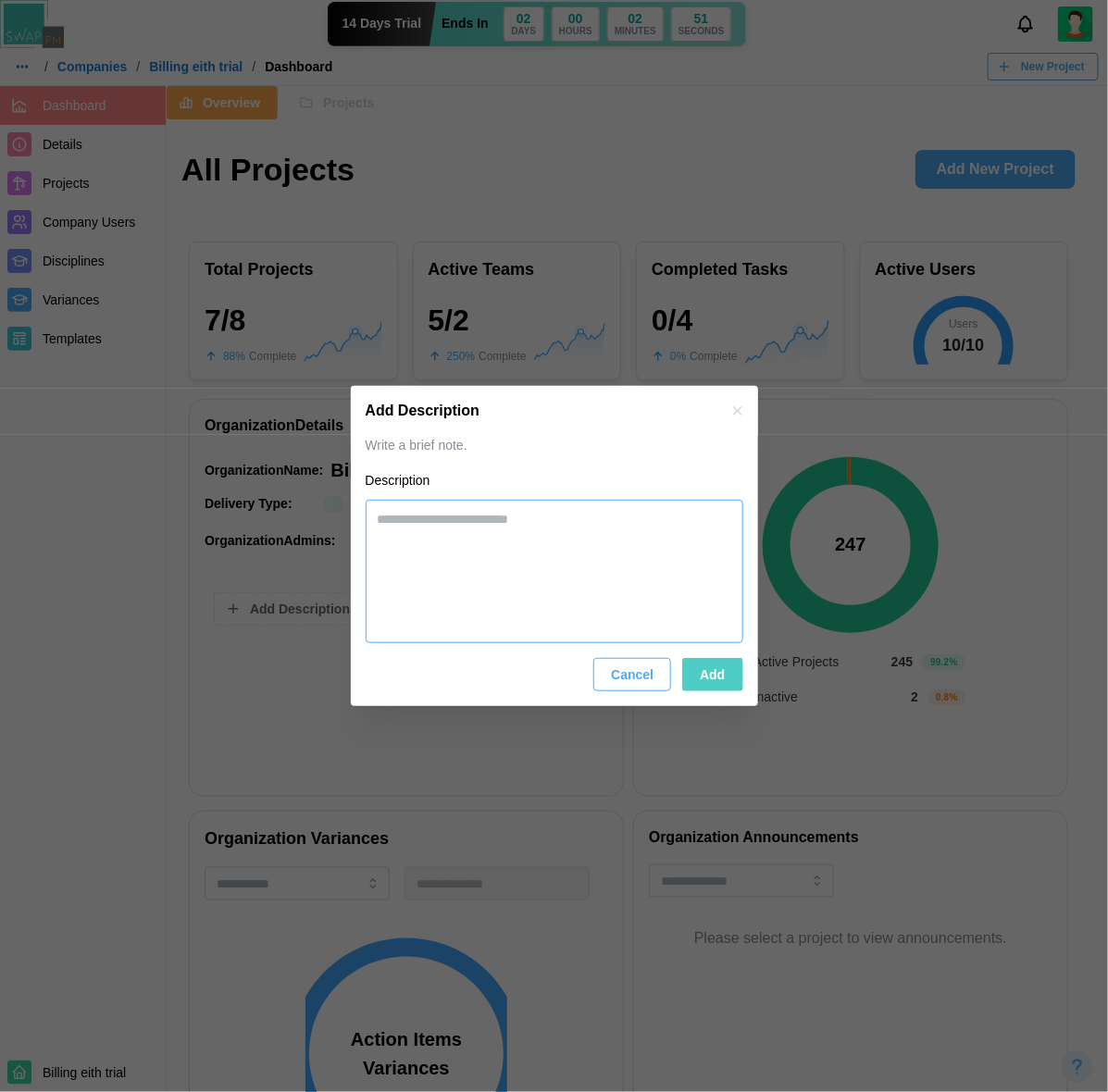 click at bounding box center (554, 571) 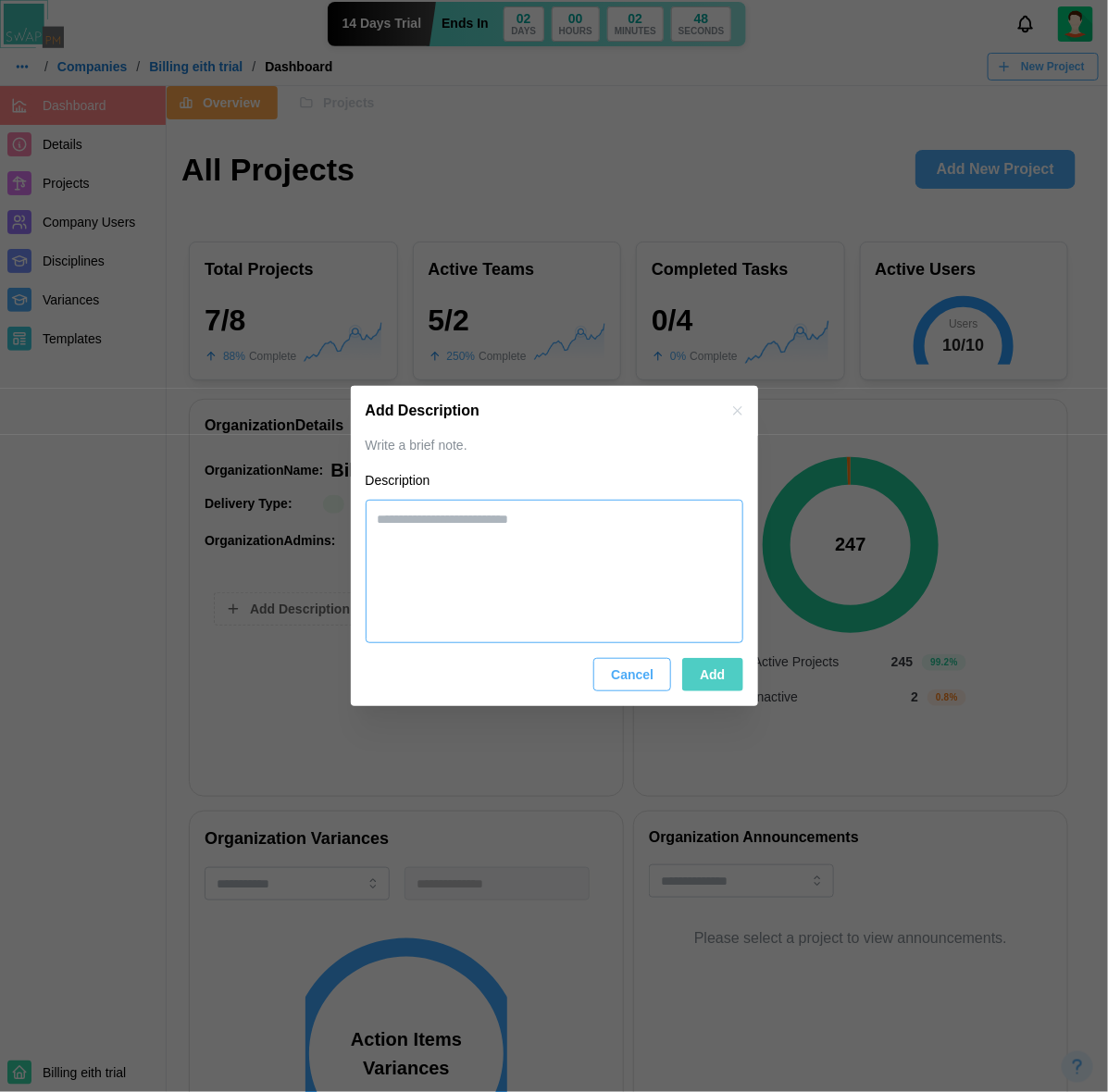 paste on "**********" 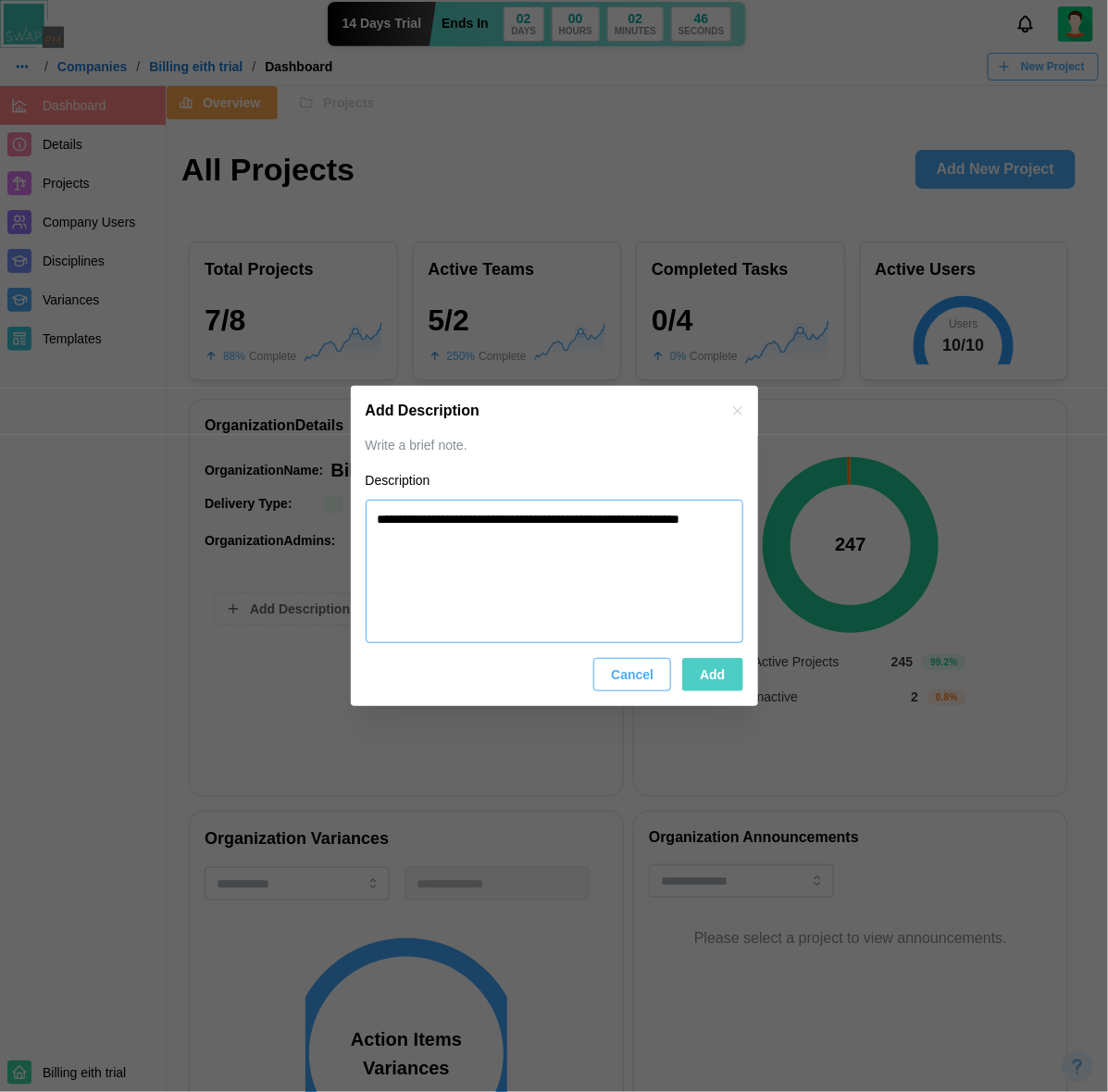 paste on "**********" 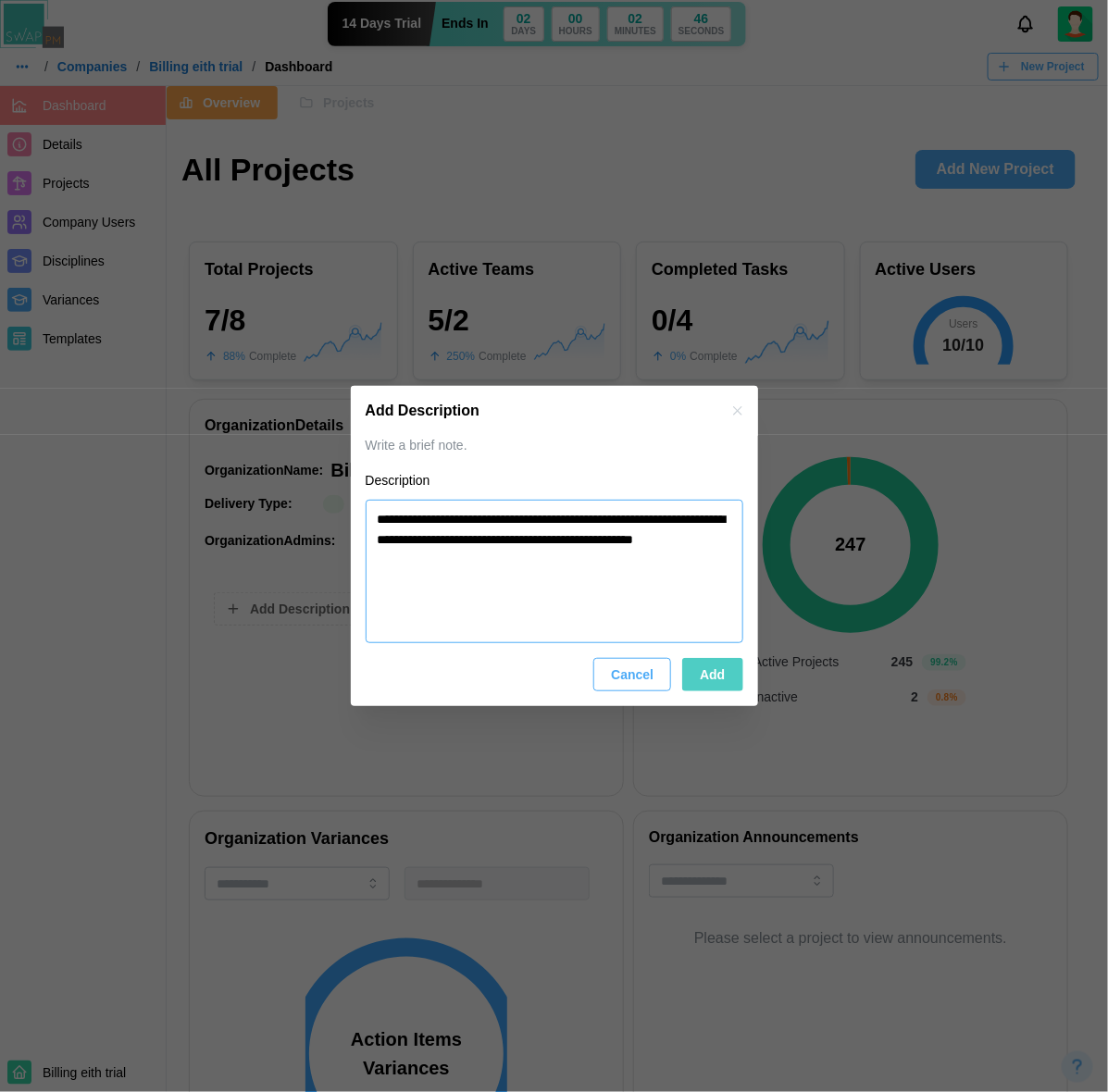 paste on "**********" 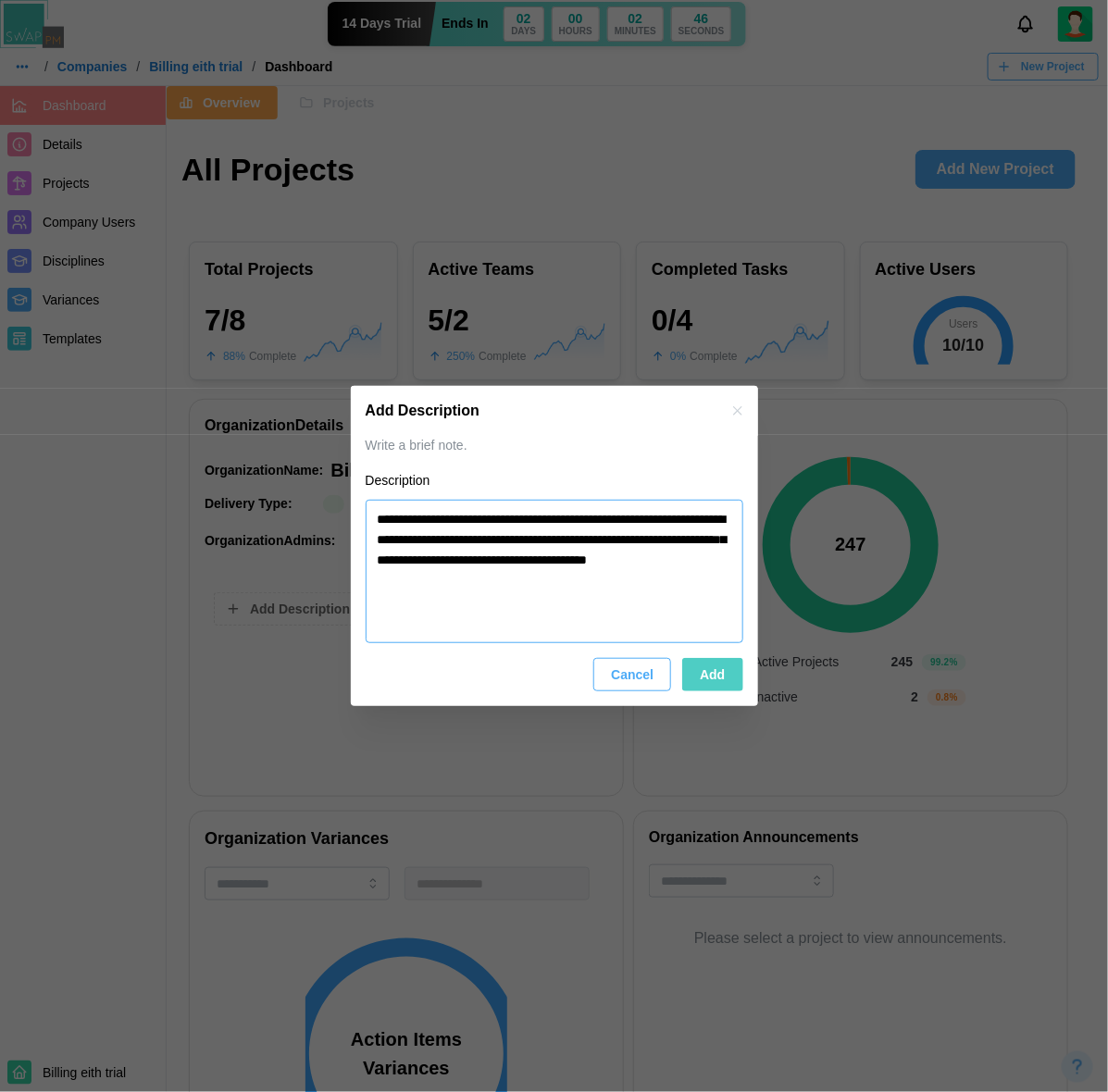 paste on "**********" 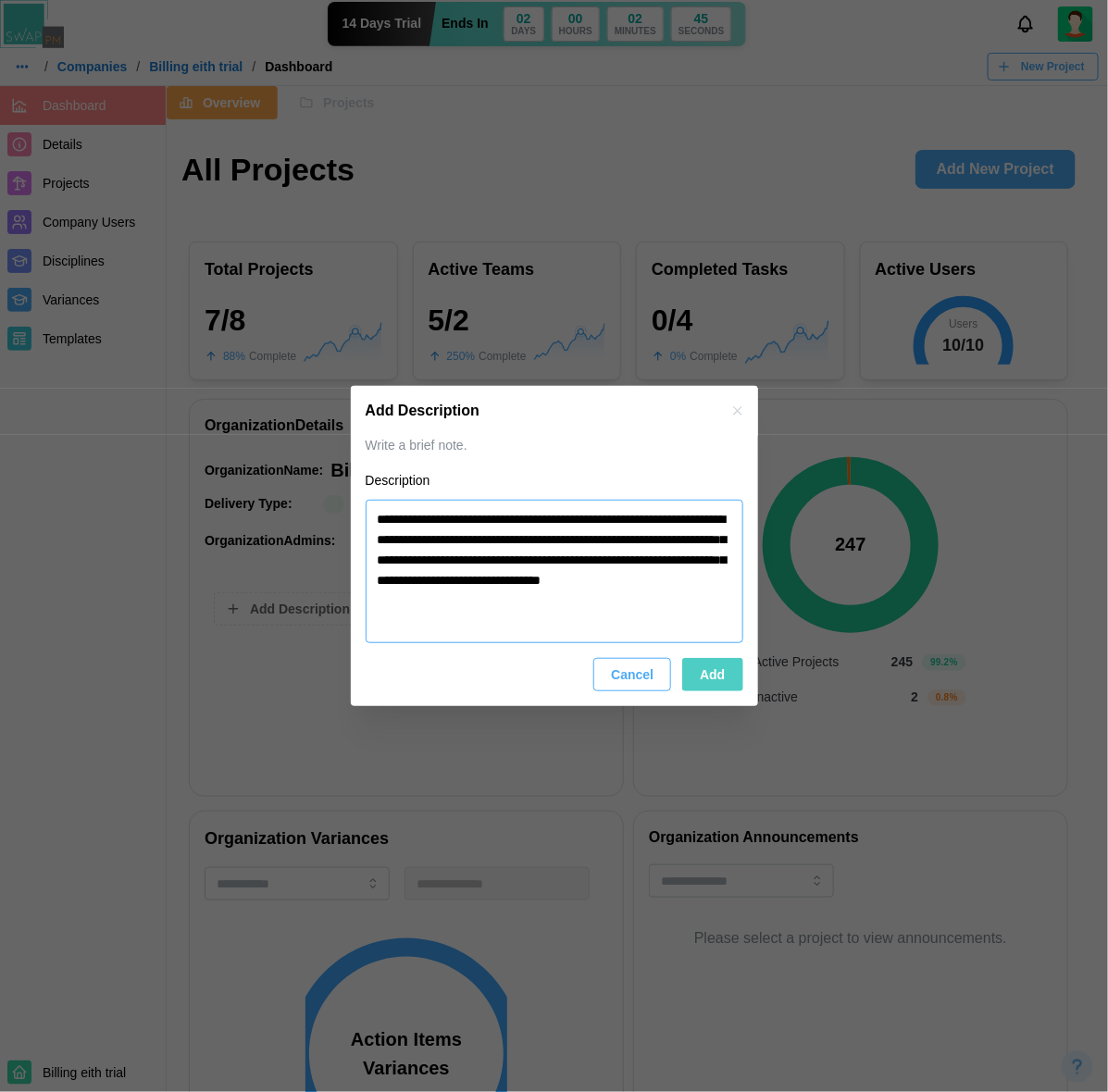 paste on "**********" 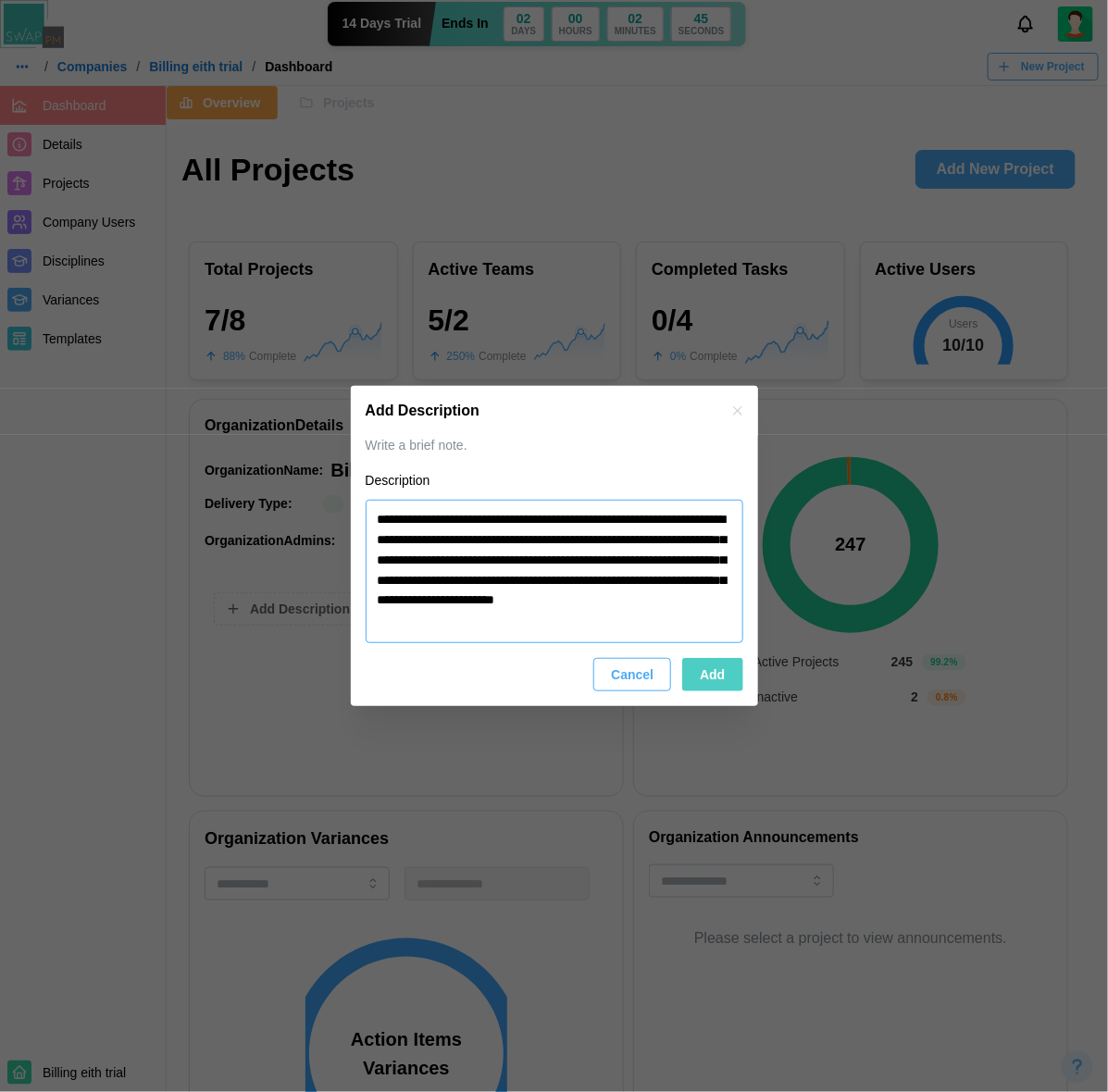 paste on "**********" 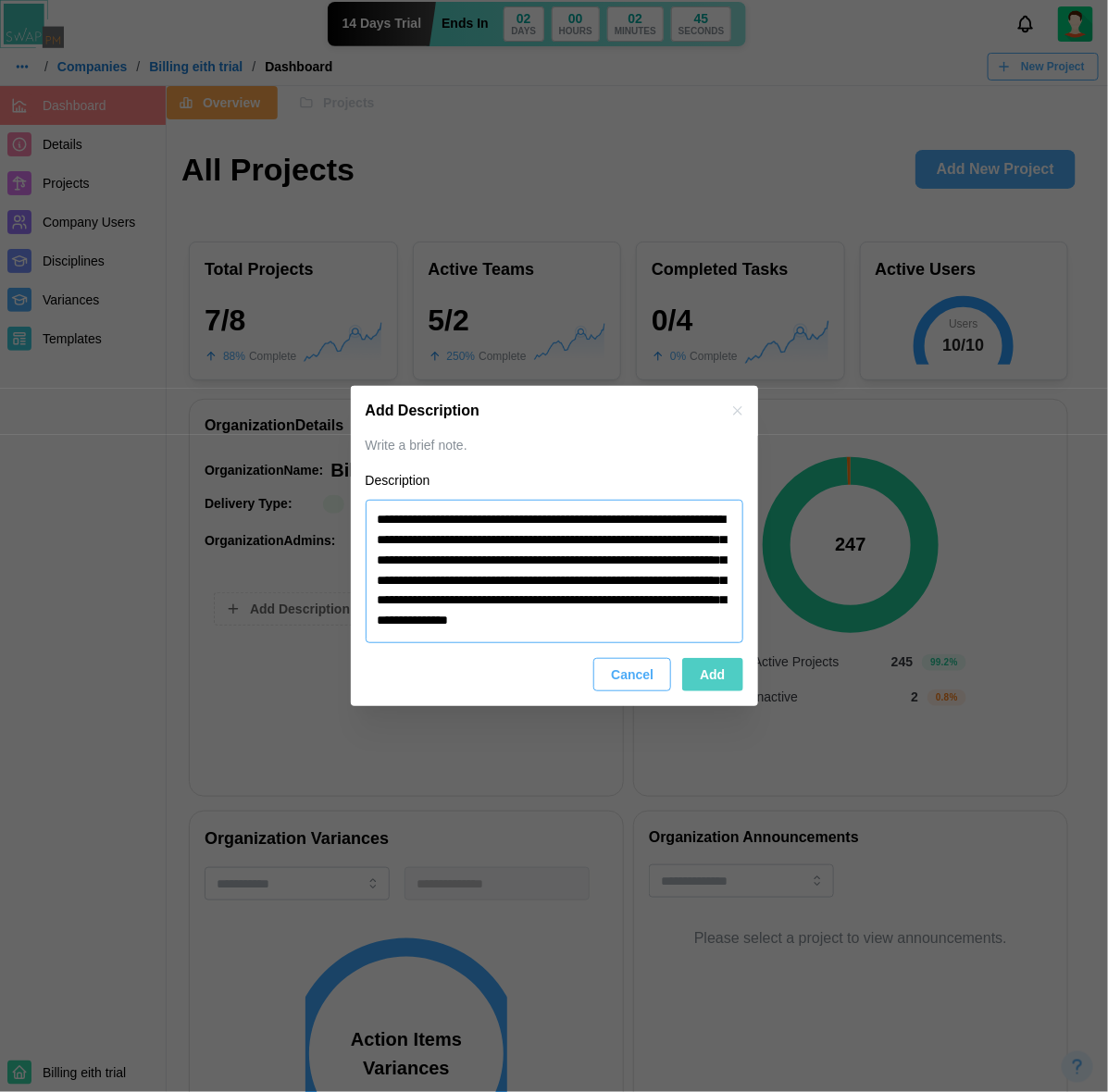 paste on "**********" 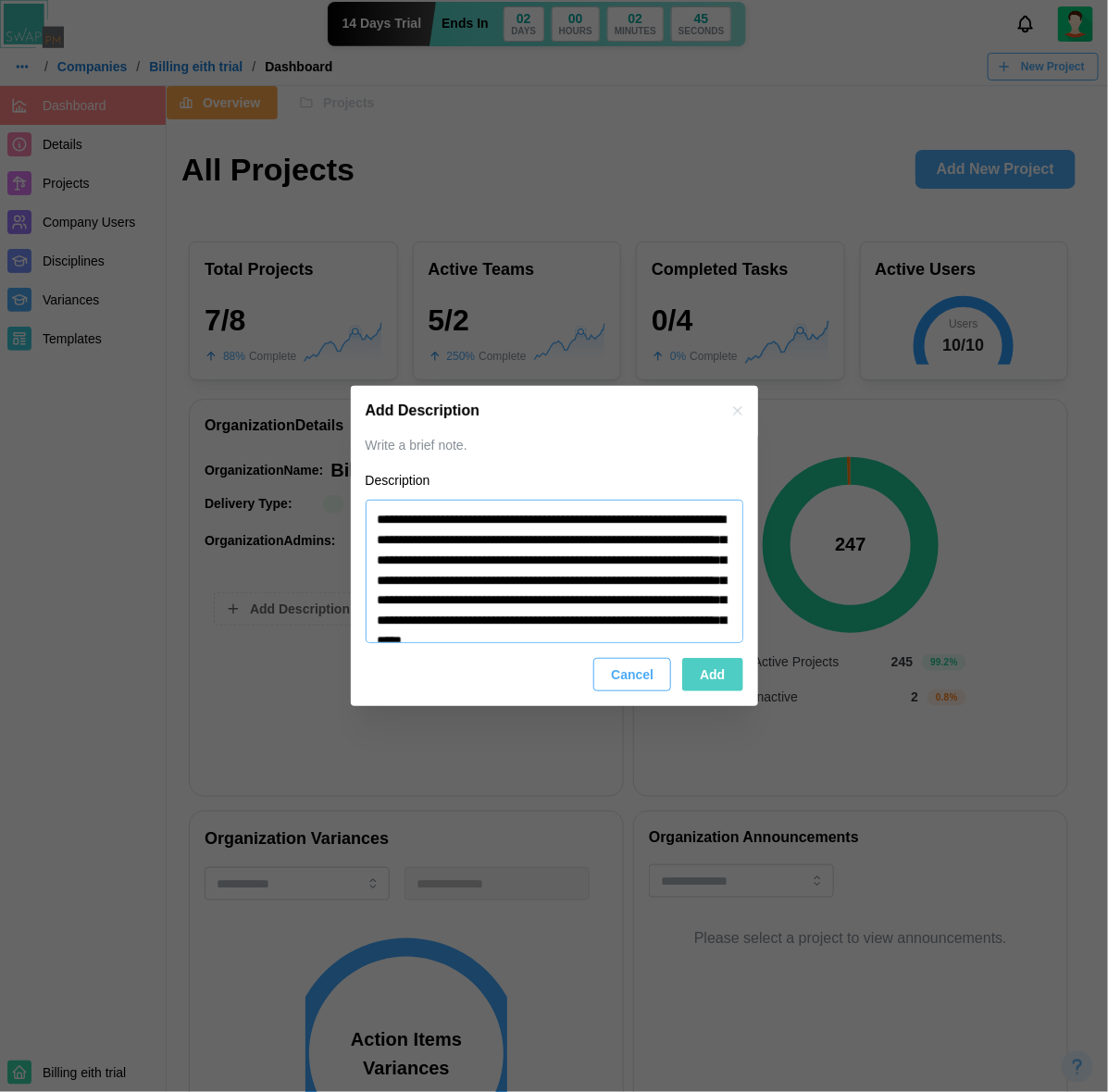 paste on "**********" 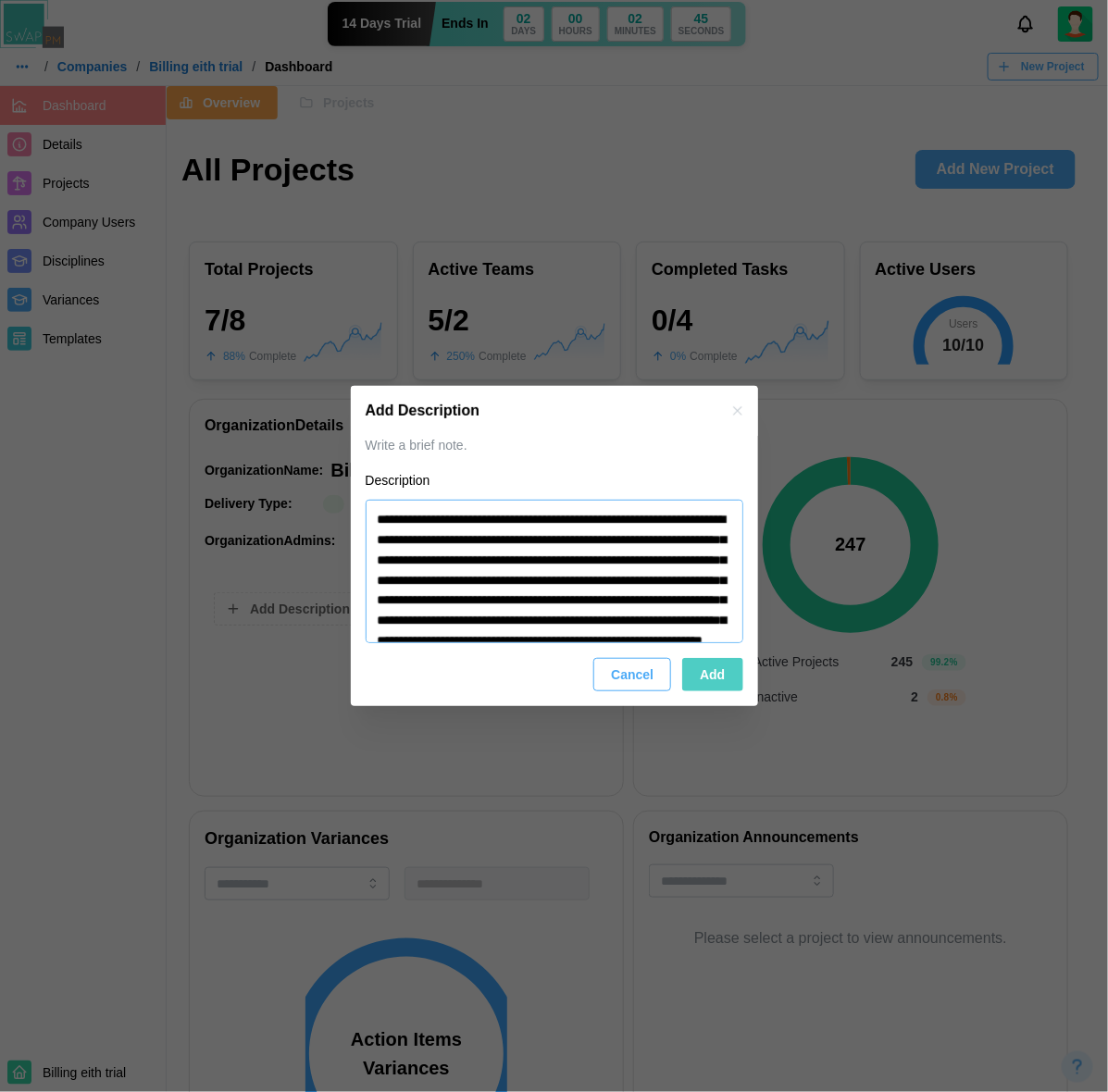 paste on "**********" 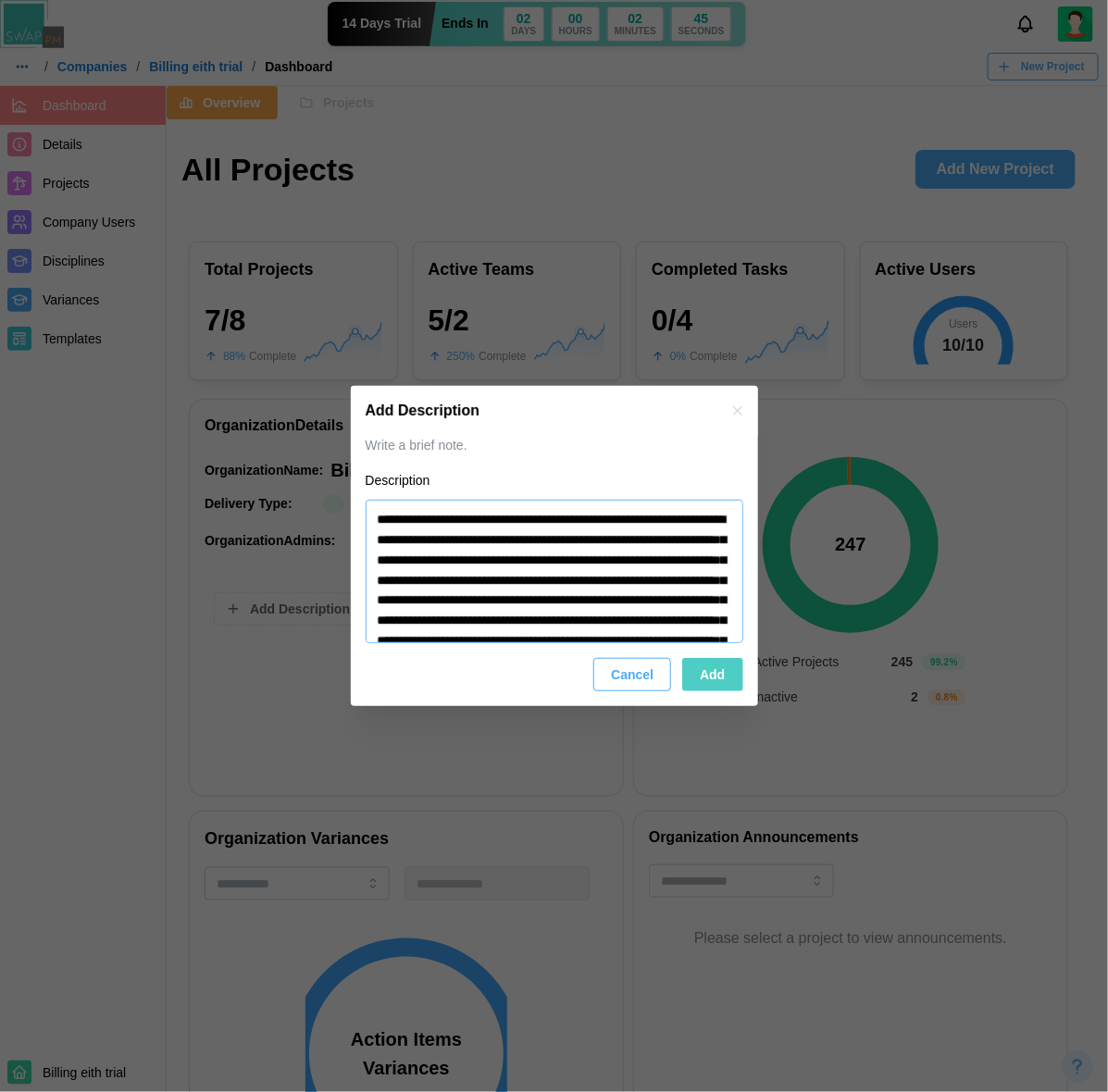 paste on "**********" 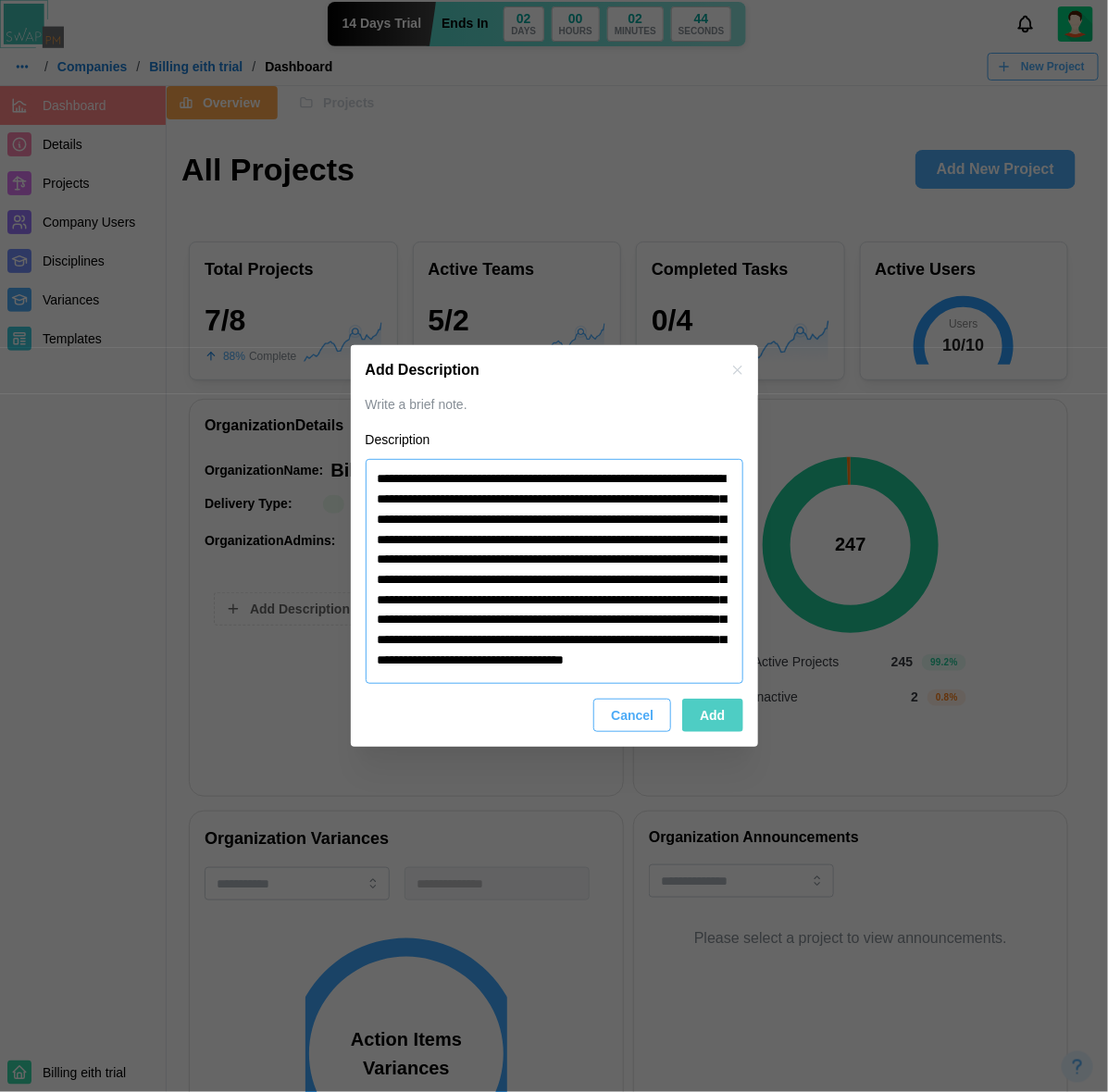 paste on "**********" 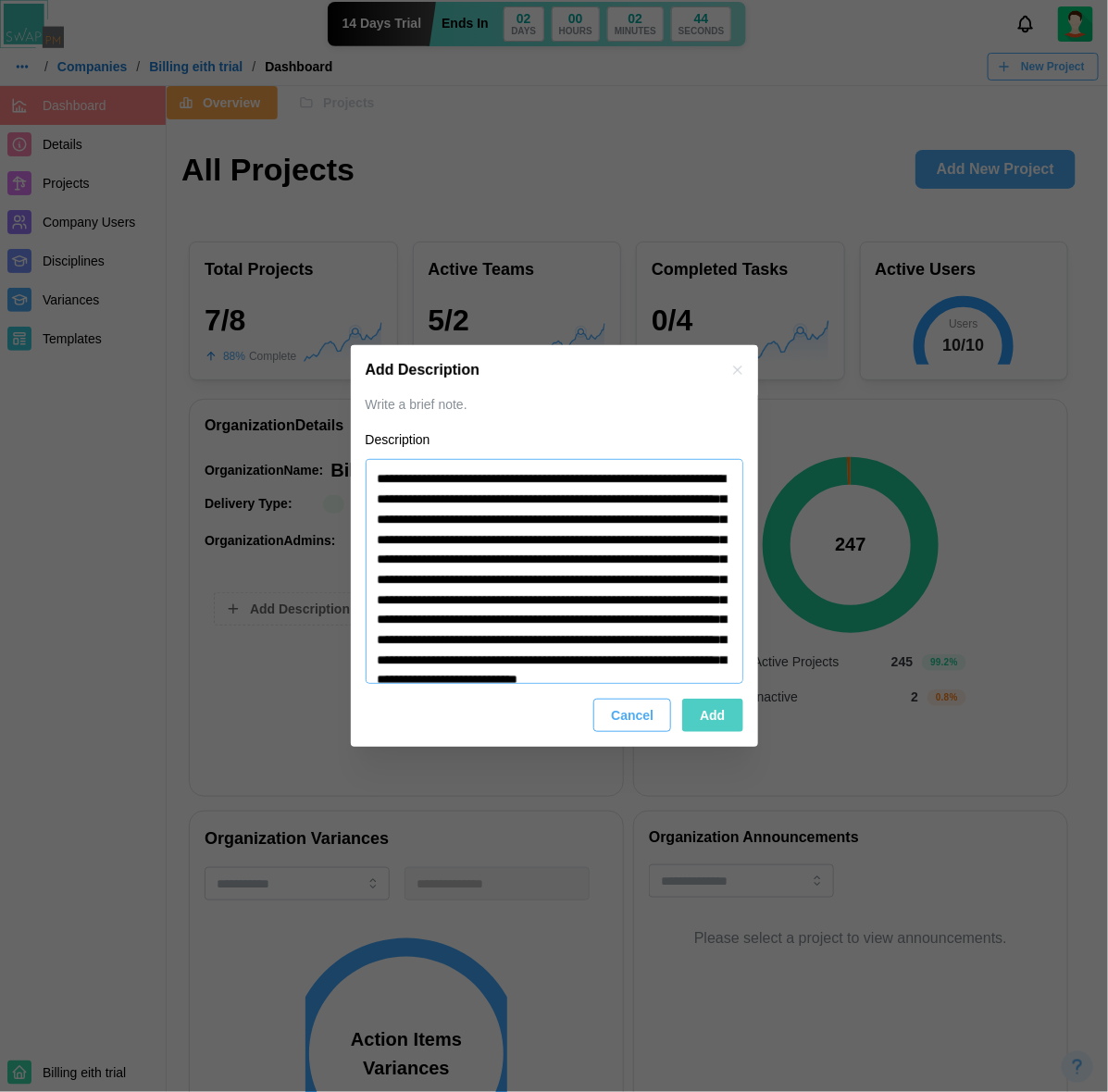 paste on "**********" 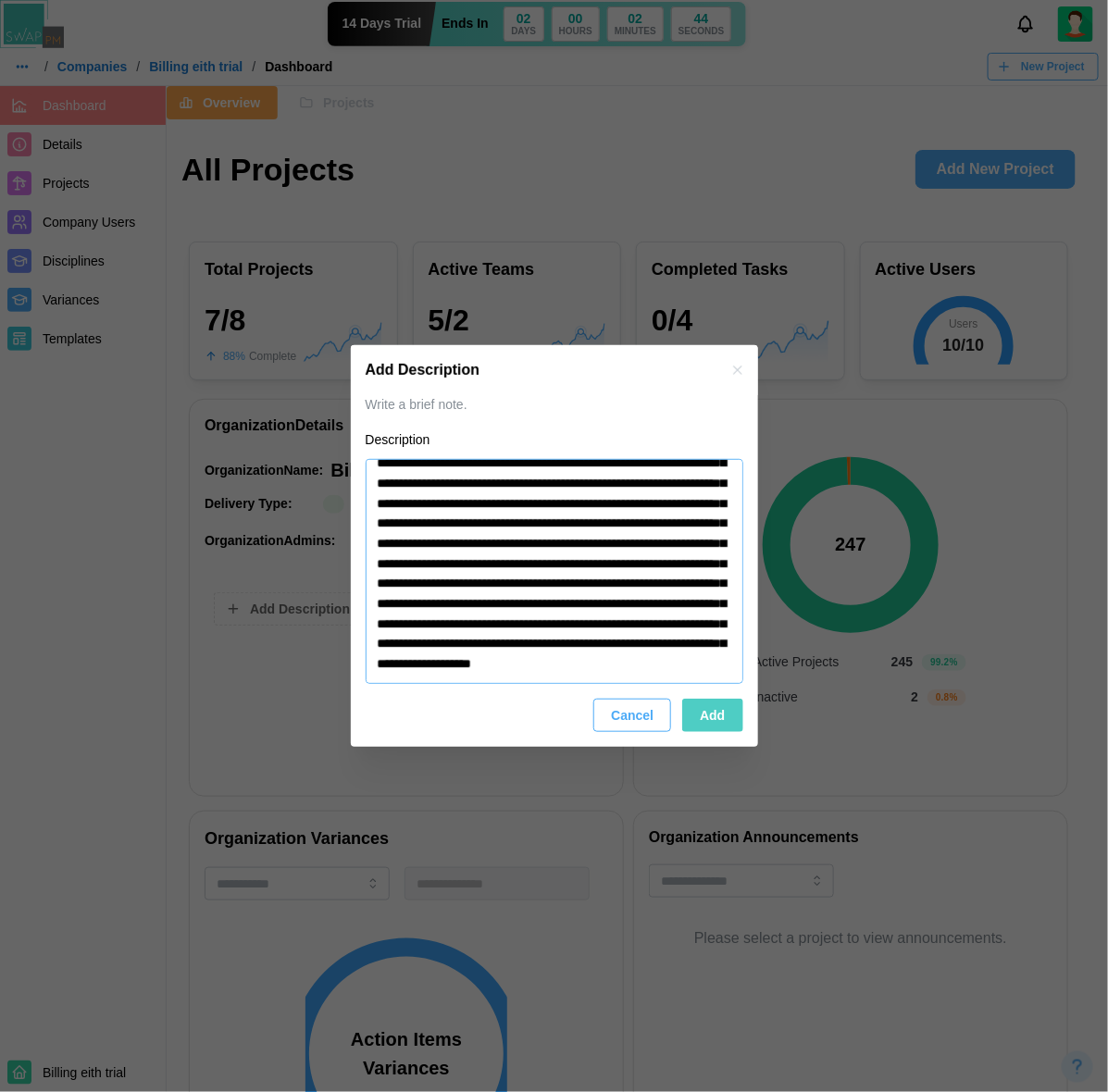 paste 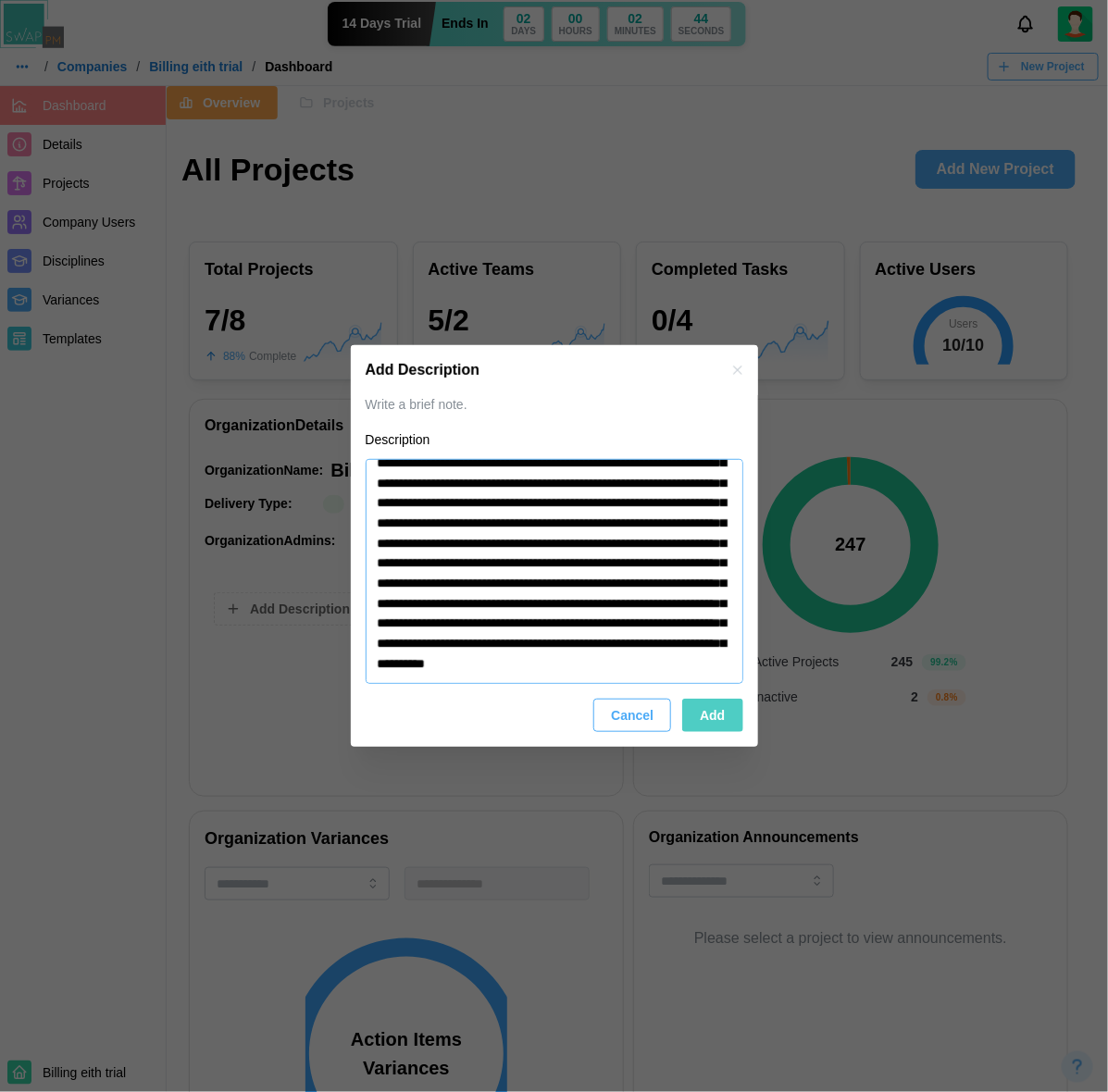 type on "*" 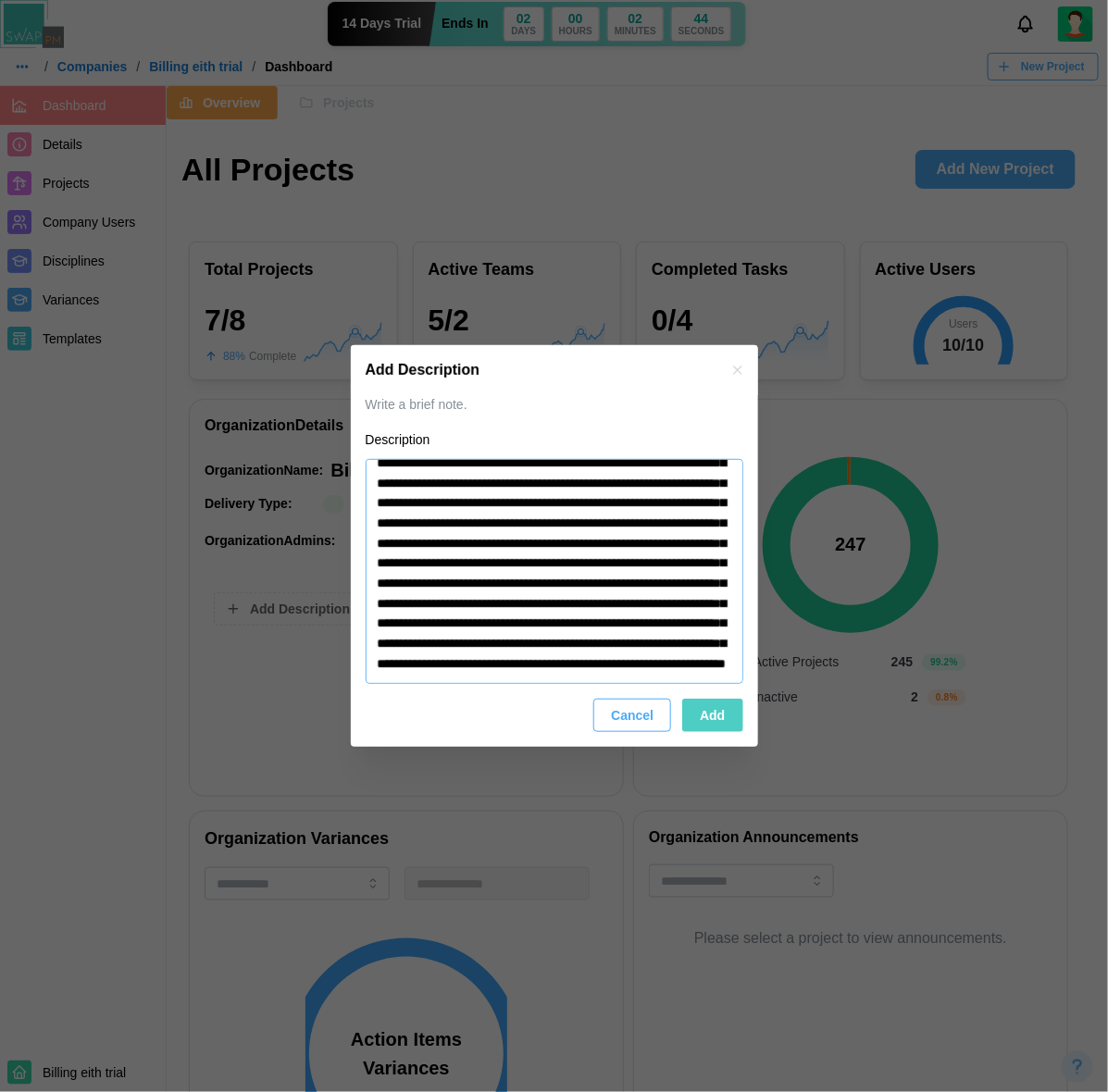 type on "*" 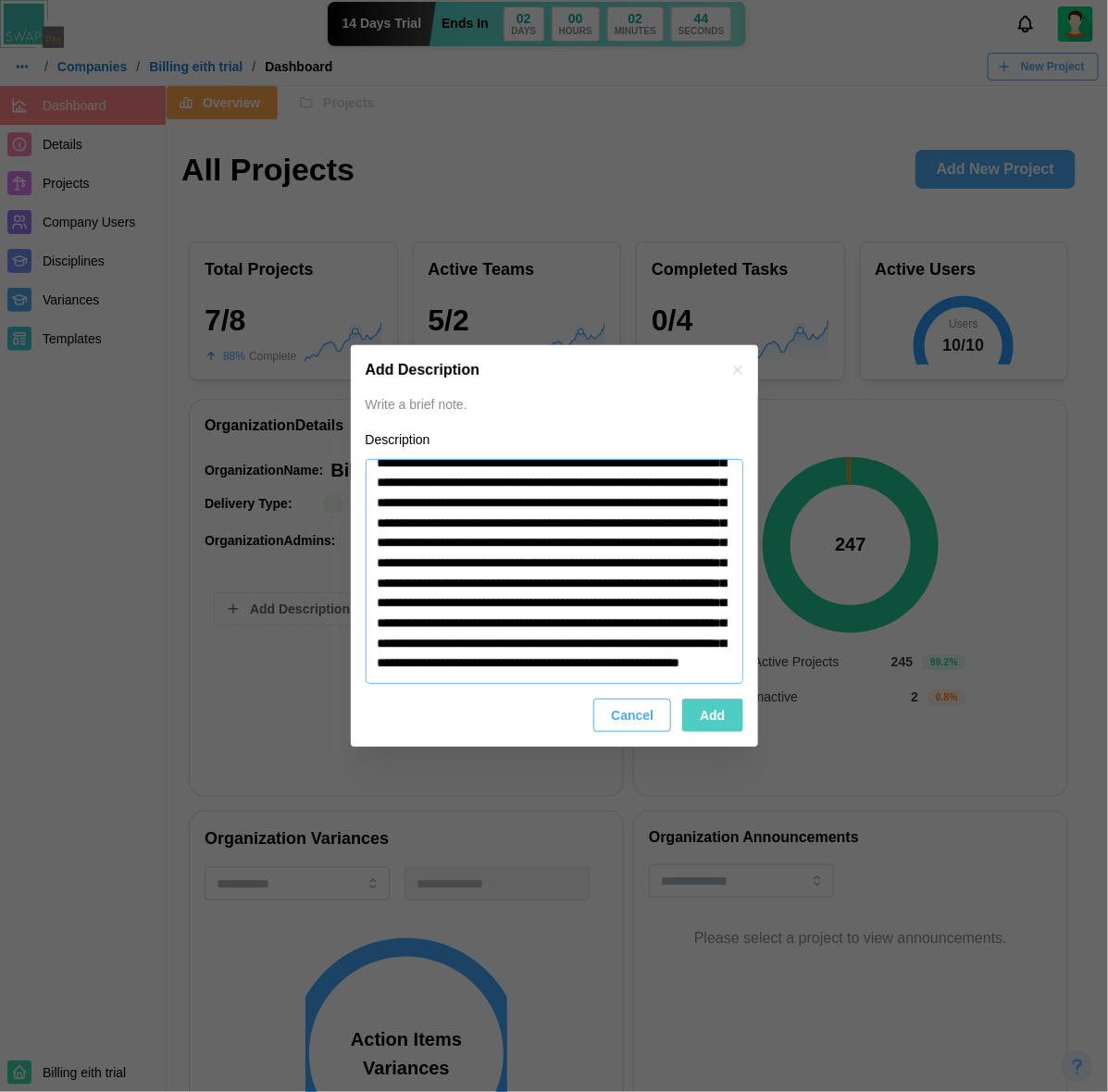 type on "*" 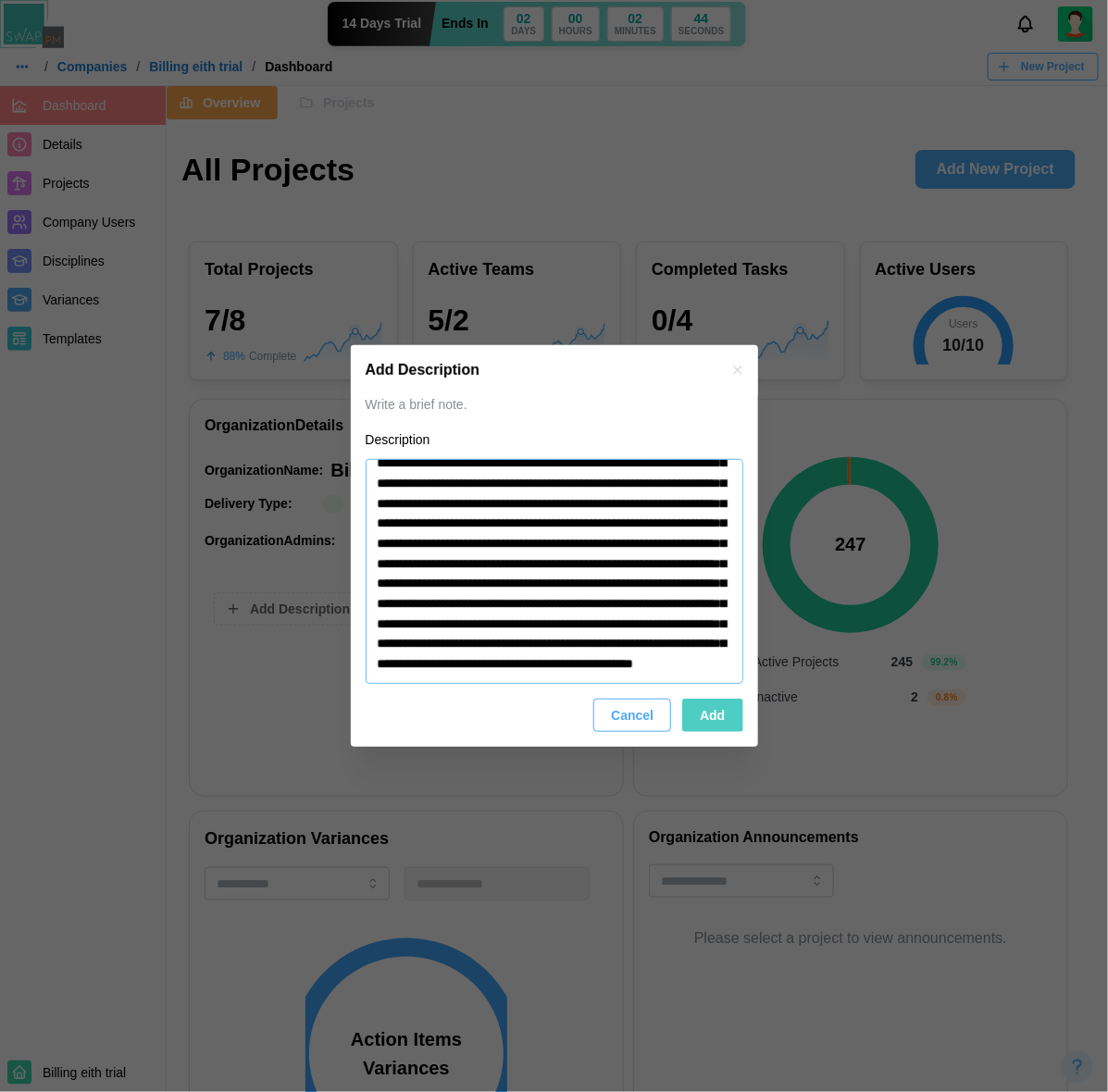 type on "*" 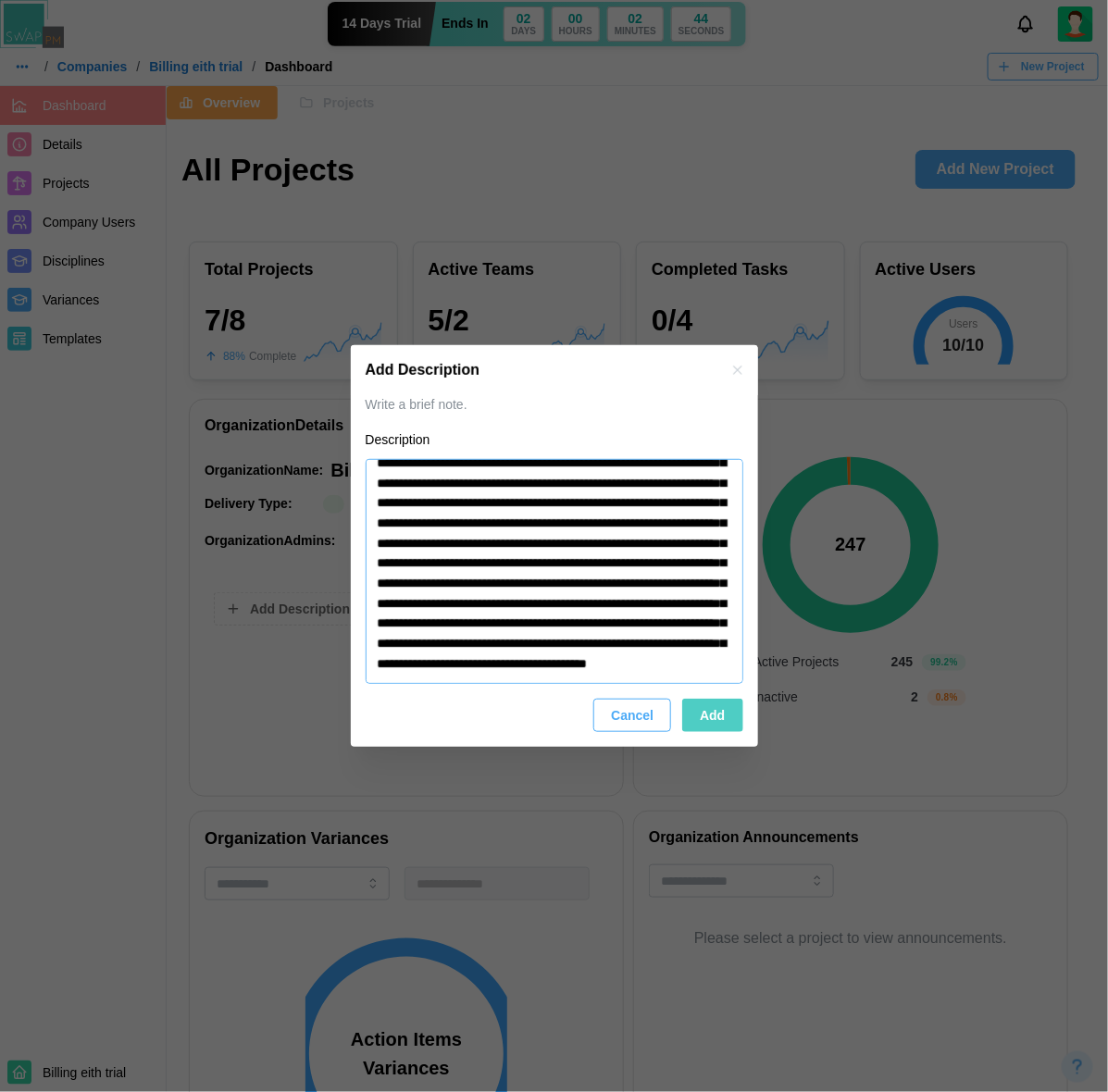 type on "*" 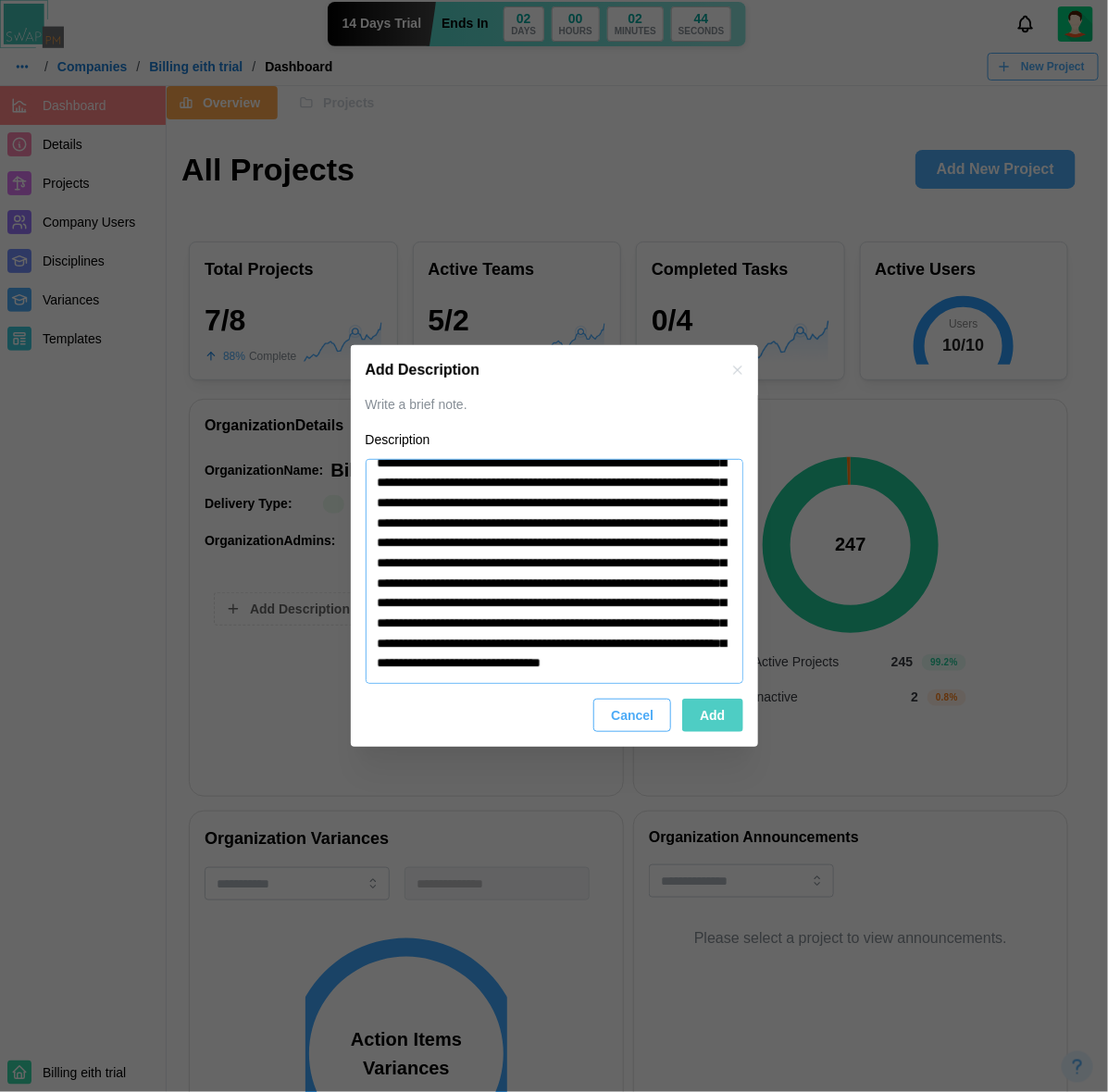 type on "*" 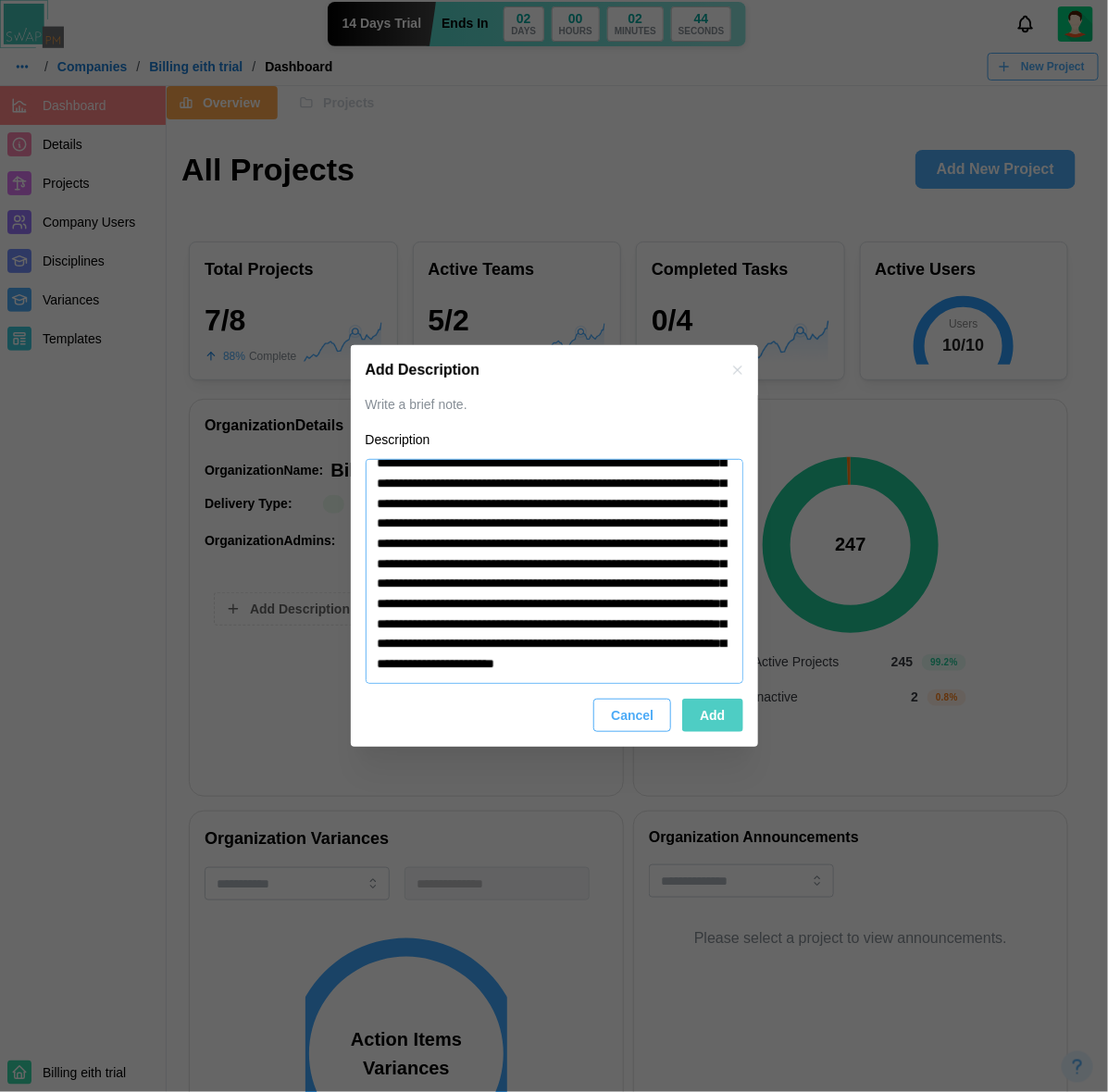 type on "**********" 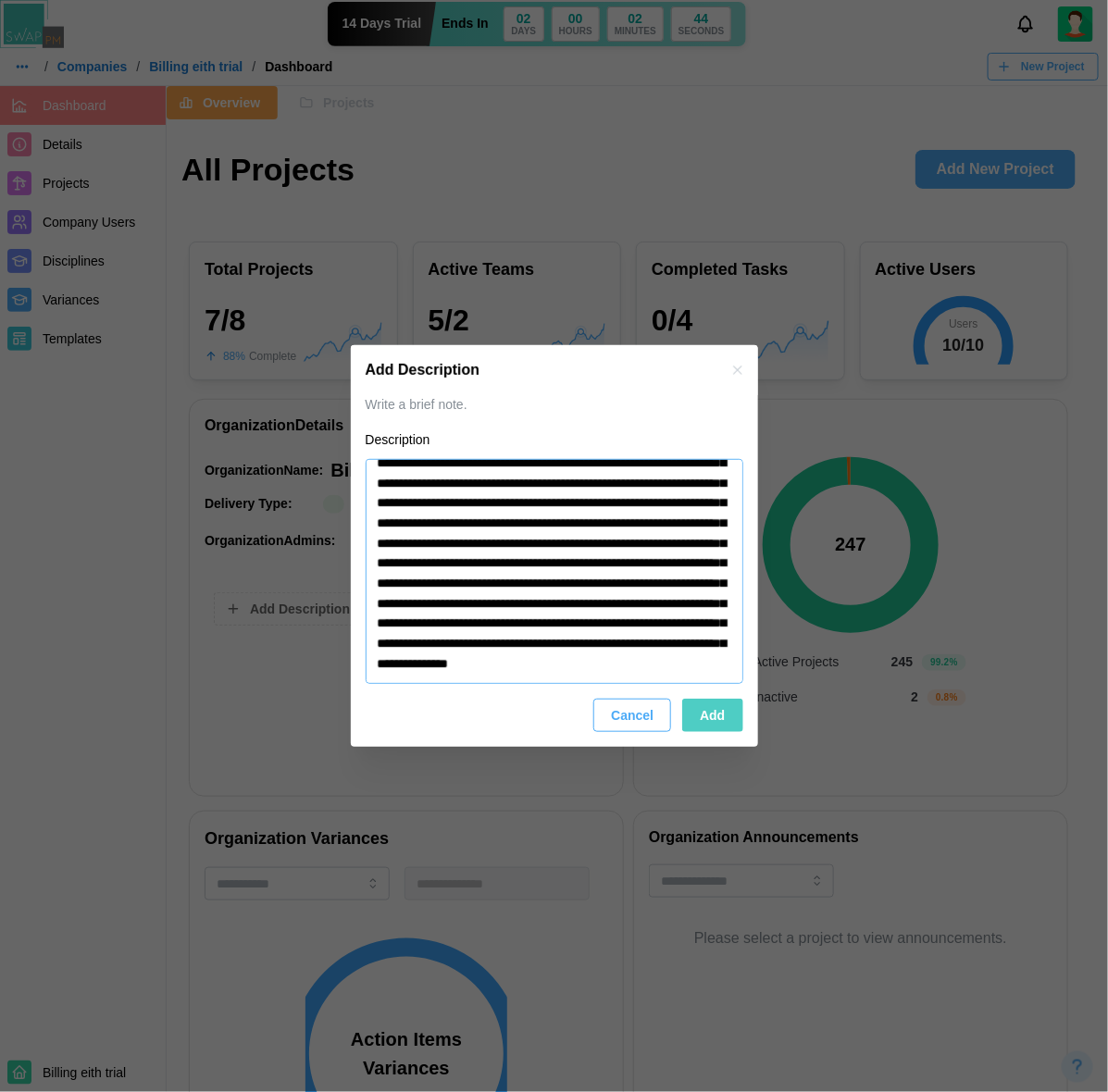 type on "*" 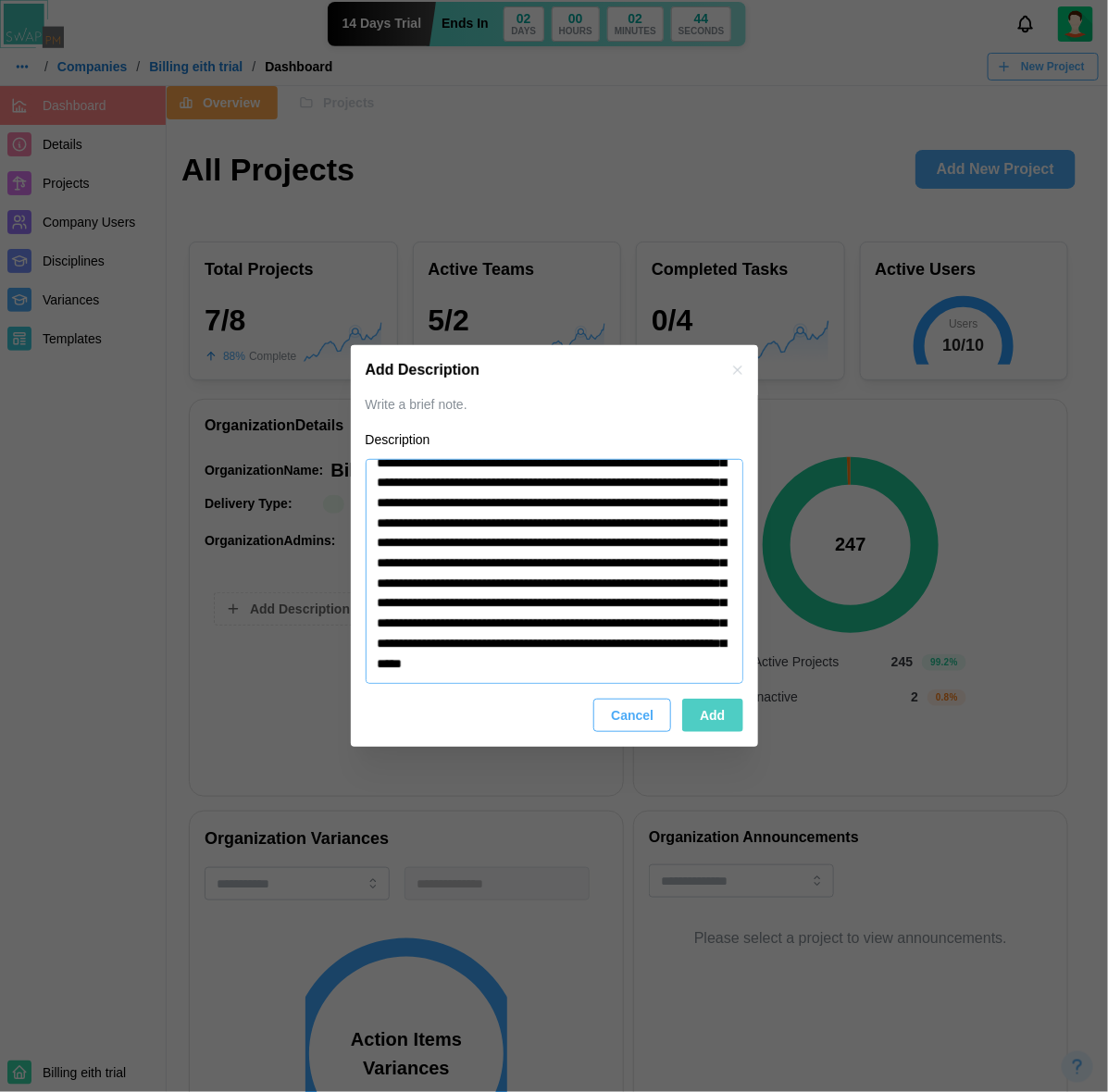 type on "*" 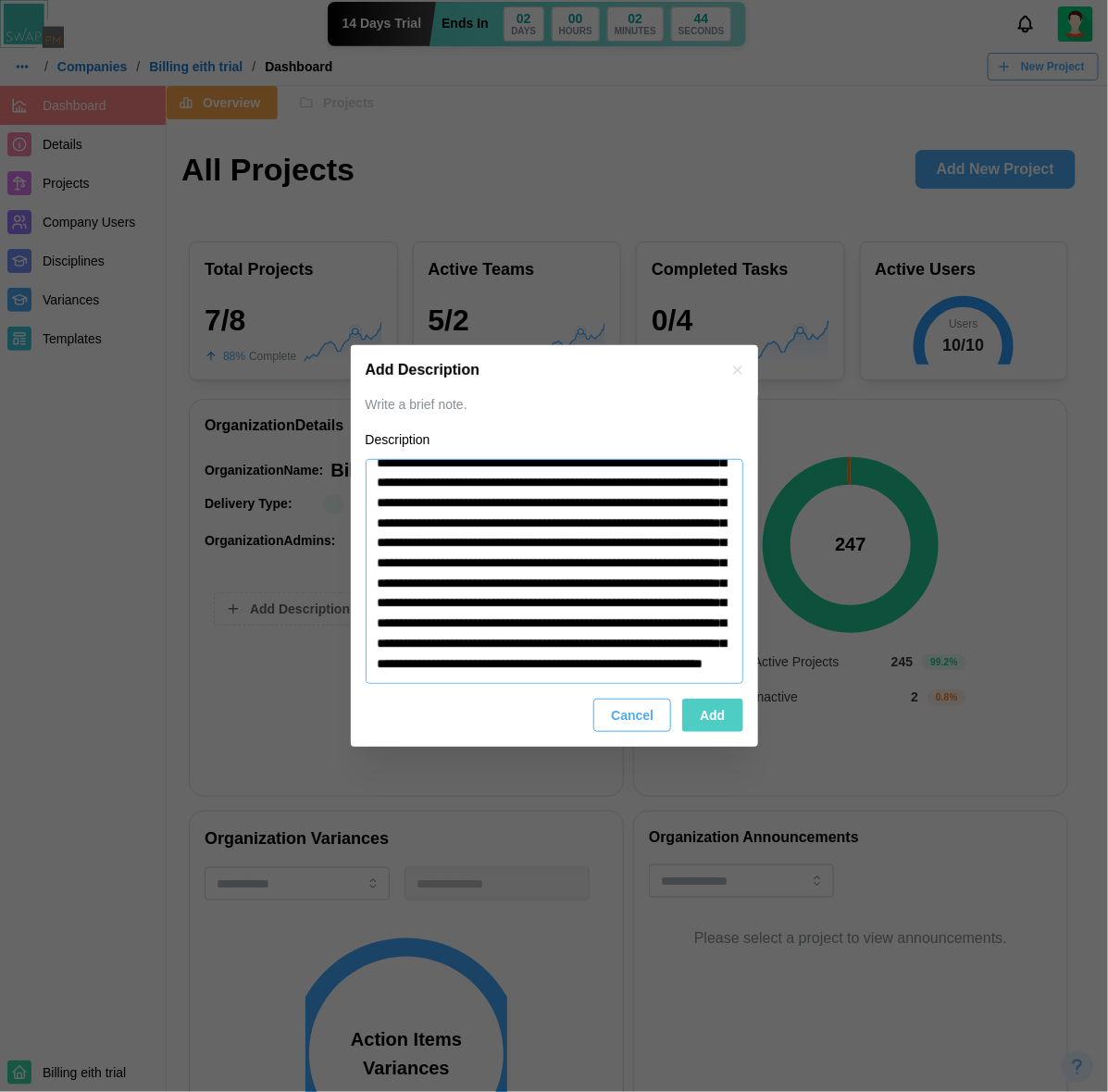type on "*" 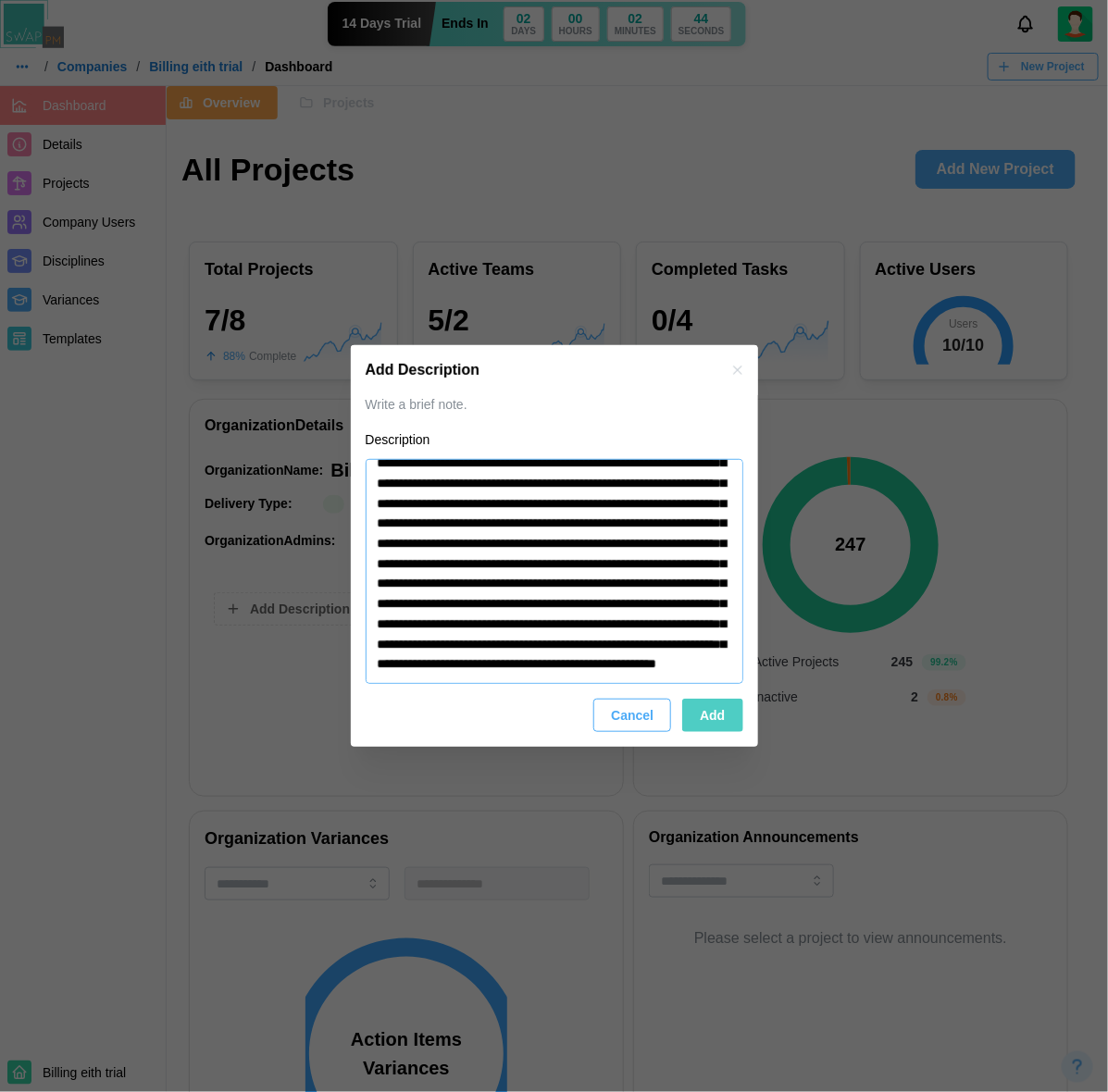 type on "*" 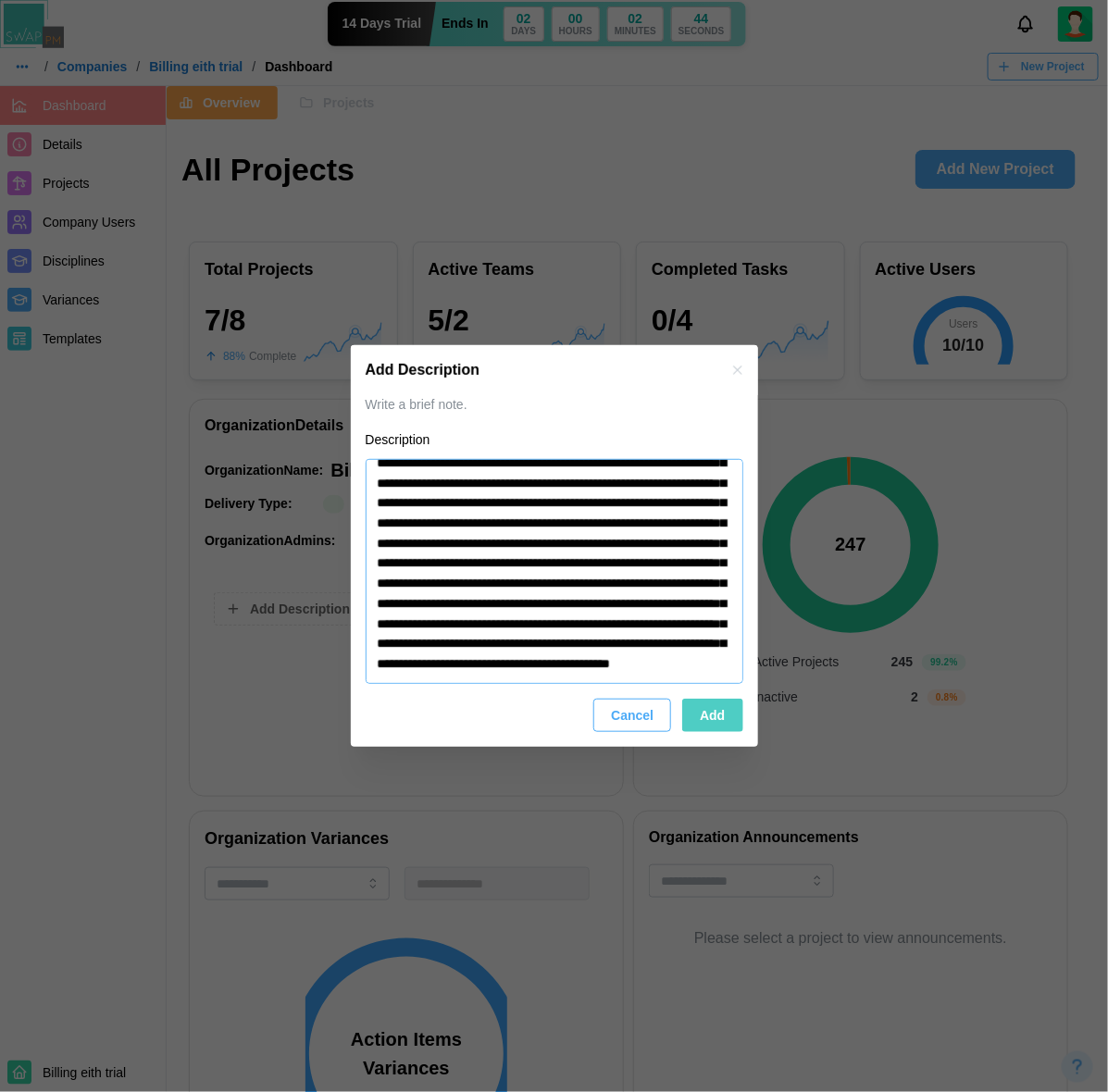 type on "*" 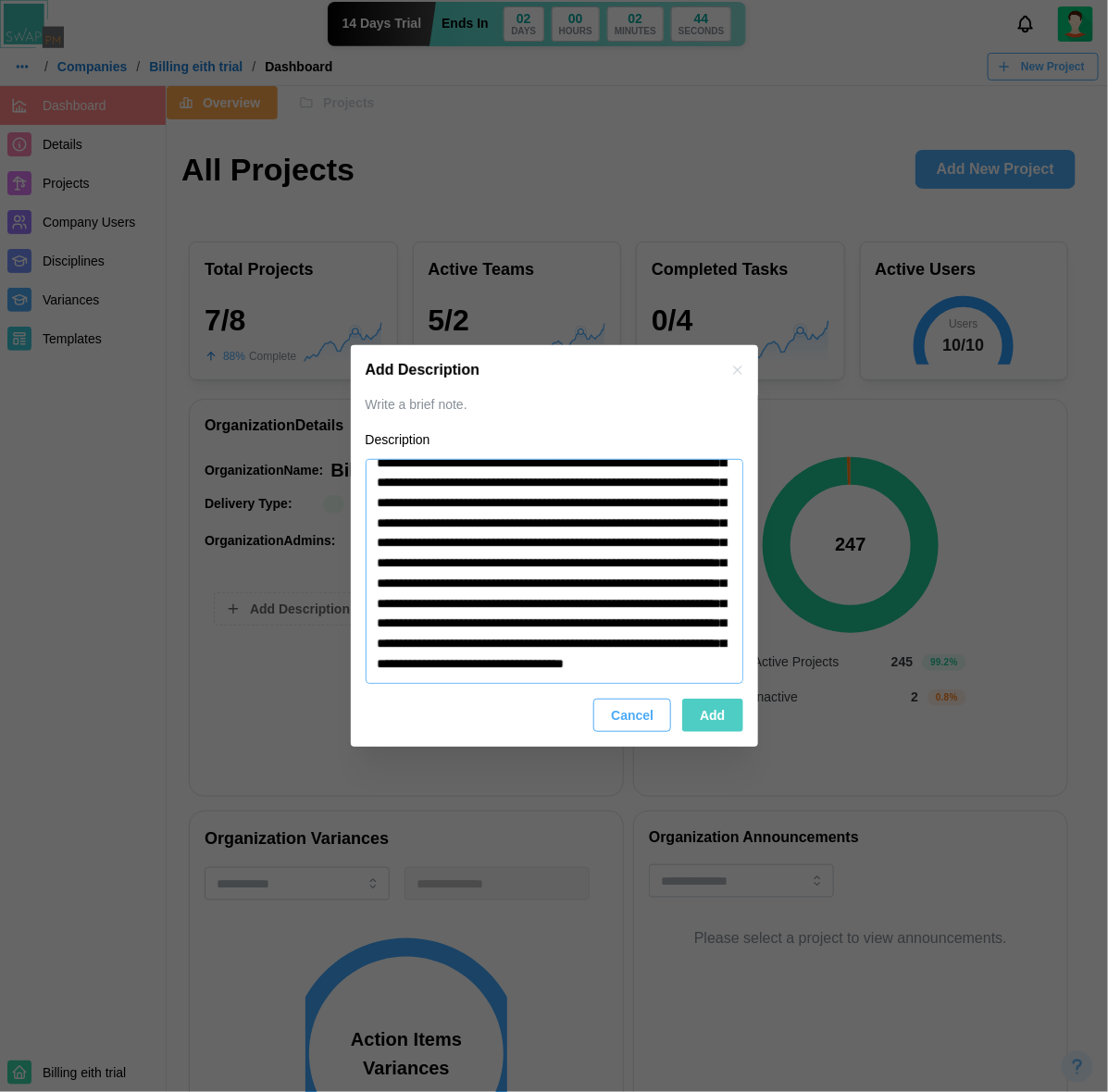 type on "*" 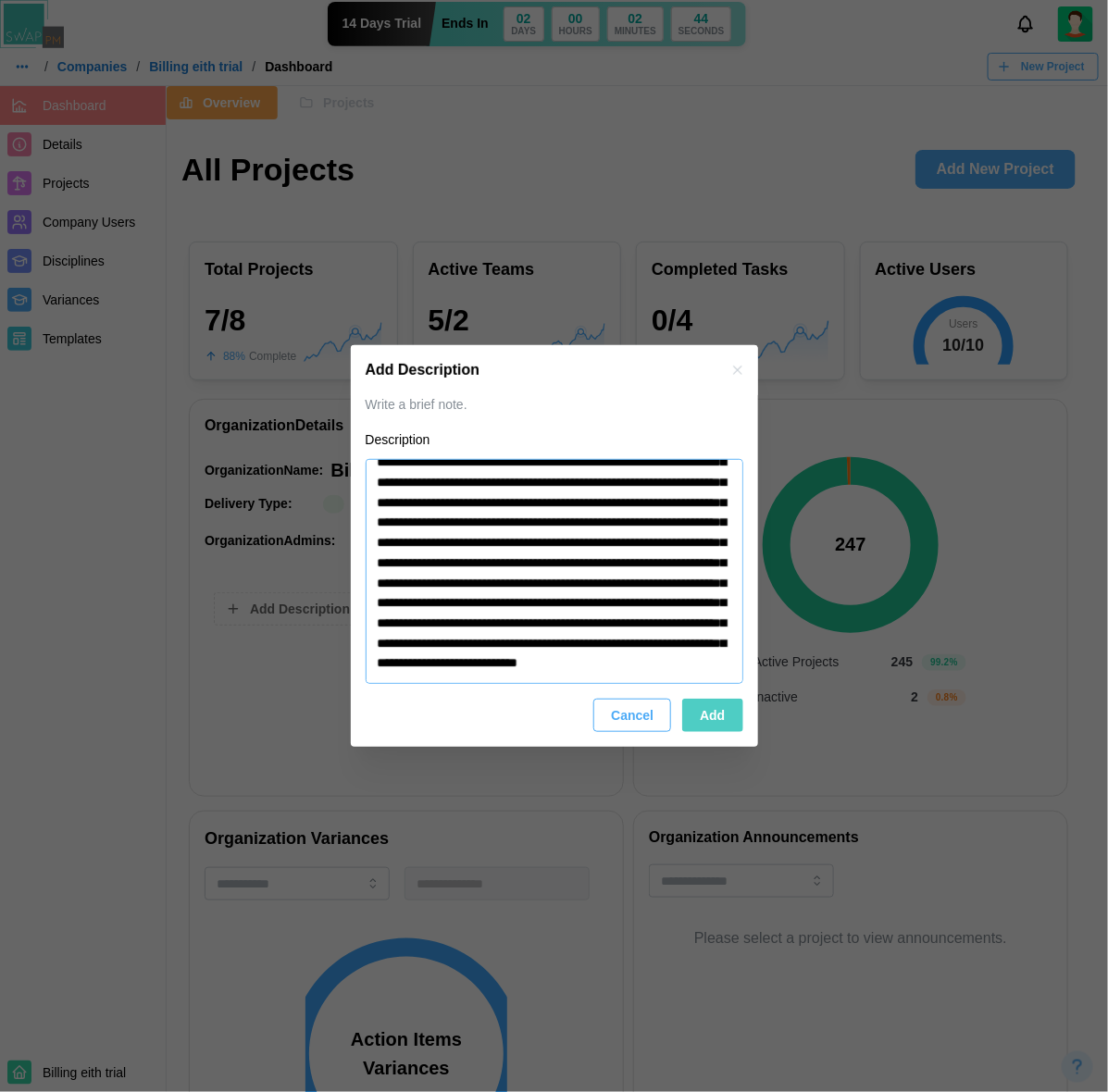 scroll, scrollTop: 469, scrollLeft: 0, axis: vertical 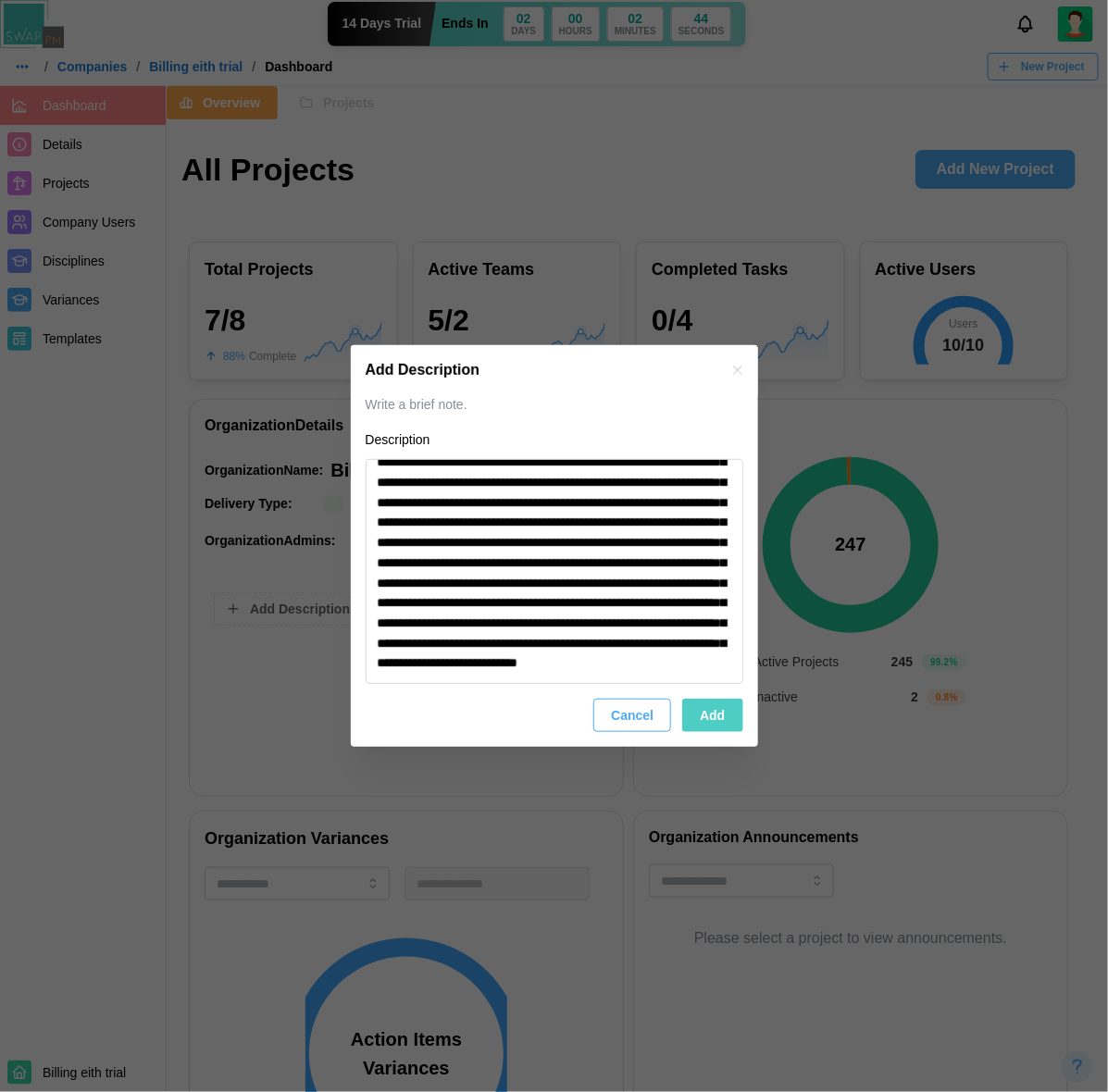 click on "Add" at bounding box center [712, 715] 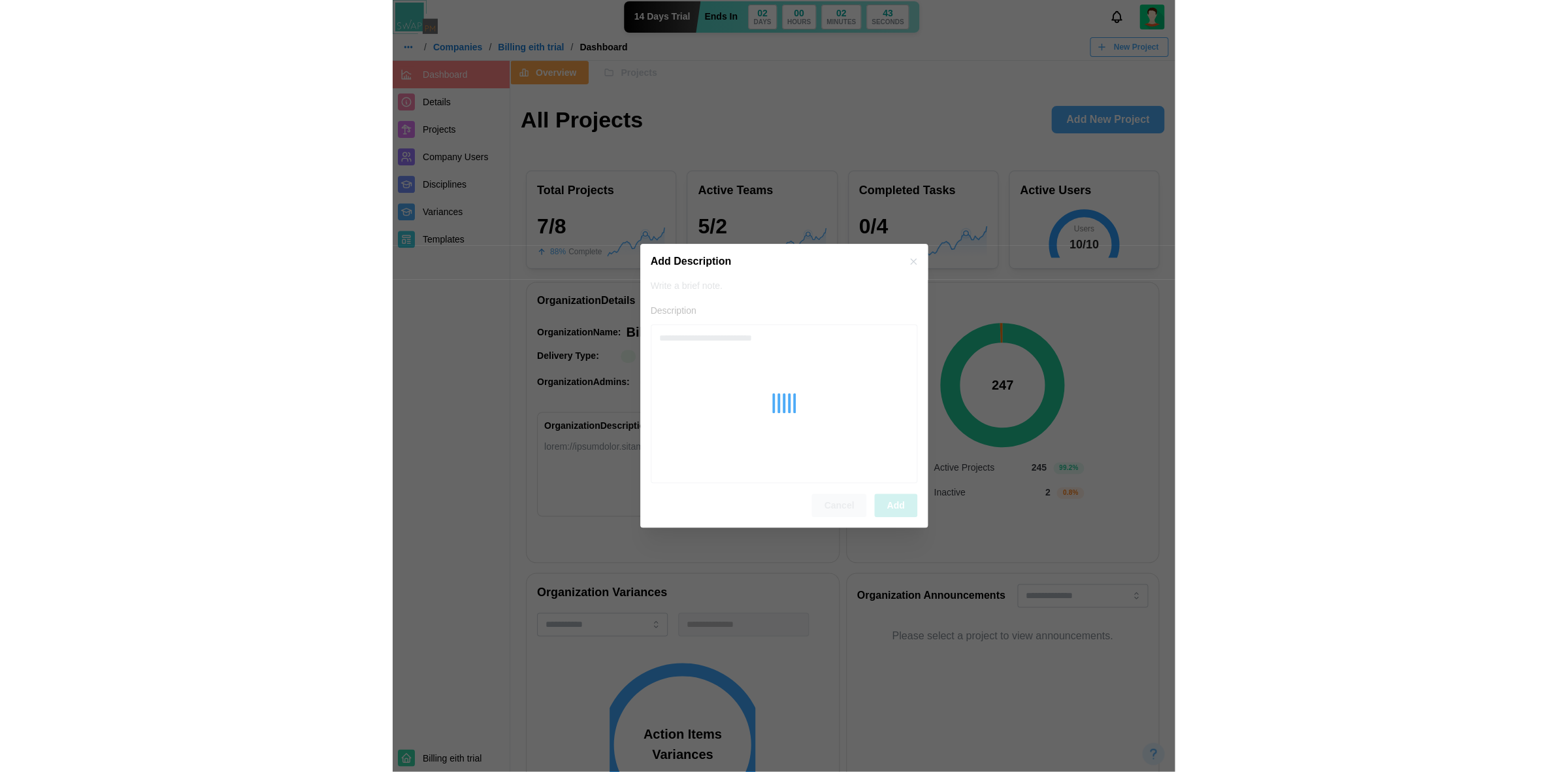 scroll, scrollTop: 0, scrollLeft: 0, axis: both 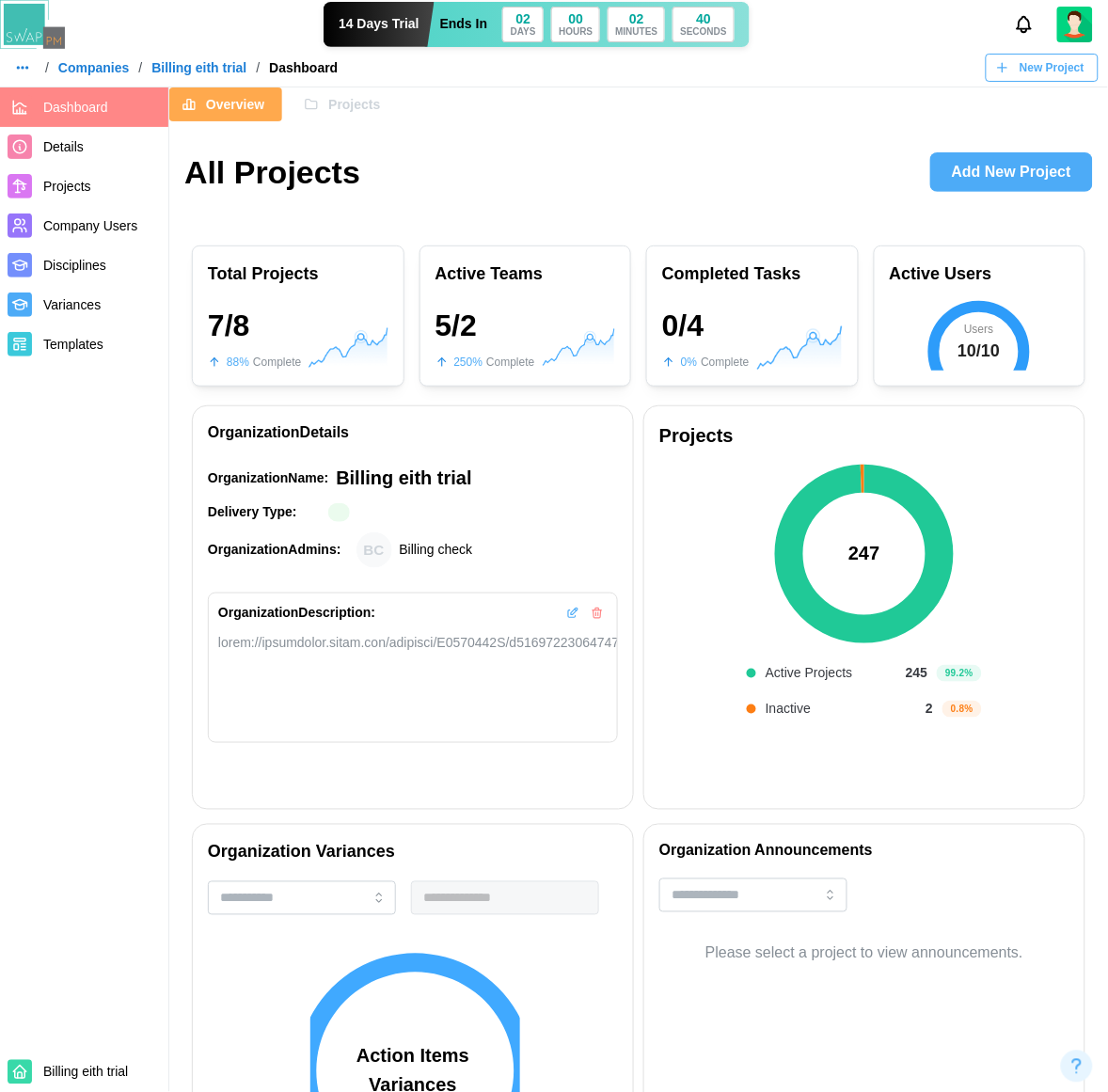 click on "Organization  Description:" at bounding box center [413, 668] 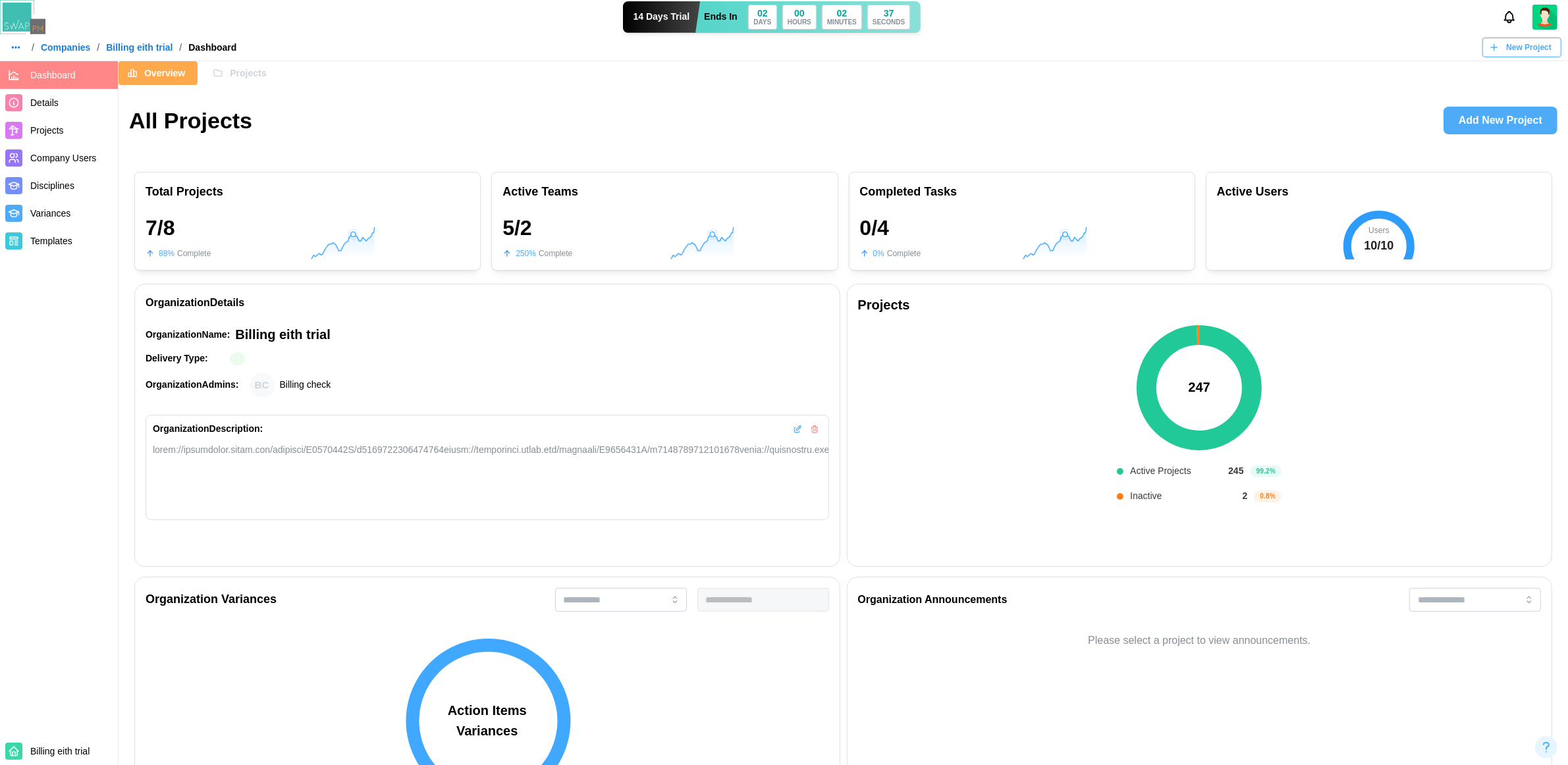drag, startPoint x: 733, startPoint y: 450, endPoint x: 739, endPoint y: 442, distance: 10 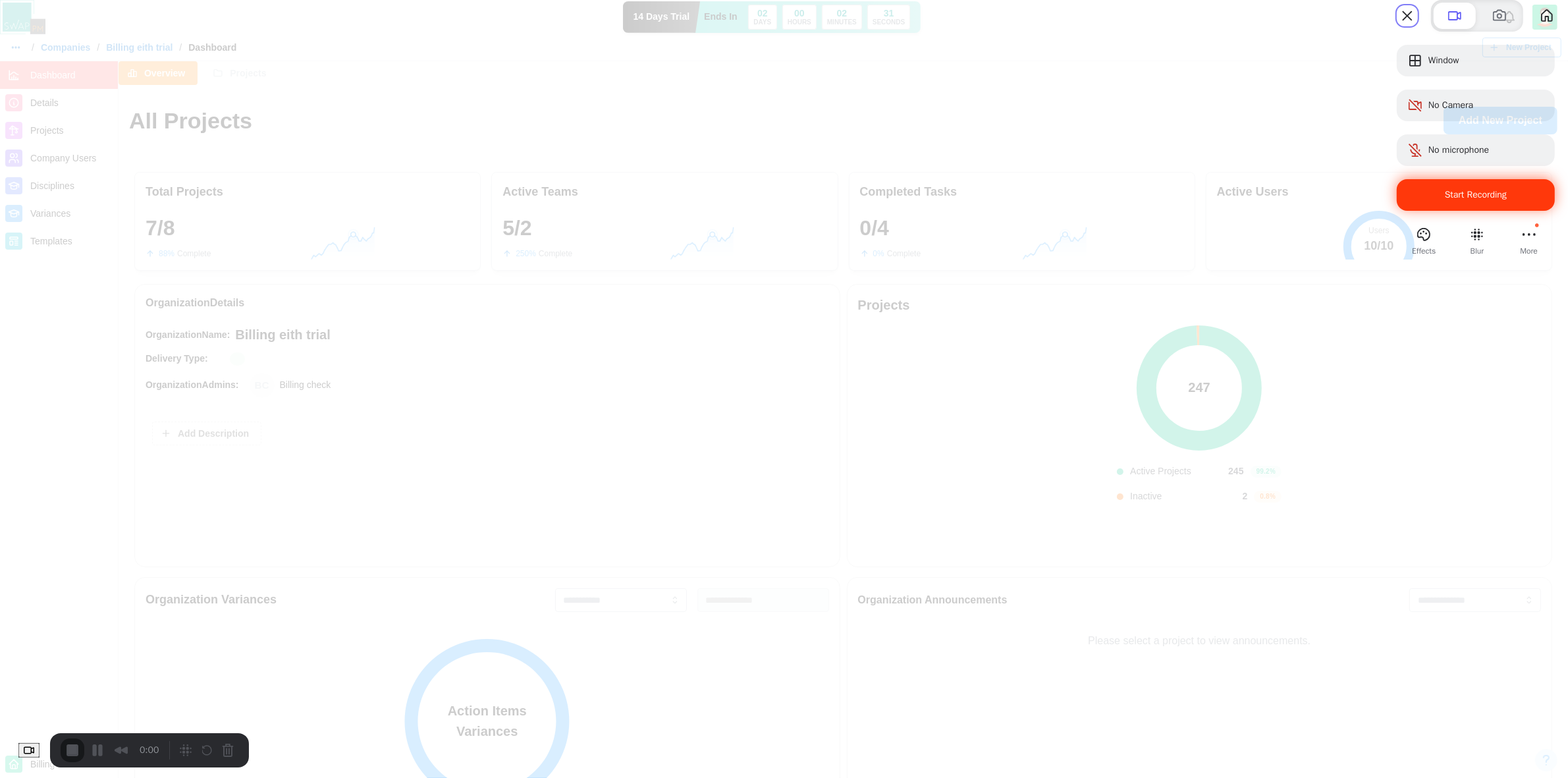 click on "Start Recording" at bounding box center (1476, 194) 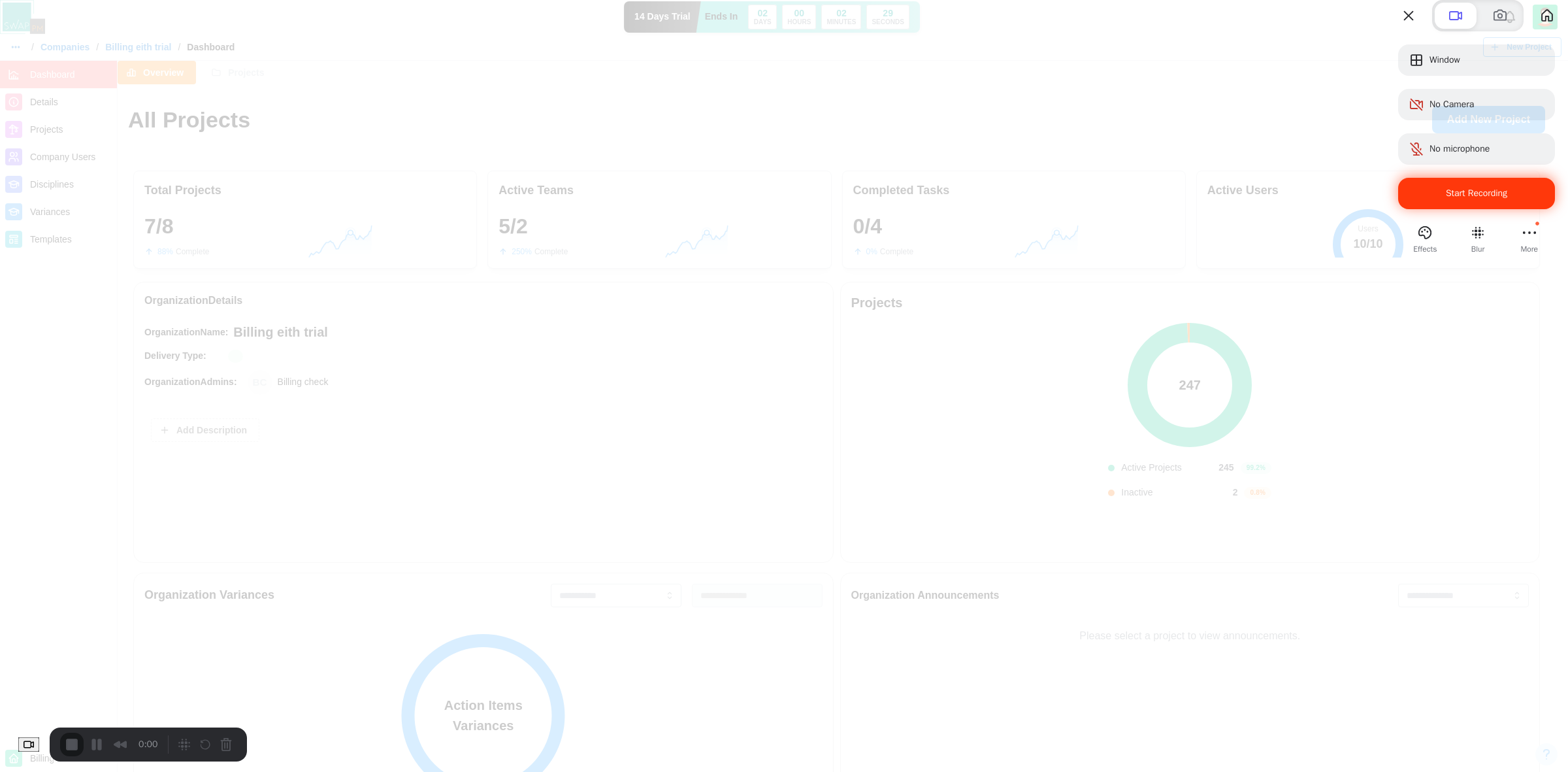 click on "Yes, proceed" at bounding box center [566, 1668] 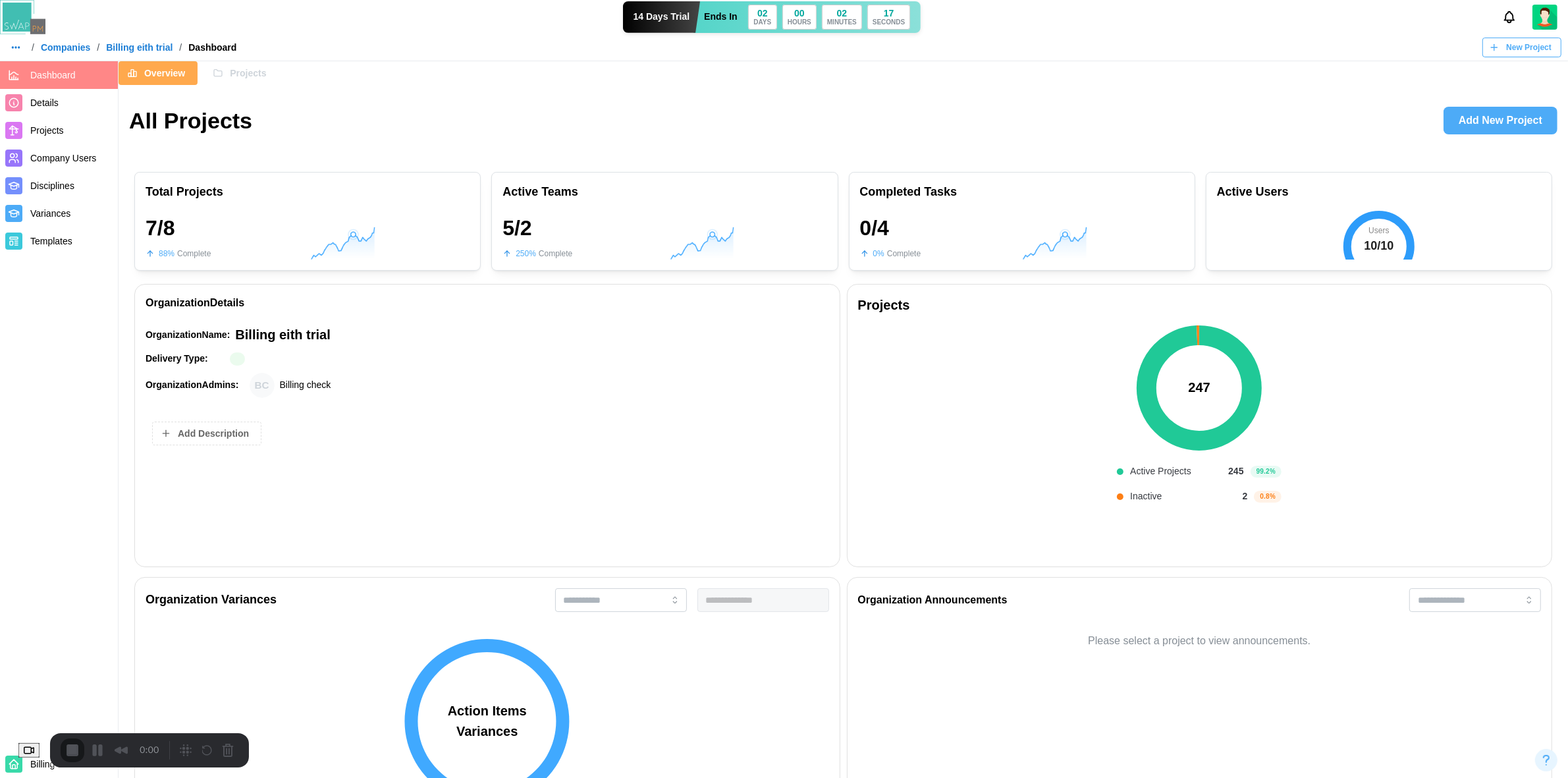 click on "Add Description" at bounding box center [213, 433] 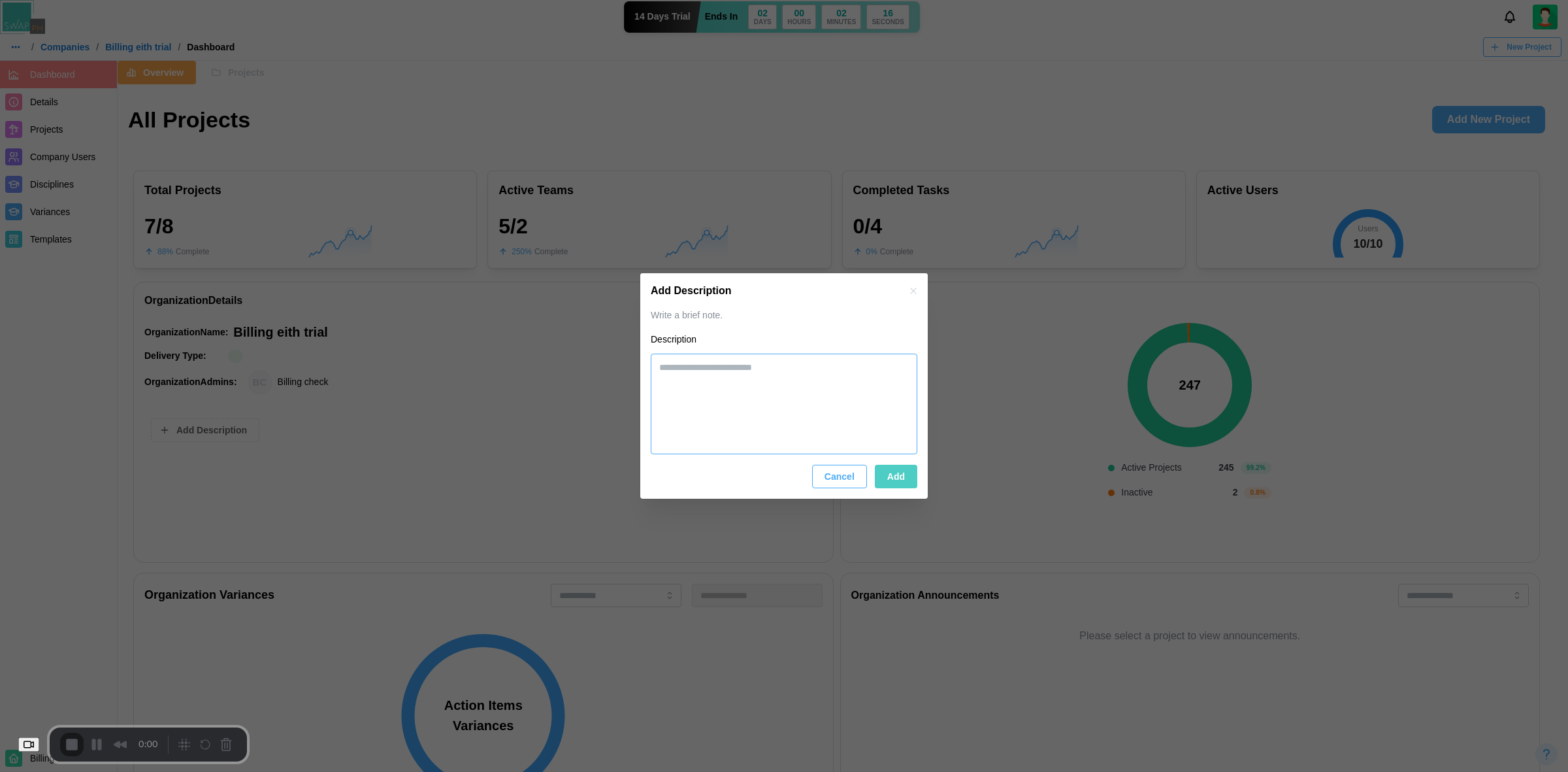 click at bounding box center (784, 404) 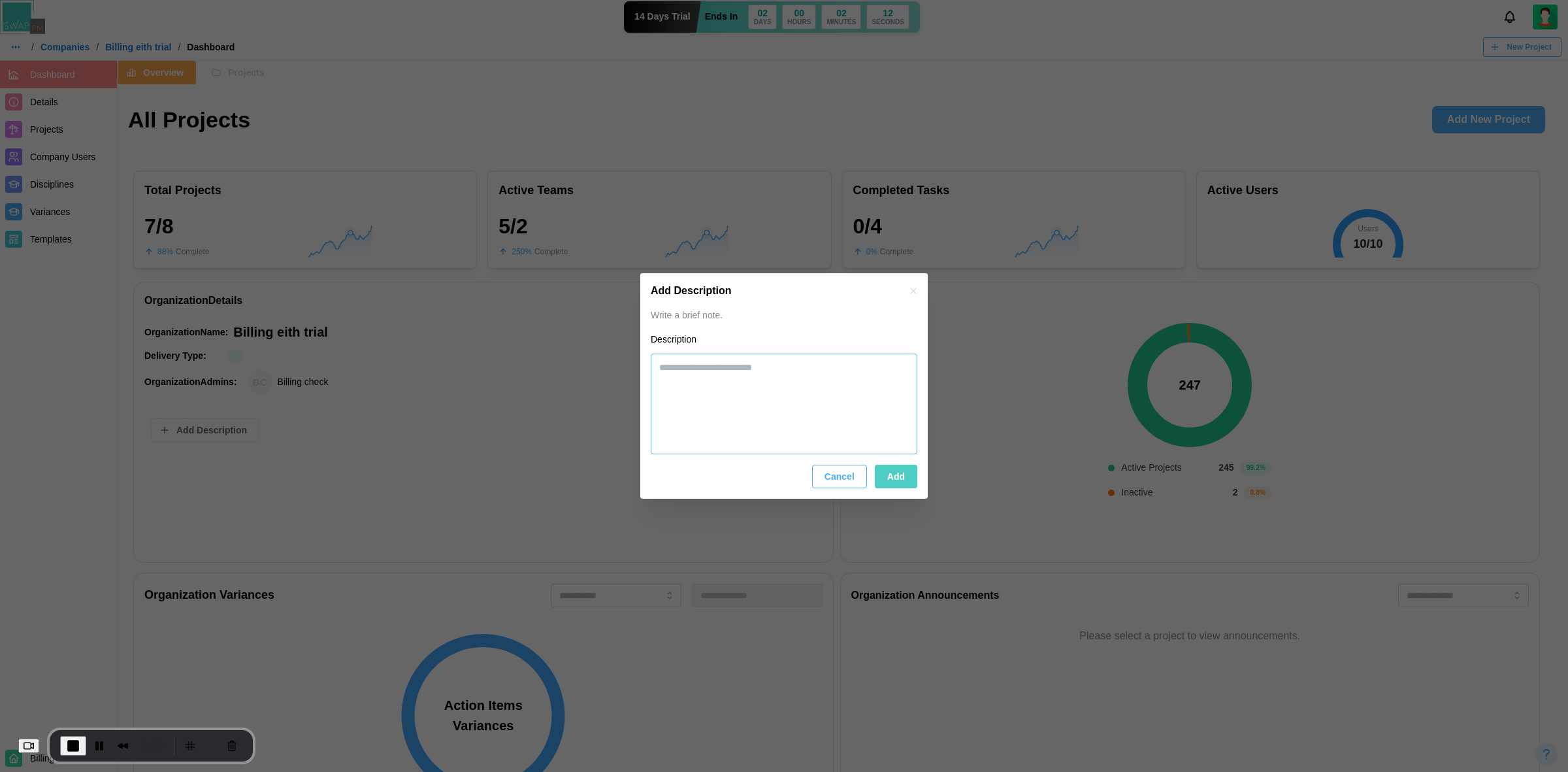 click at bounding box center [784, 404] 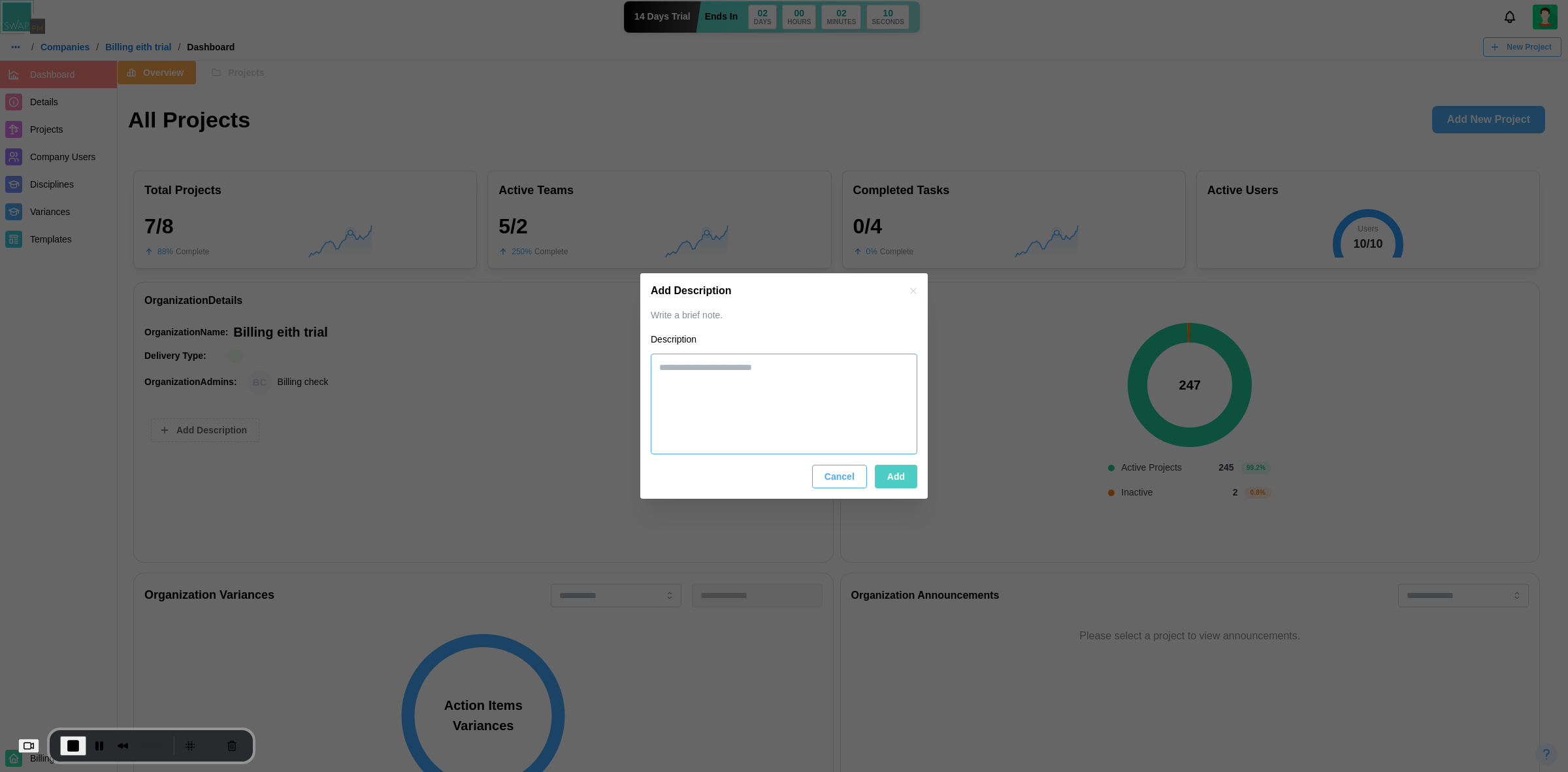 paste on "**********" 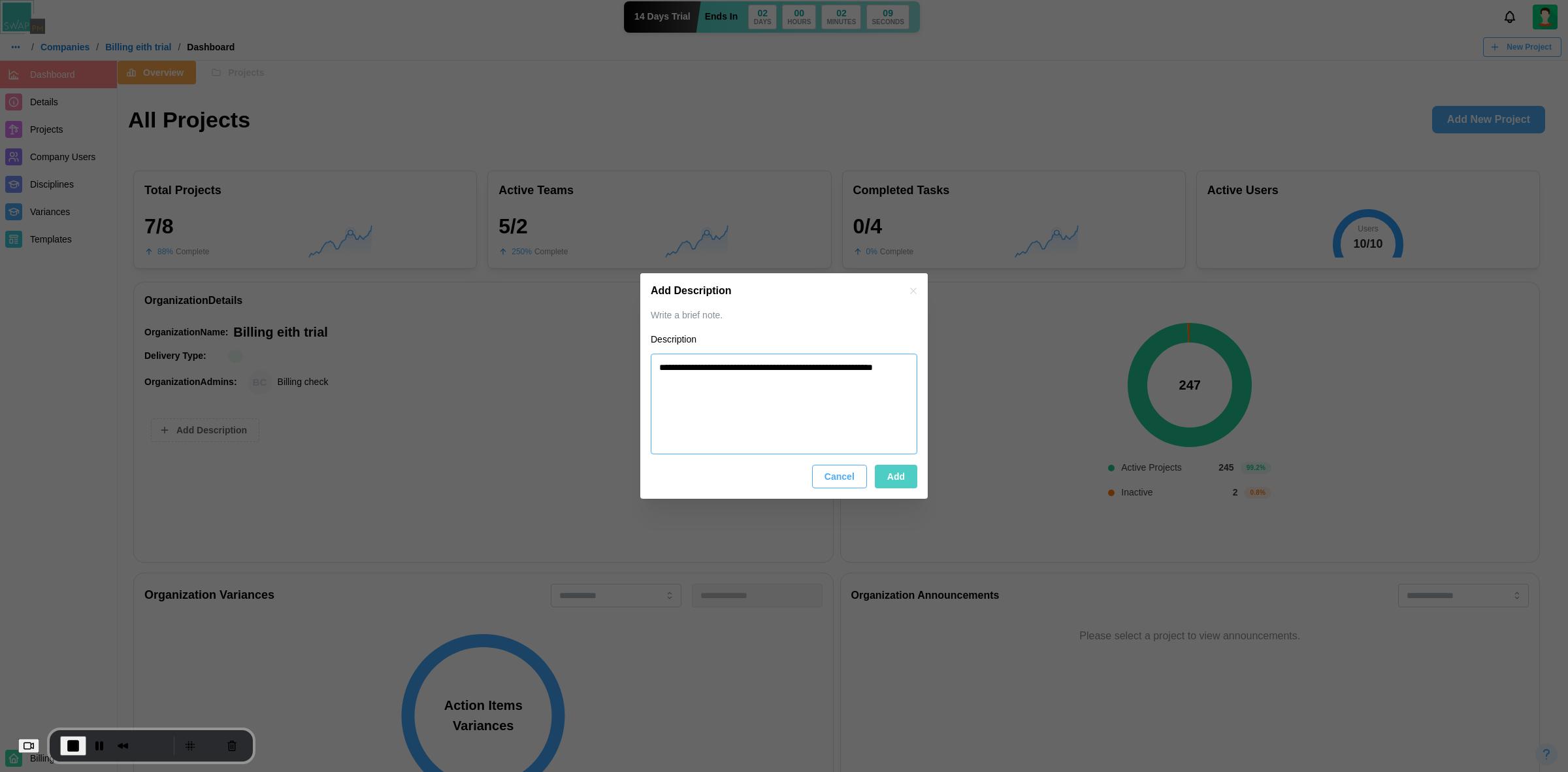 paste on "**********" 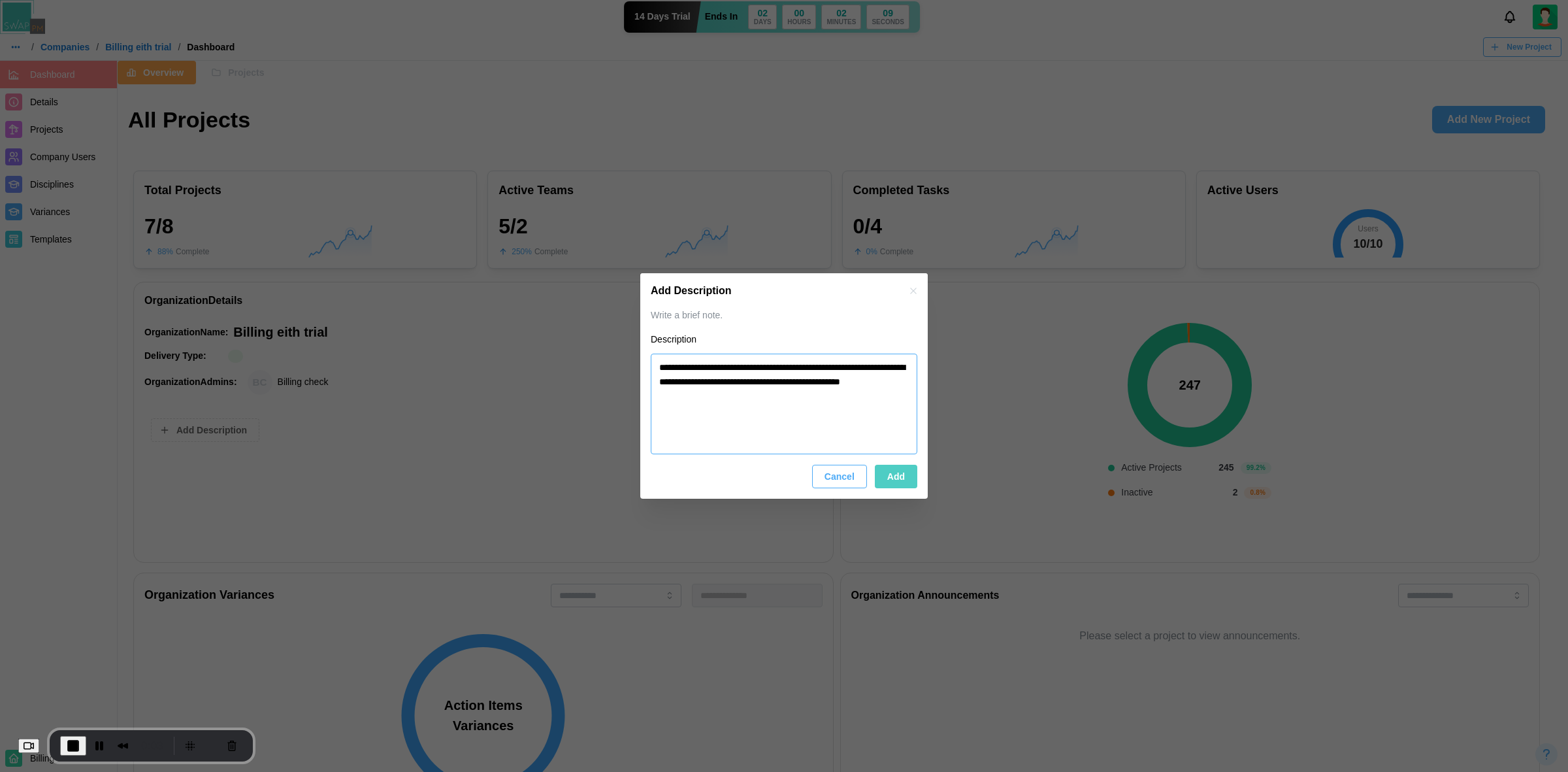 paste on "**********" 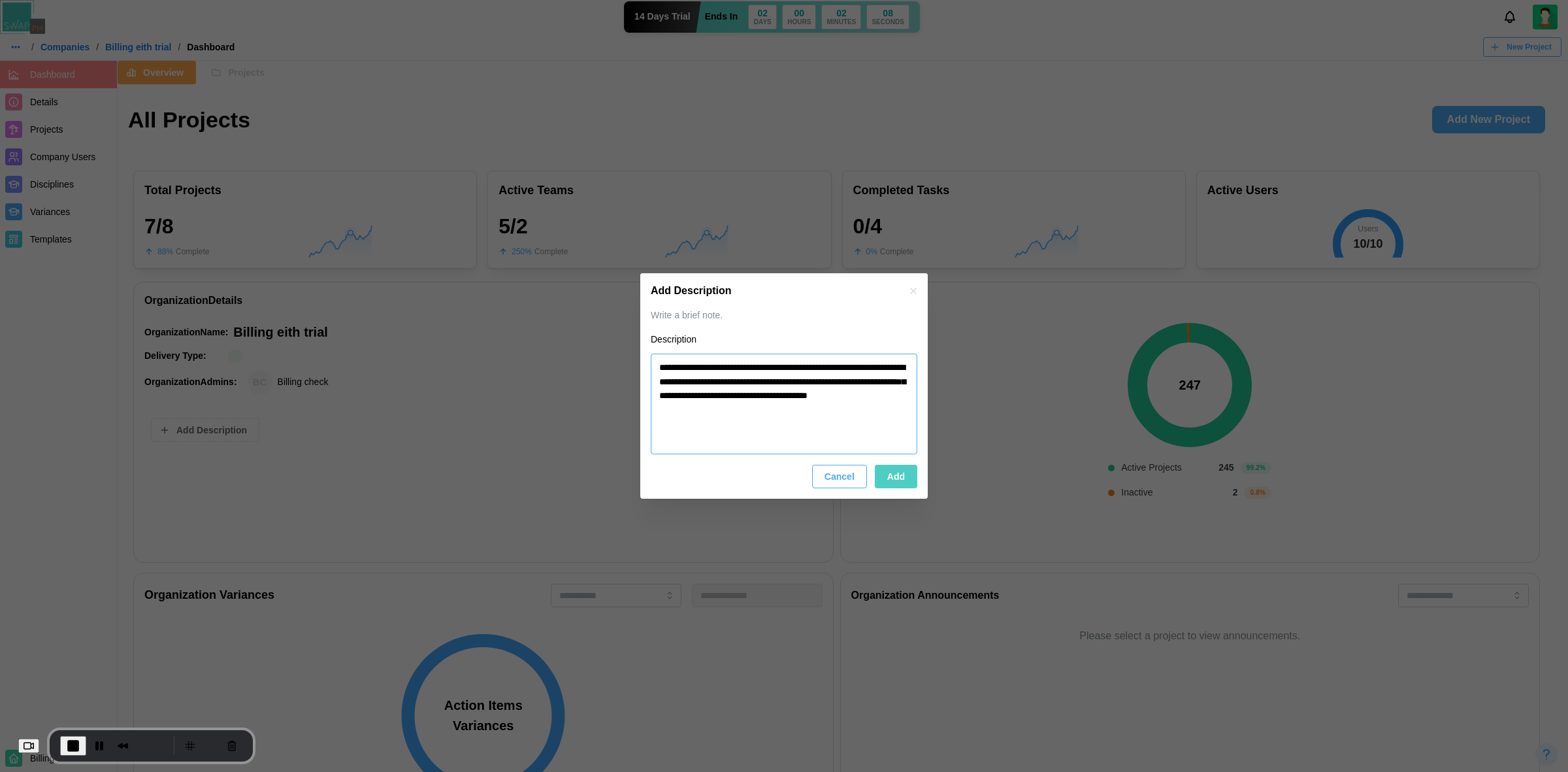 type on "*" 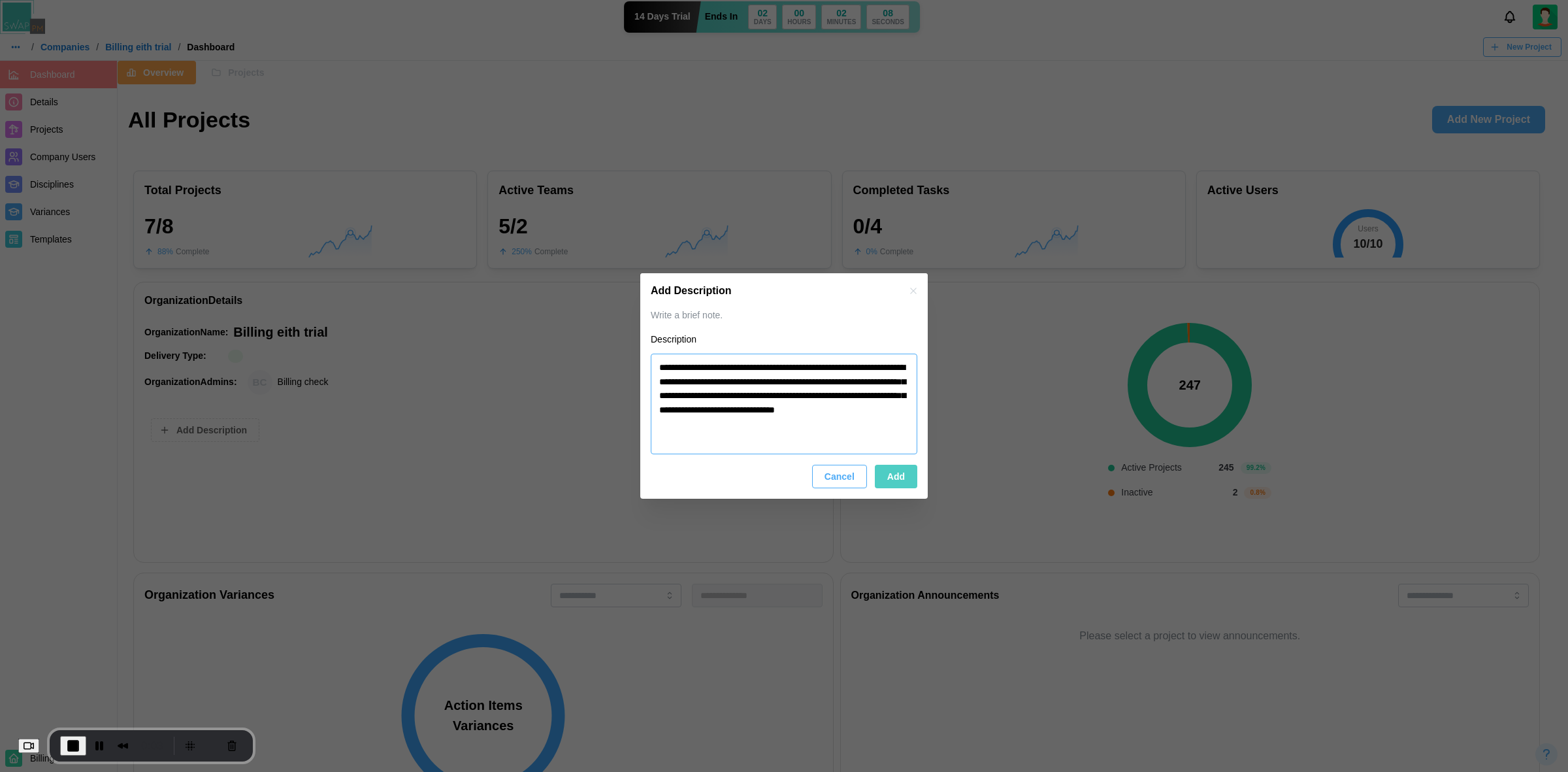 type on "*" 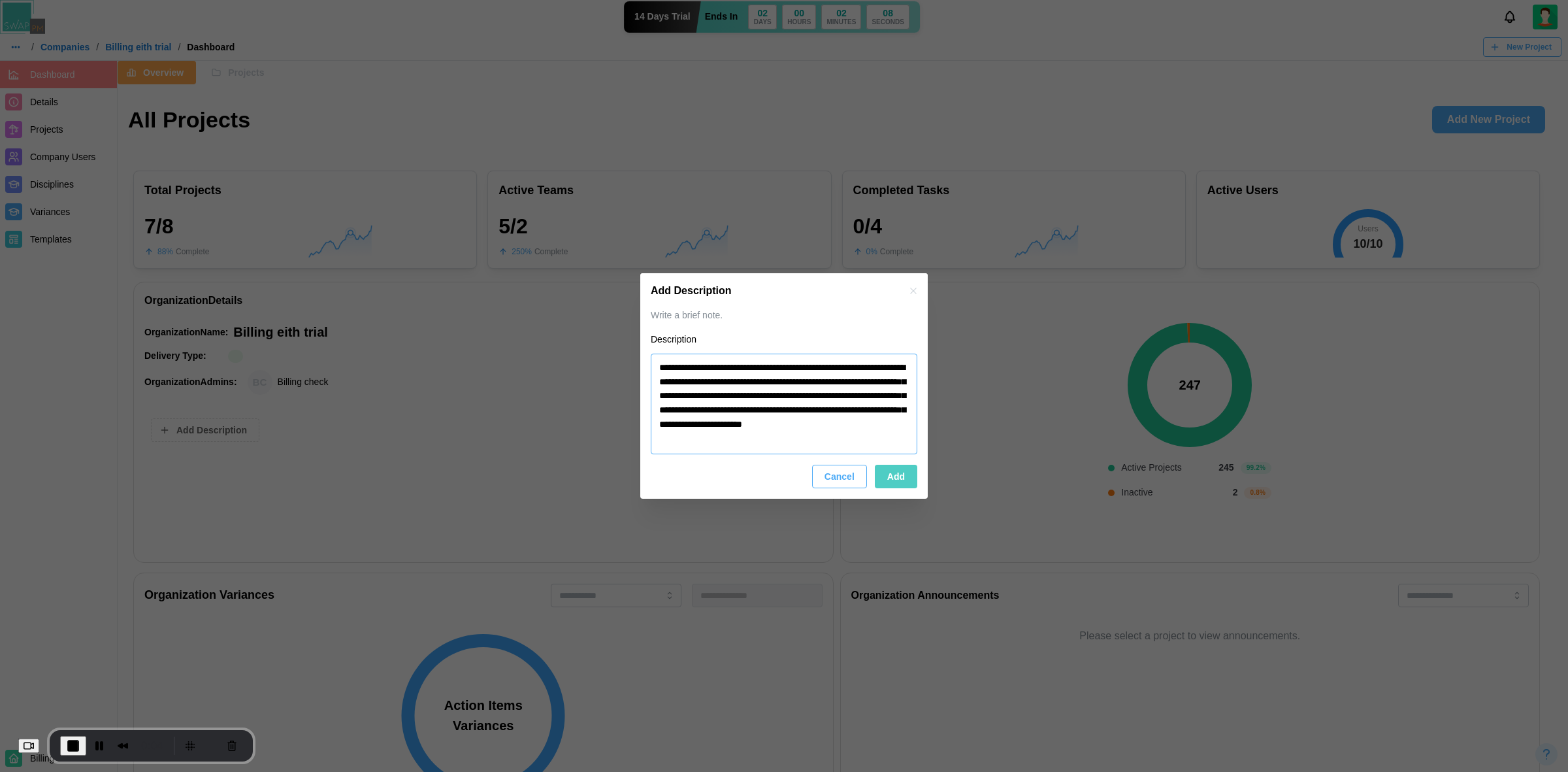 type on "*" 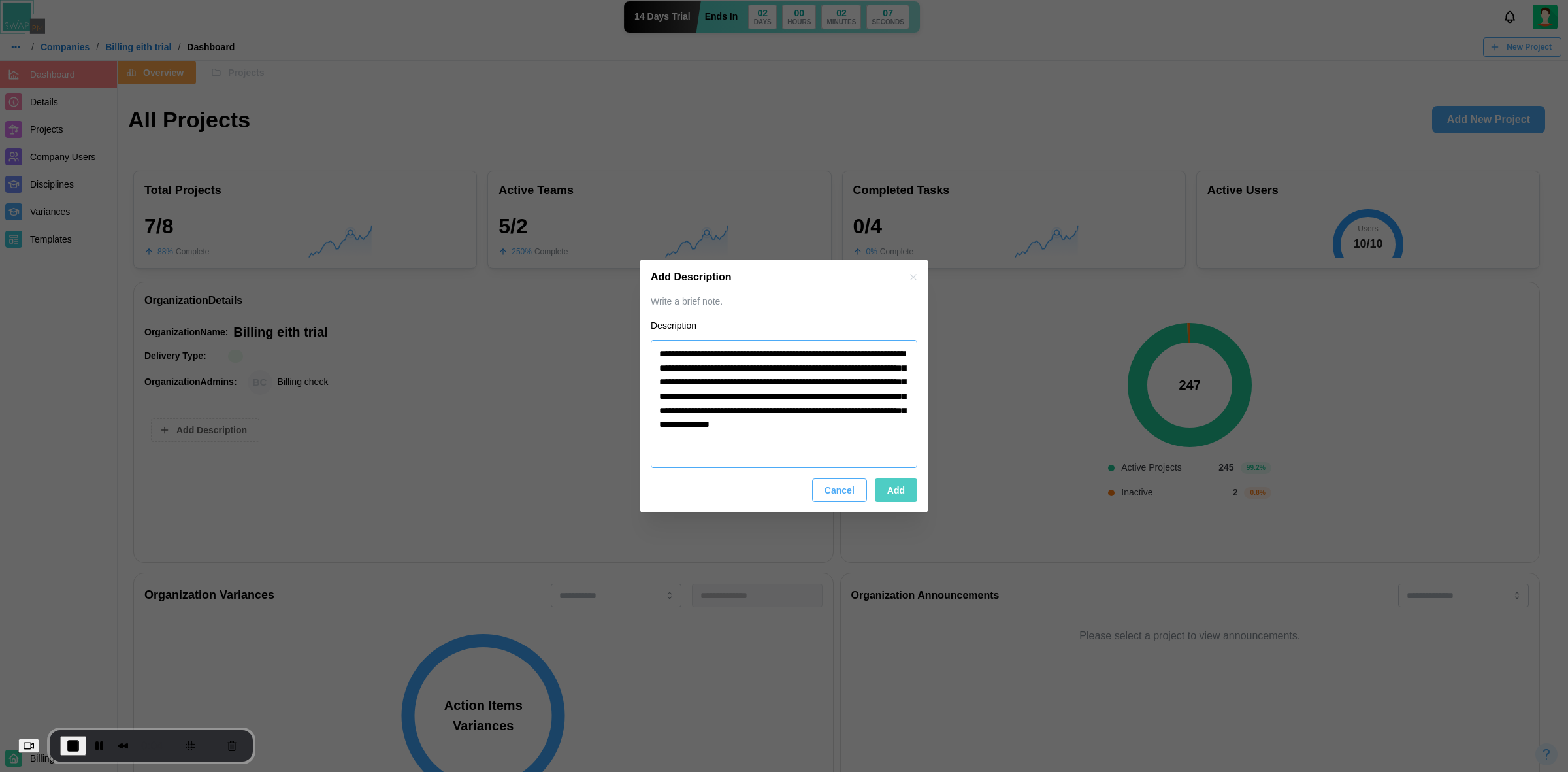 type on "*" 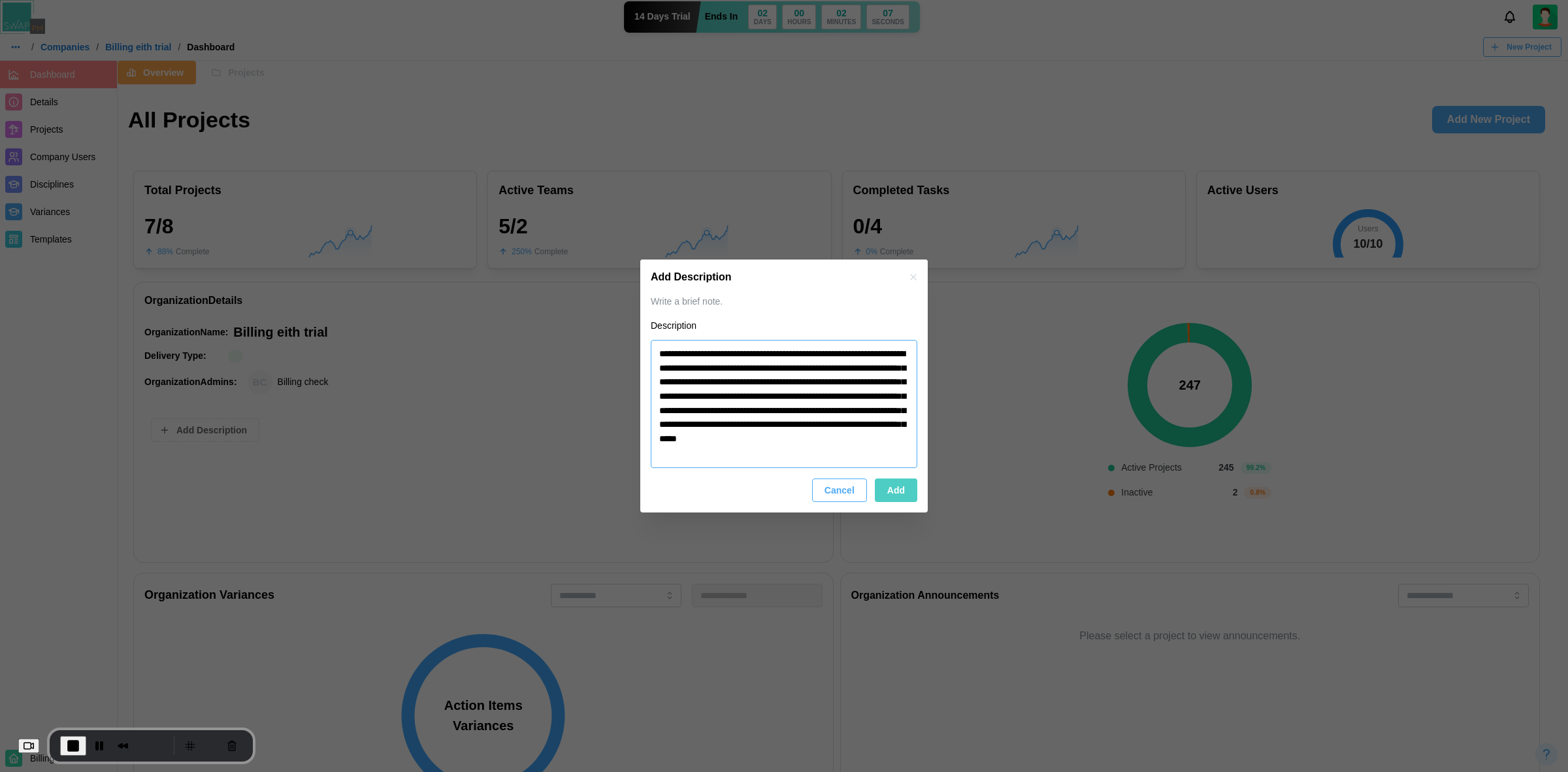 type on "*" 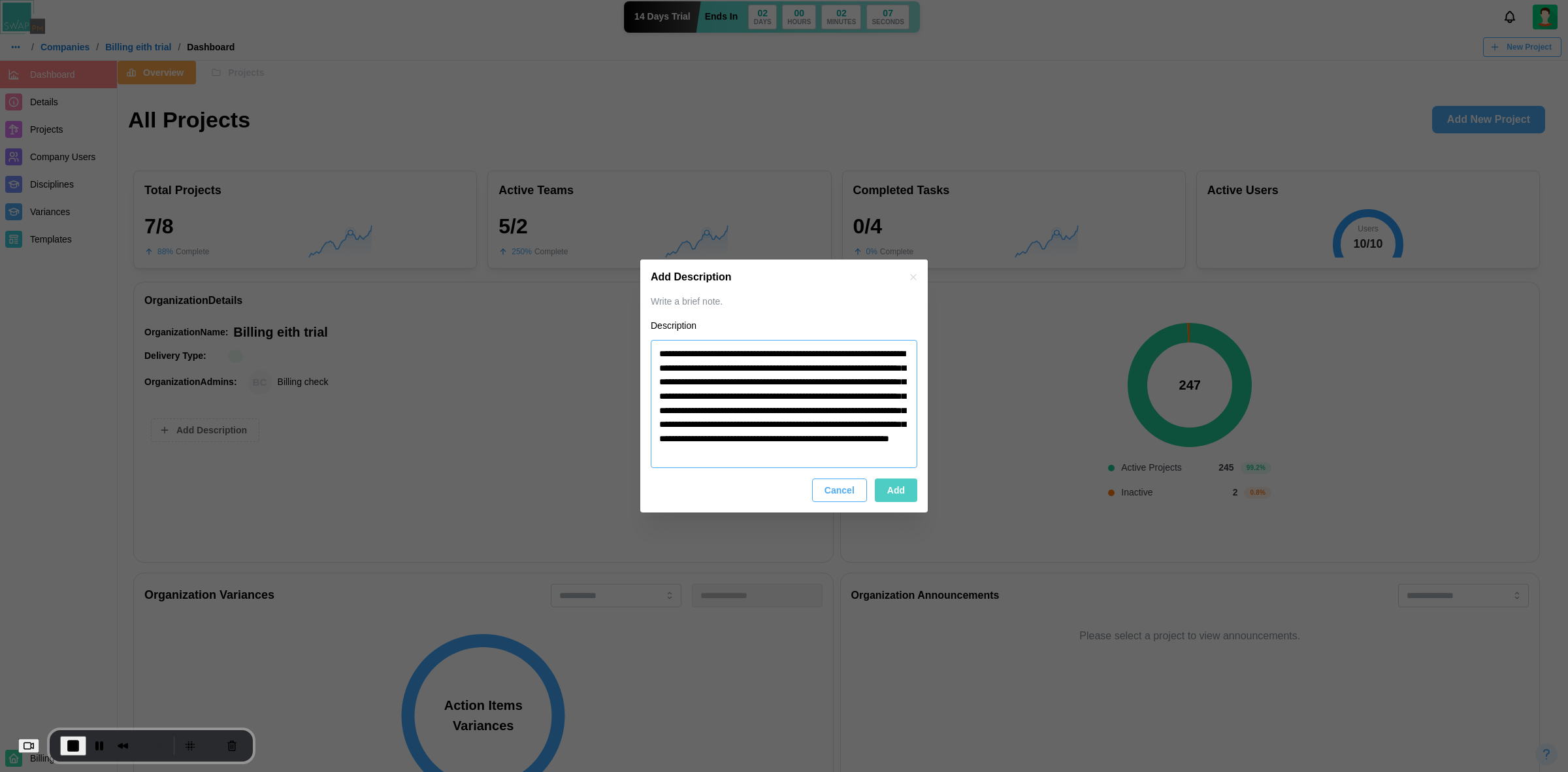 type on "*" 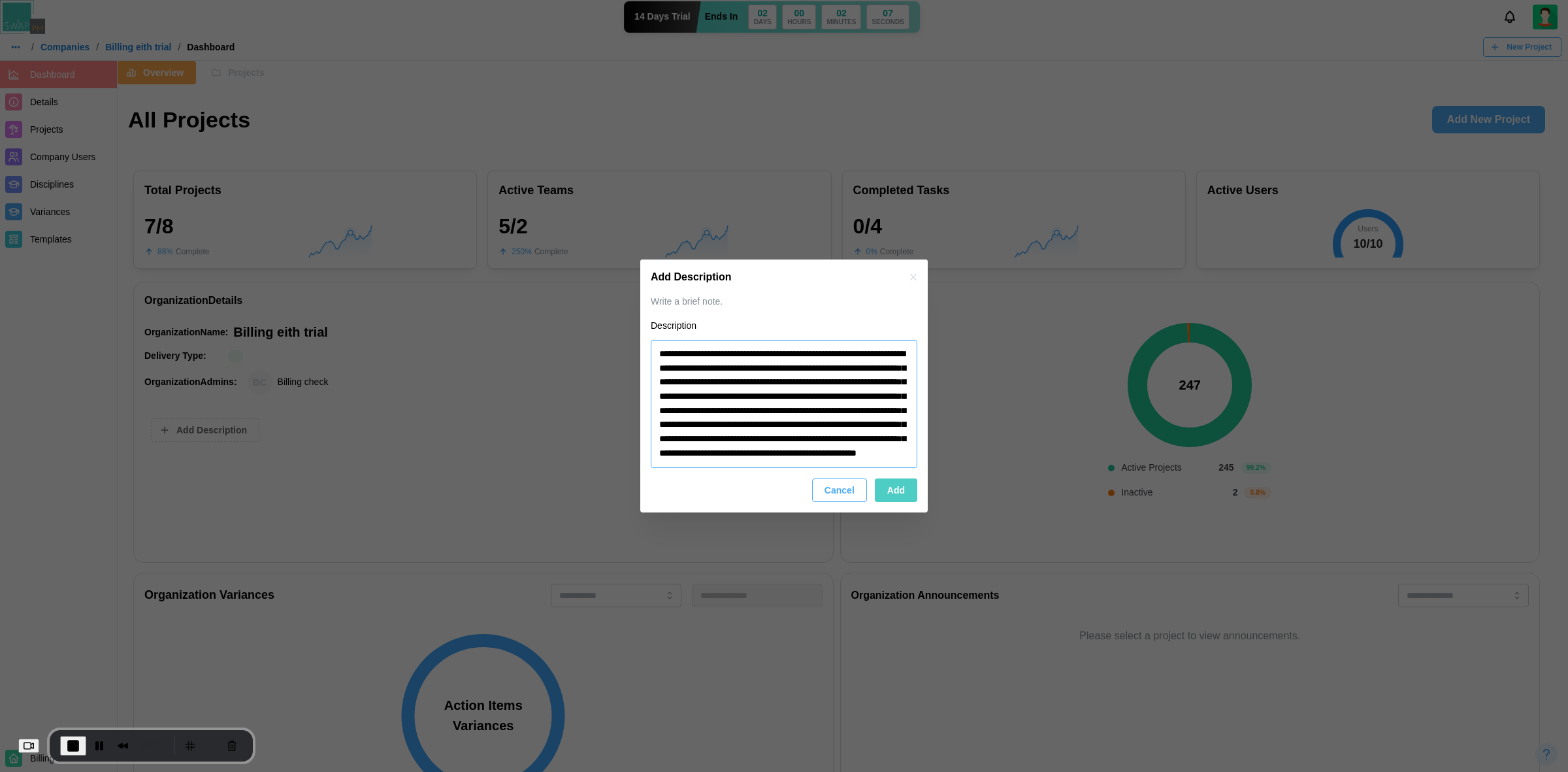 type on "*" 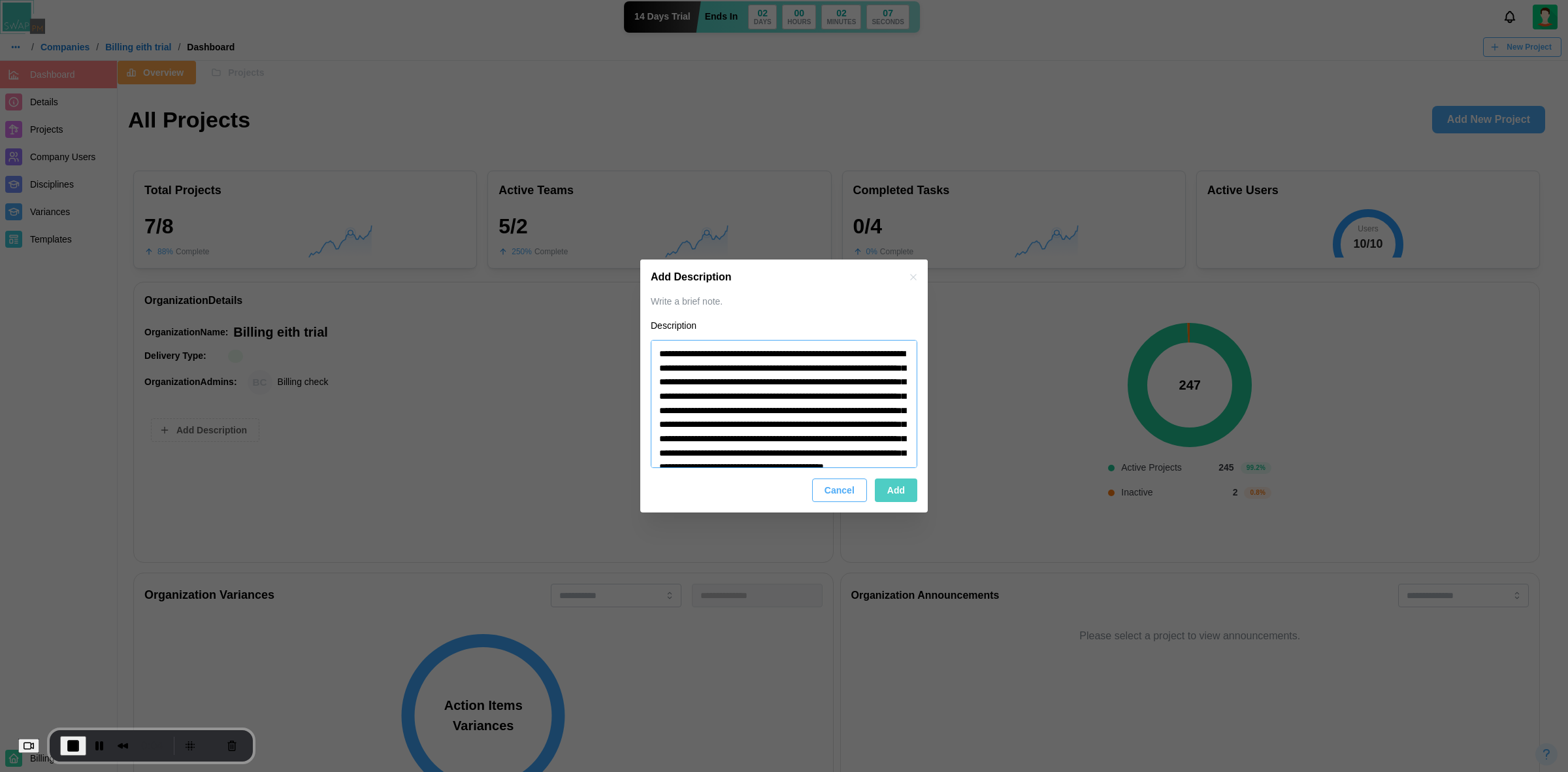 type on "*" 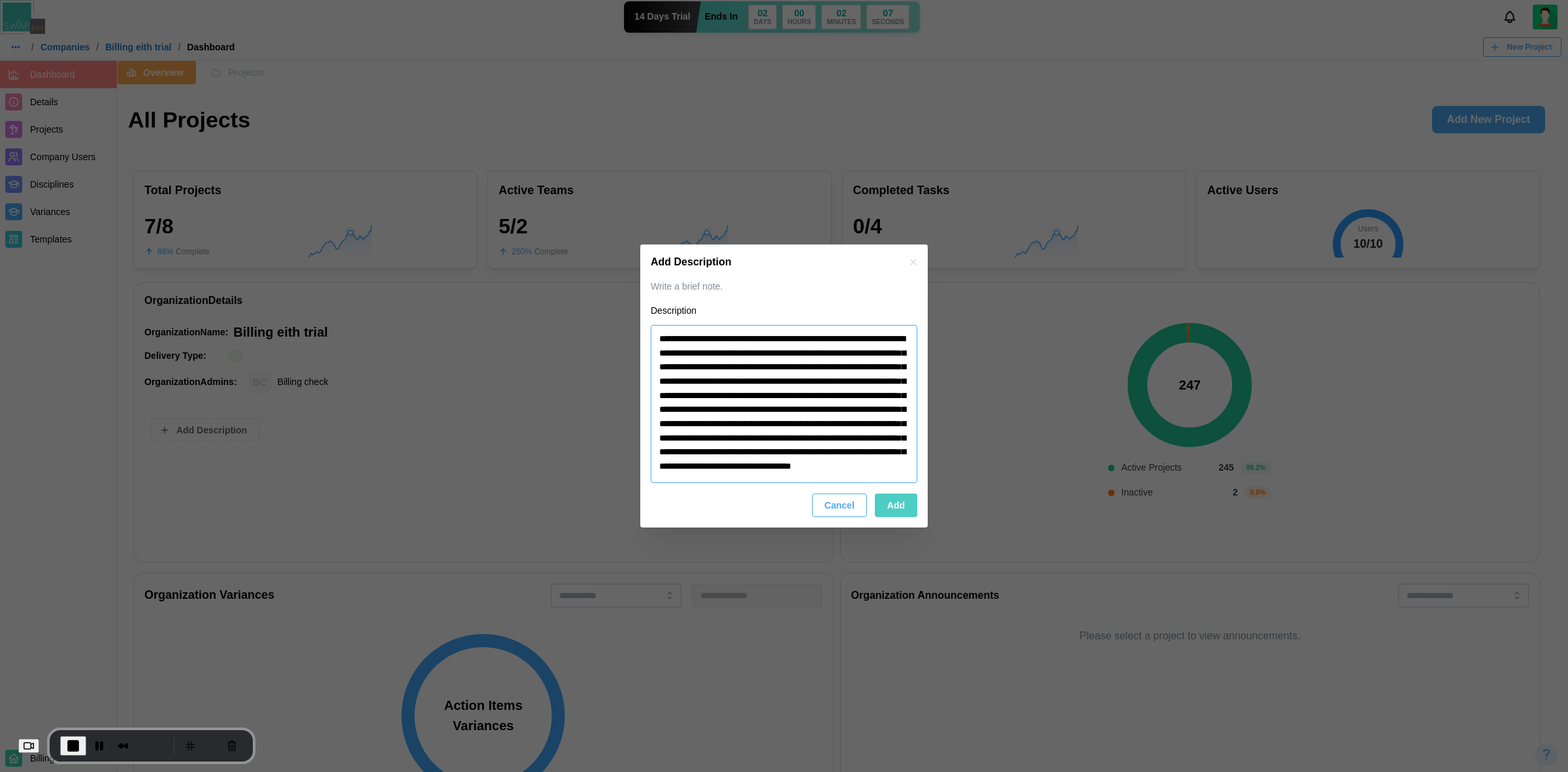 type on "*" 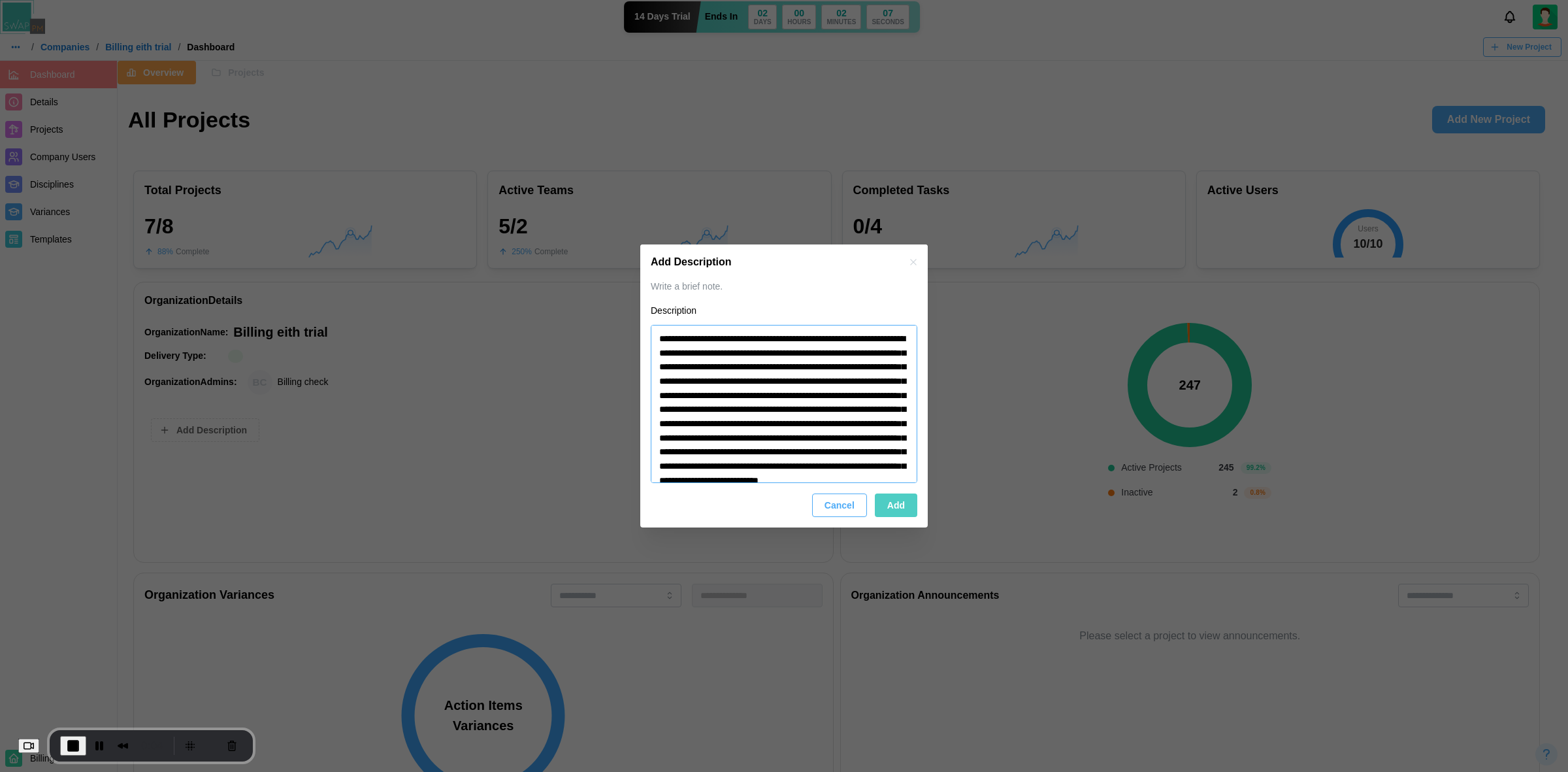type on "*" 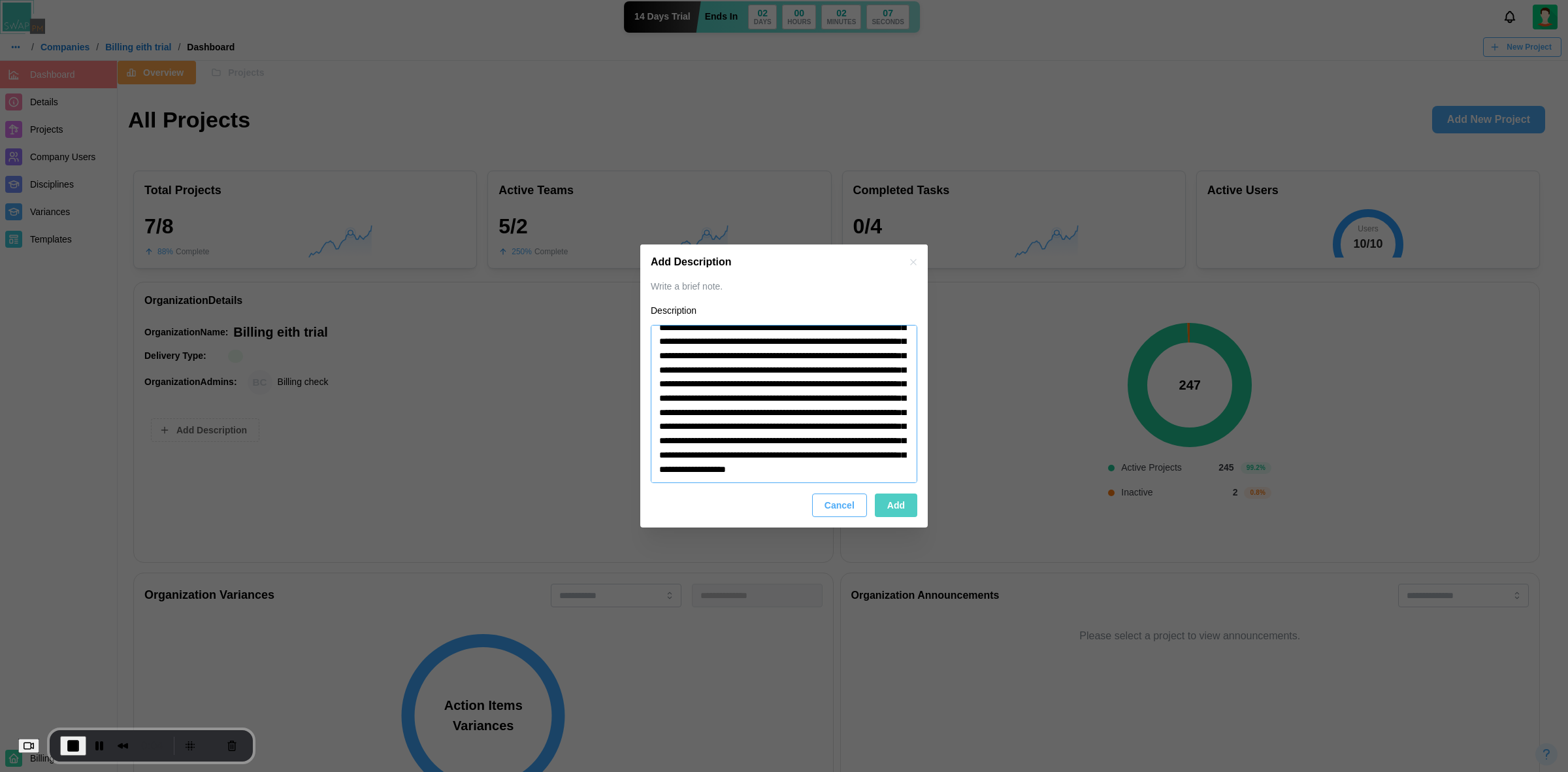 type on "**********" 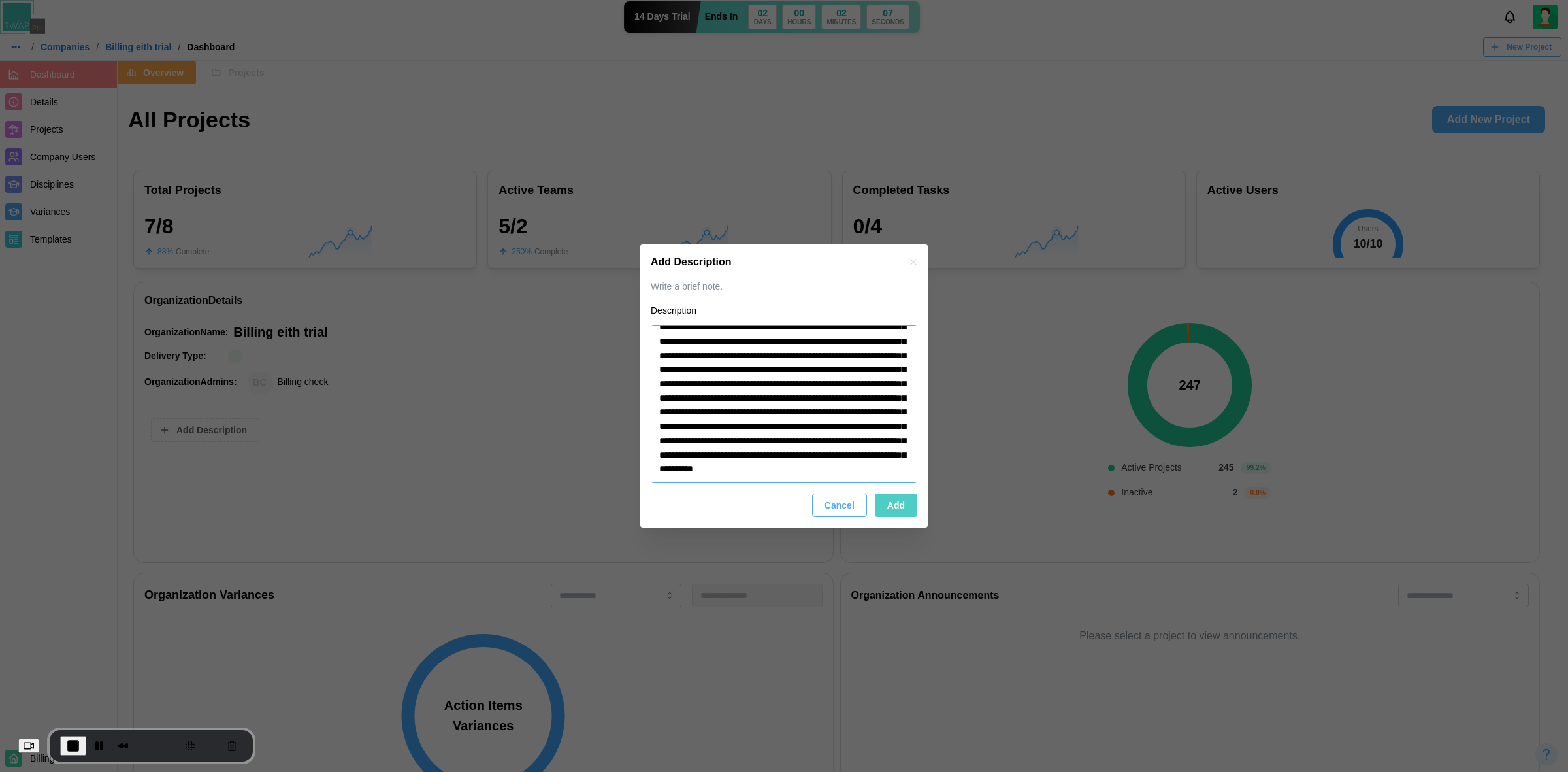 type on "*" 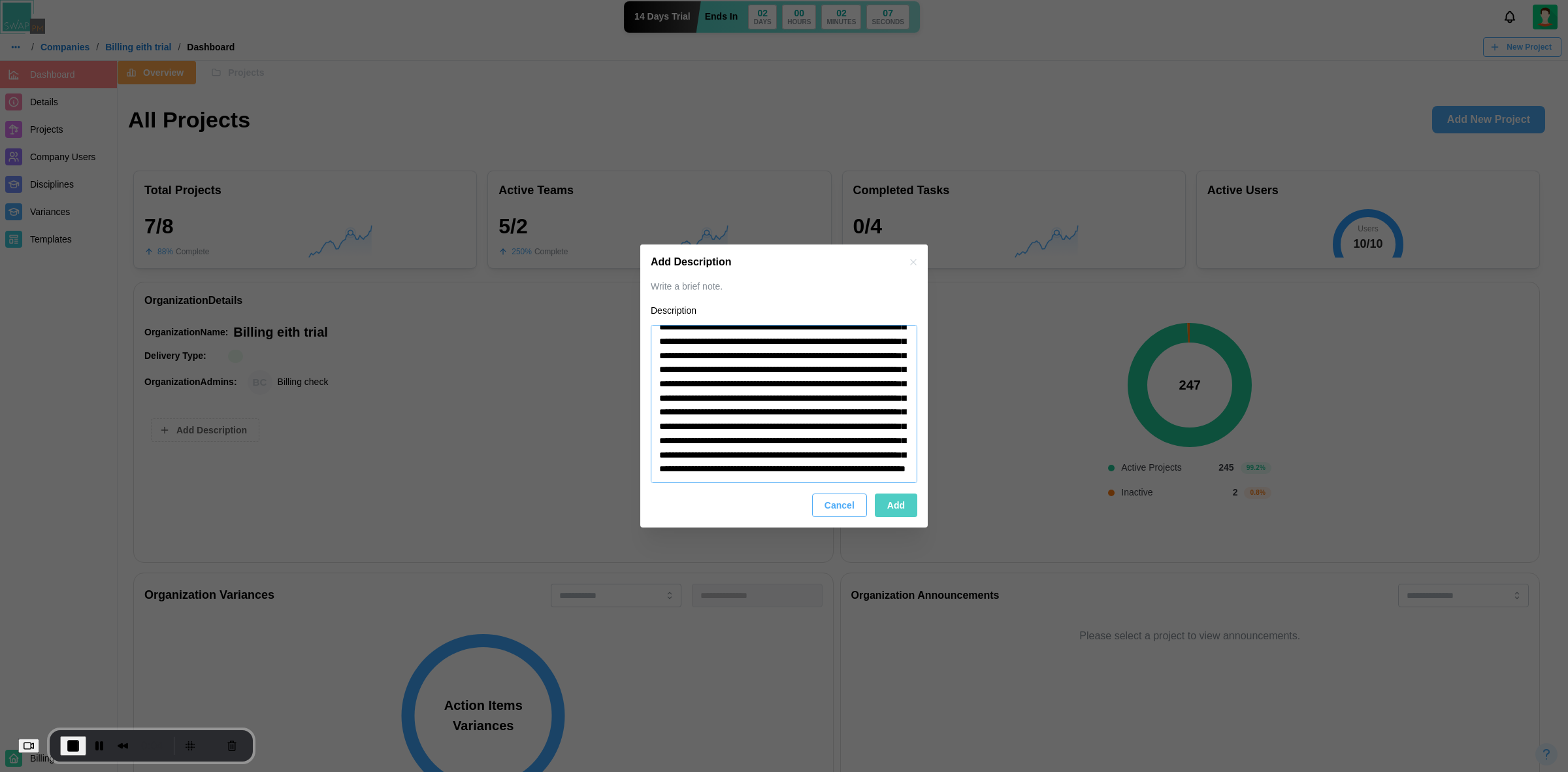 type on "*" 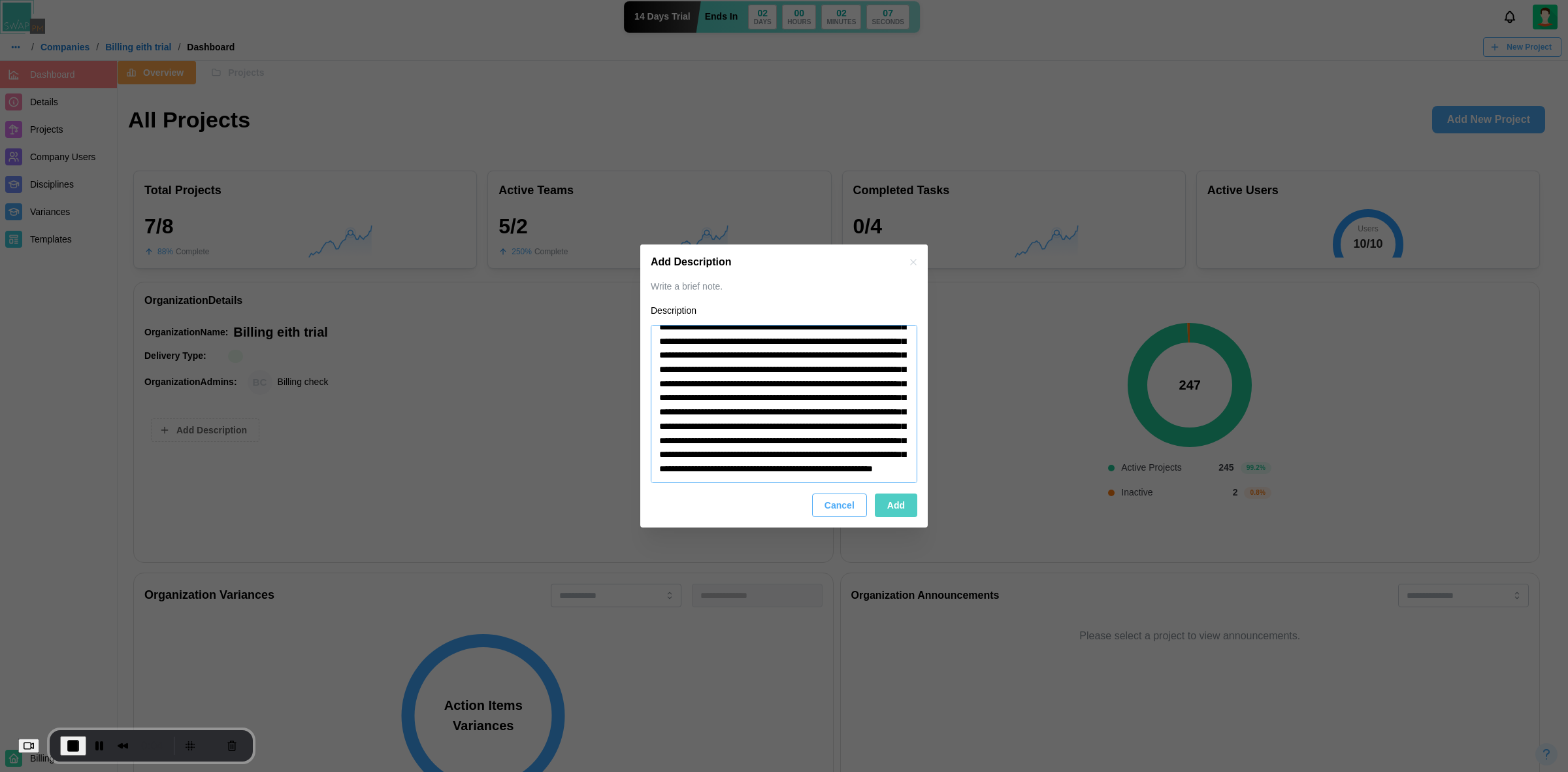 type on "*" 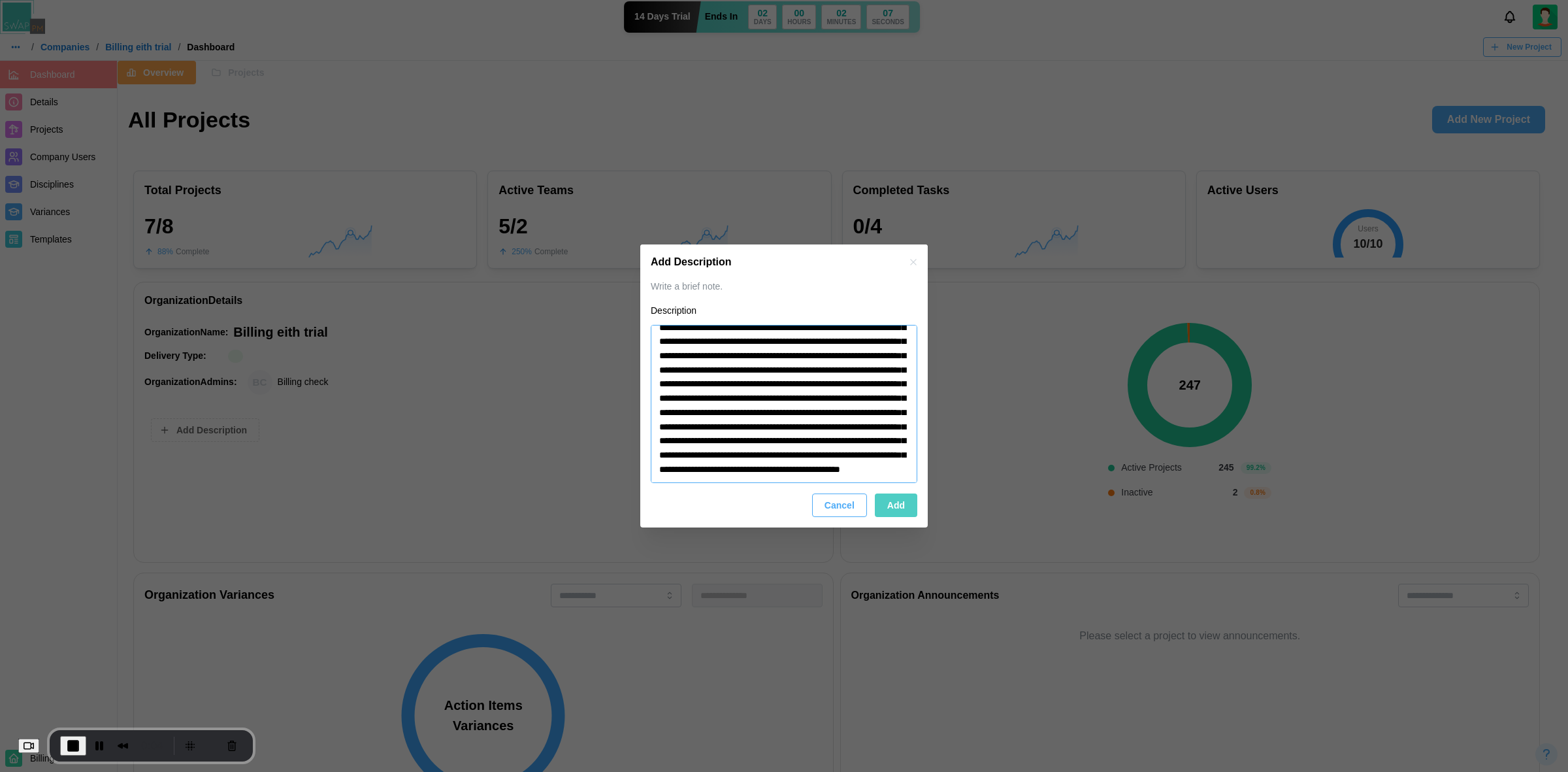type on "*" 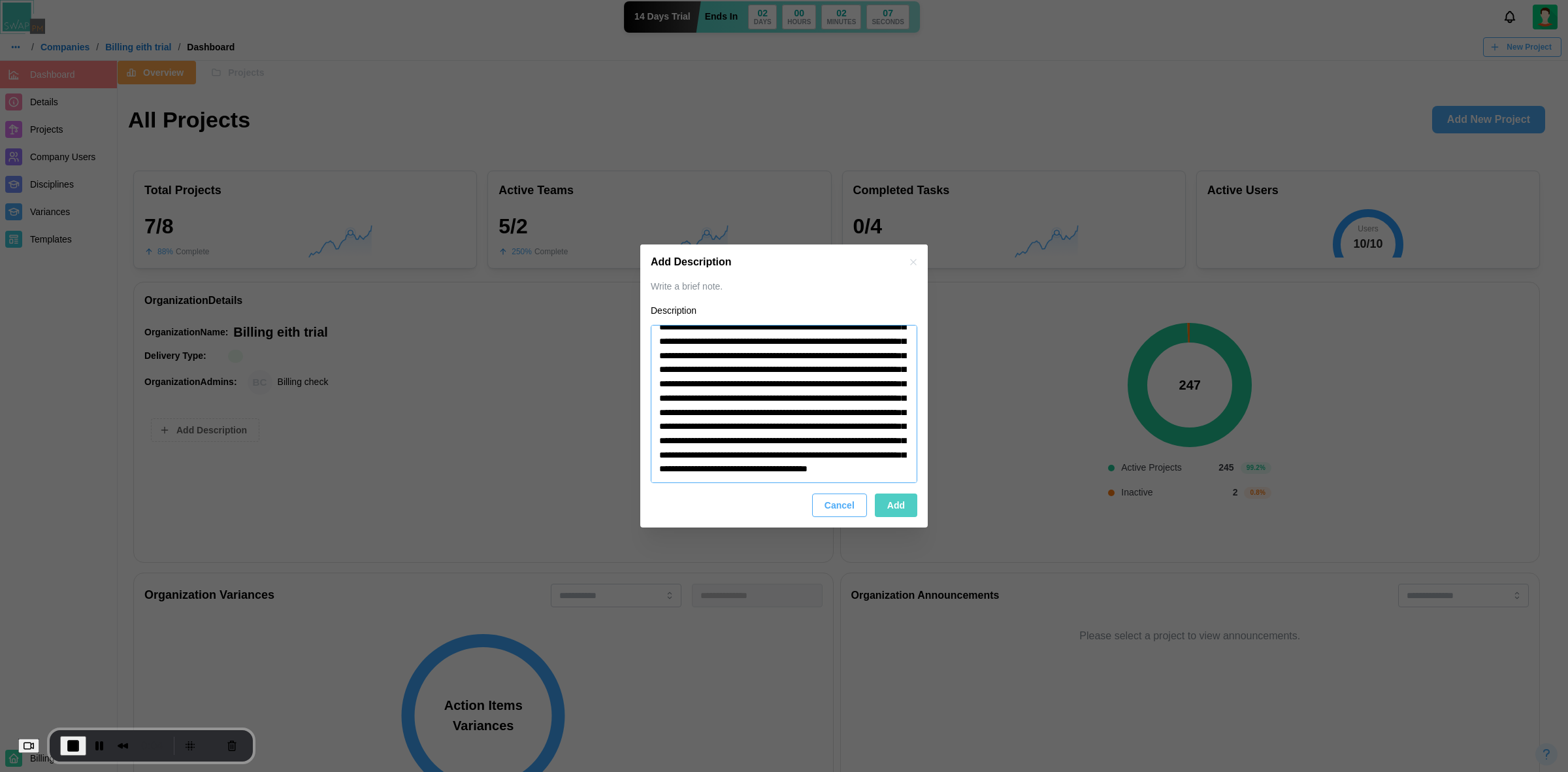 type on "*" 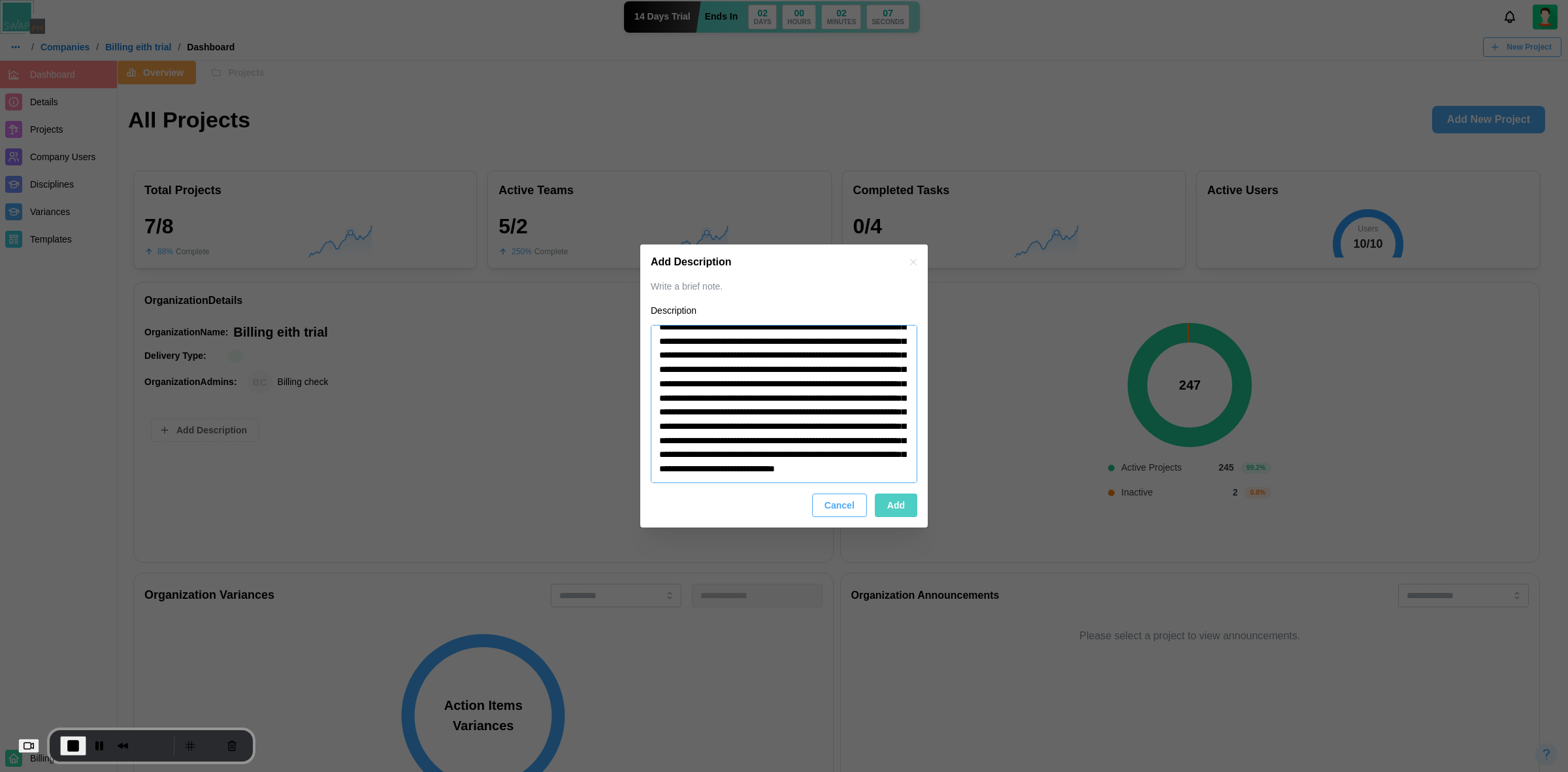 type on "*" 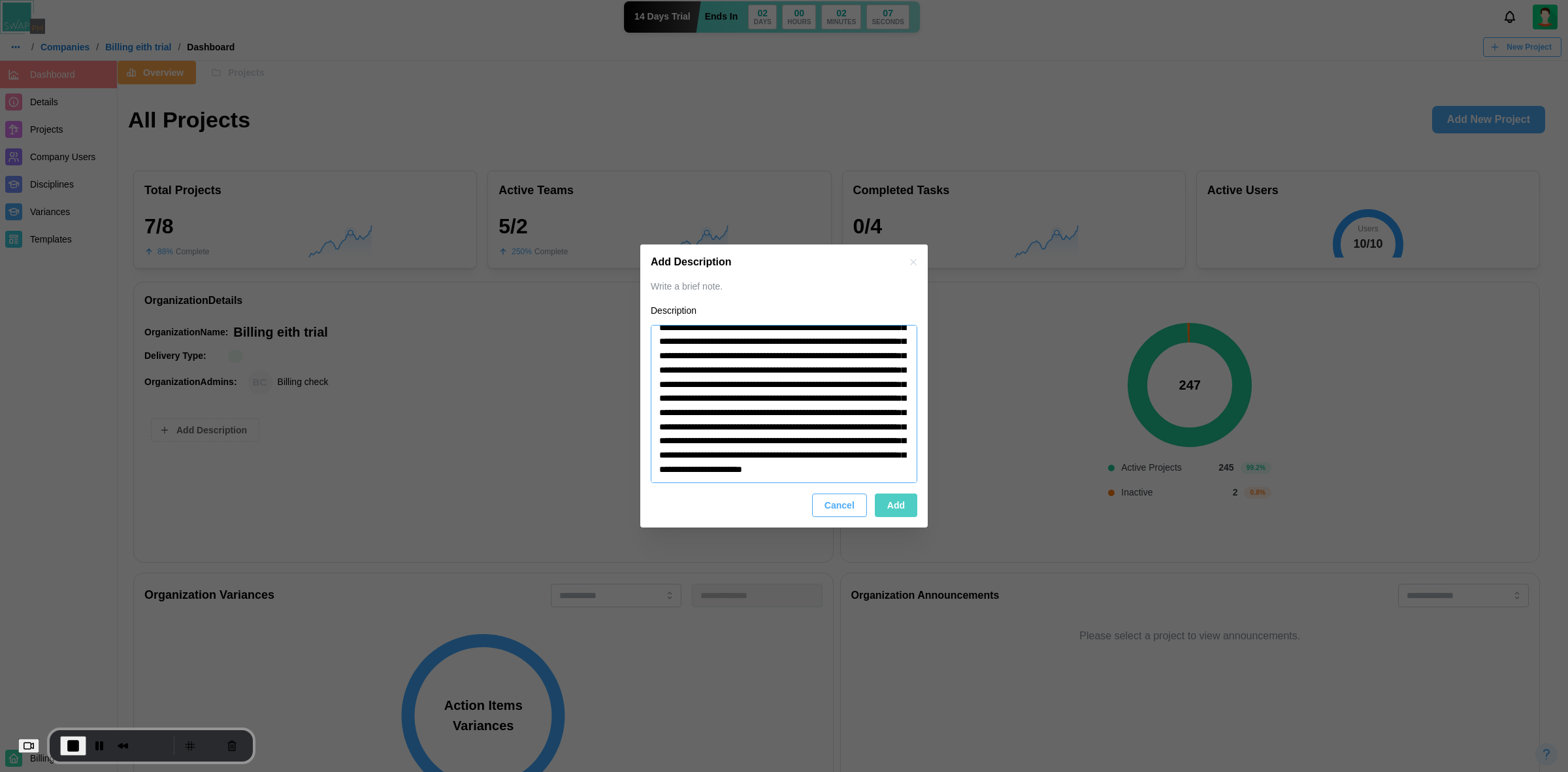 type on "**********" 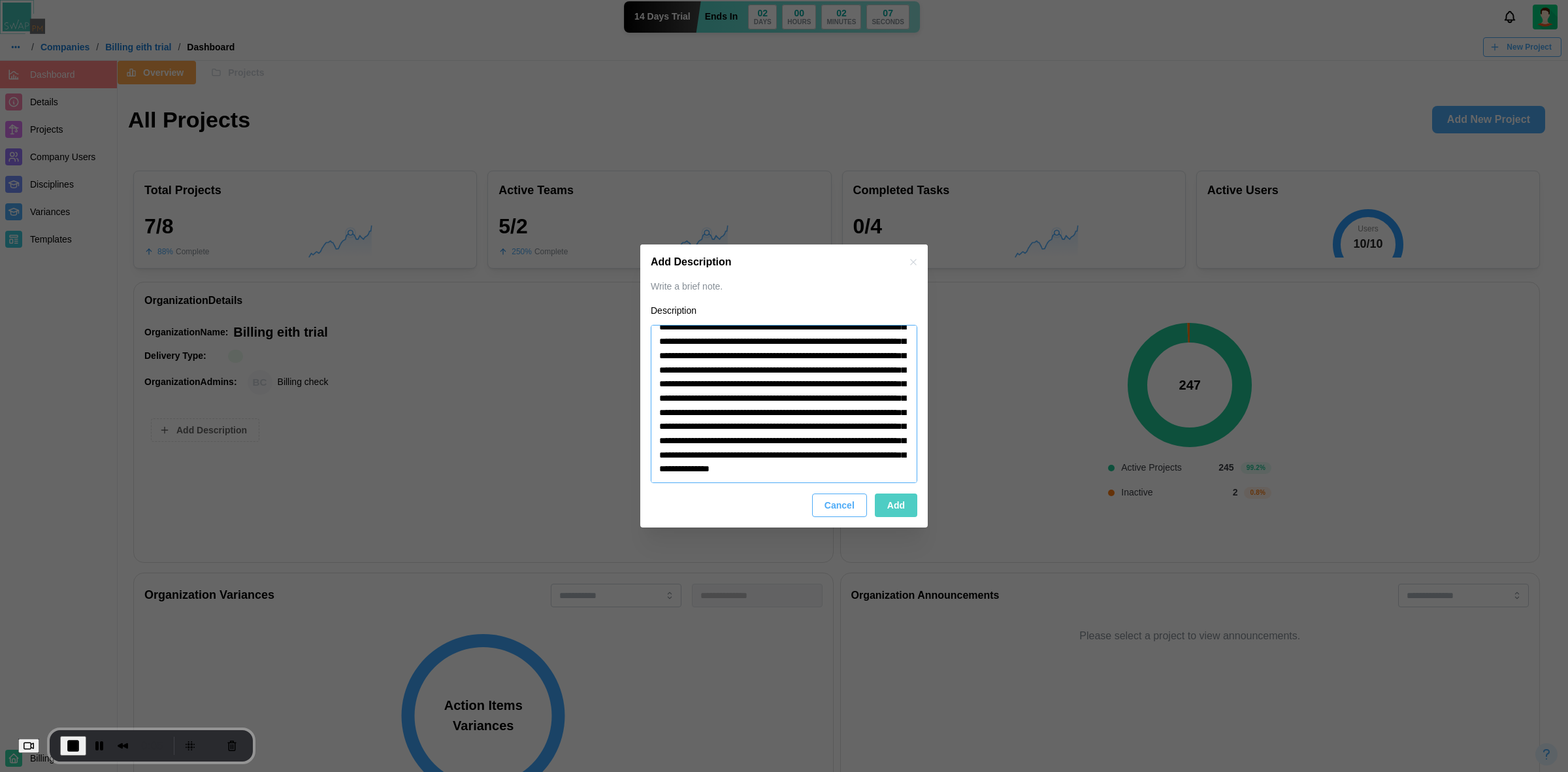 type on "*" 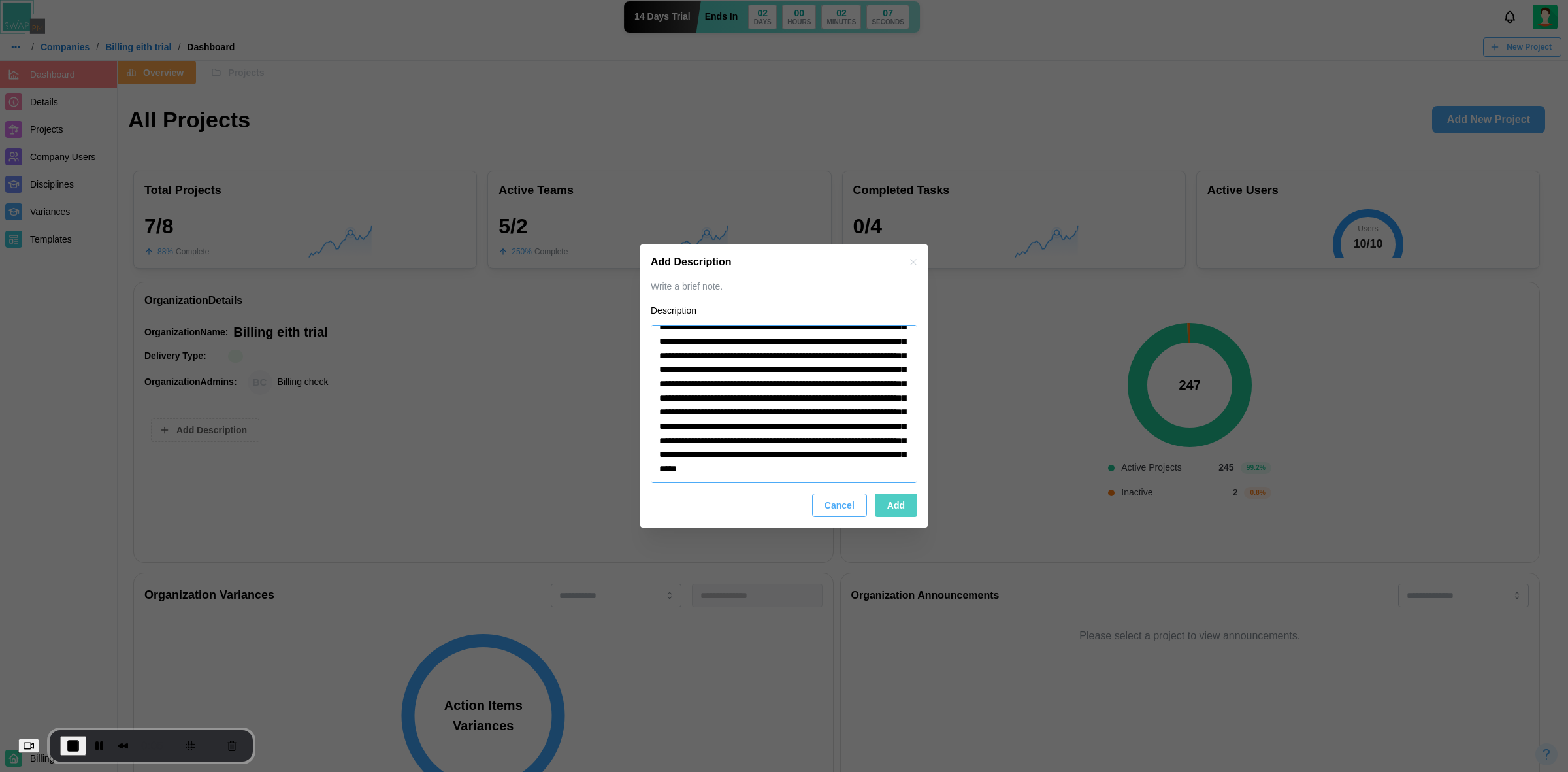 type on "*" 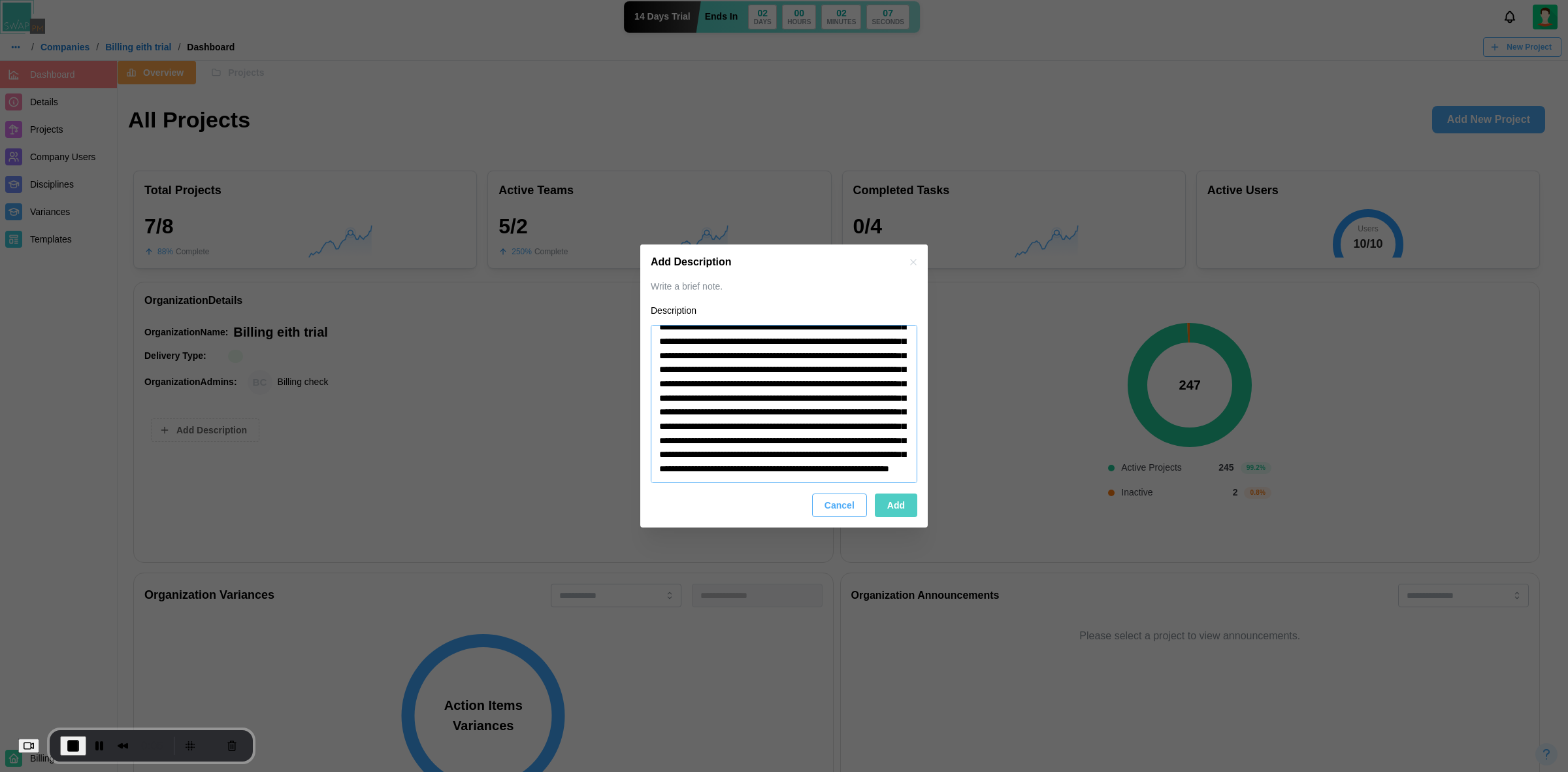 type on "*" 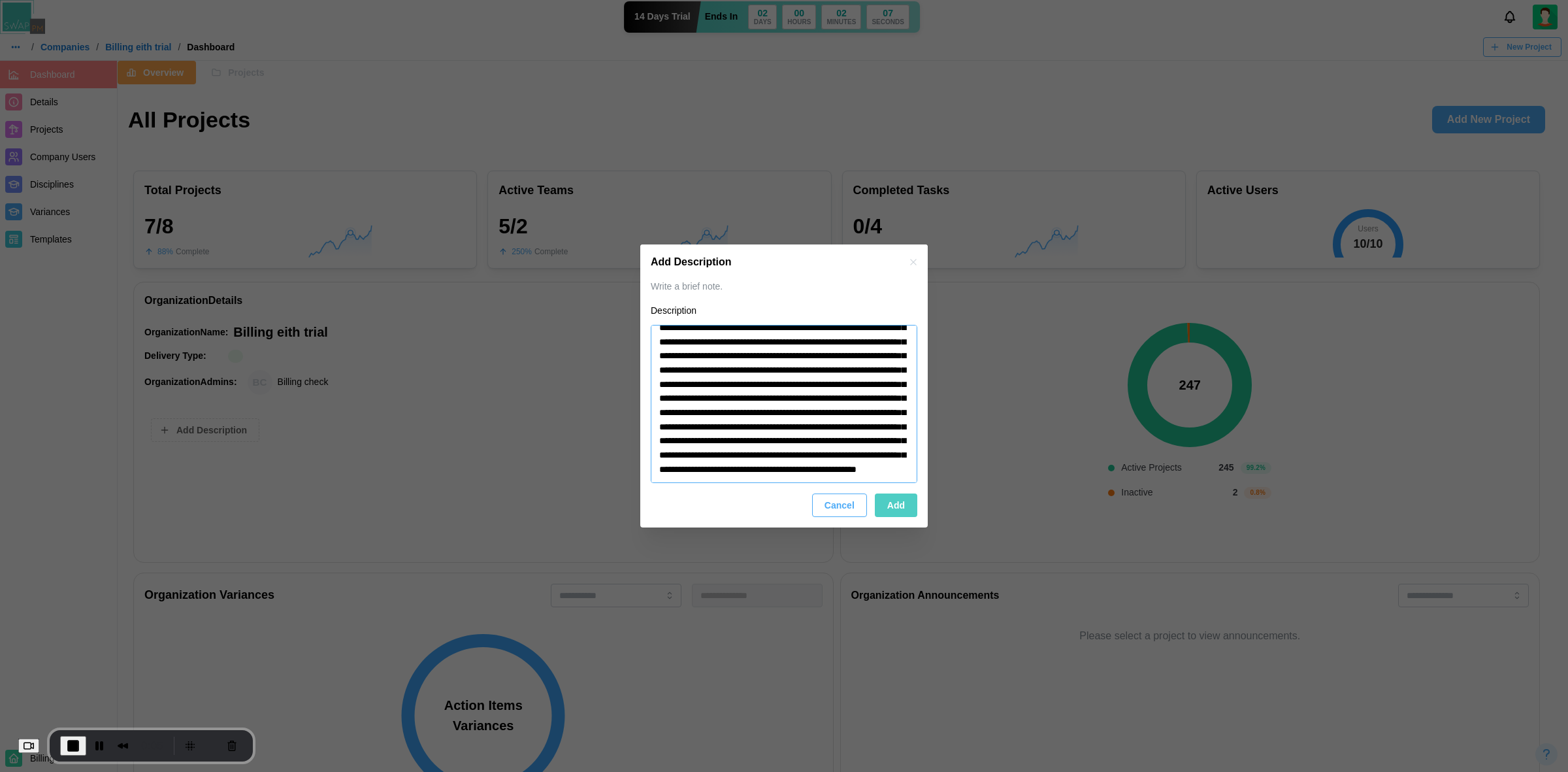 type on "*" 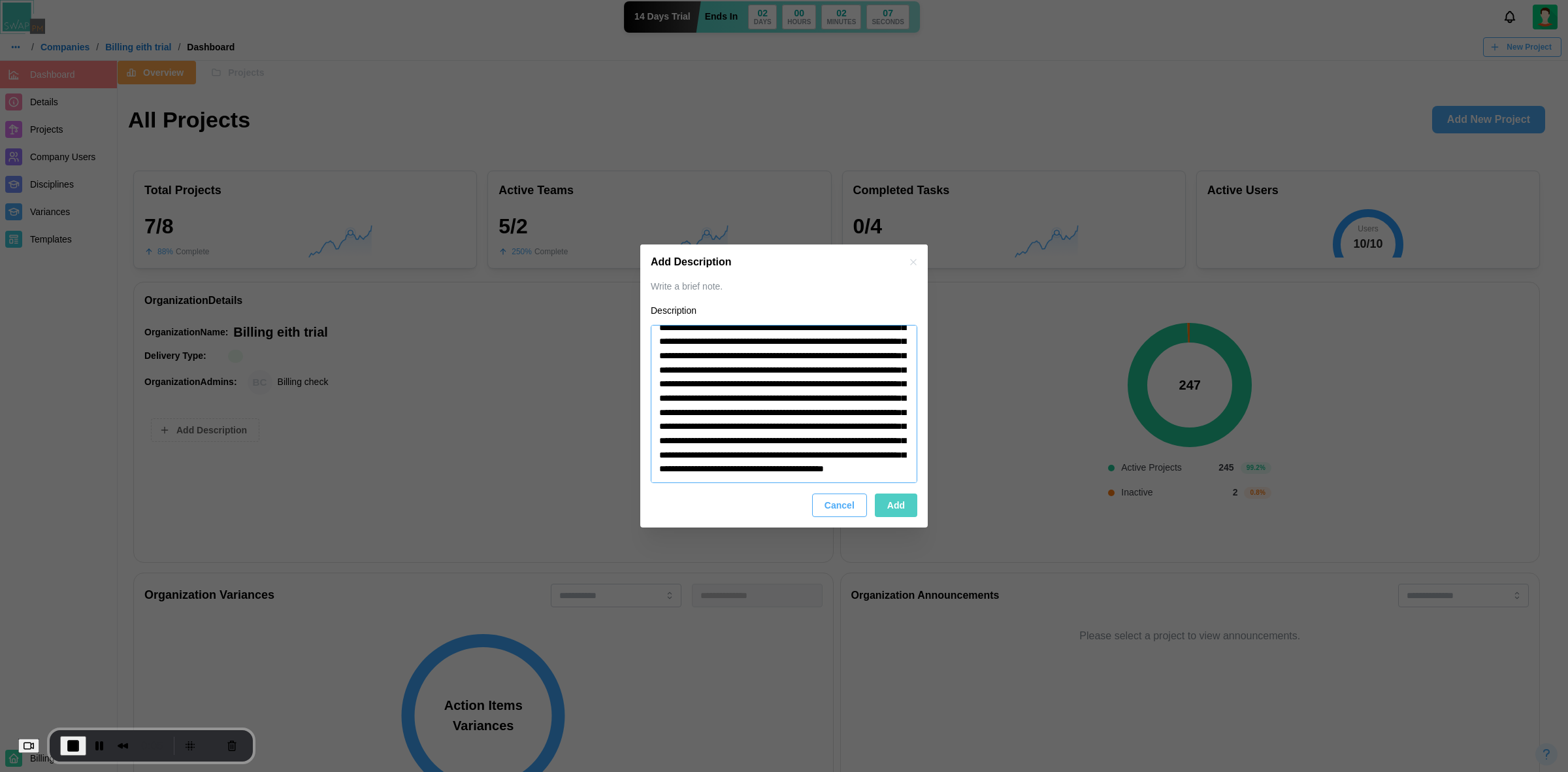 type on "*" 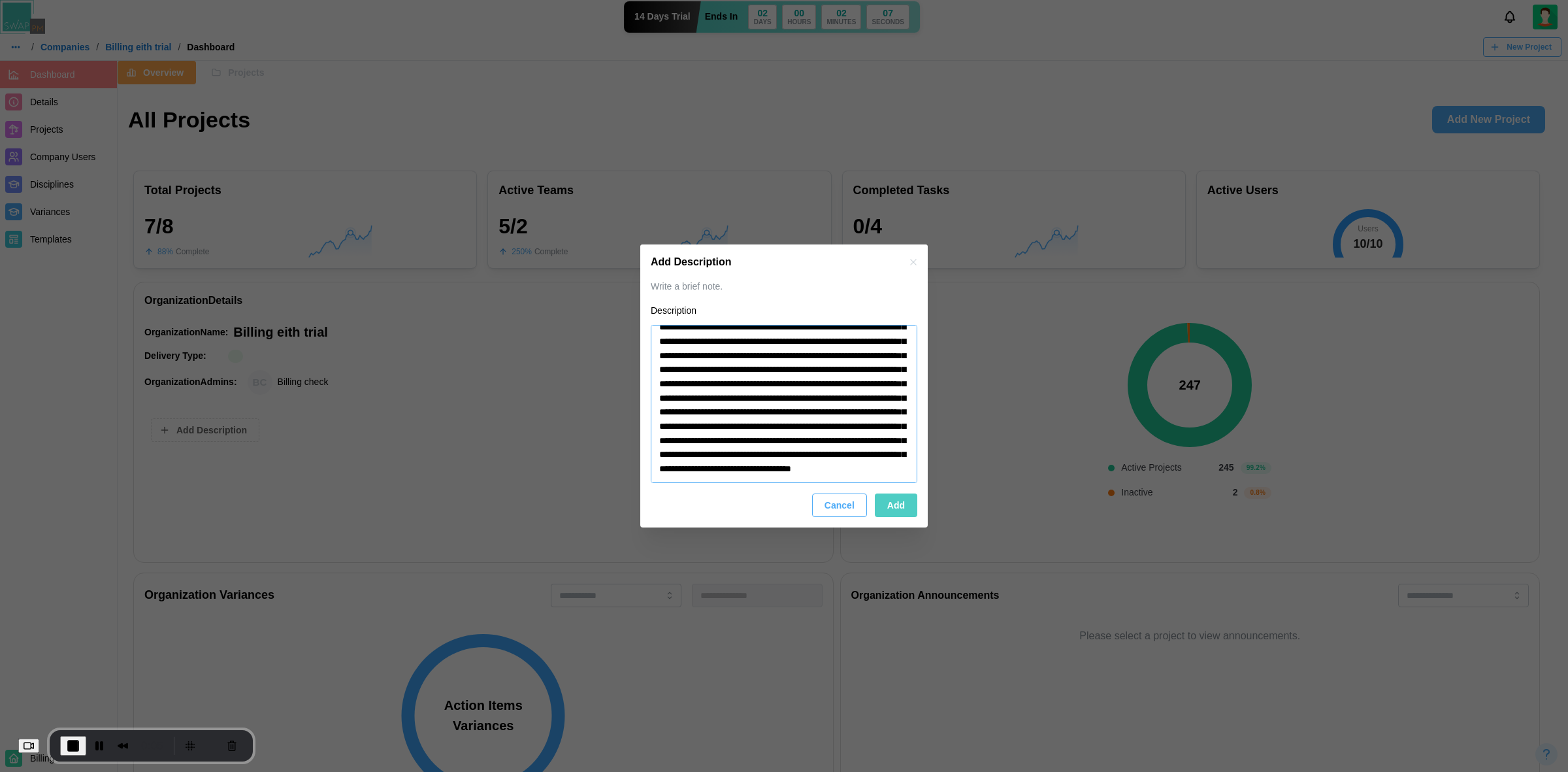 type on "*" 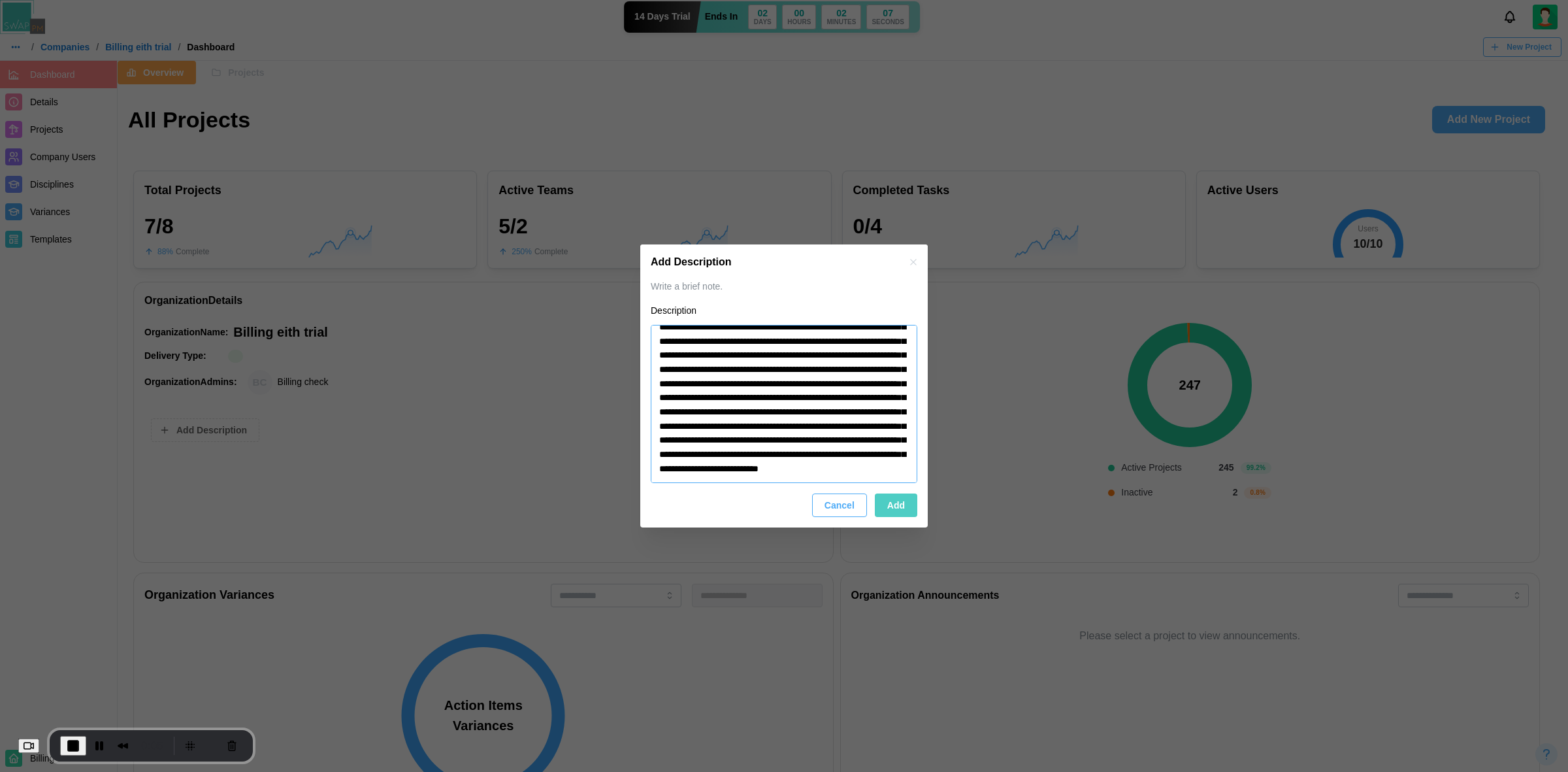 scroll, scrollTop: 331, scrollLeft: 0, axis: vertical 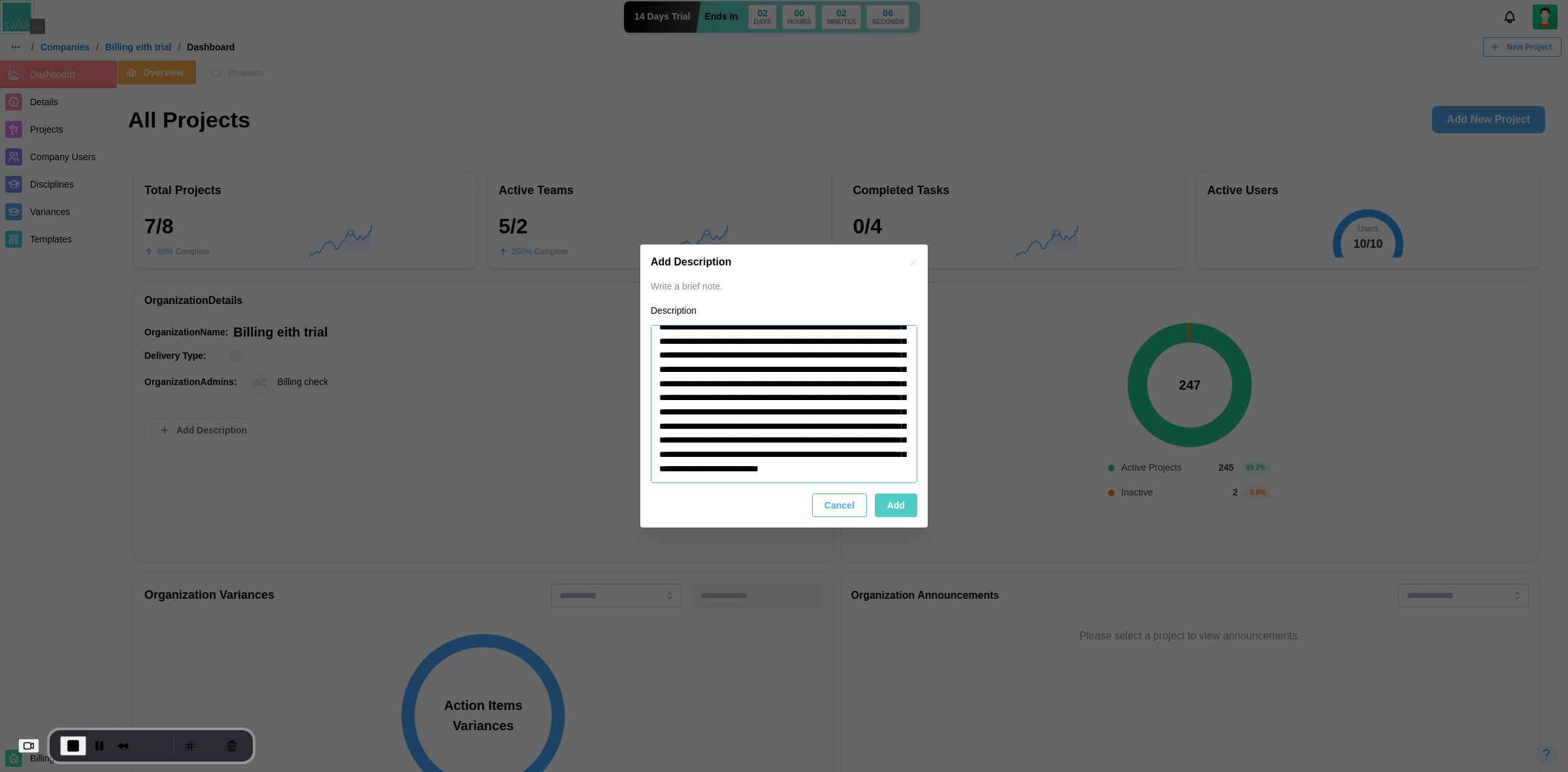 type on "**********" 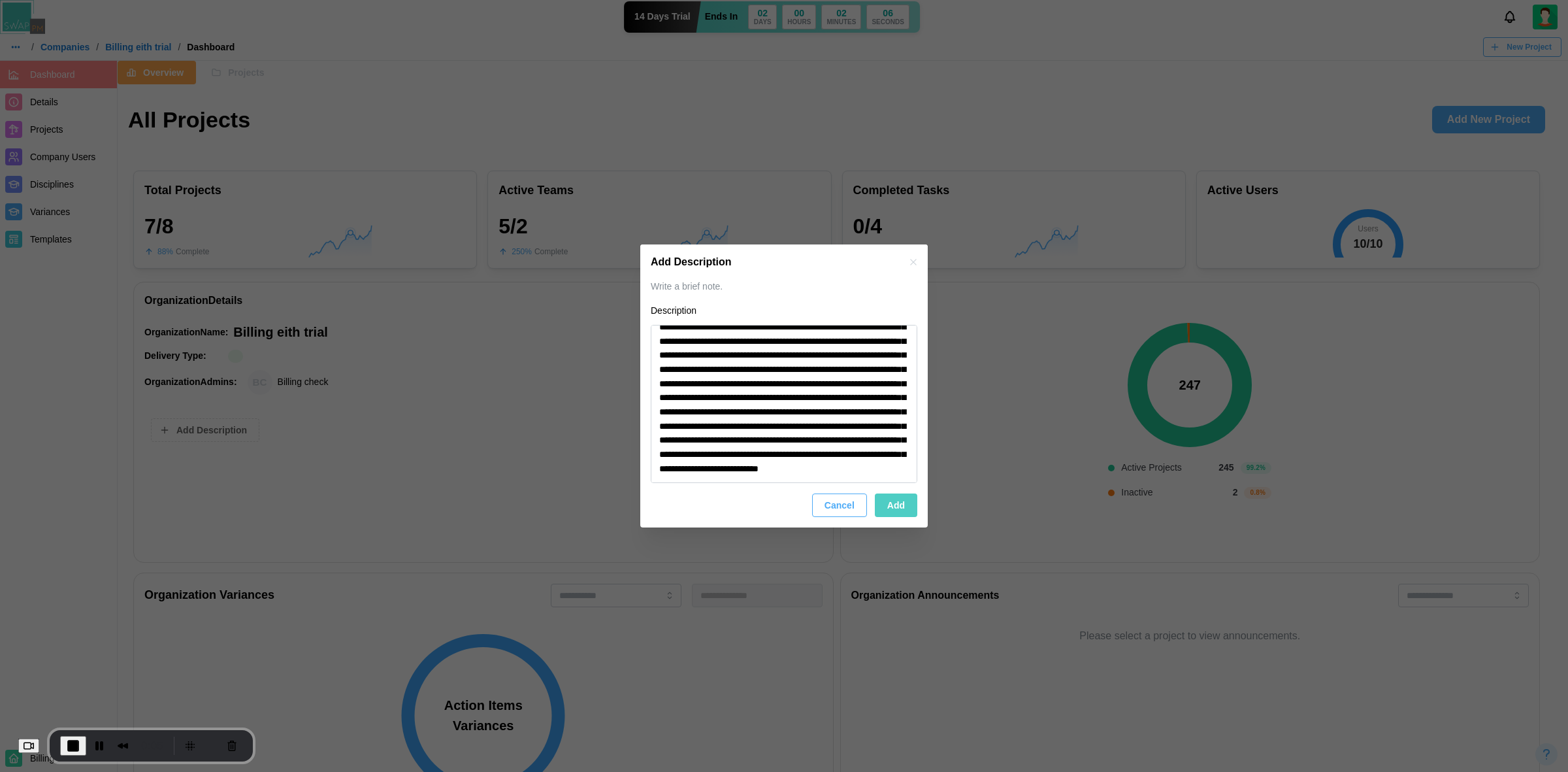 click on "Add" at bounding box center [896, 505] 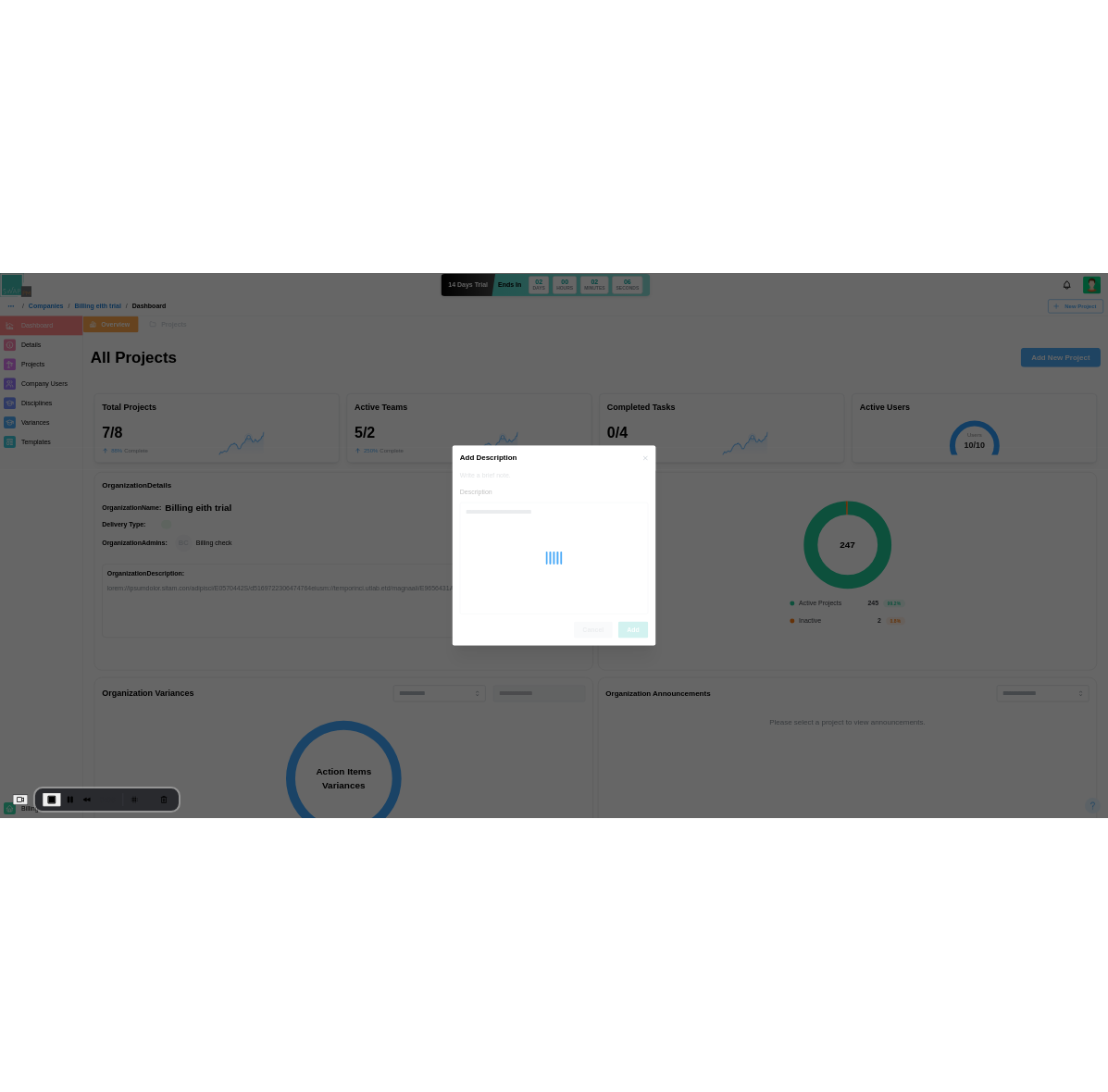 scroll, scrollTop: 0, scrollLeft: 0, axis: both 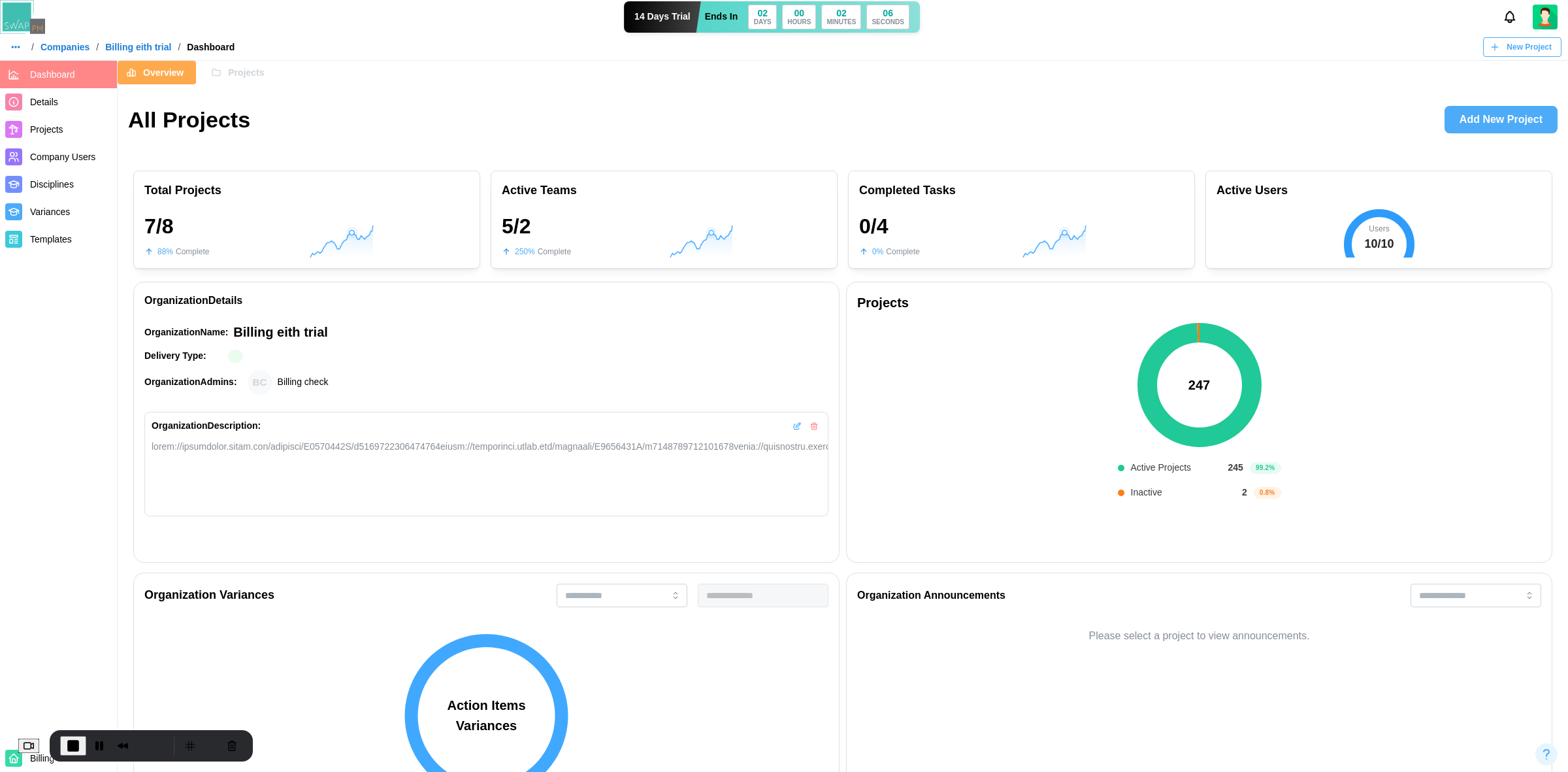 type on "*" 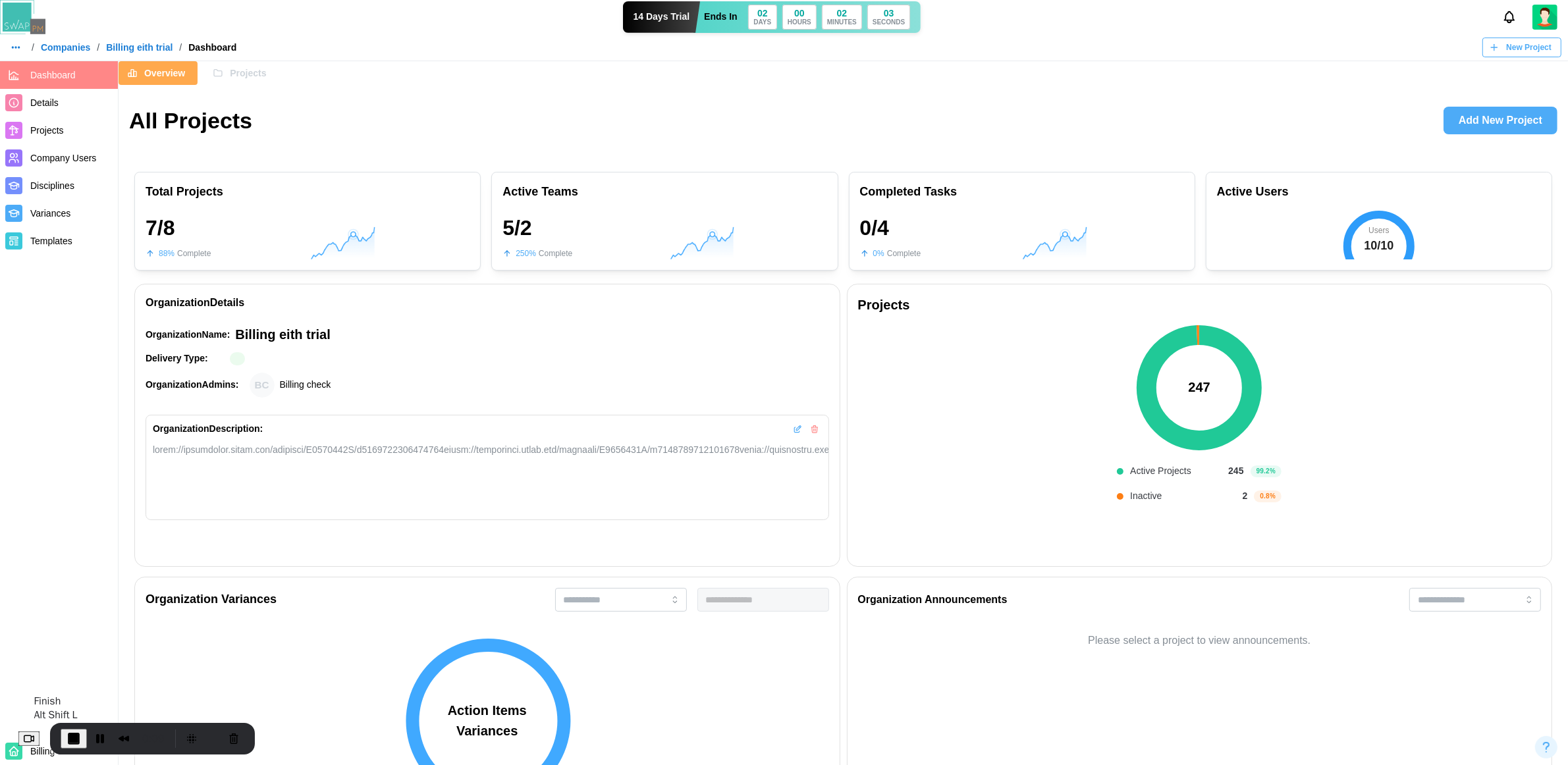 click at bounding box center [74, 739] 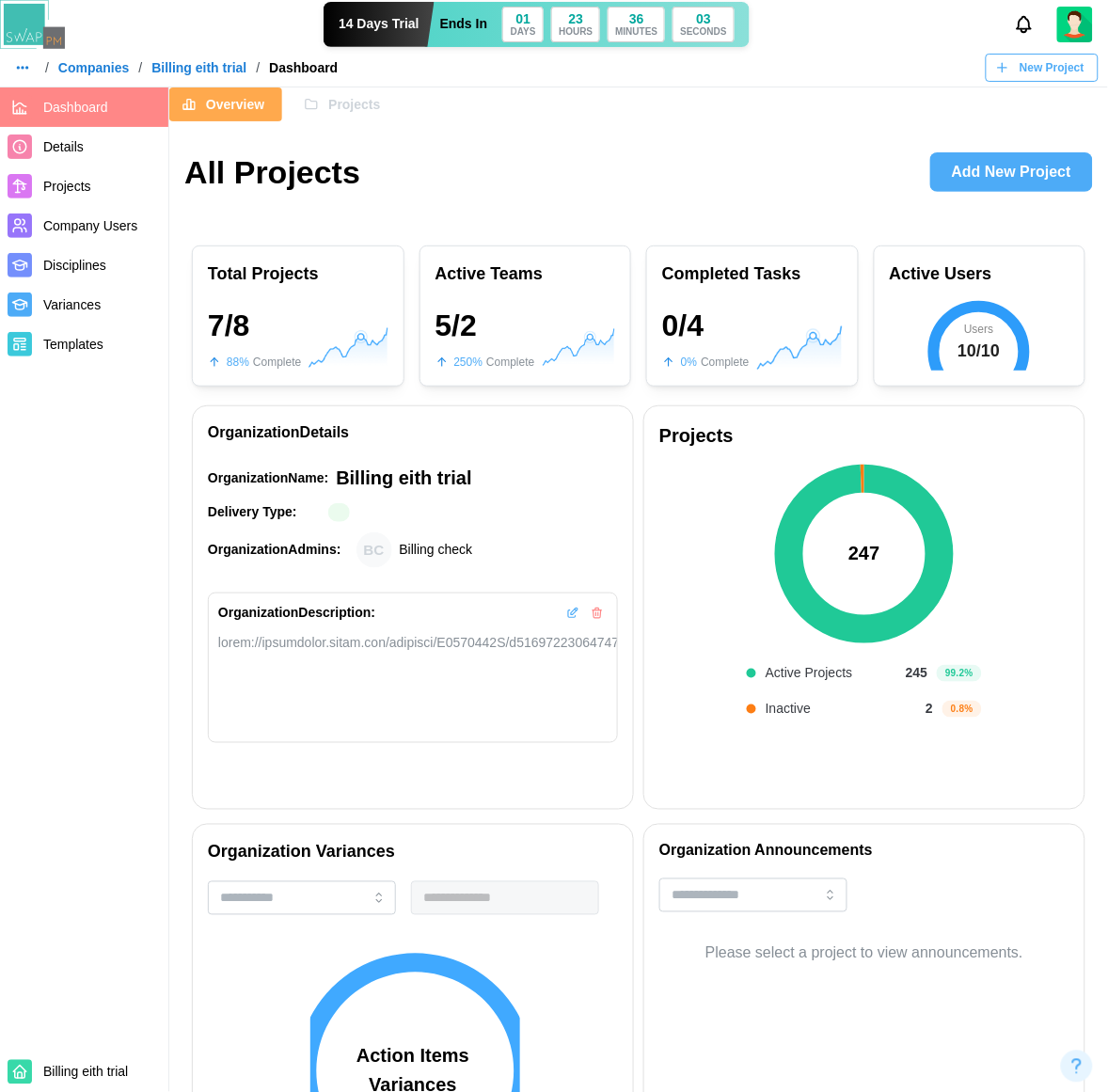 click on "Details" at bounding box center (102, 147) 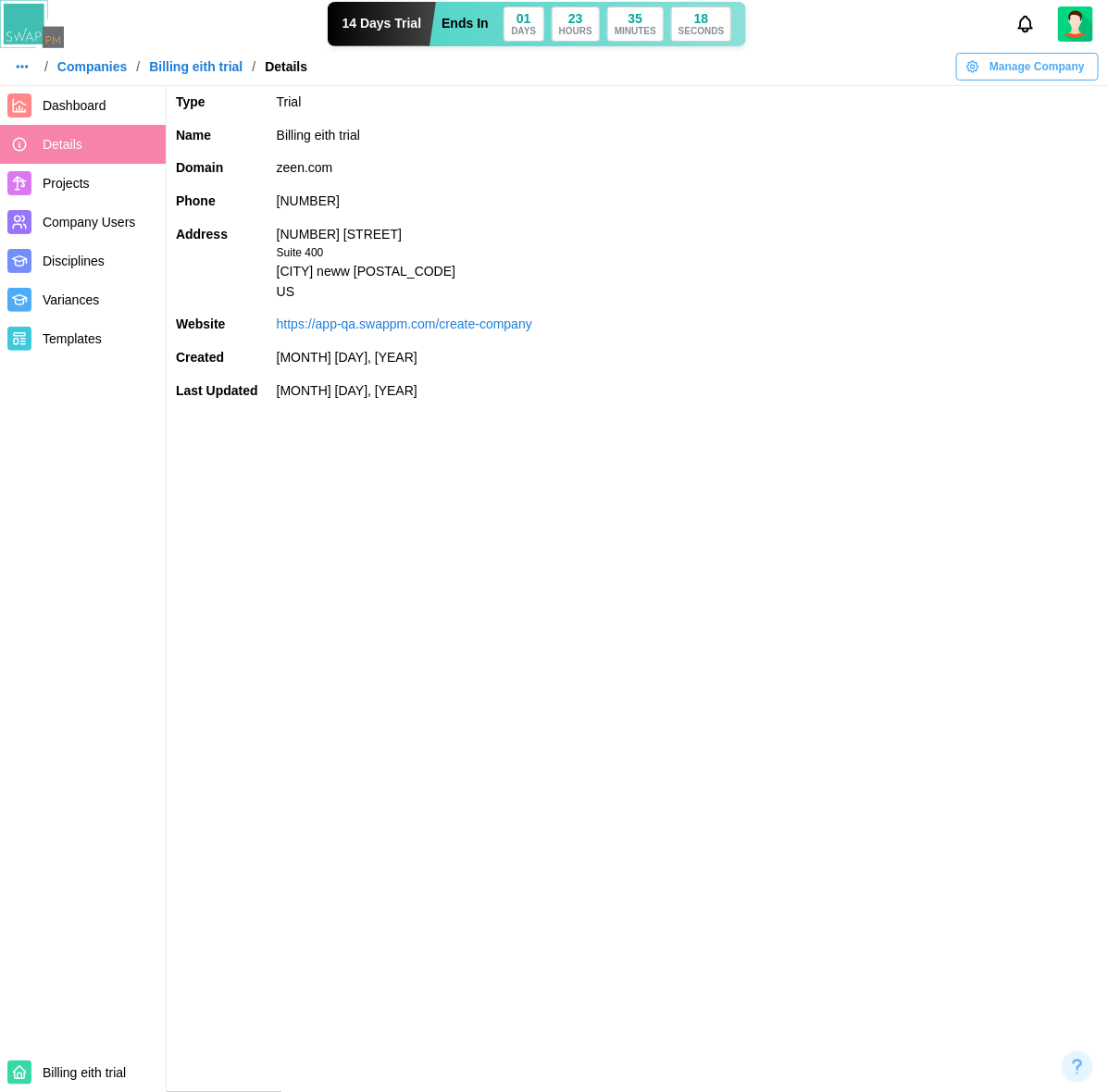 click on "Disciplines" at bounding box center [100, 261] 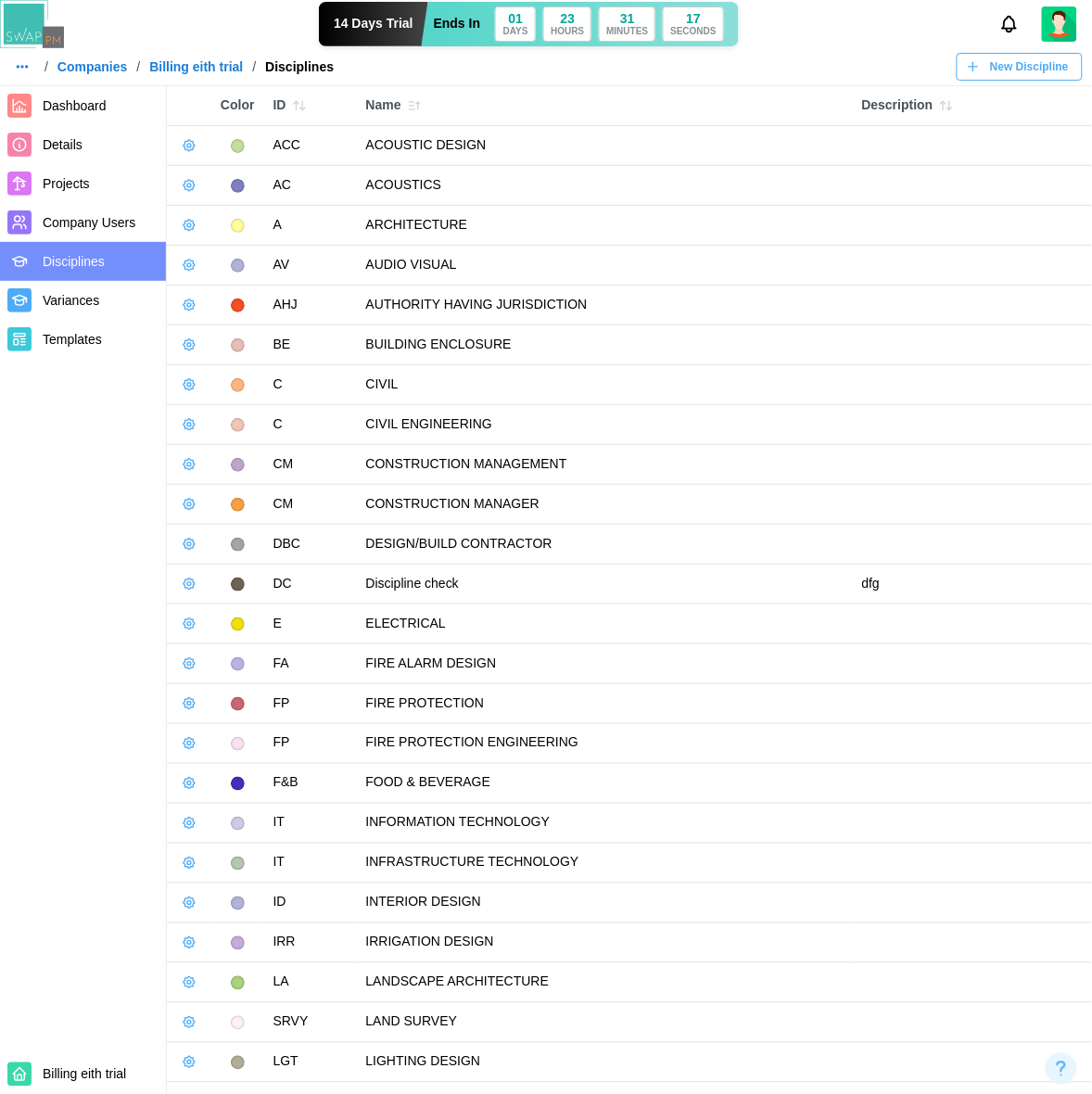 click at bounding box center (189, 146) 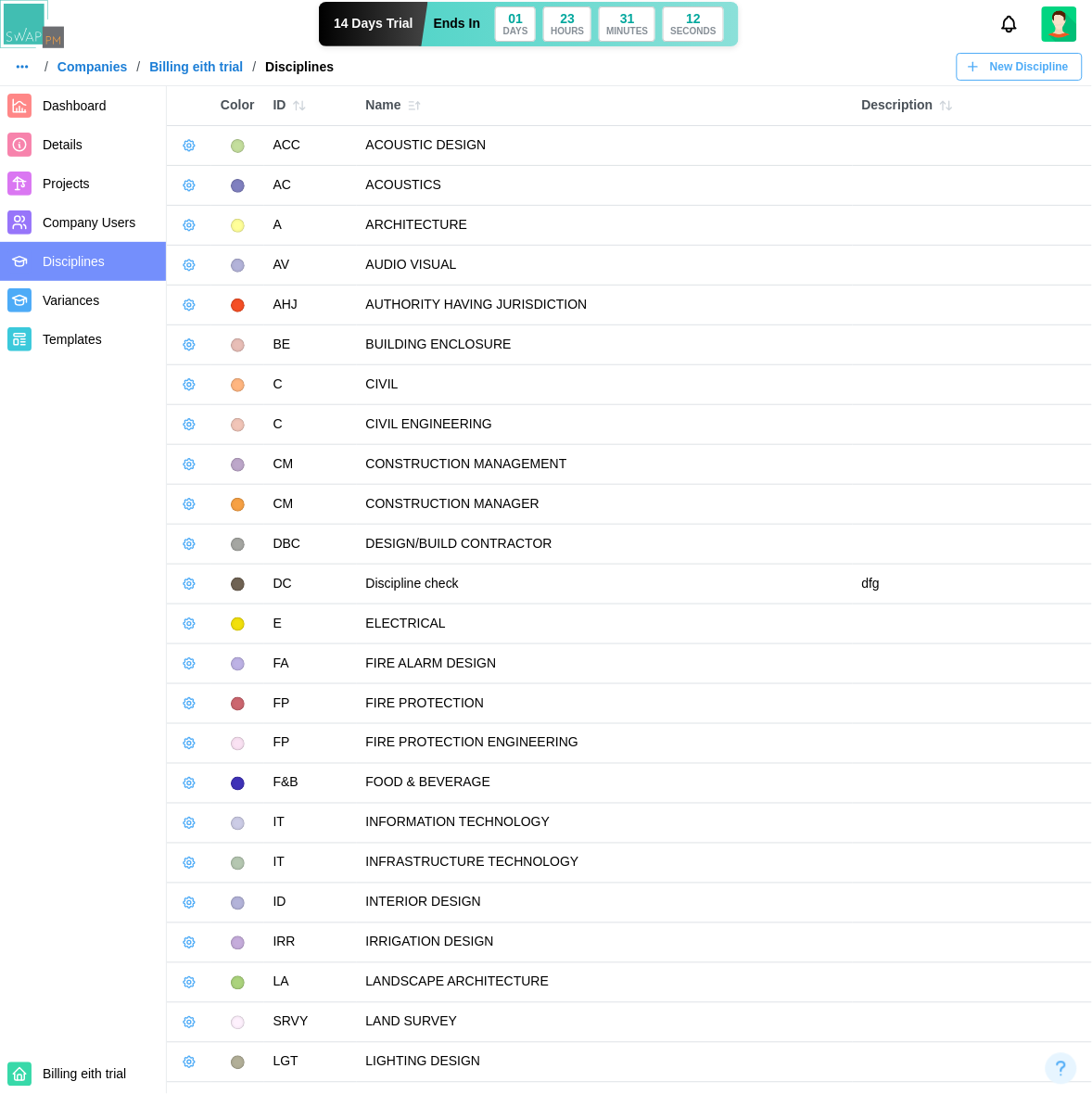 click on "Dashboard Details Projects Company Users Disciplines Variances Templates Billing eith trial" at bounding box center [83, 590] 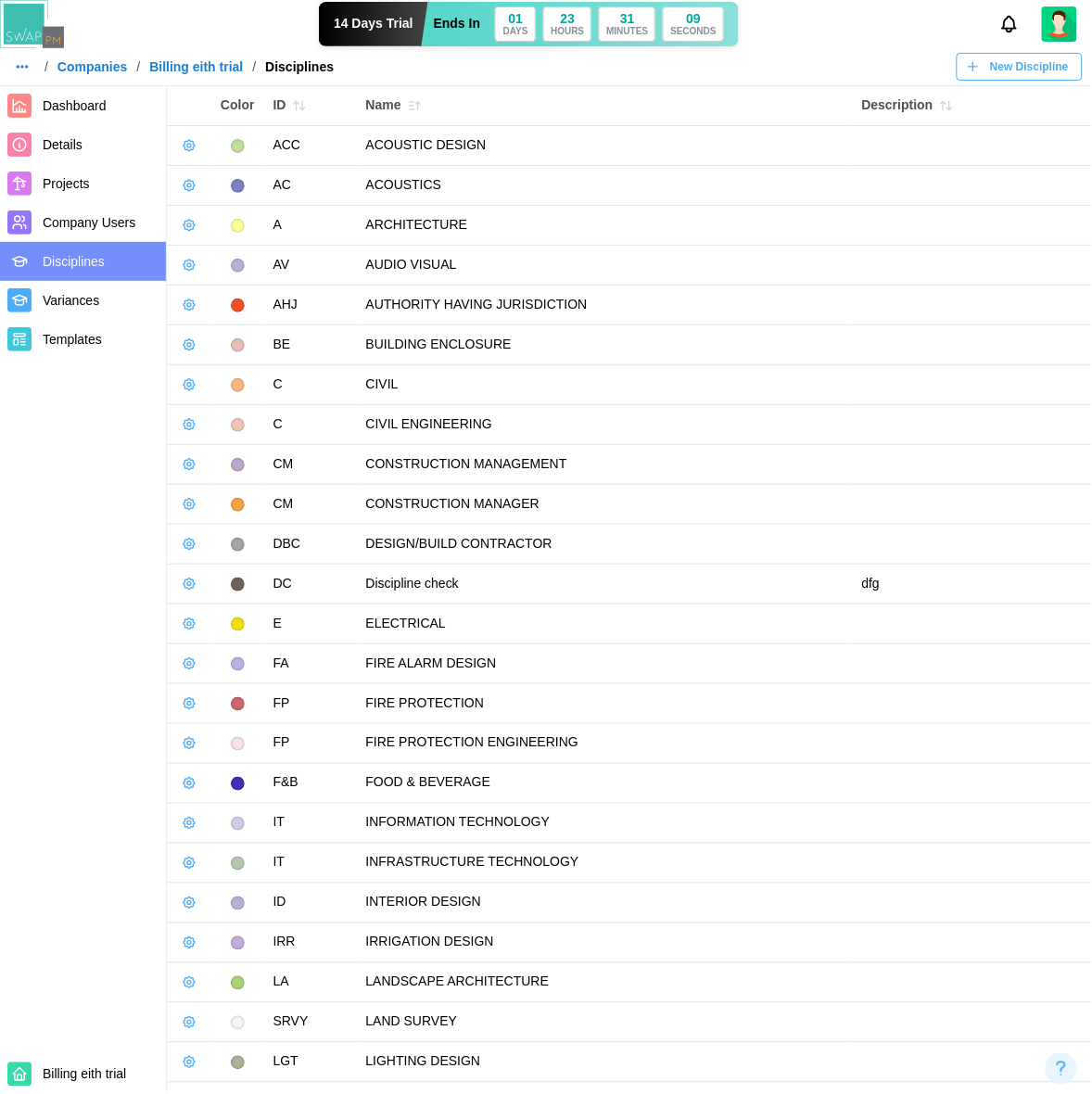 click on "Dashboard Details Projects Company Users Disciplines Variances Templates Billing eith trial" at bounding box center [83, 590] 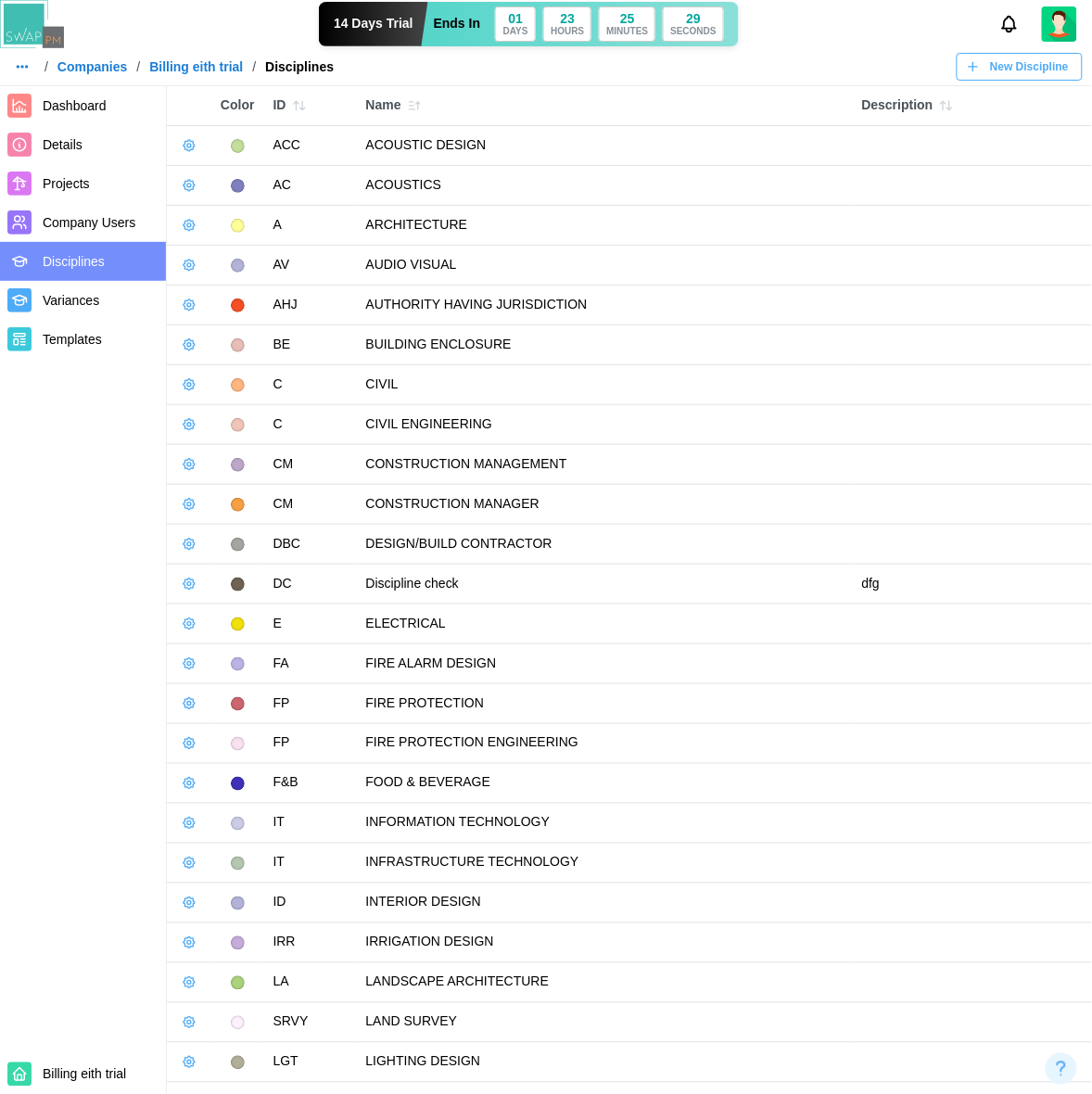 click 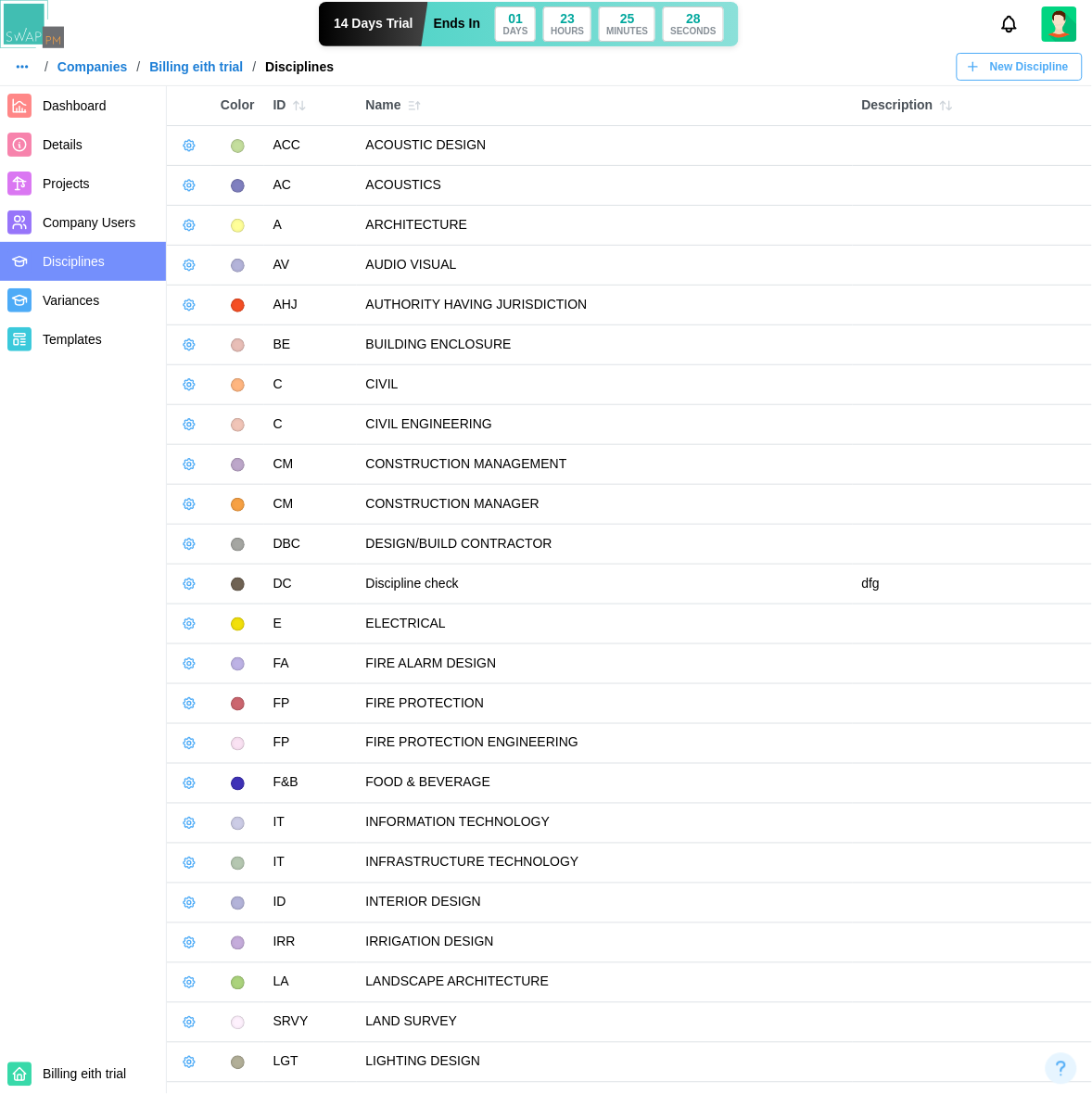 click on "Dashboard Details Projects Company Users Disciplines Variances Templates Billing eith trial" at bounding box center (83, 590) 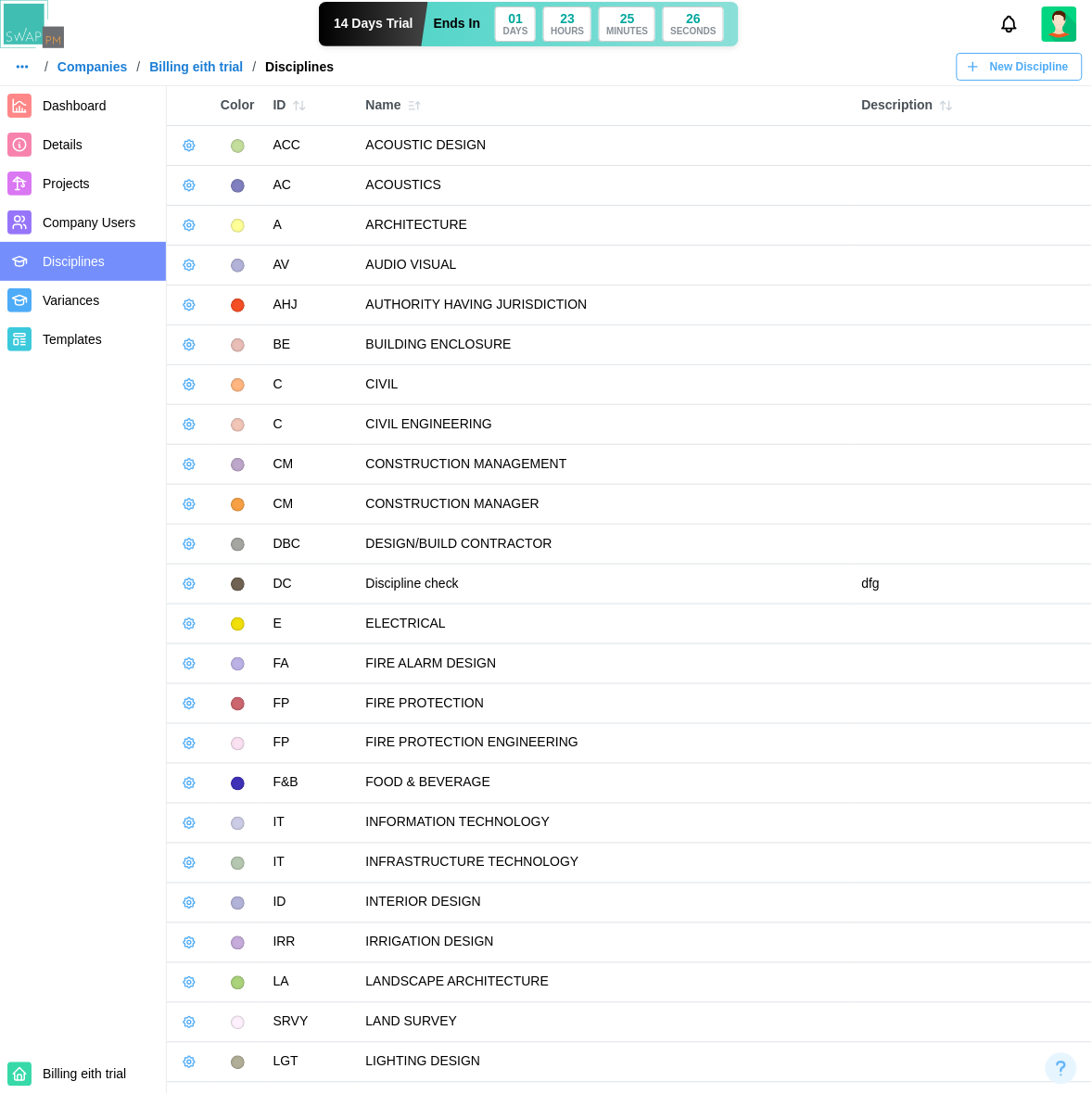 click on "Company Users" at bounding box center [83, 223] 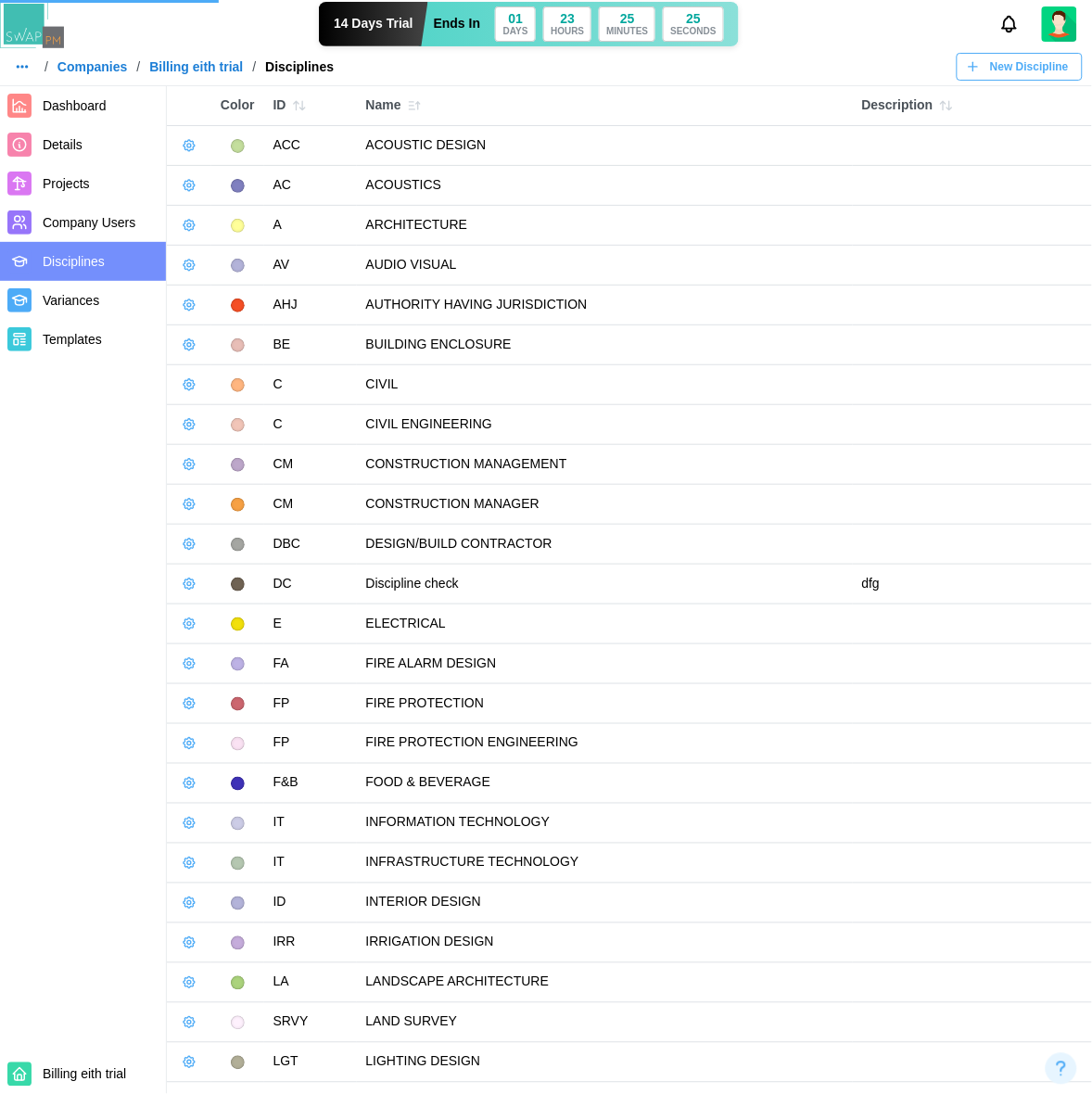 click on "Projects" at bounding box center (83, 184) 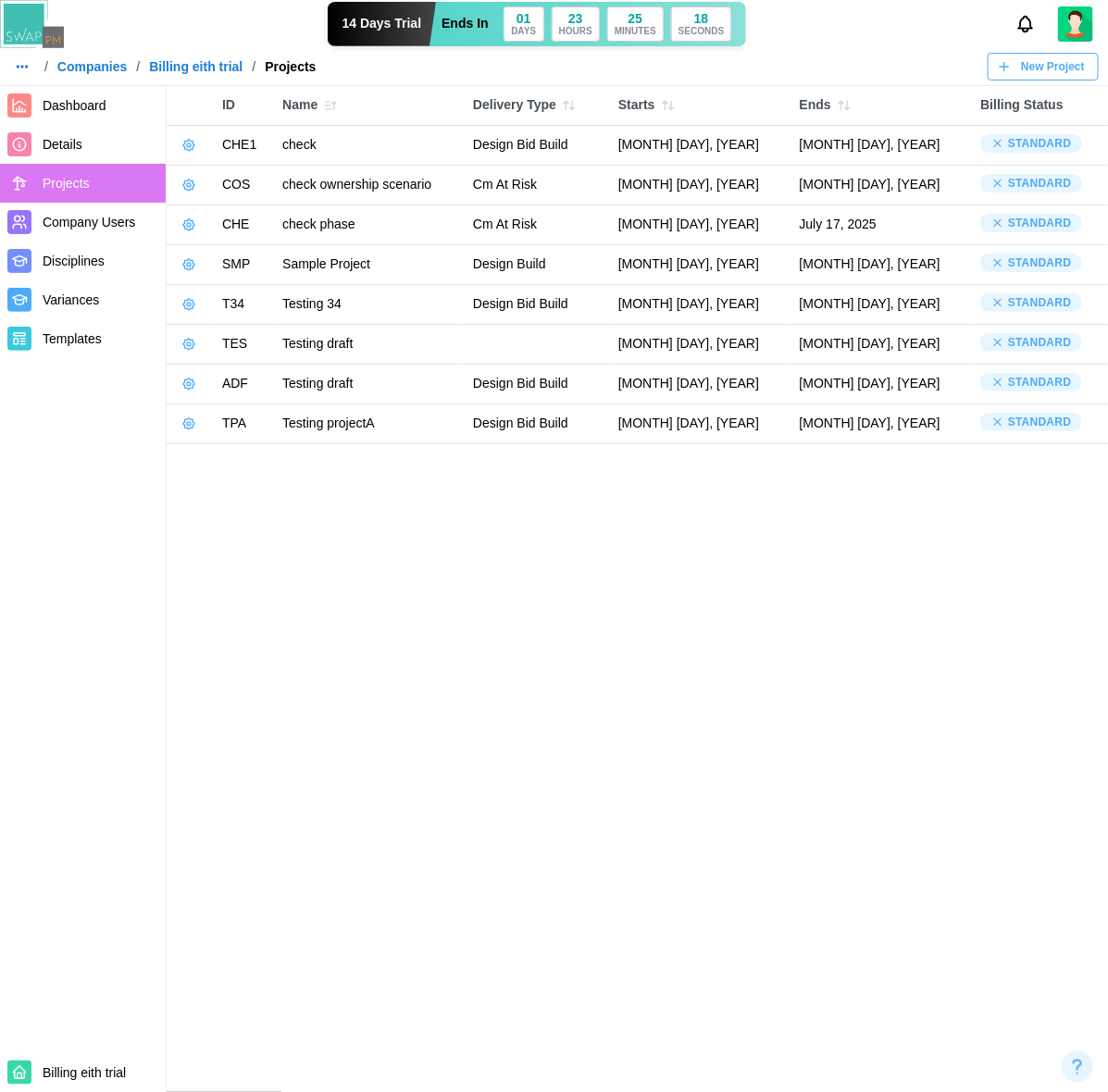 click 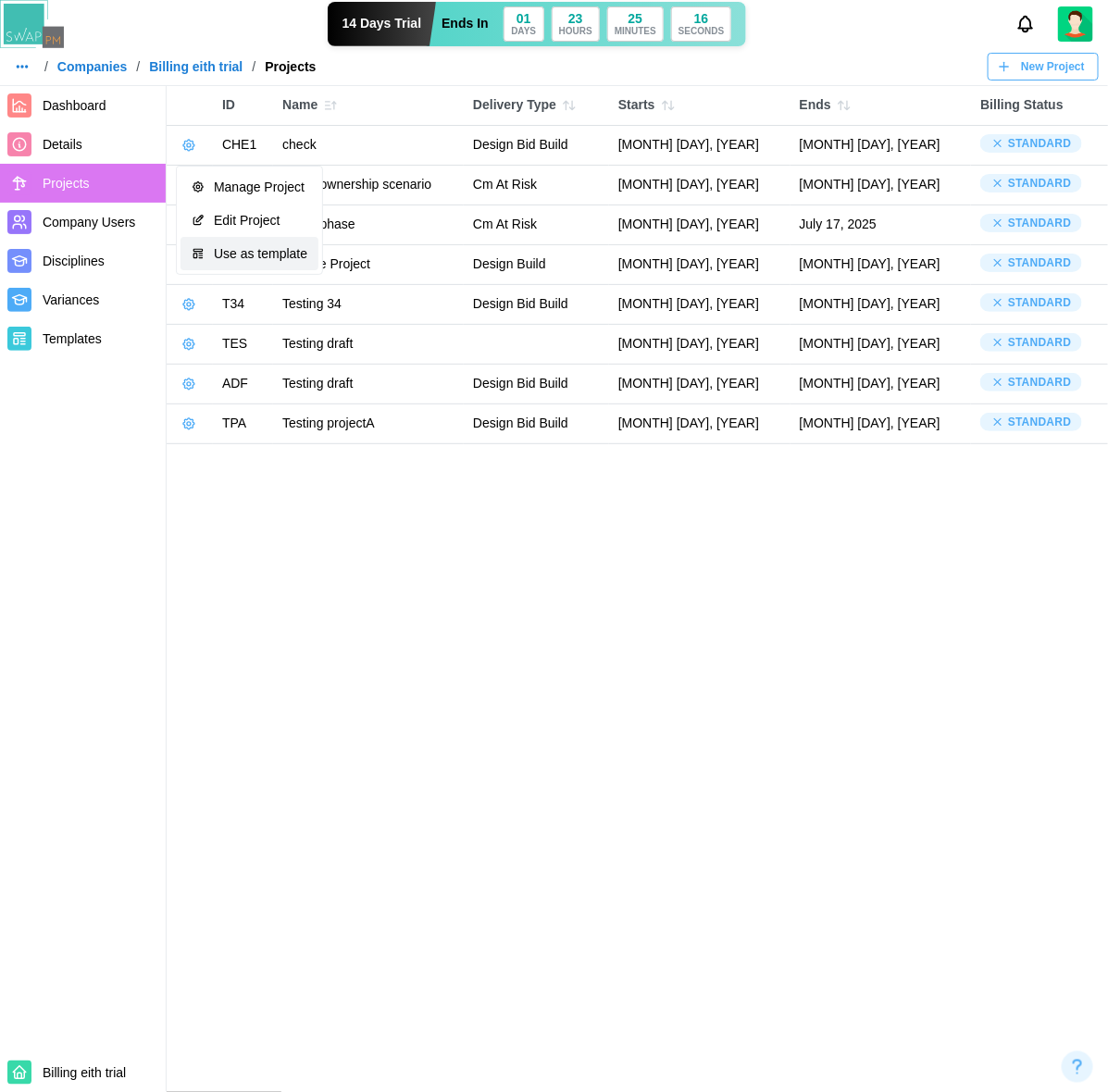 click on "Use as template" at bounding box center (260, 254) 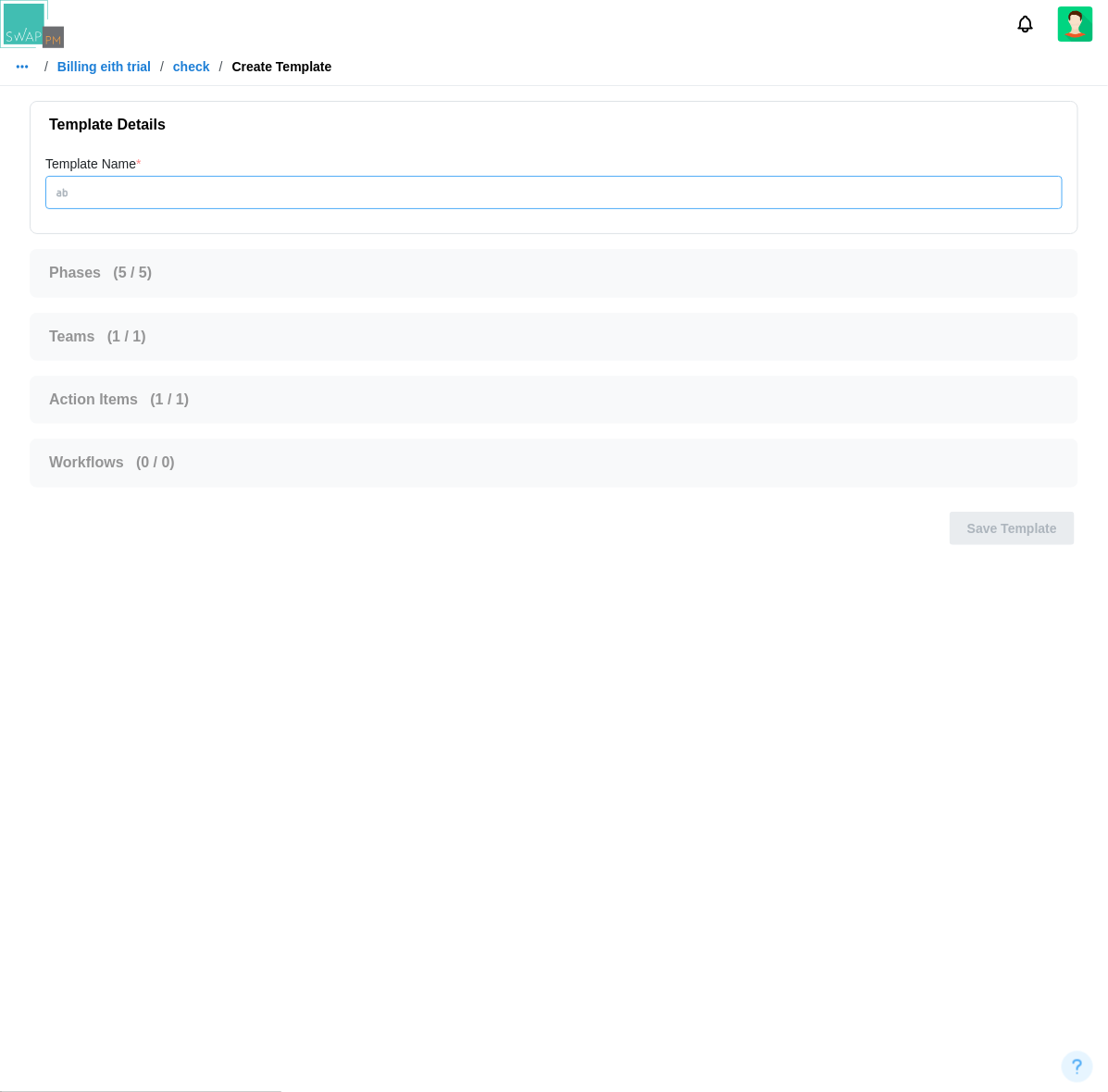 click on "Template Name  *" at bounding box center [554, 192] 